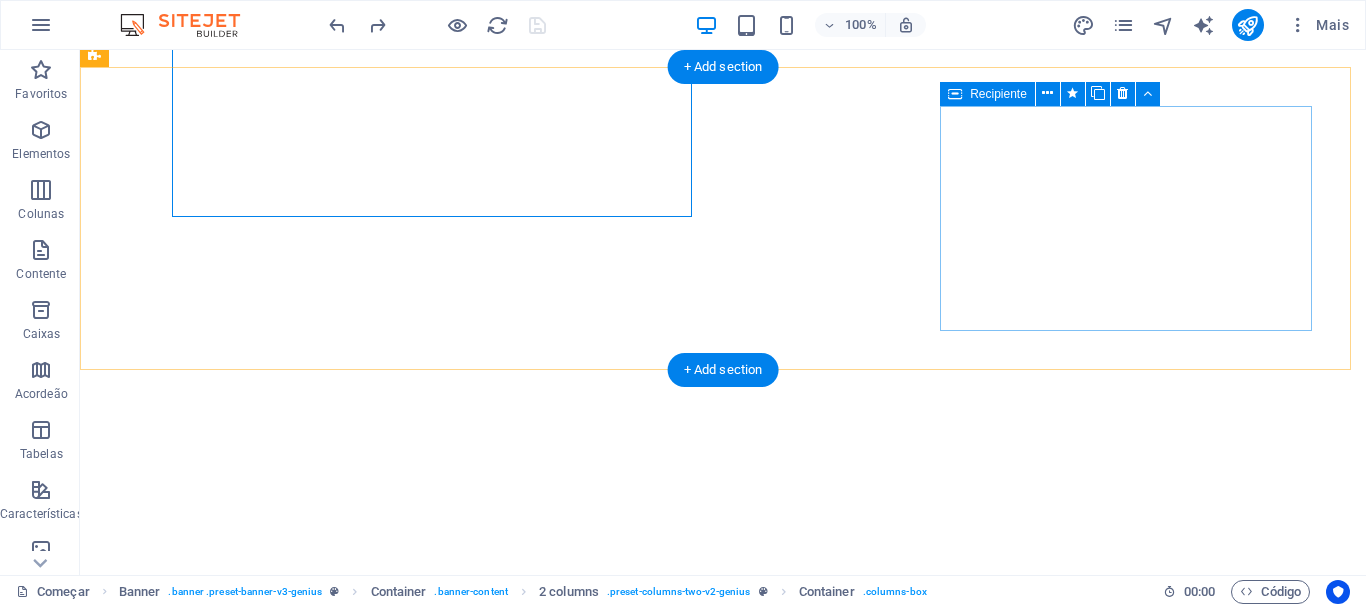 scroll, scrollTop: 0, scrollLeft: 0, axis: both 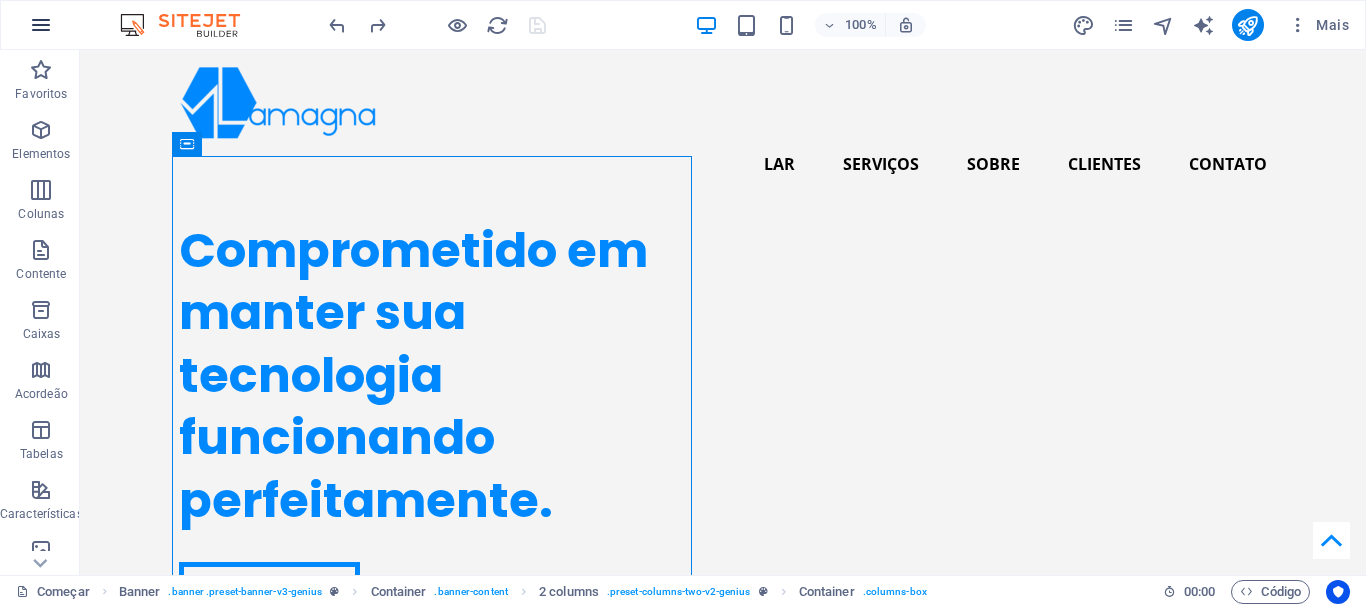 click at bounding box center [41, 25] 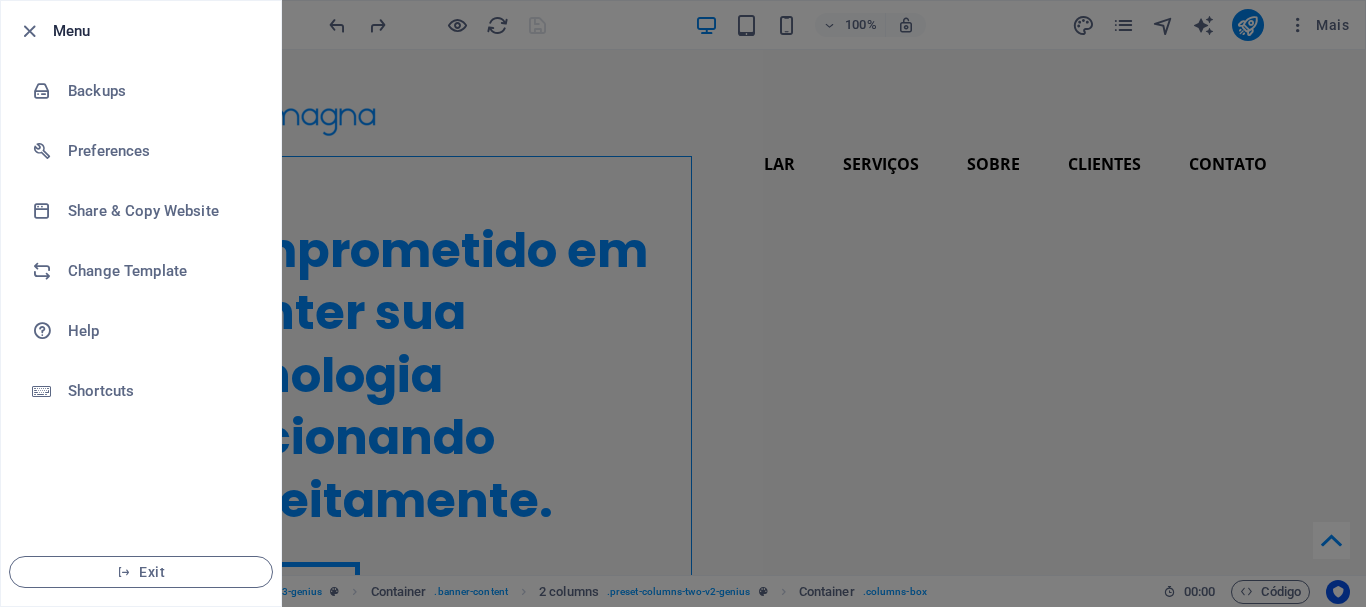 click at bounding box center (29, 31) 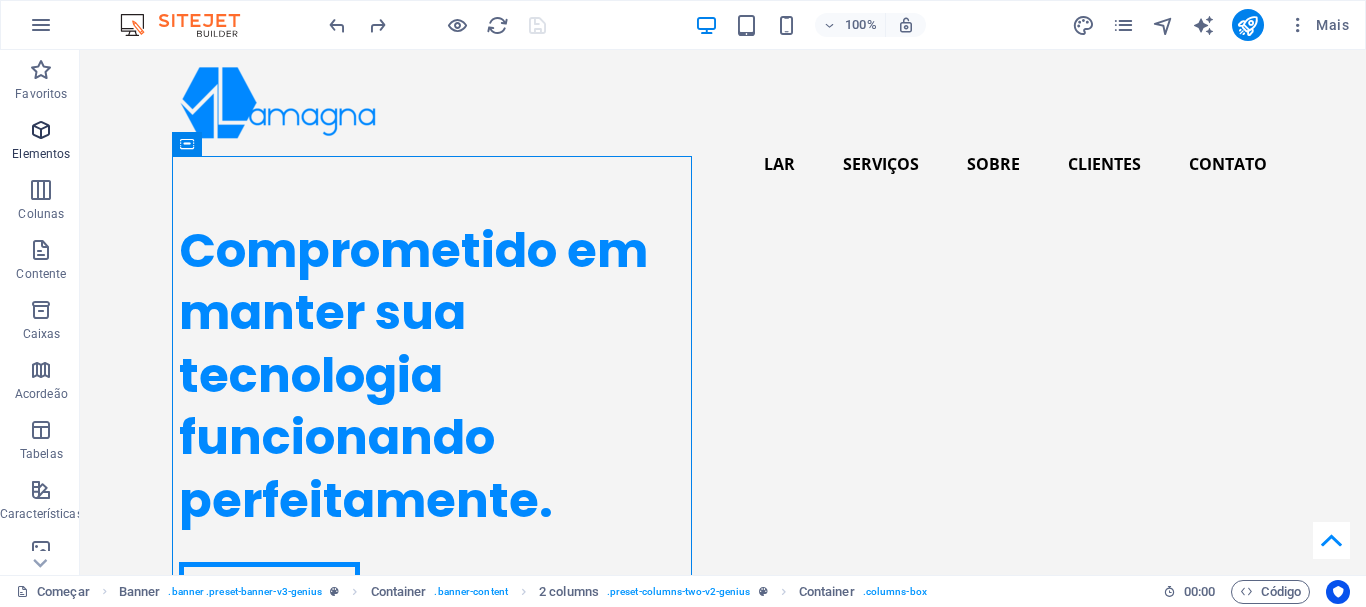 click on "Elementos" at bounding box center [41, 142] 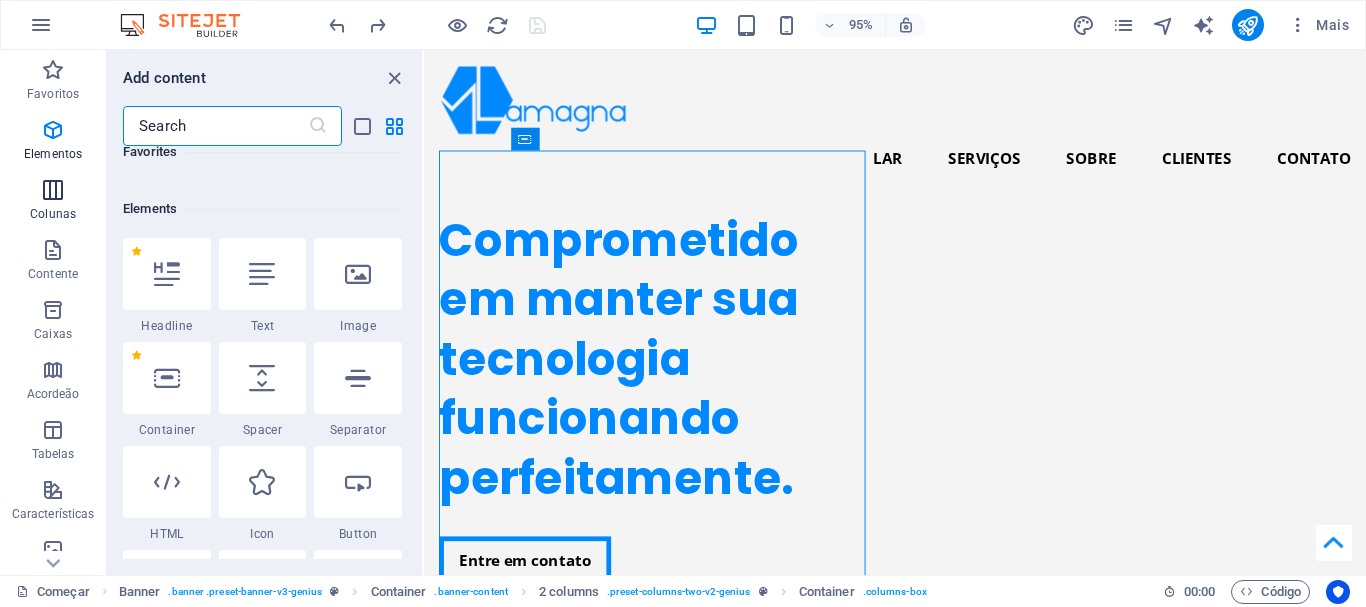scroll, scrollTop: 377, scrollLeft: 0, axis: vertical 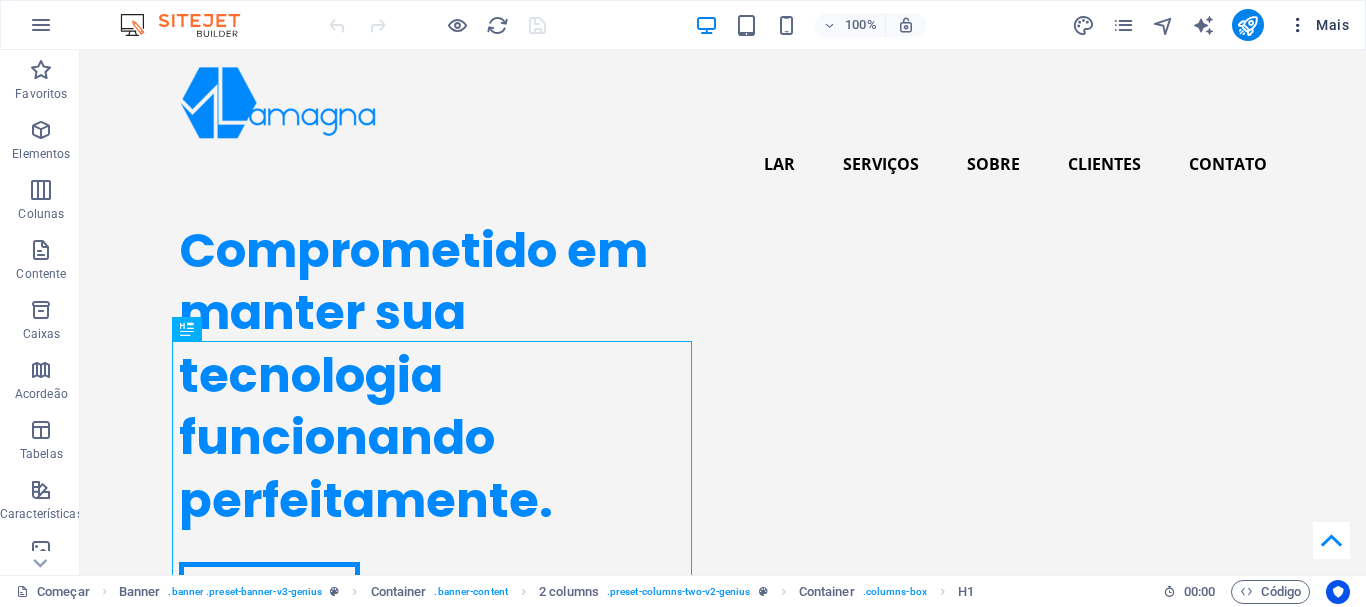 click on "Mais" at bounding box center [1332, 25] 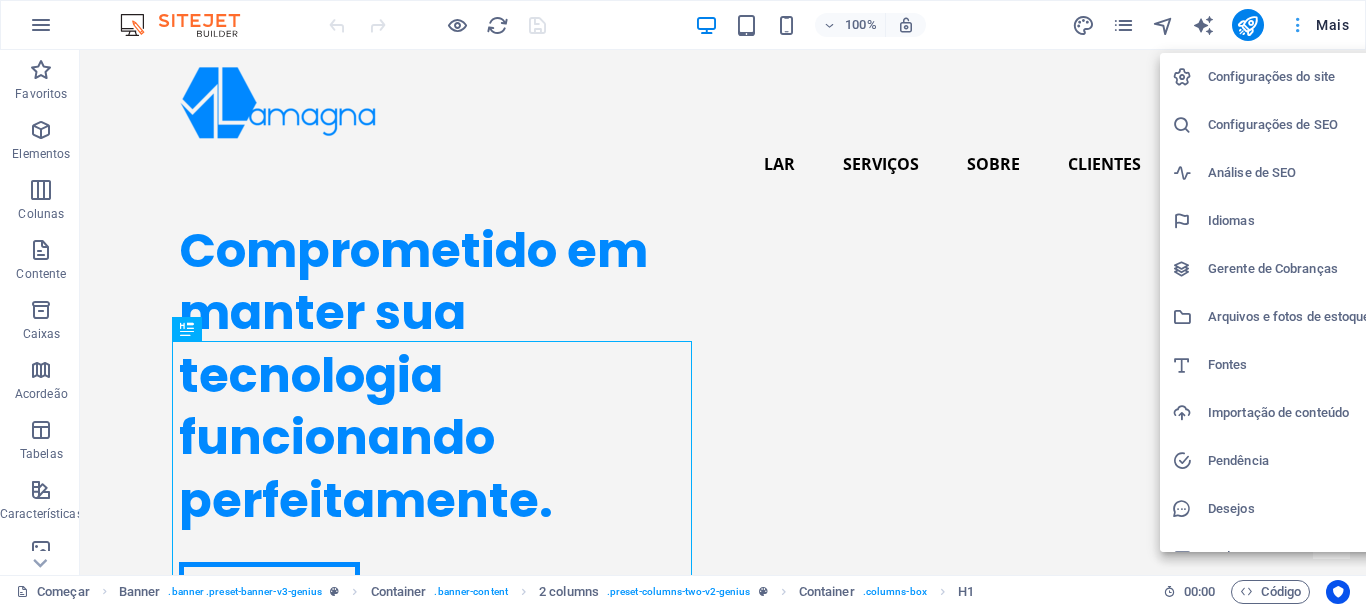 click at bounding box center [683, 303] 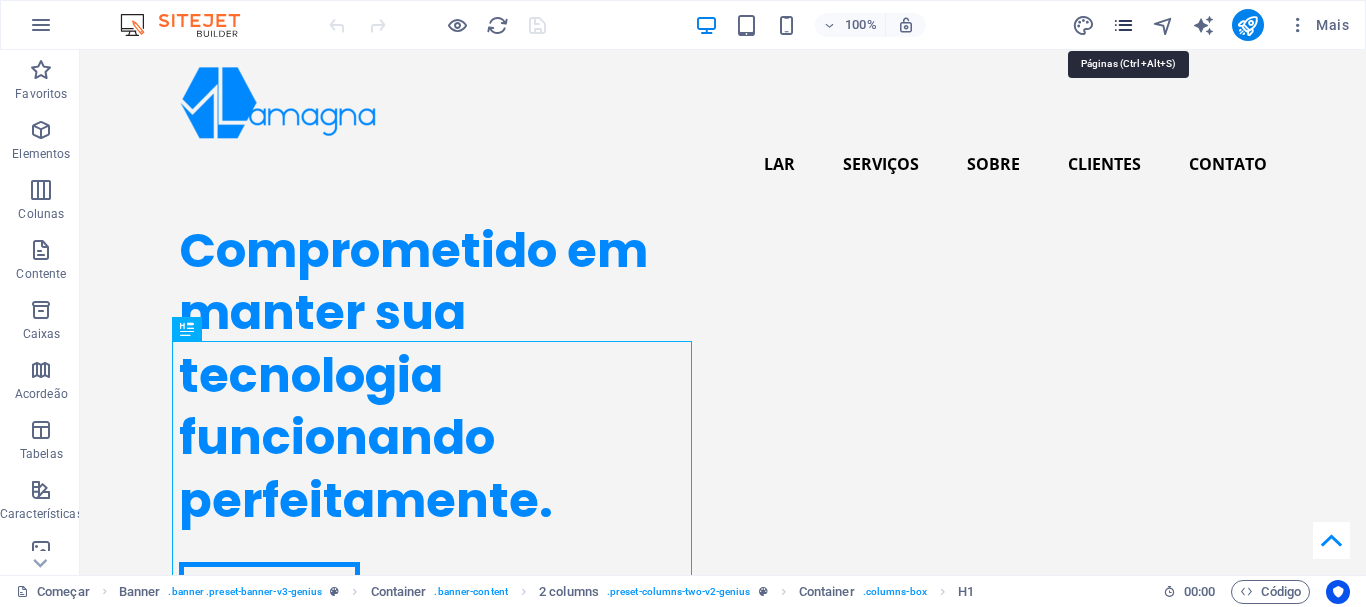 click at bounding box center (1123, 25) 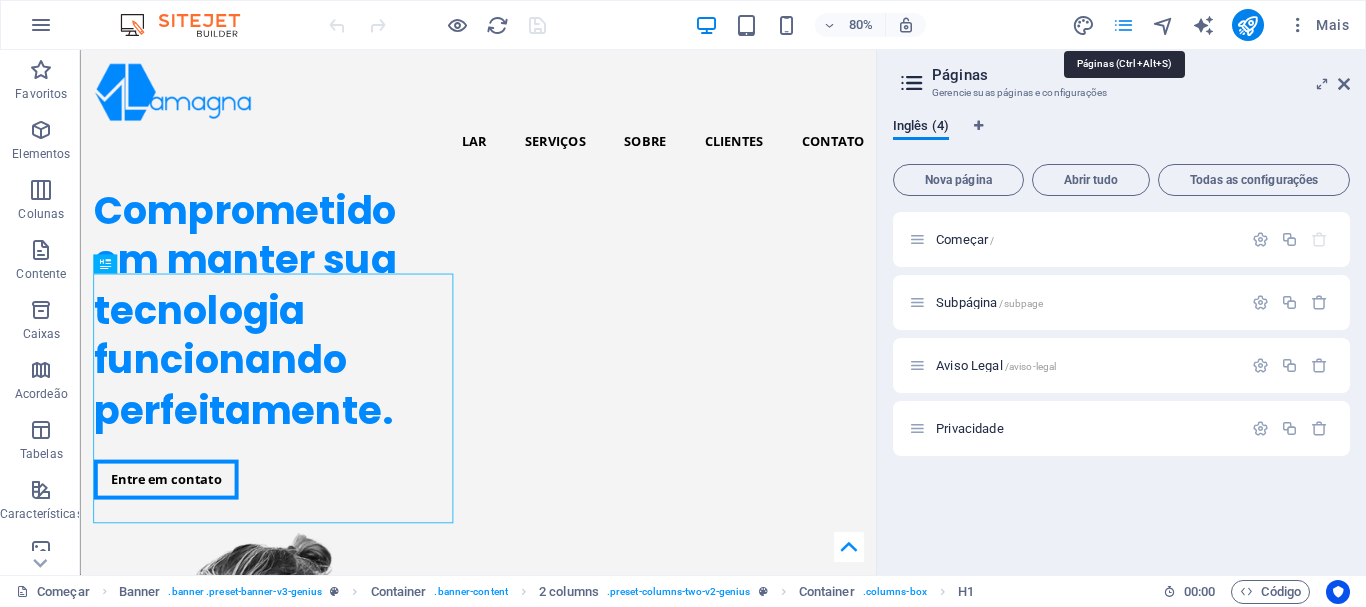 click at bounding box center (1123, 25) 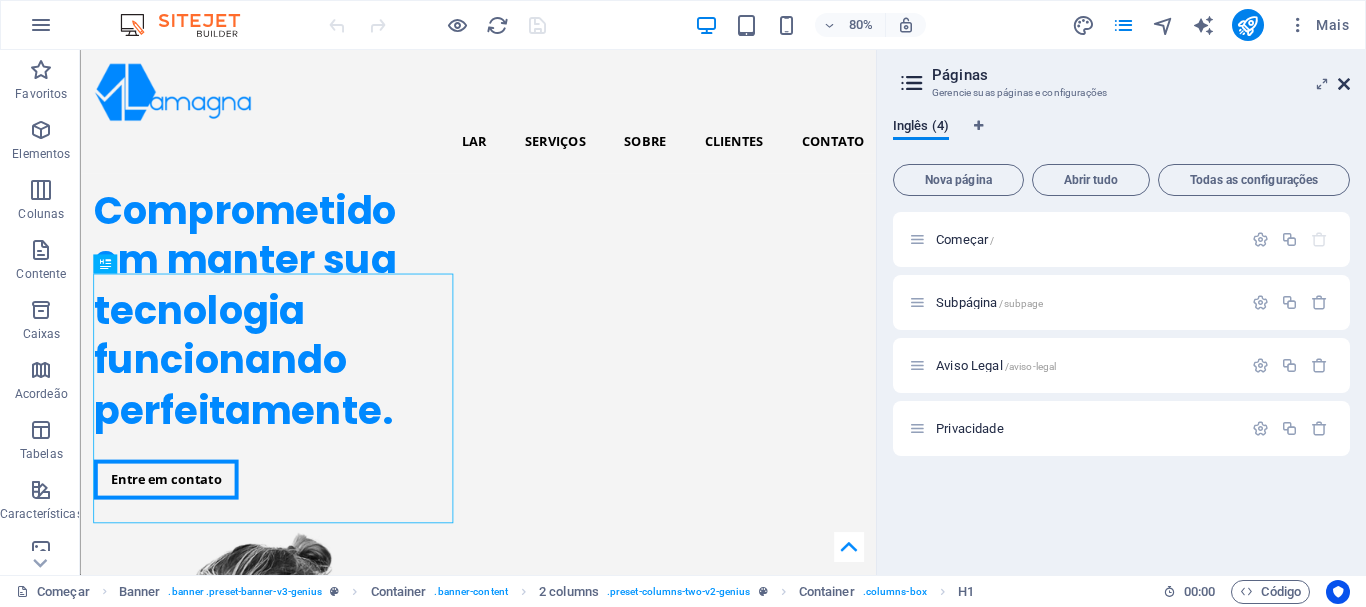 click at bounding box center (1344, 84) 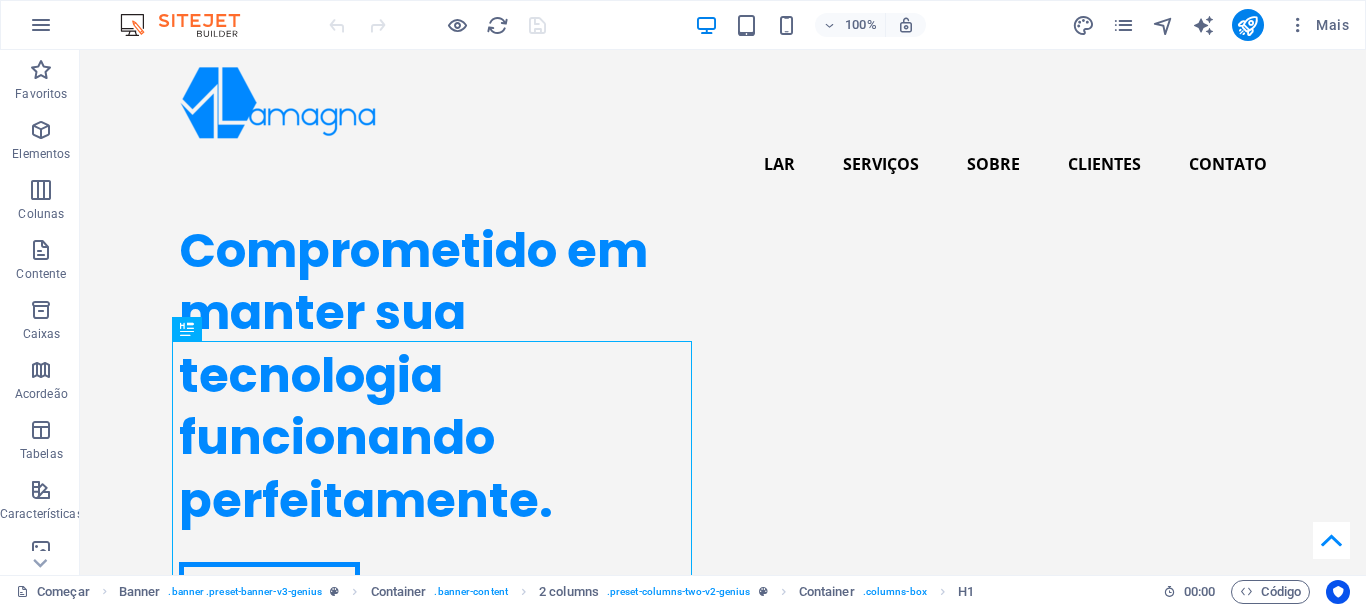 click at bounding box center [190, 25] 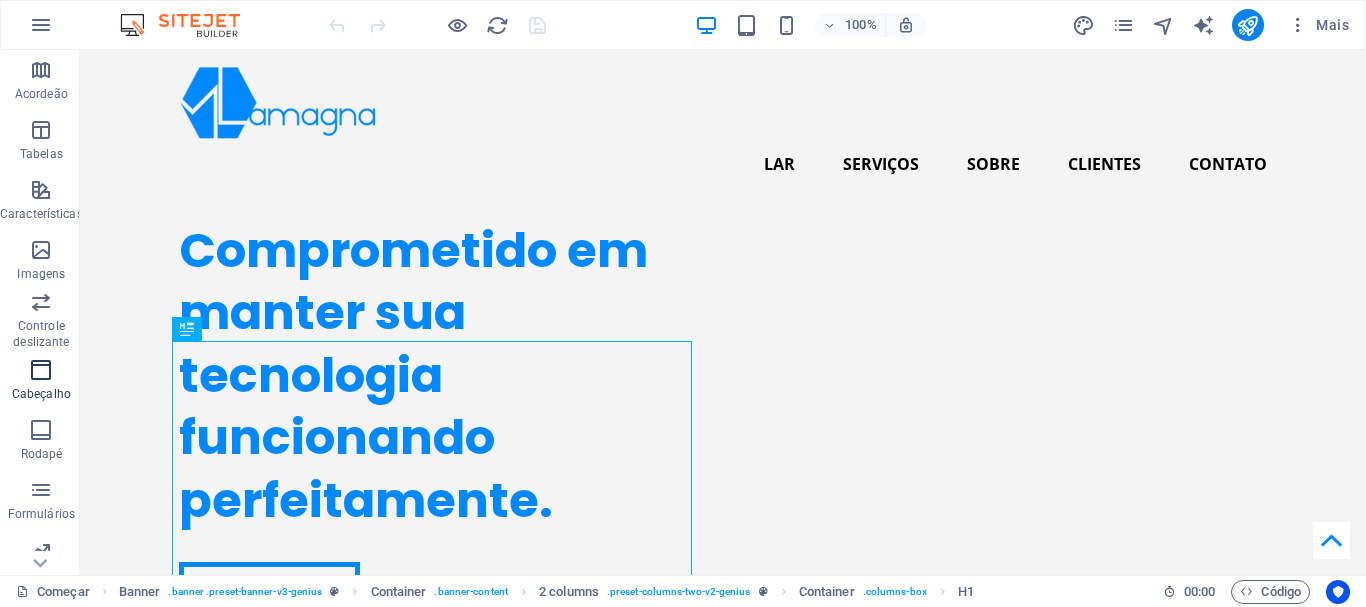 scroll, scrollTop: 375, scrollLeft: 0, axis: vertical 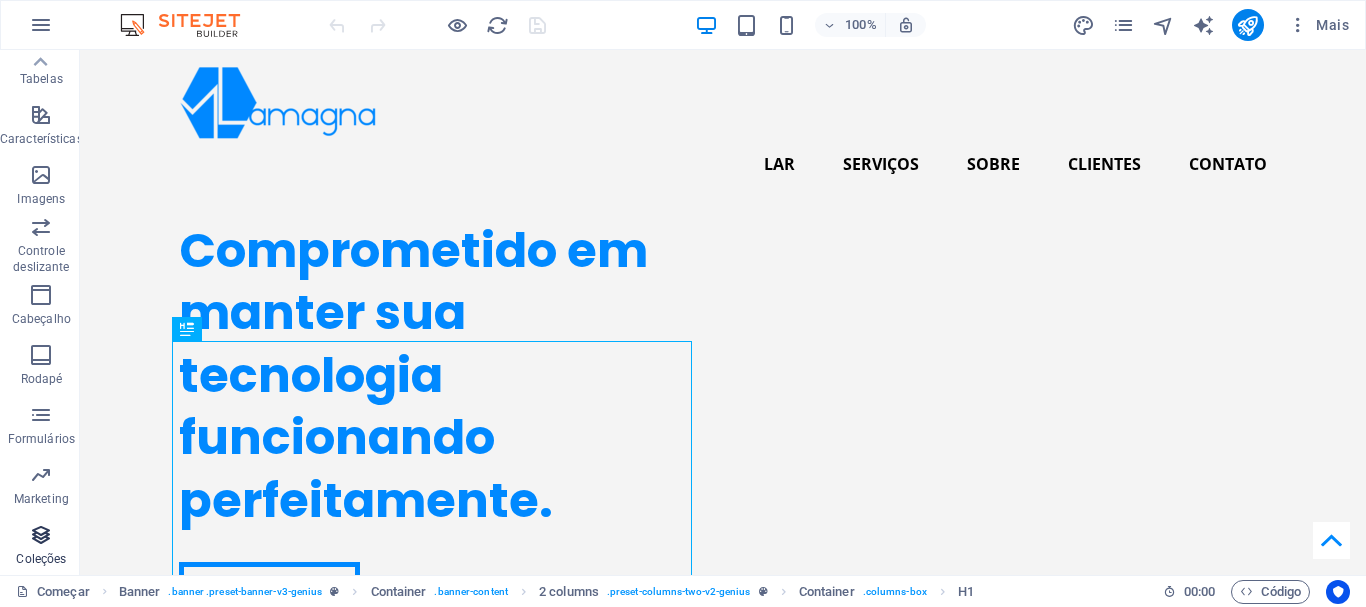 click at bounding box center (41, 535) 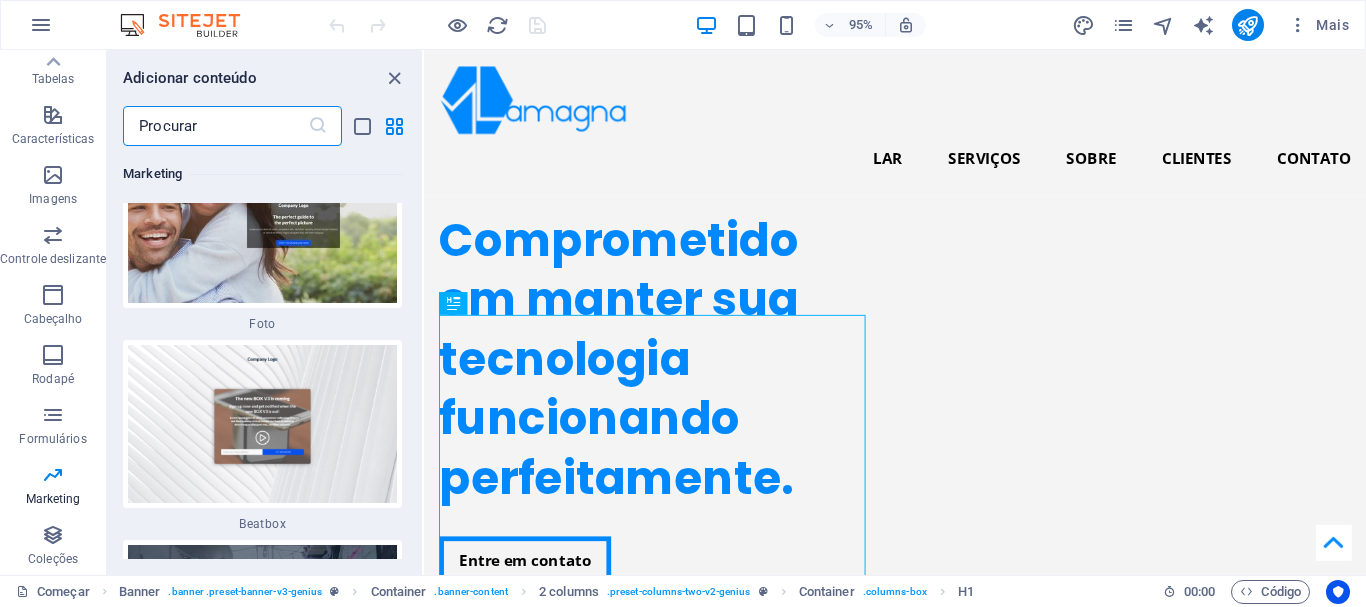 scroll, scrollTop: 34308, scrollLeft: 0, axis: vertical 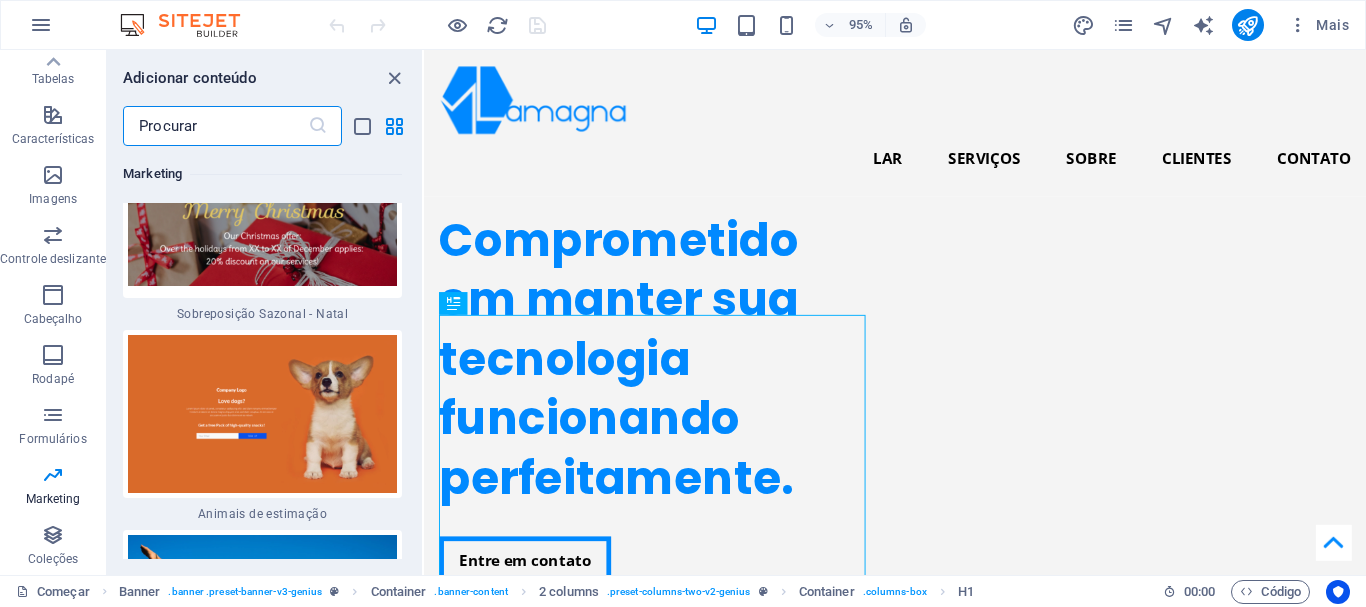 click at bounding box center [215, 126] 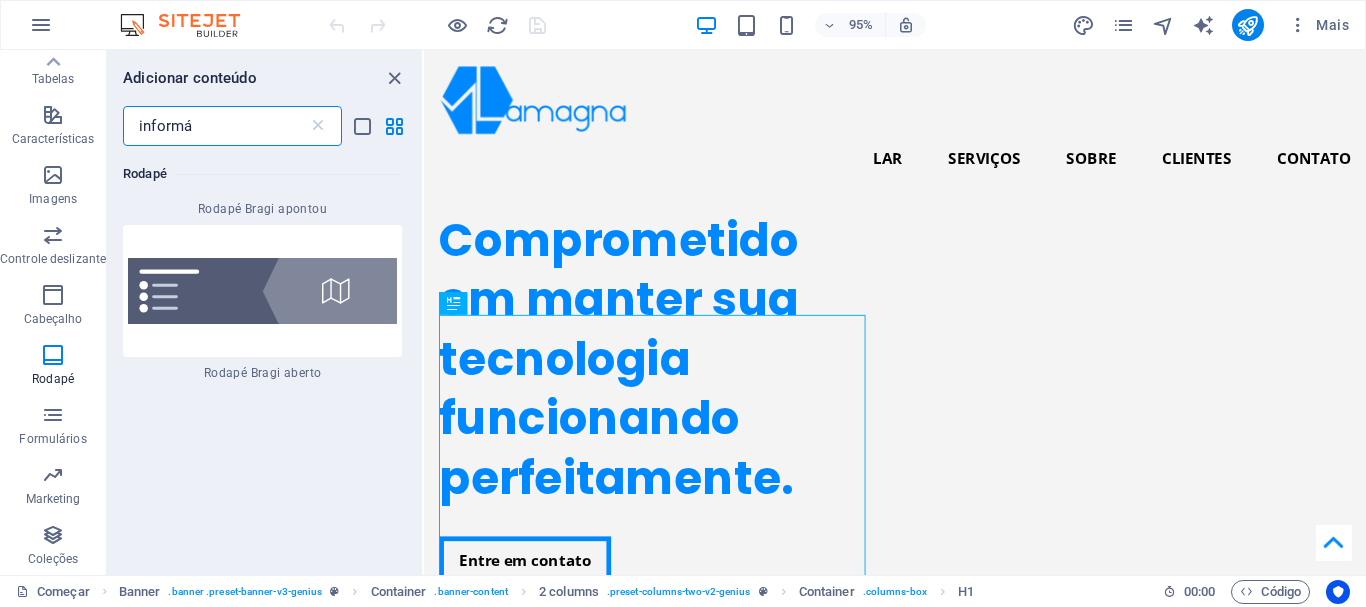 scroll, scrollTop: 0, scrollLeft: 0, axis: both 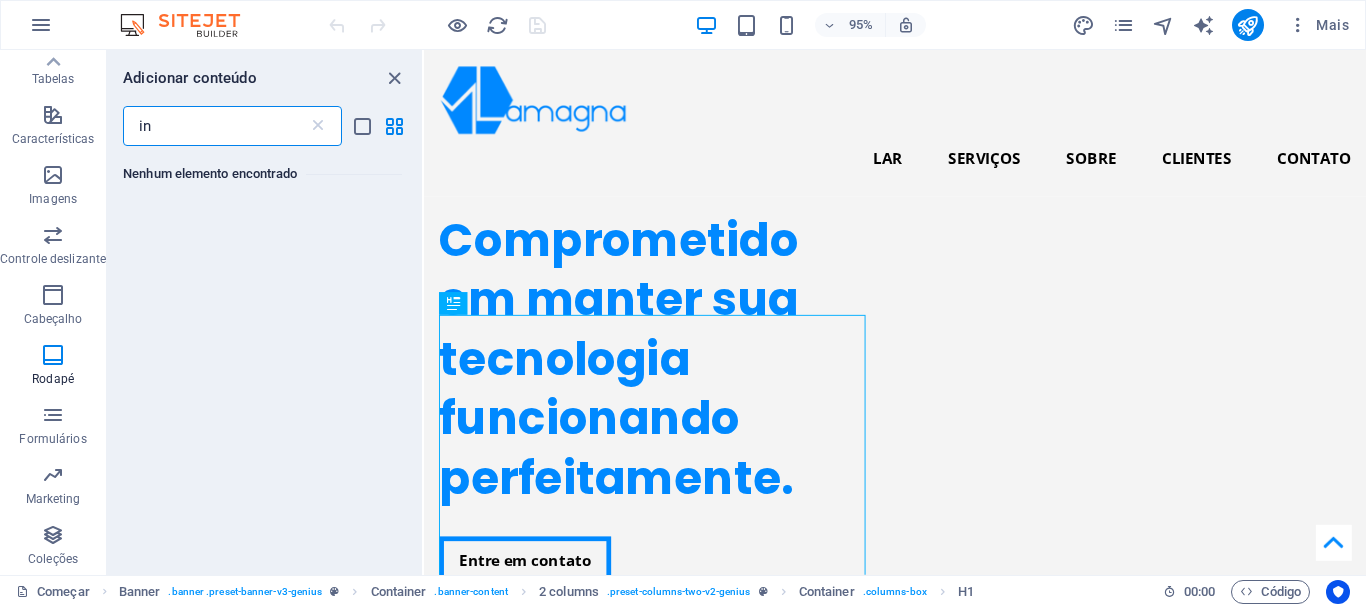 type on "i" 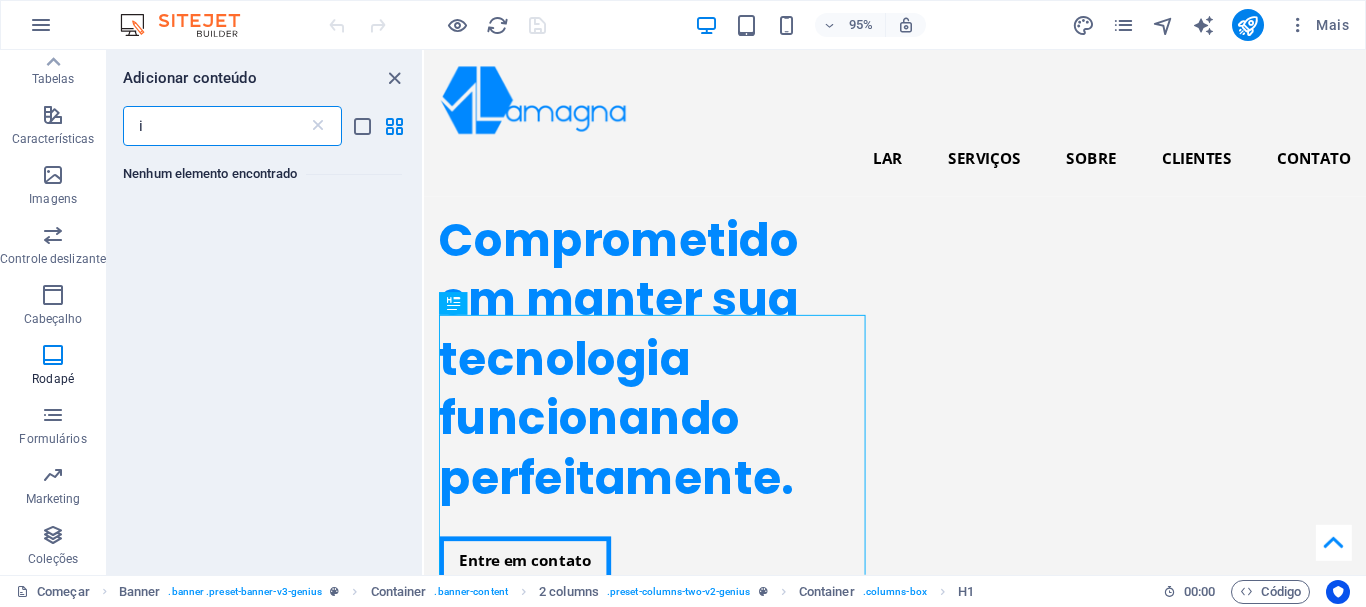 type 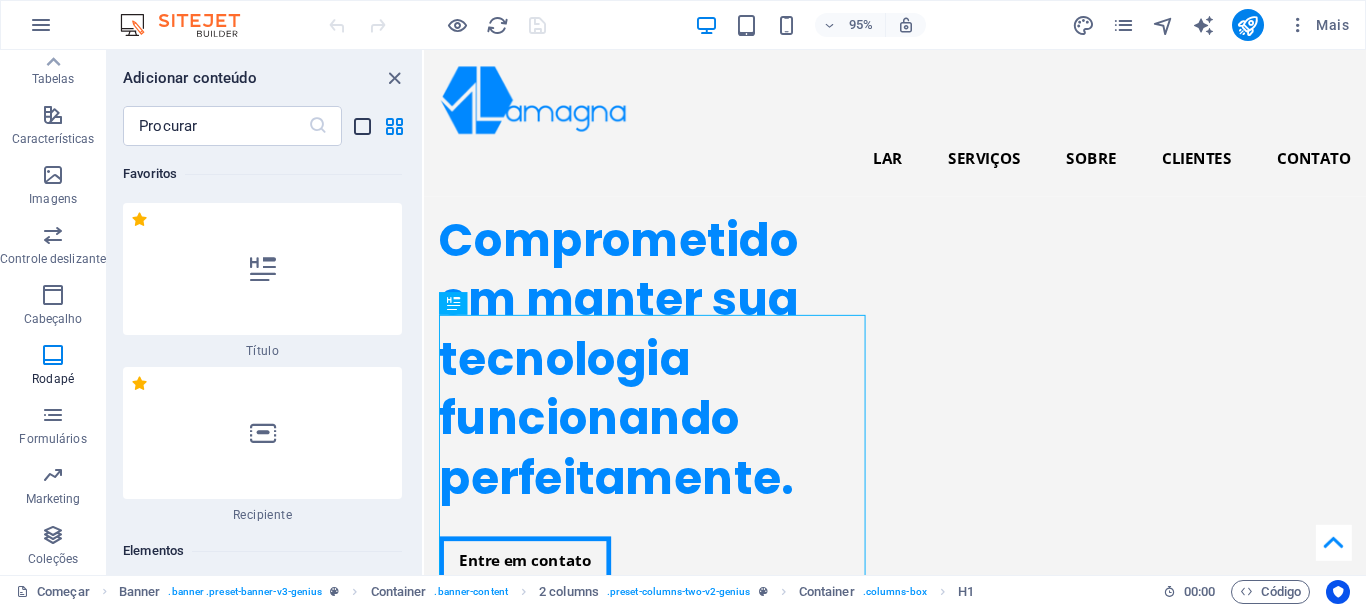 click at bounding box center (362, 126) 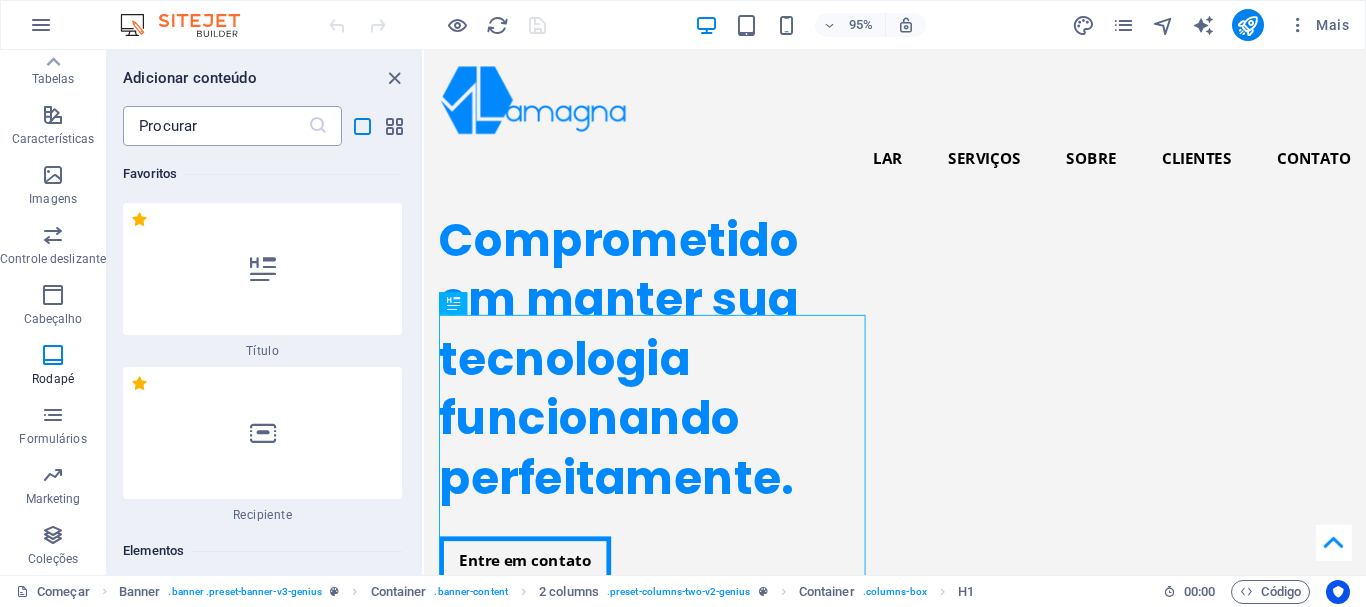 click at bounding box center (215, 126) 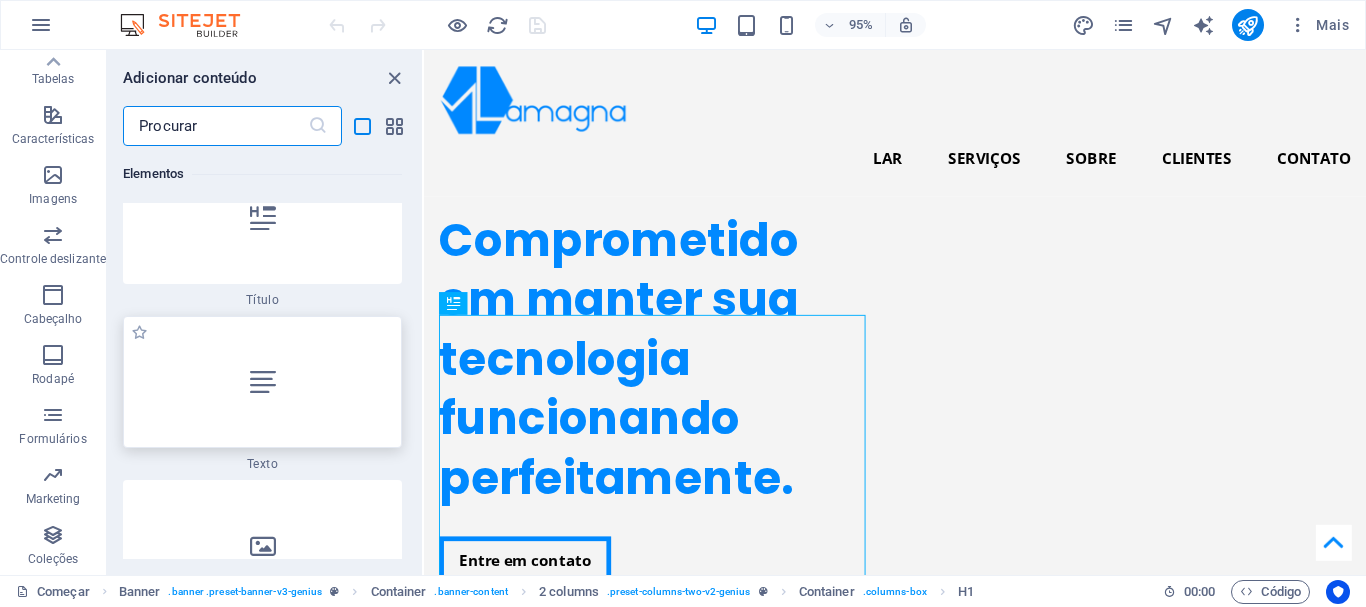 scroll, scrollTop: 0, scrollLeft: 0, axis: both 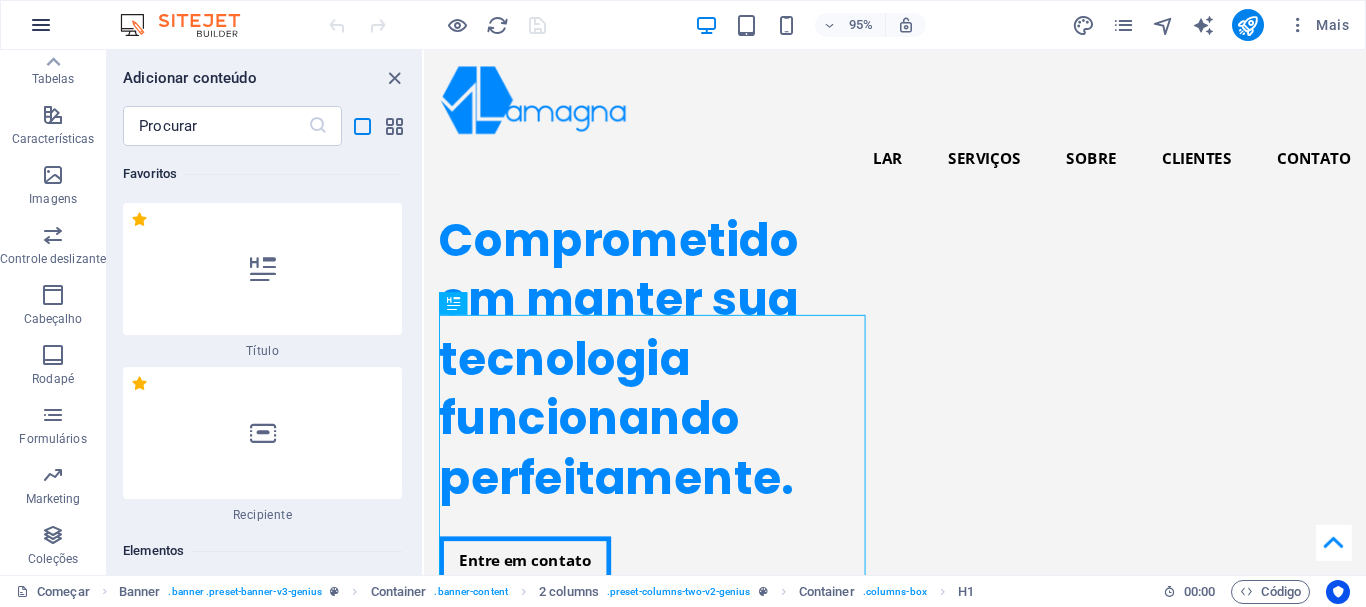 click at bounding box center (41, 25) 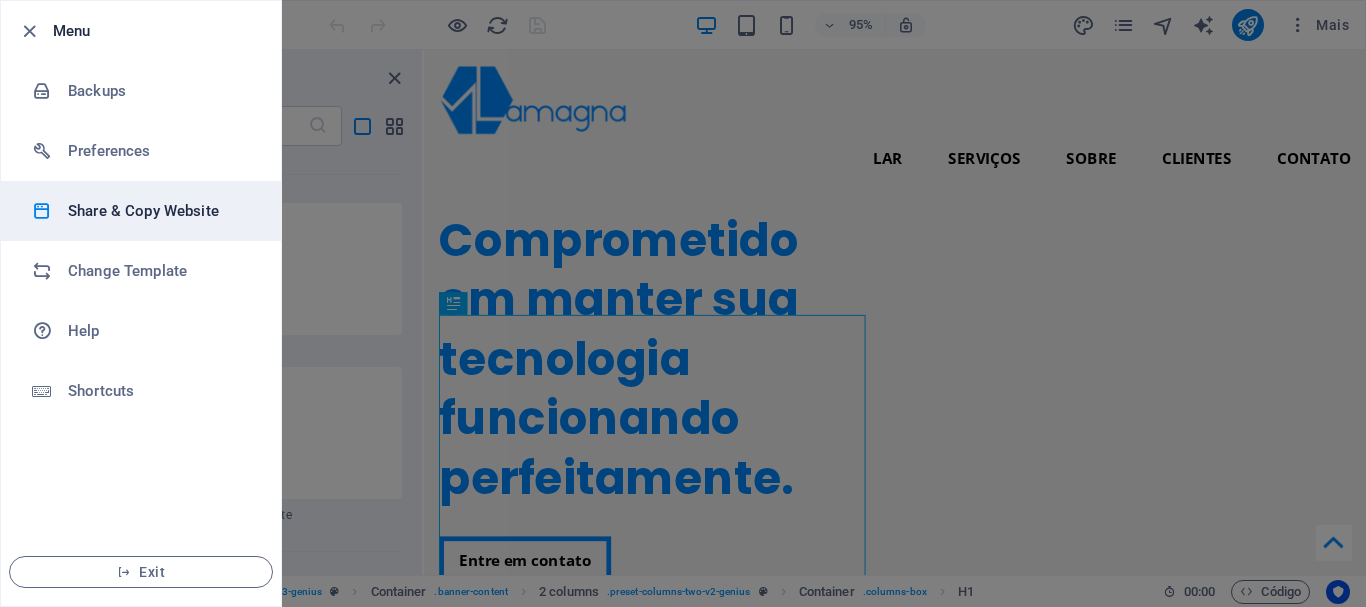 click on "Share & Copy Website" at bounding box center (160, 211) 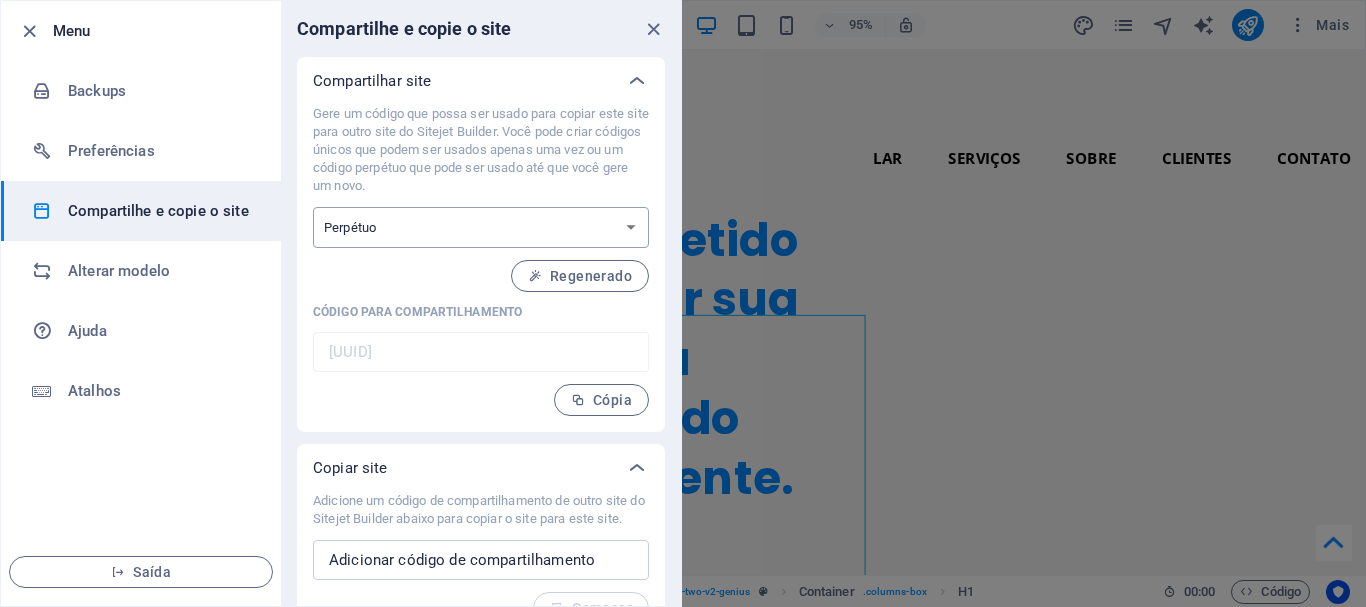 click on "Uma vez Perpétuo" at bounding box center [481, 227] 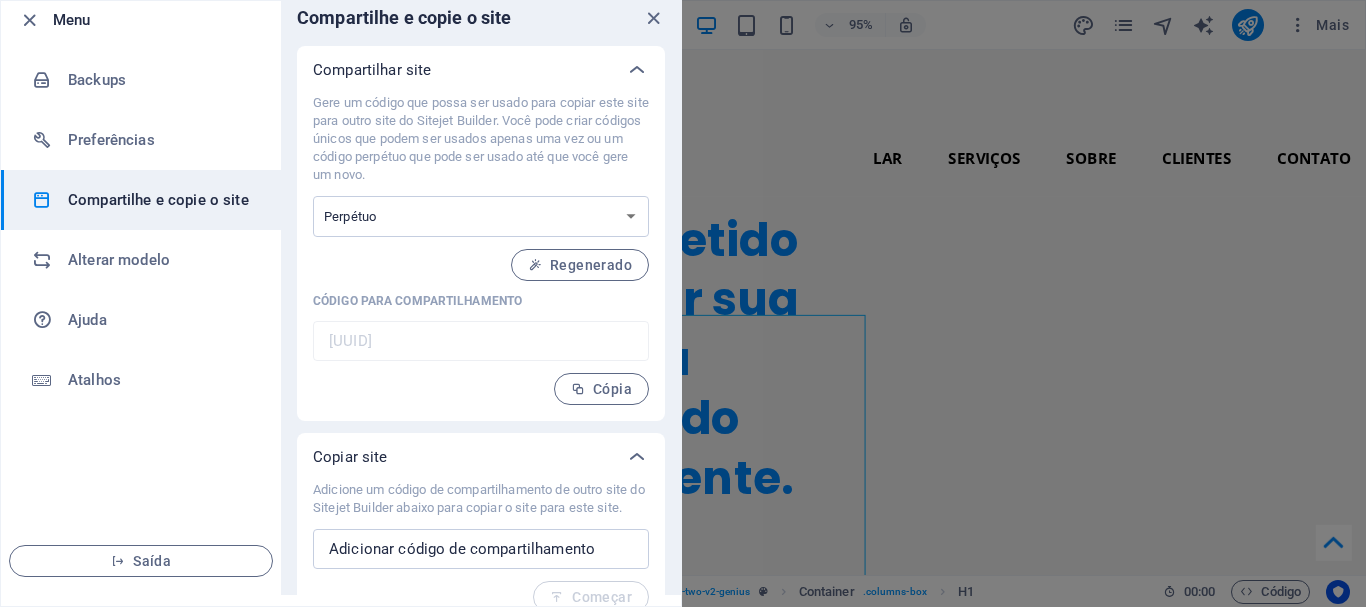 scroll, scrollTop: 0, scrollLeft: 0, axis: both 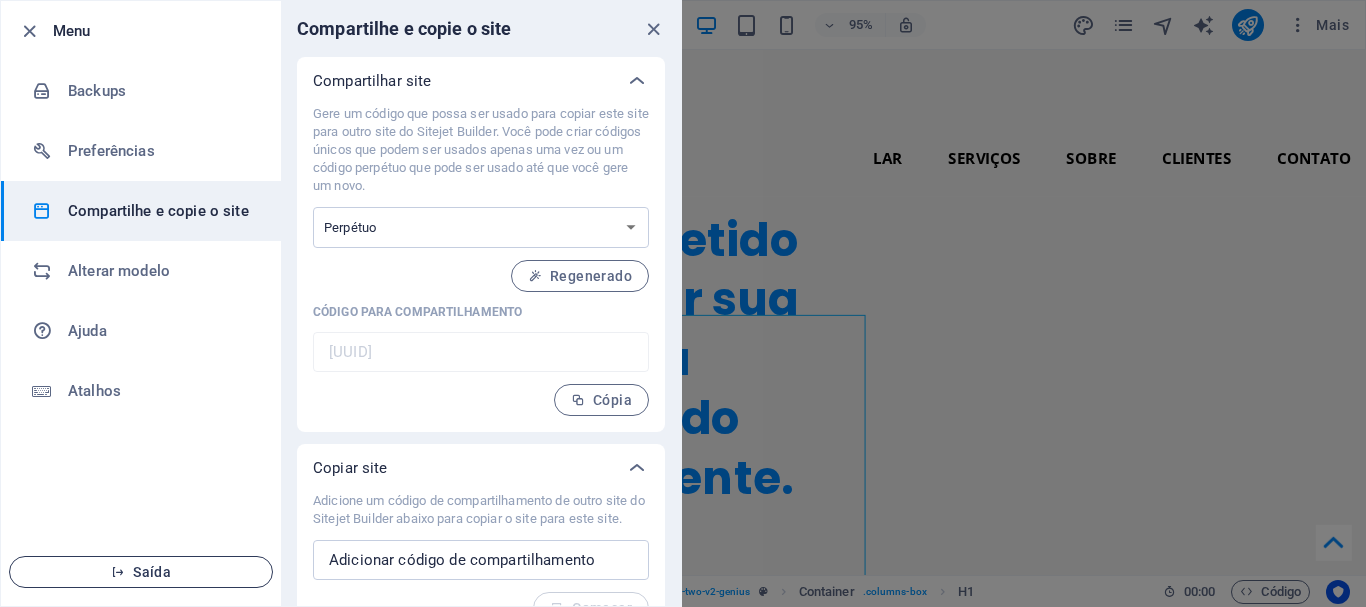 click on "Saída" at bounding box center (141, 572) 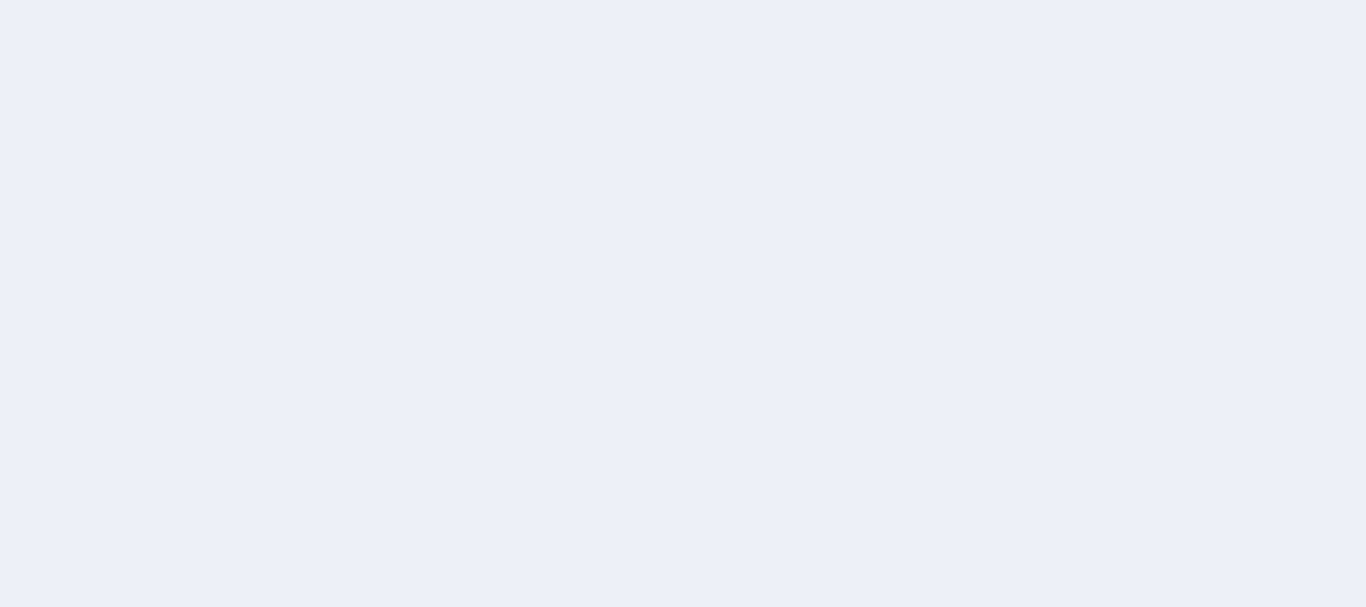 scroll, scrollTop: 0, scrollLeft: 0, axis: both 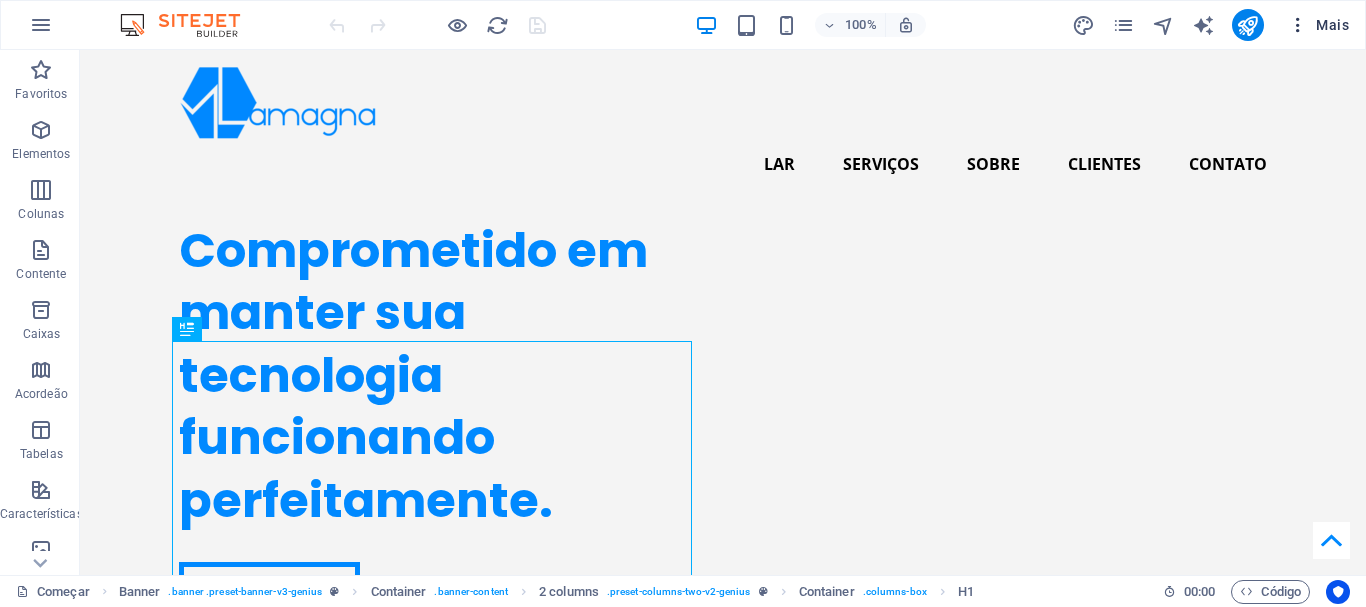 click on "Mais" at bounding box center (1332, 25) 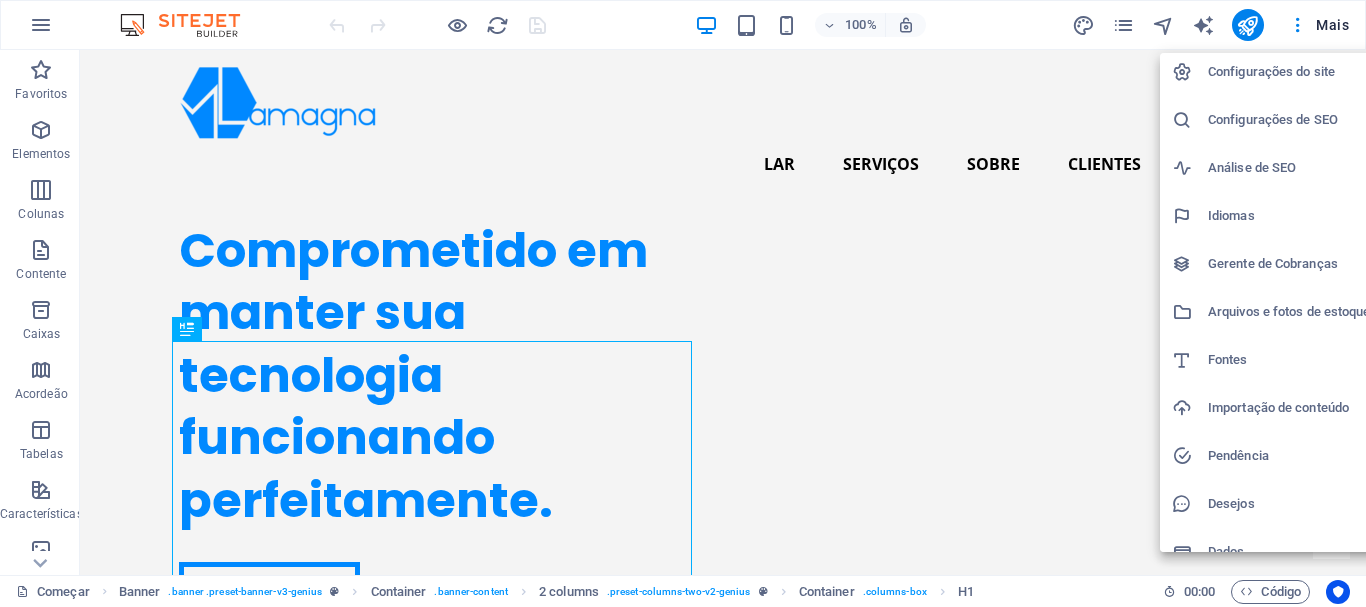 scroll, scrollTop: 0, scrollLeft: 0, axis: both 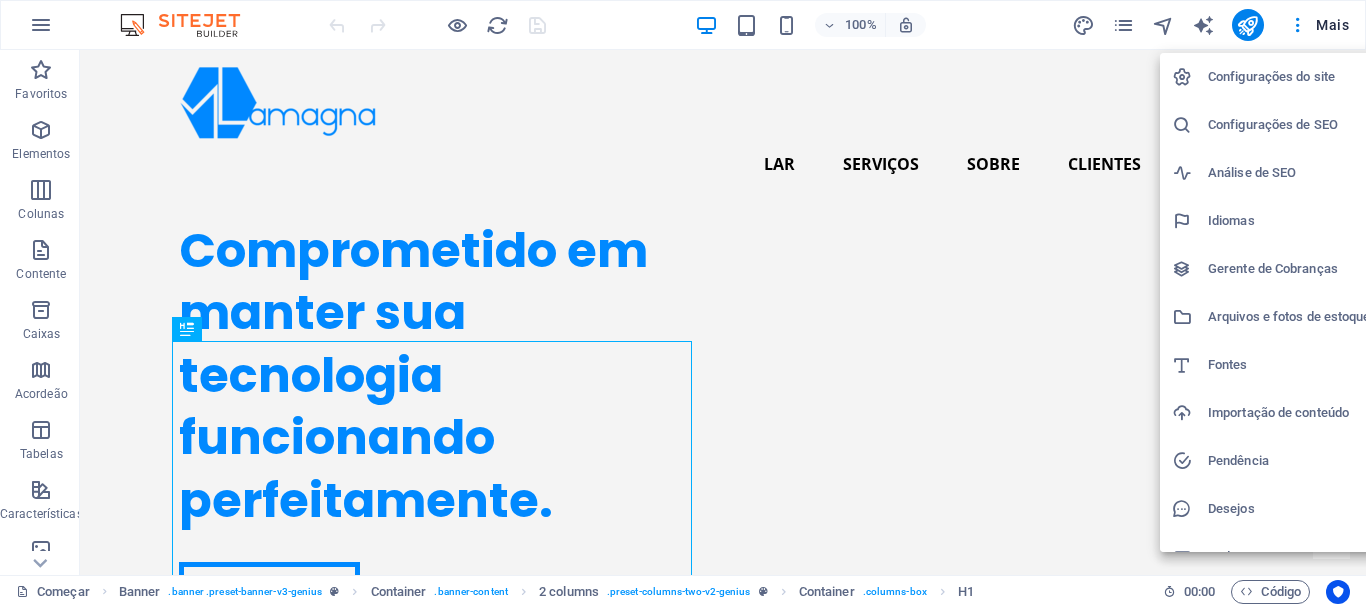 click on "Configurações do site" at bounding box center [1271, 76] 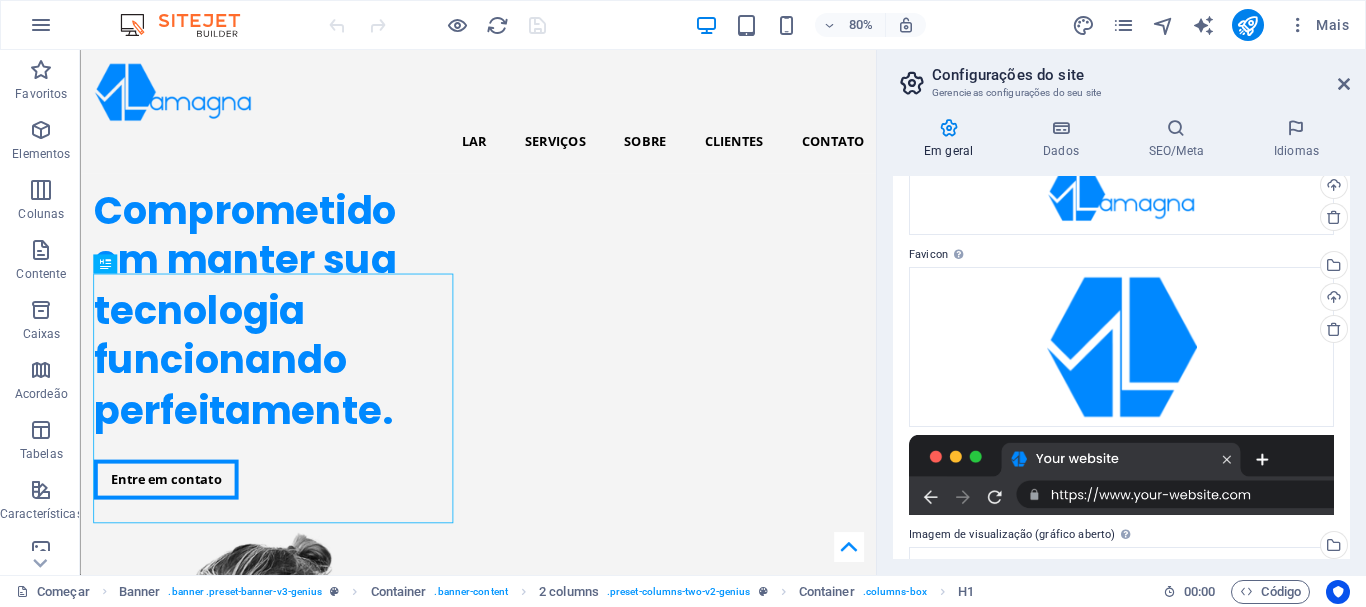 scroll, scrollTop: 0, scrollLeft: 0, axis: both 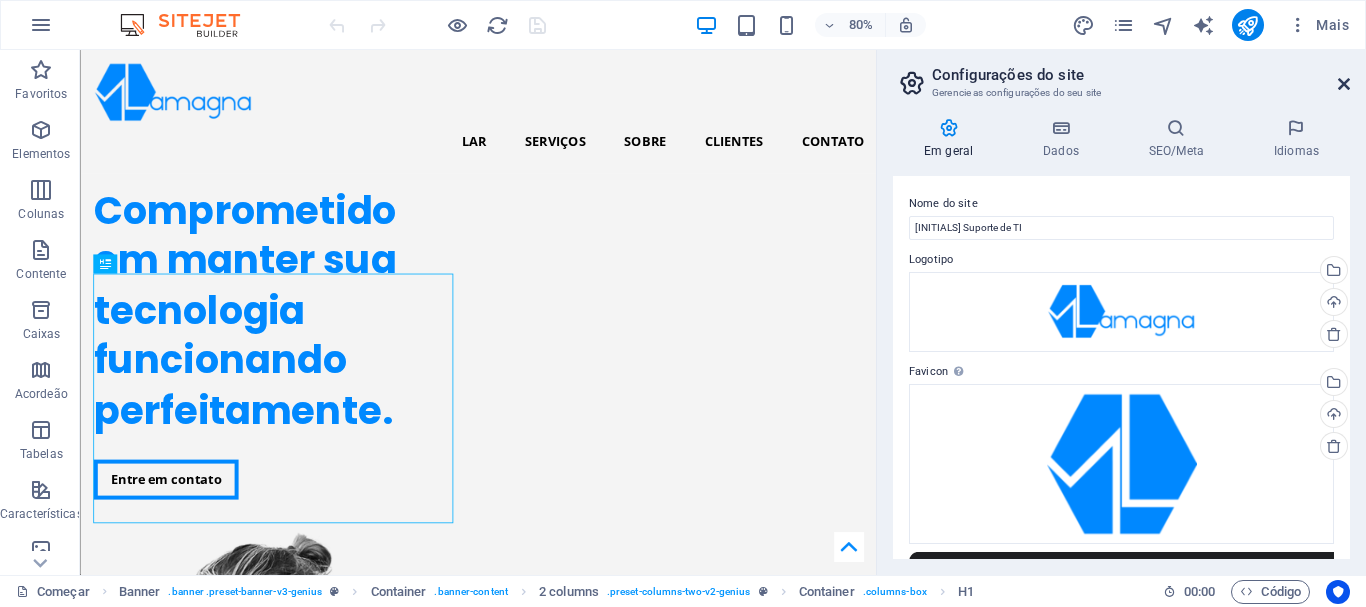 click at bounding box center [1344, 84] 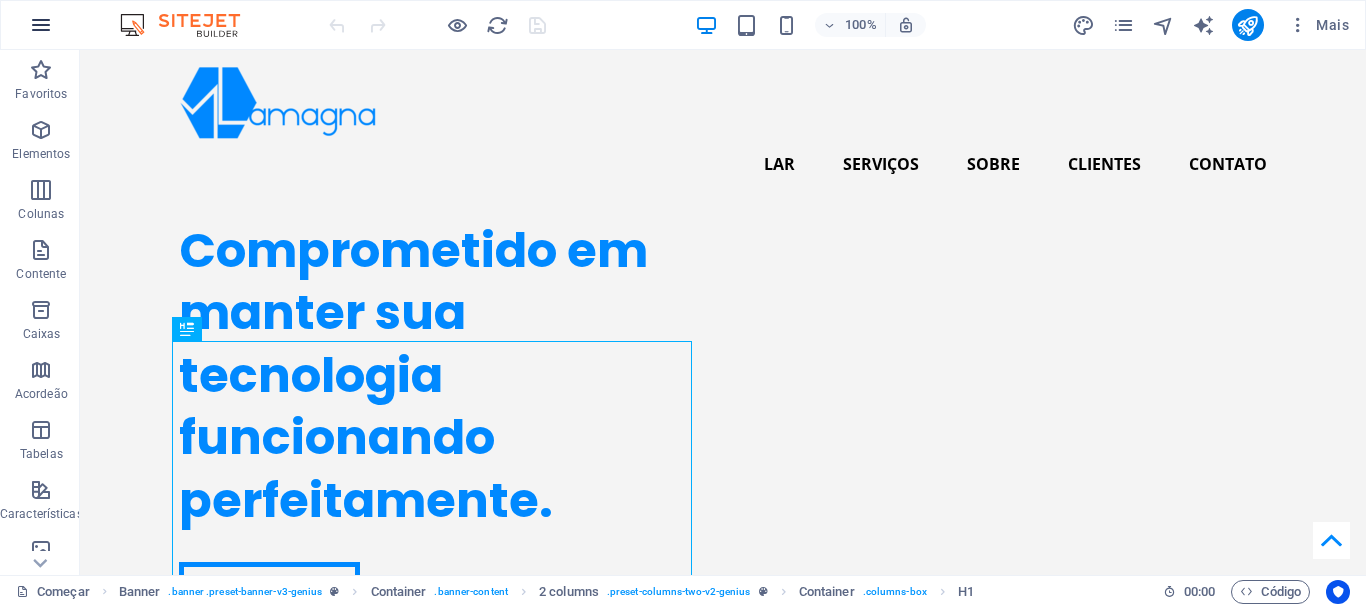 click at bounding box center (41, 25) 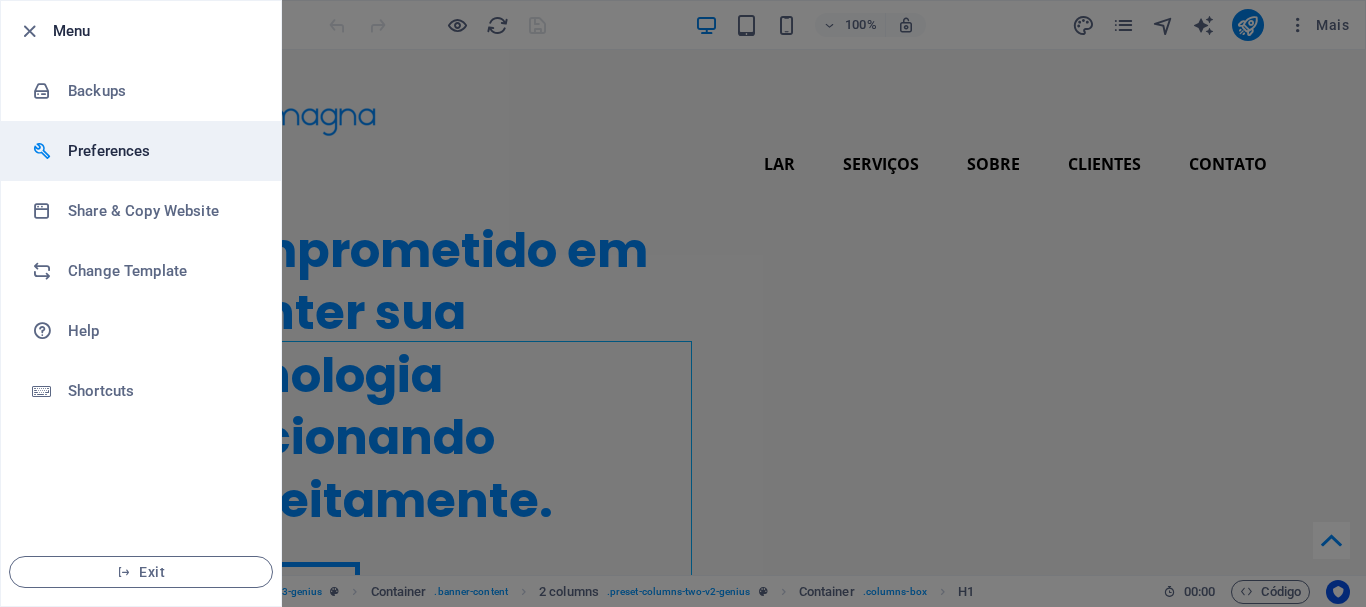 click on "Preferences" at bounding box center (160, 151) 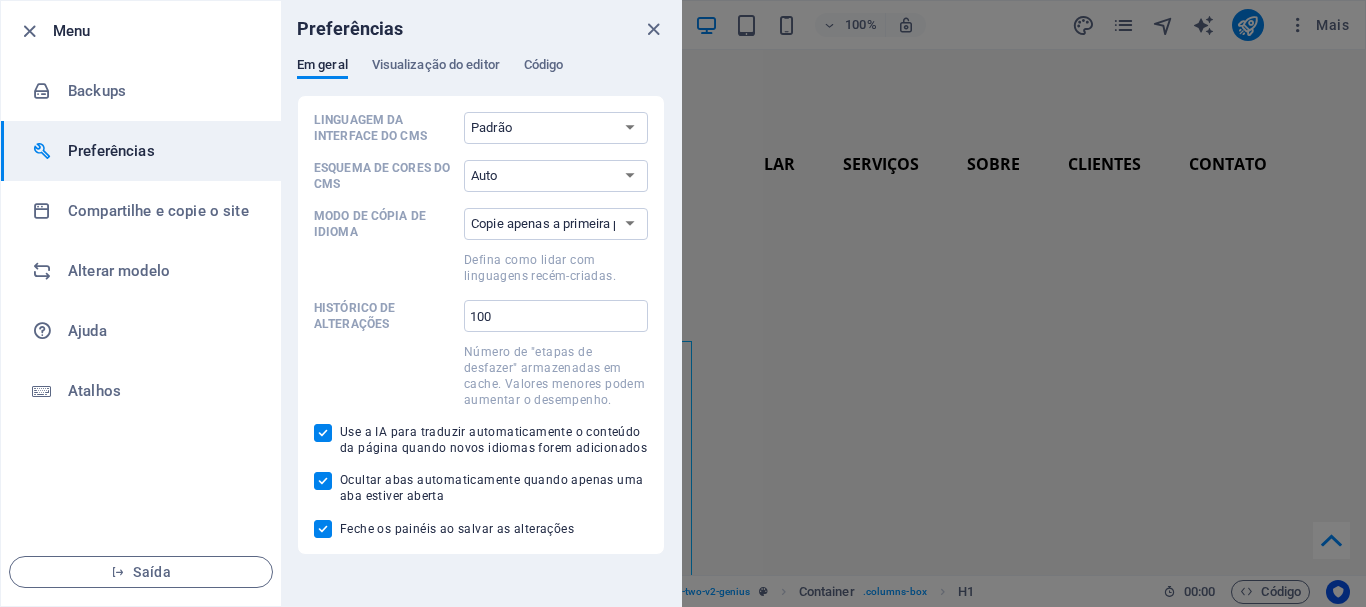 click on "Preferências" at bounding box center (111, 151) 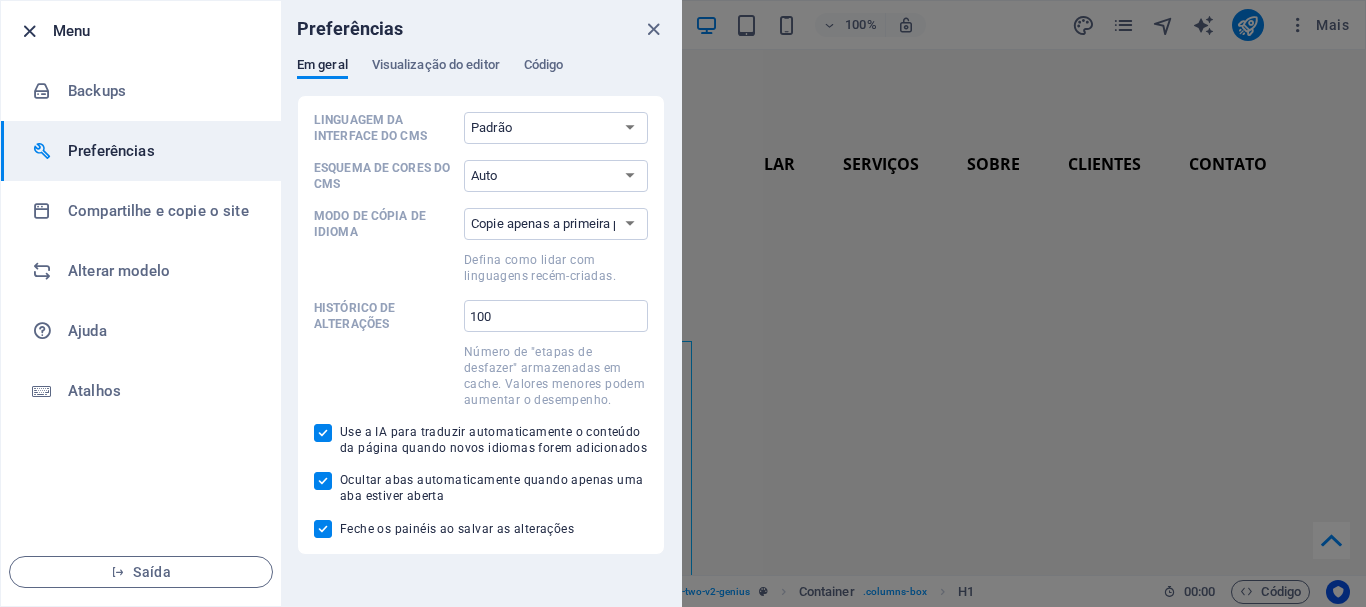 click at bounding box center [29, 31] 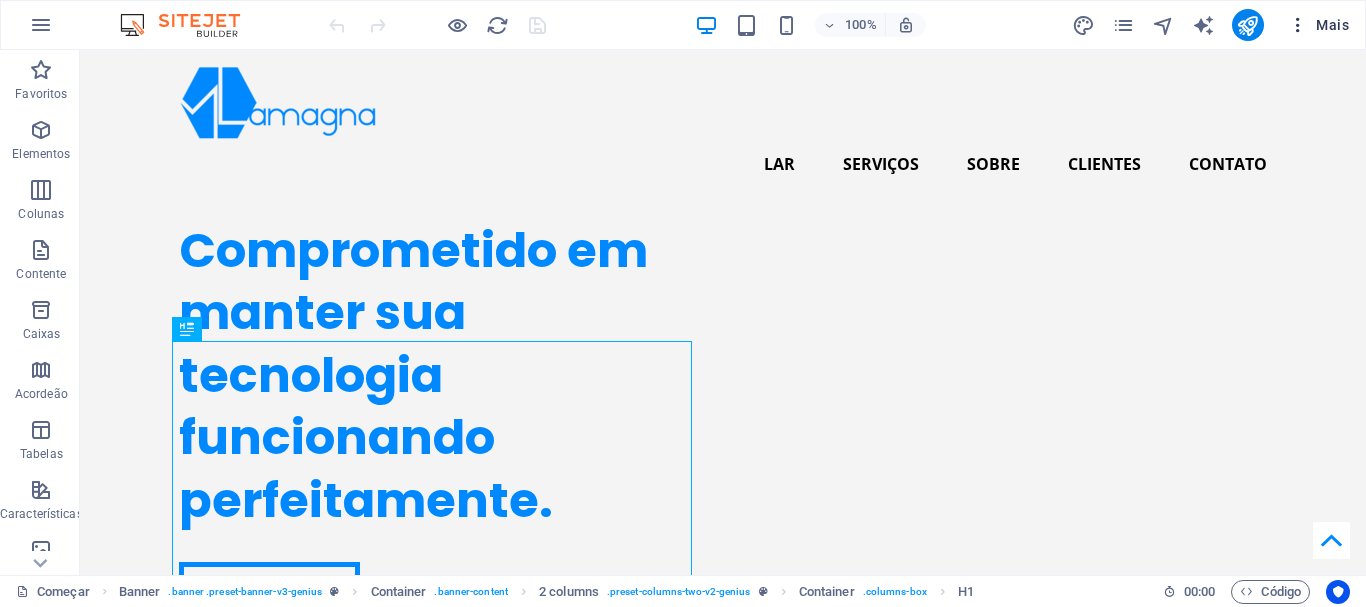 click on "Mais" at bounding box center [1318, 25] 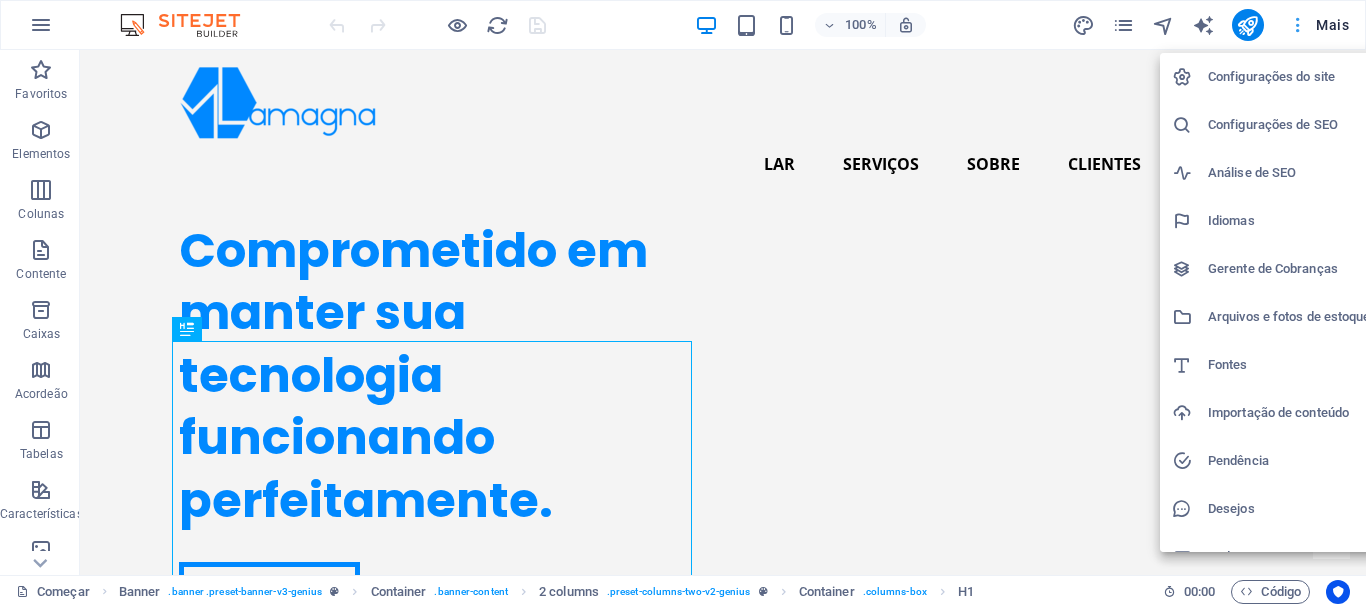 click at bounding box center [683, 303] 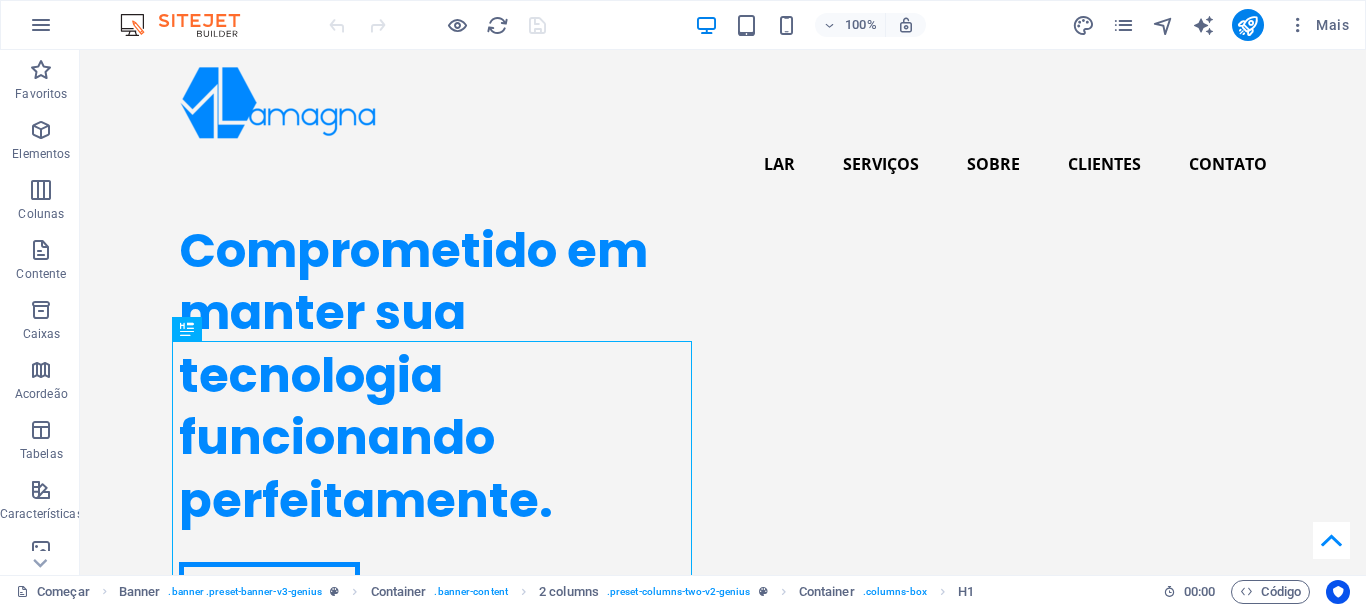 click at bounding box center [190, 25] 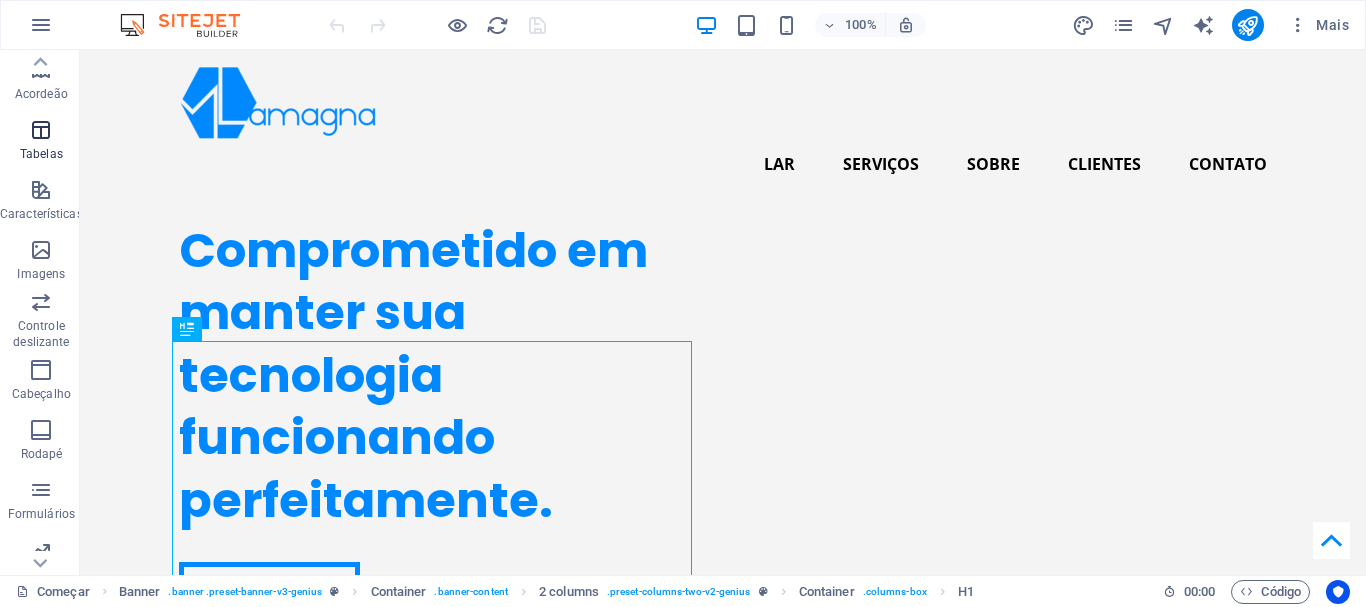 scroll, scrollTop: 375, scrollLeft: 0, axis: vertical 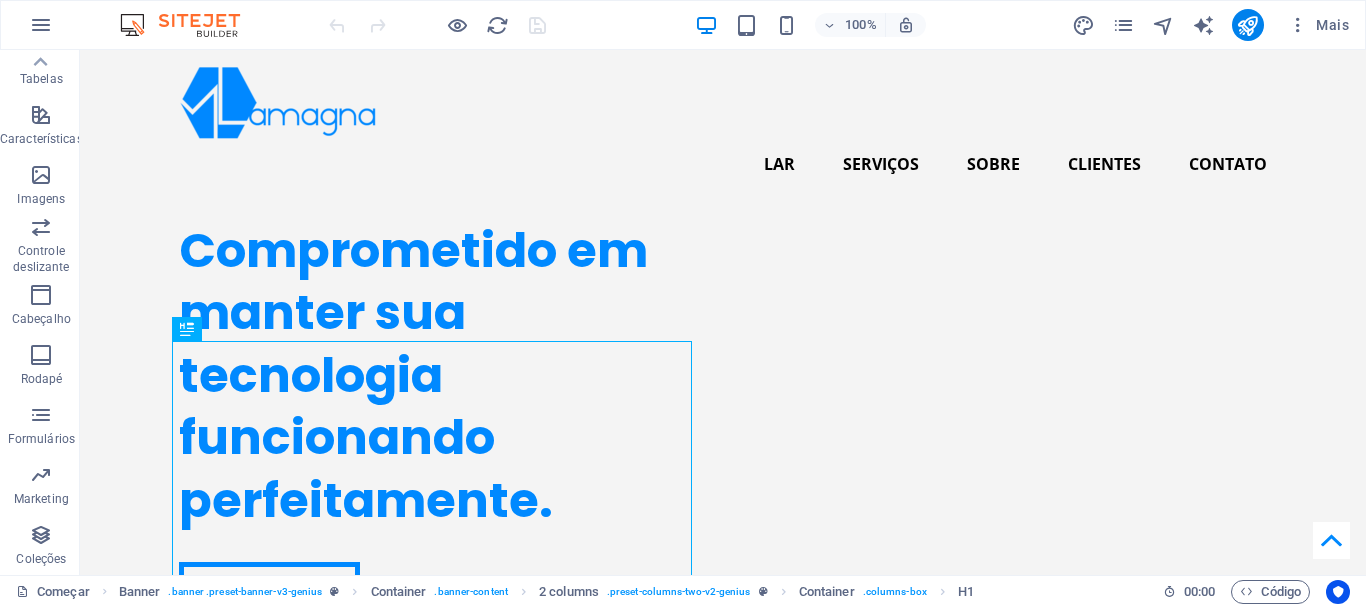 click at bounding box center (190, 25) 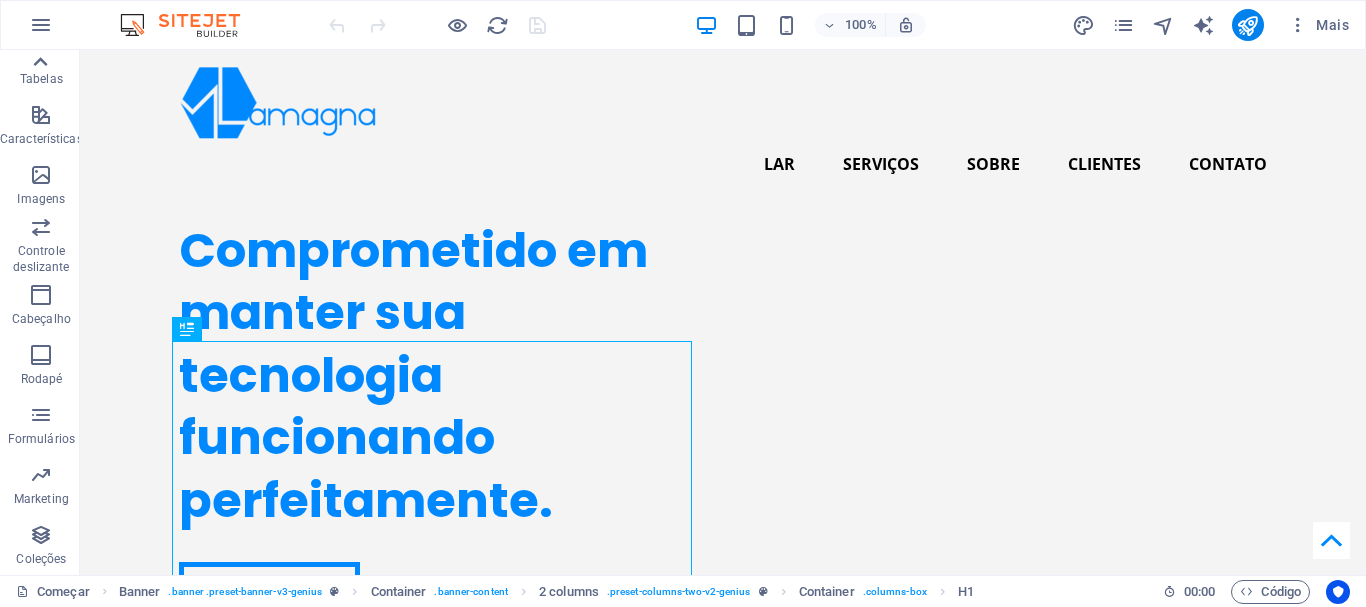 click 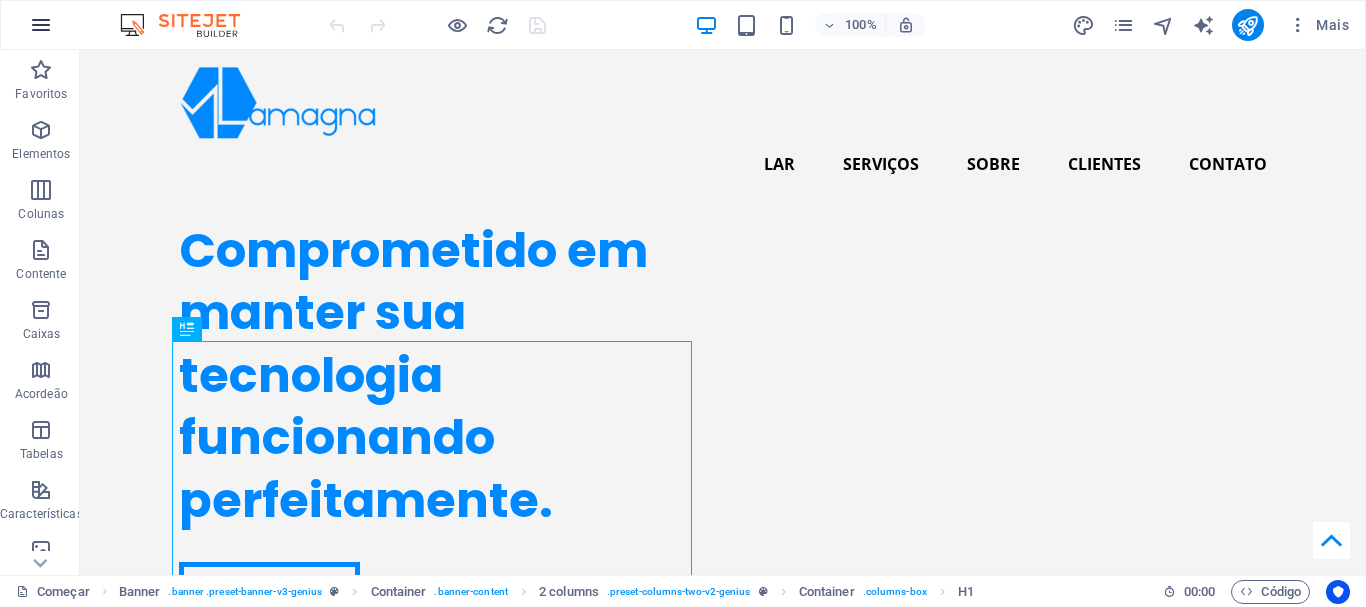 click at bounding box center [41, 25] 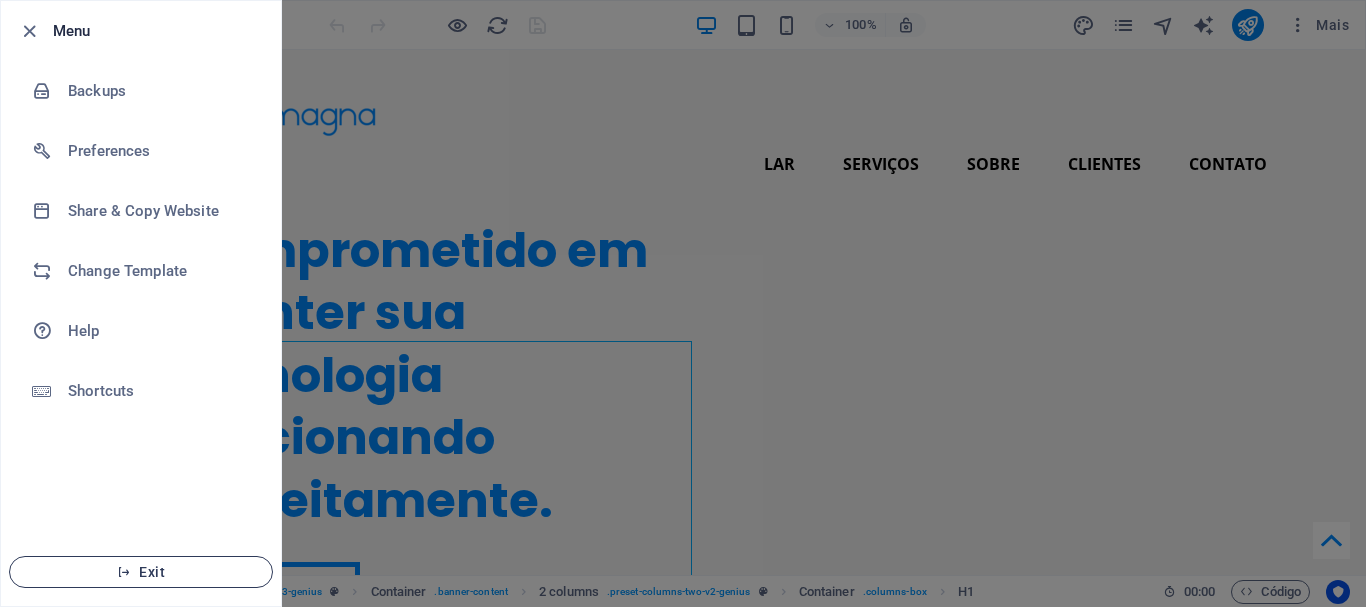 click on "Exit" at bounding box center [141, 572] 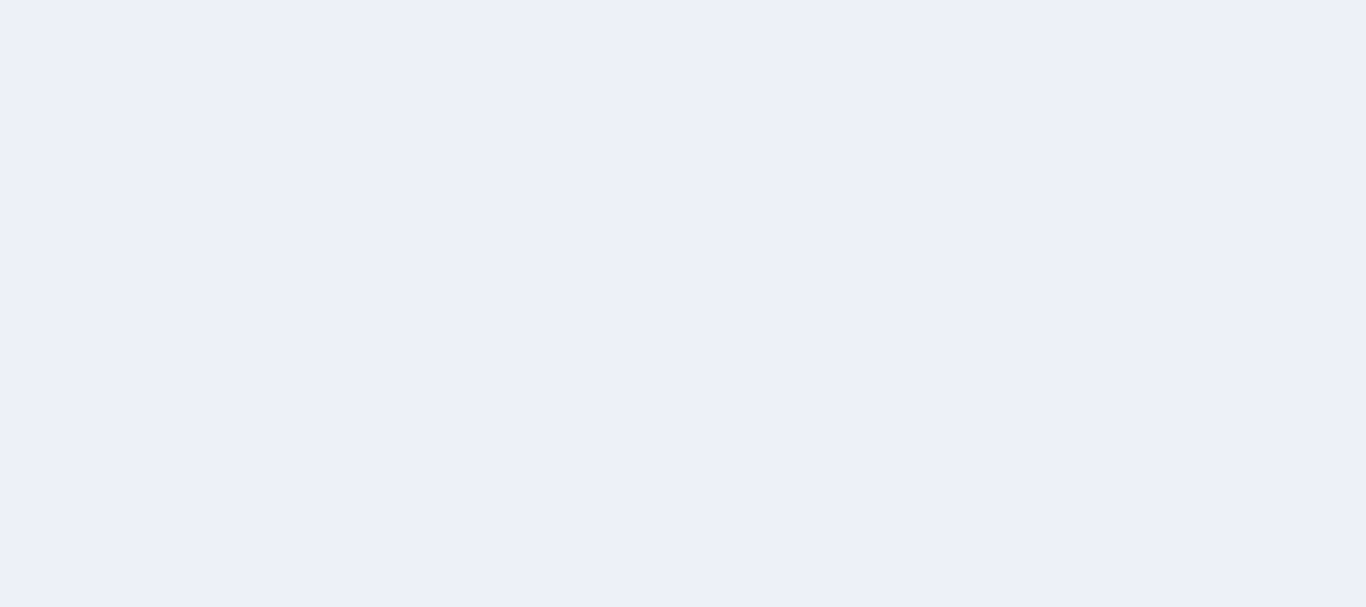 scroll, scrollTop: 0, scrollLeft: 0, axis: both 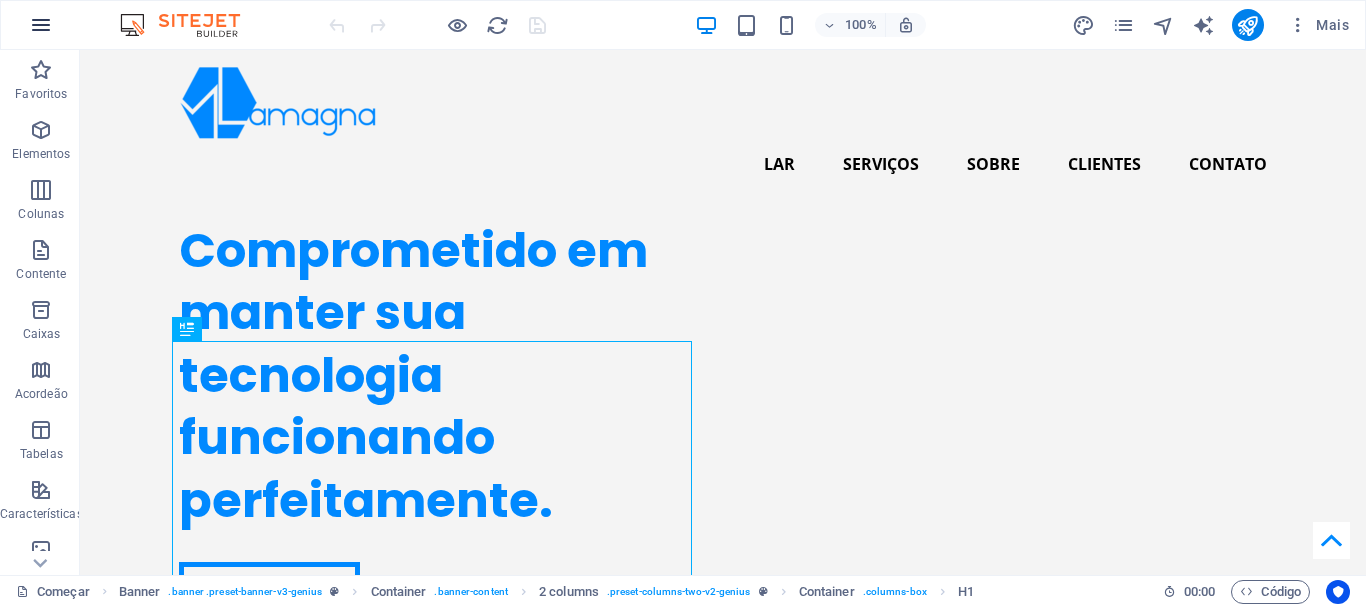 click at bounding box center (41, 25) 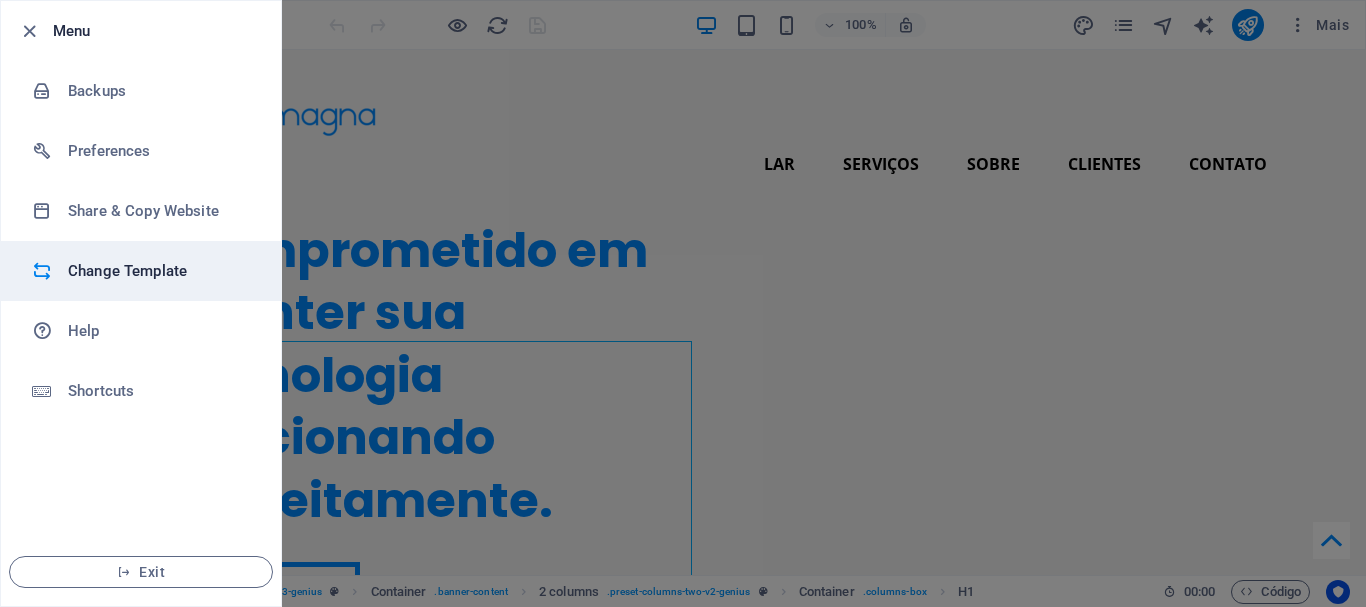 click on "Change Template" at bounding box center [160, 271] 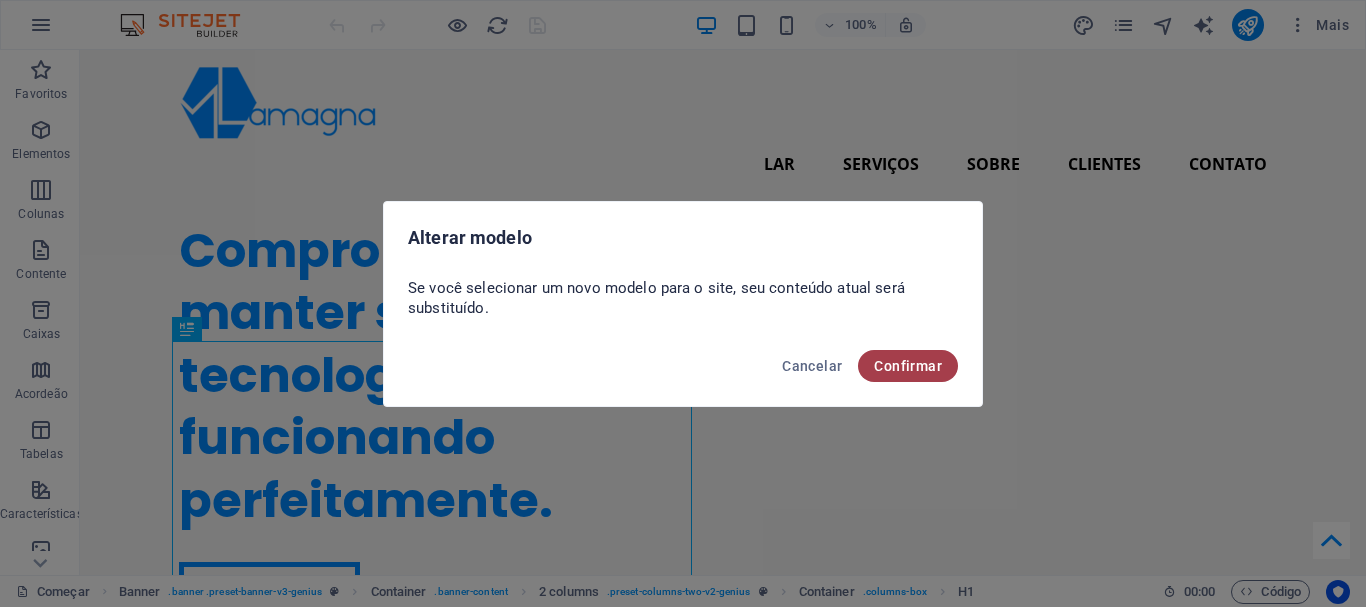 click on "Confirmar" at bounding box center (908, 366) 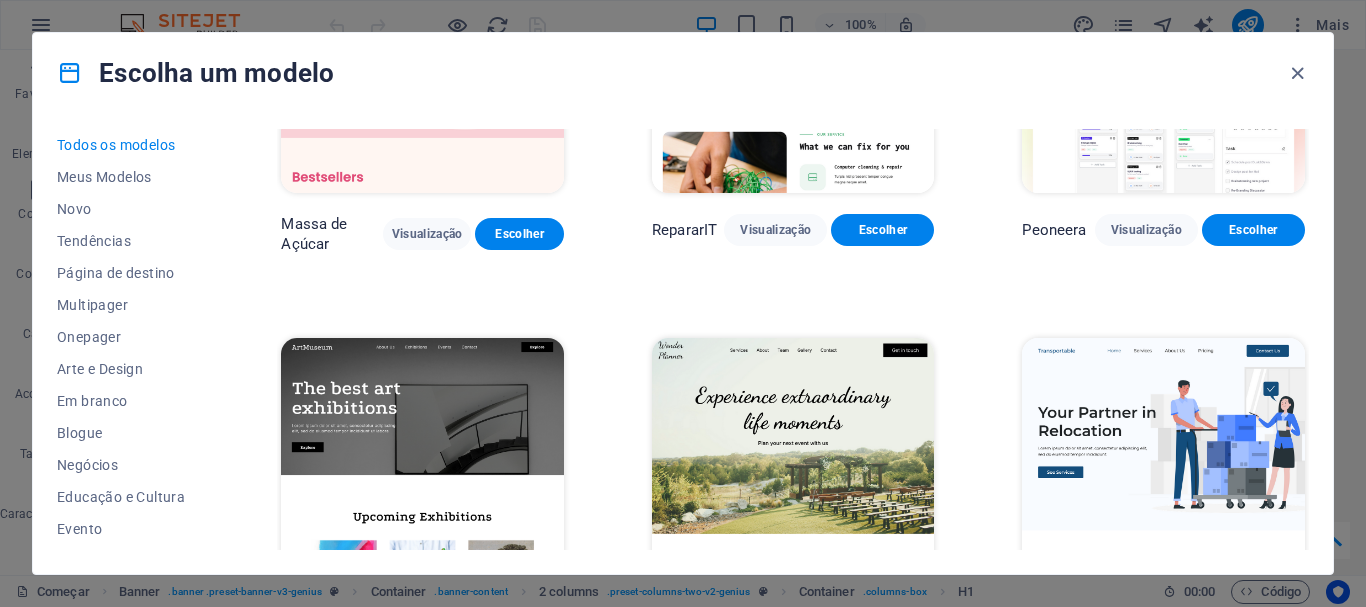 scroll, scrollTop: 0, scrollLeft: 0, axis: both 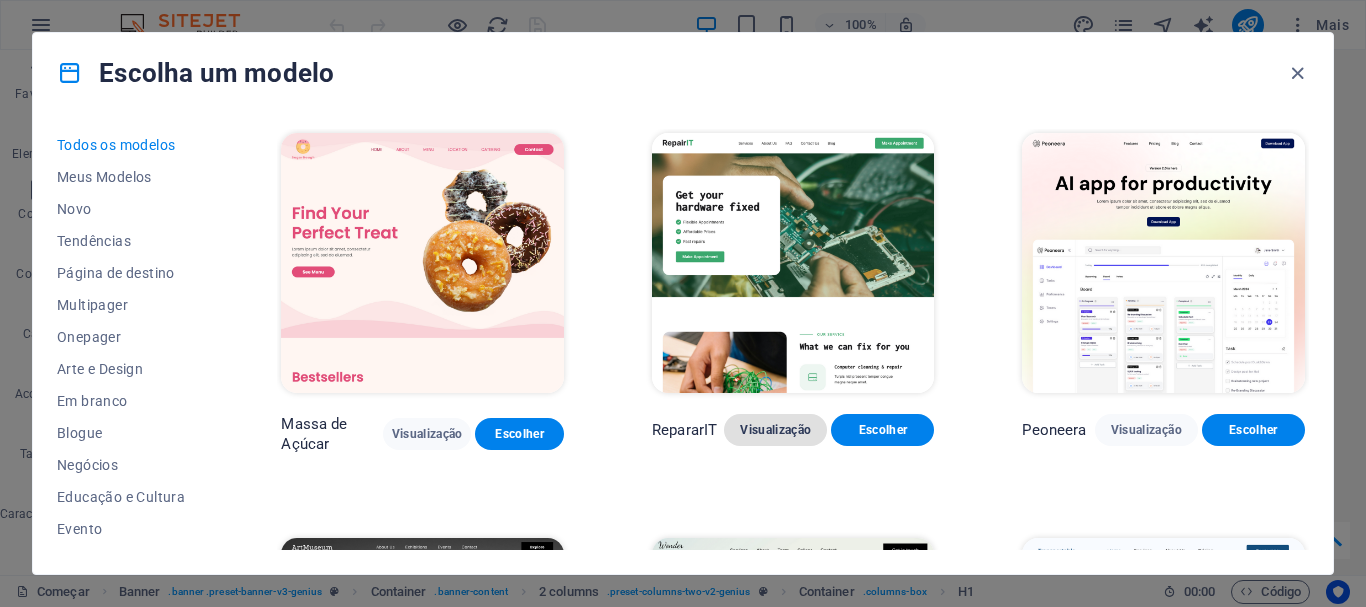 click on "Visualização" at bounding box center [775, 430] 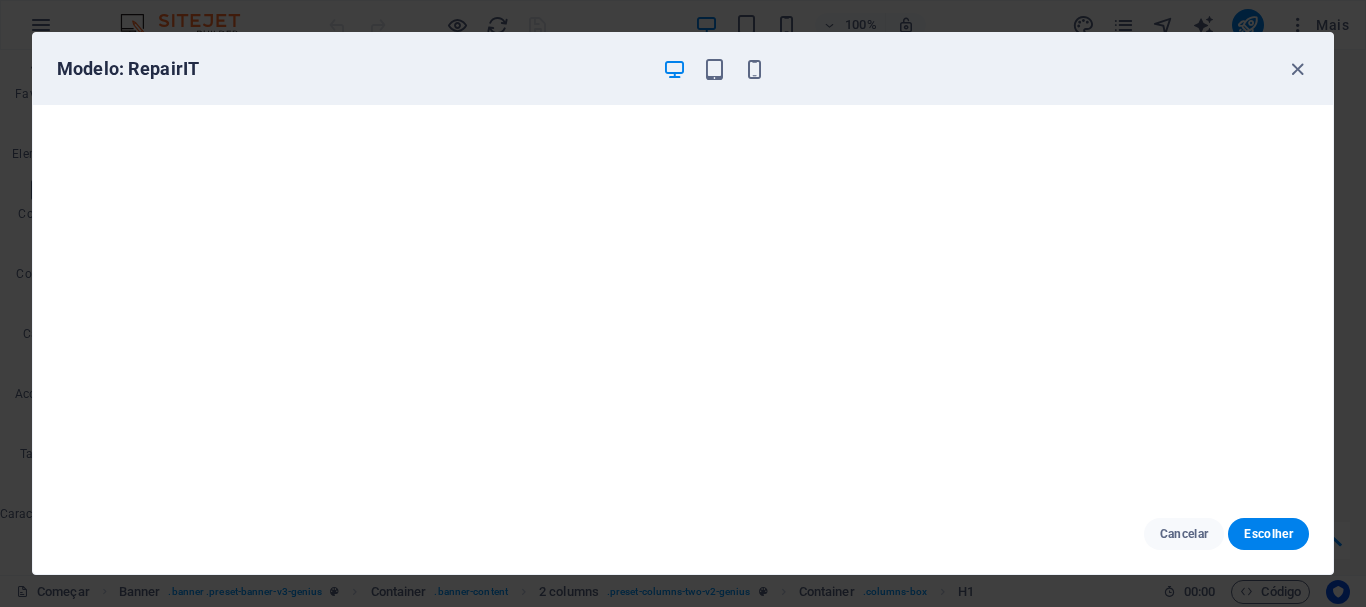 scroll, scrollTop: 5, scrollLeft: 0, axis: vertical 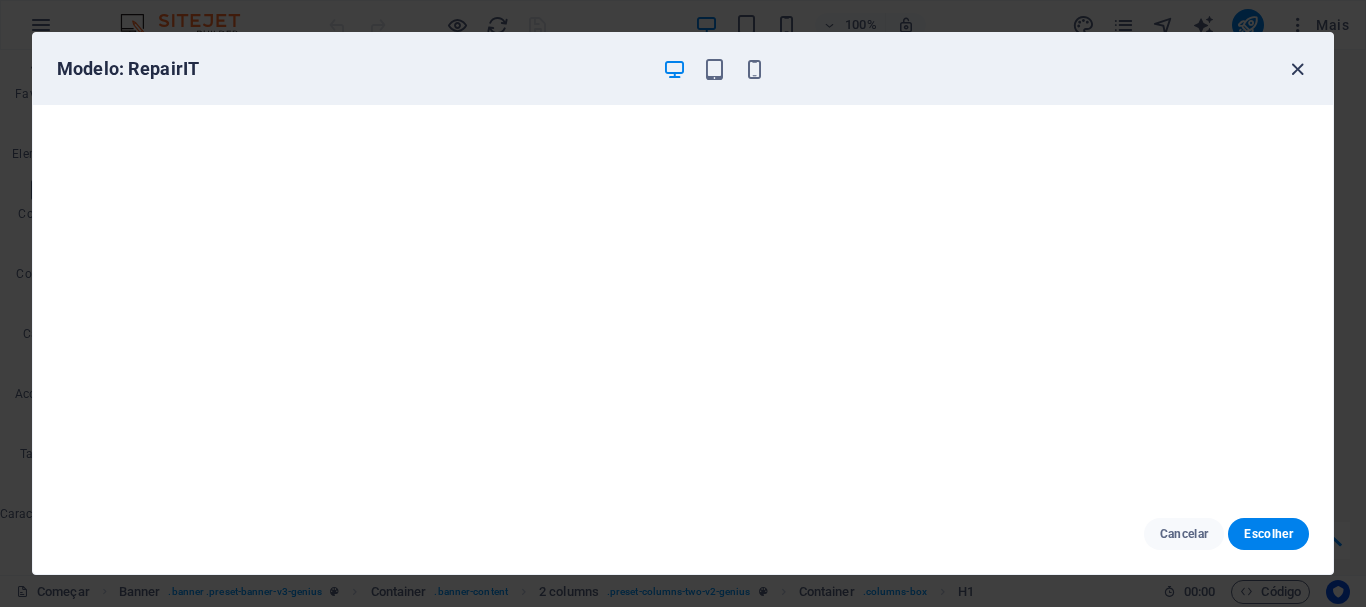 click at bounding box center [1297, 69] 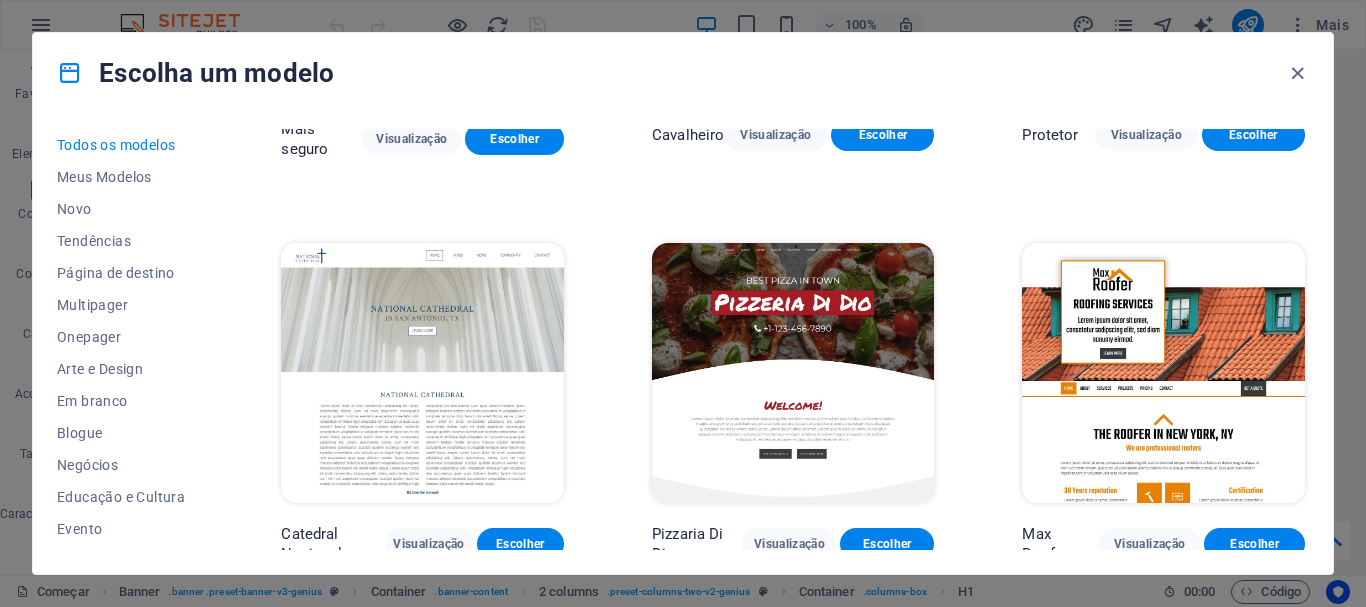 scroll, scrollTop: 7300, scrollLeft: 0, axis: vertical 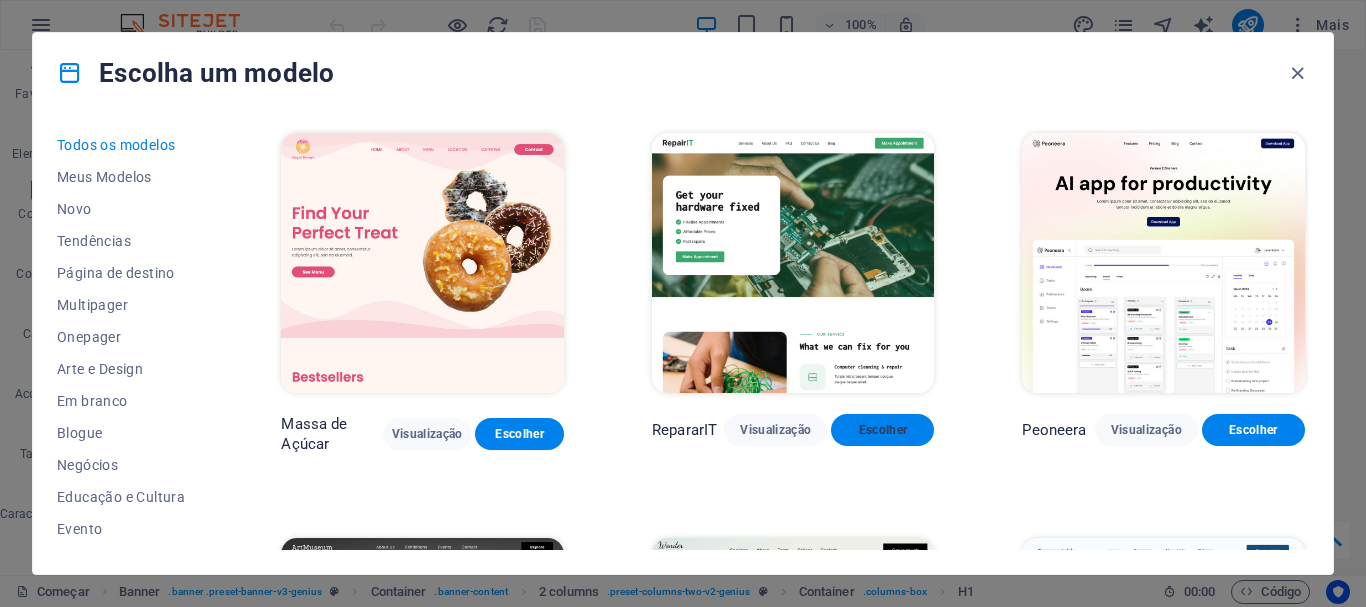 click on "Escolher" at bounding box center [883, 430] 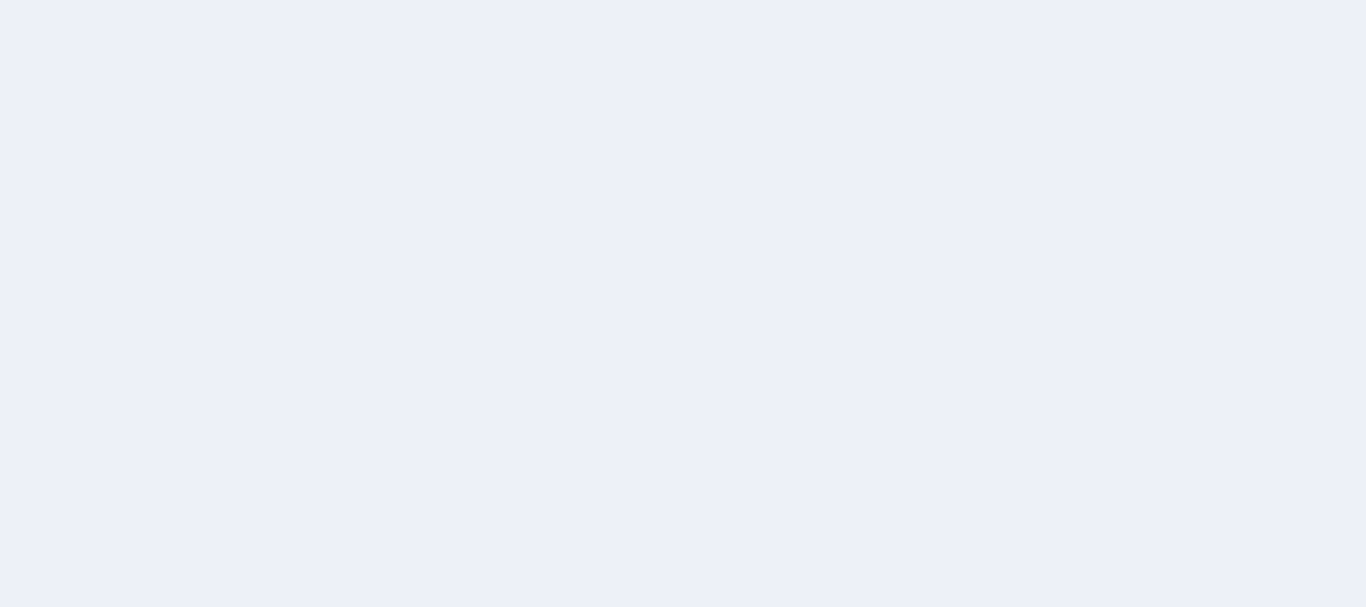 scroll, scrollTop: 0, scrollLeft: 0, axis: both 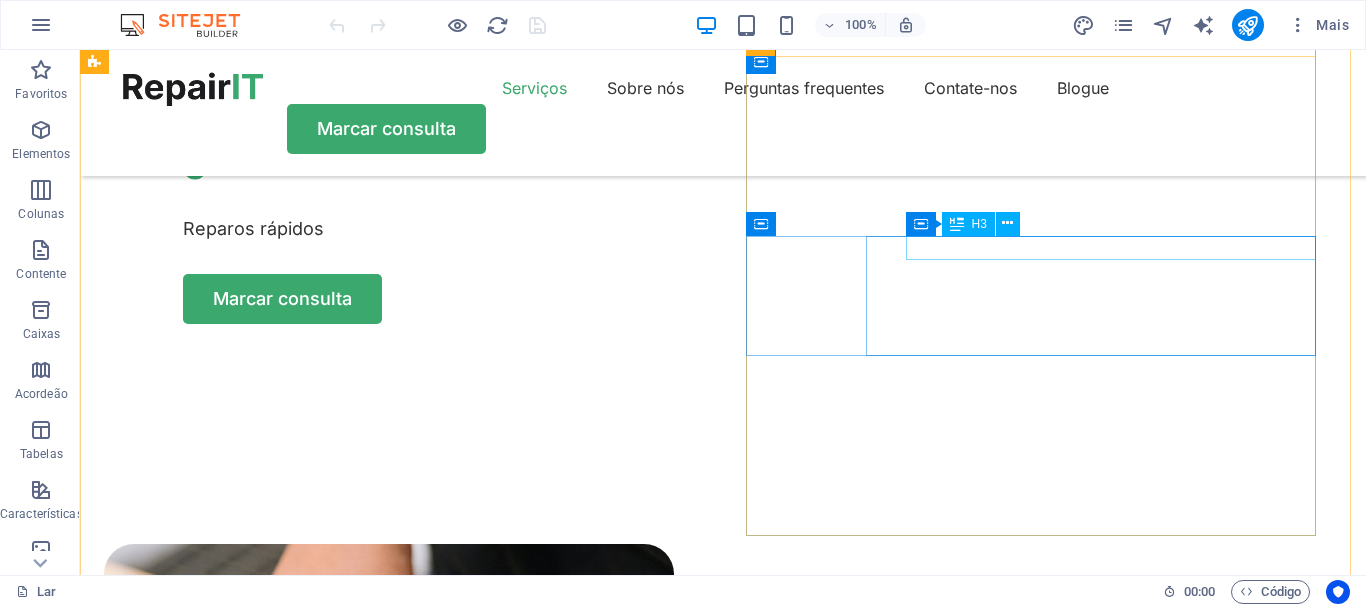 click on "Limpeza e reparação de móveis" at bounding box center [409, 1968] 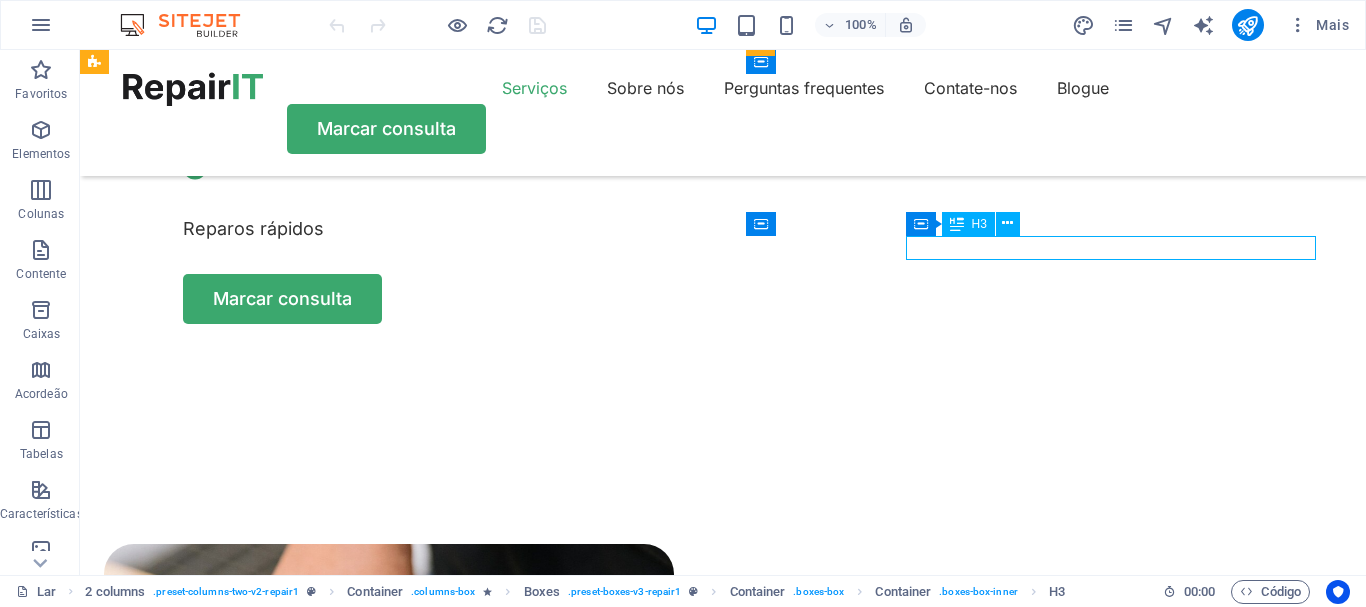click on "Limpeza e reparação de móveis" at bounding box center [409, 1968] 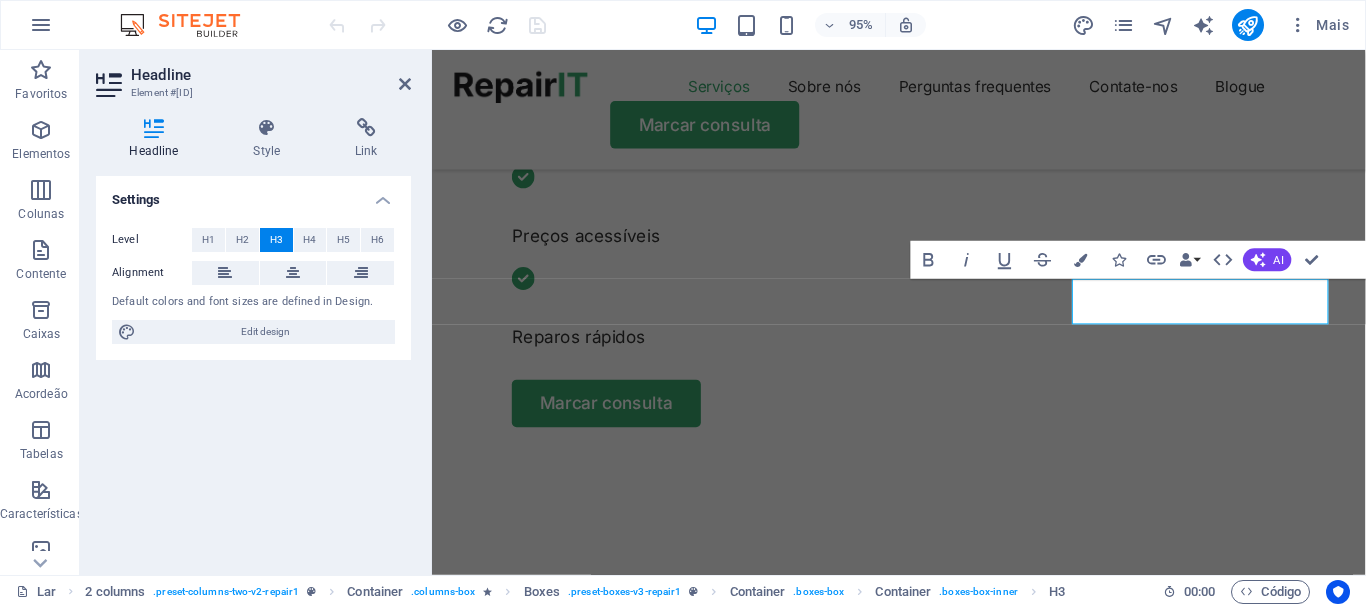 scroll, scrollTop: 934, scrollLeft: 0, axis: vertical 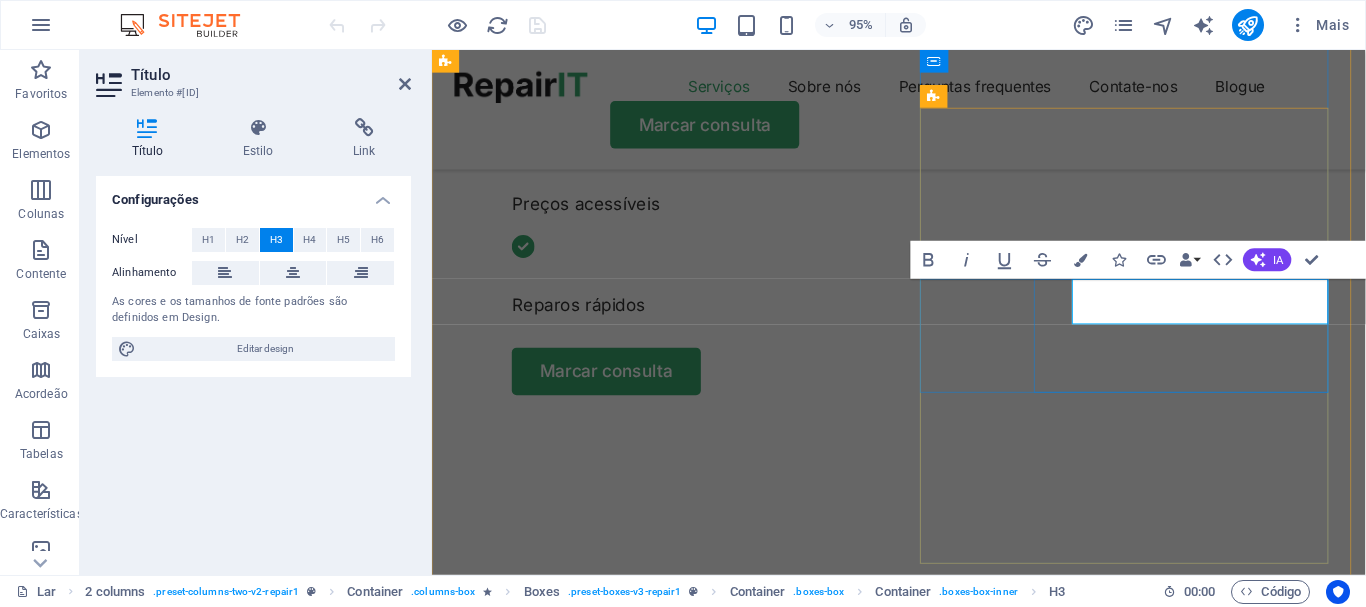 click on "Limpeza e peças de móveis" at bounding box center (695, 2083) 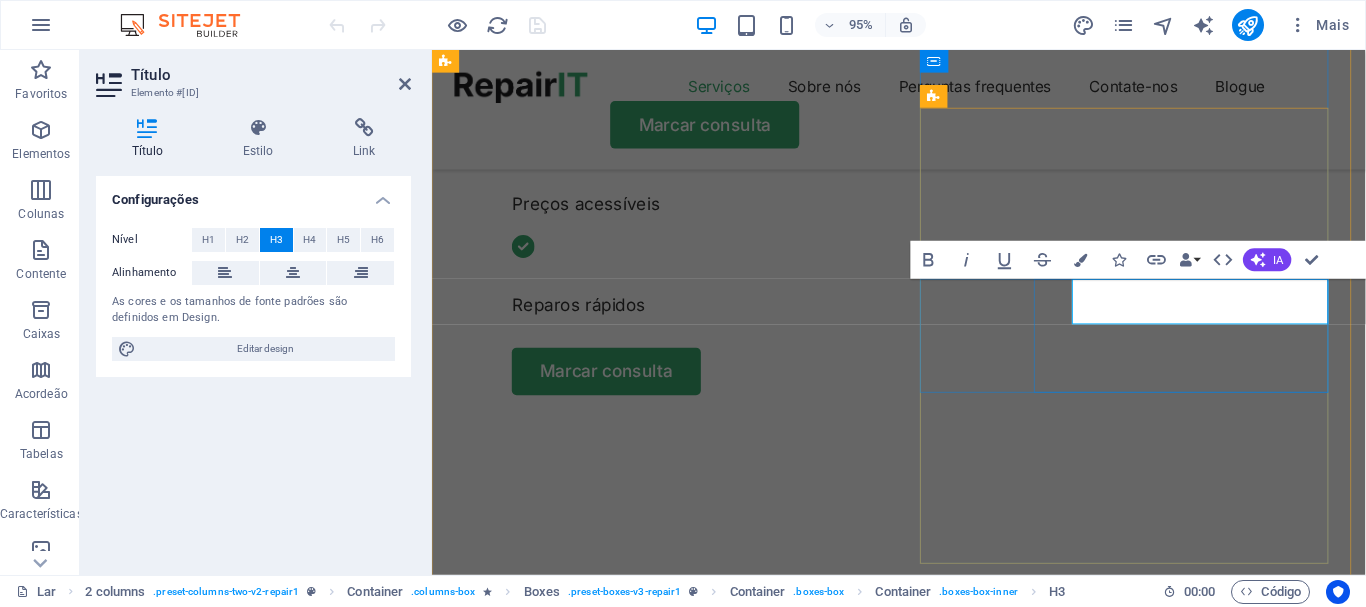 drag, startPoint x: 1197, startPoint y: 327, endPoint x: 1104, endPoint y: 335, distance: 93.34345 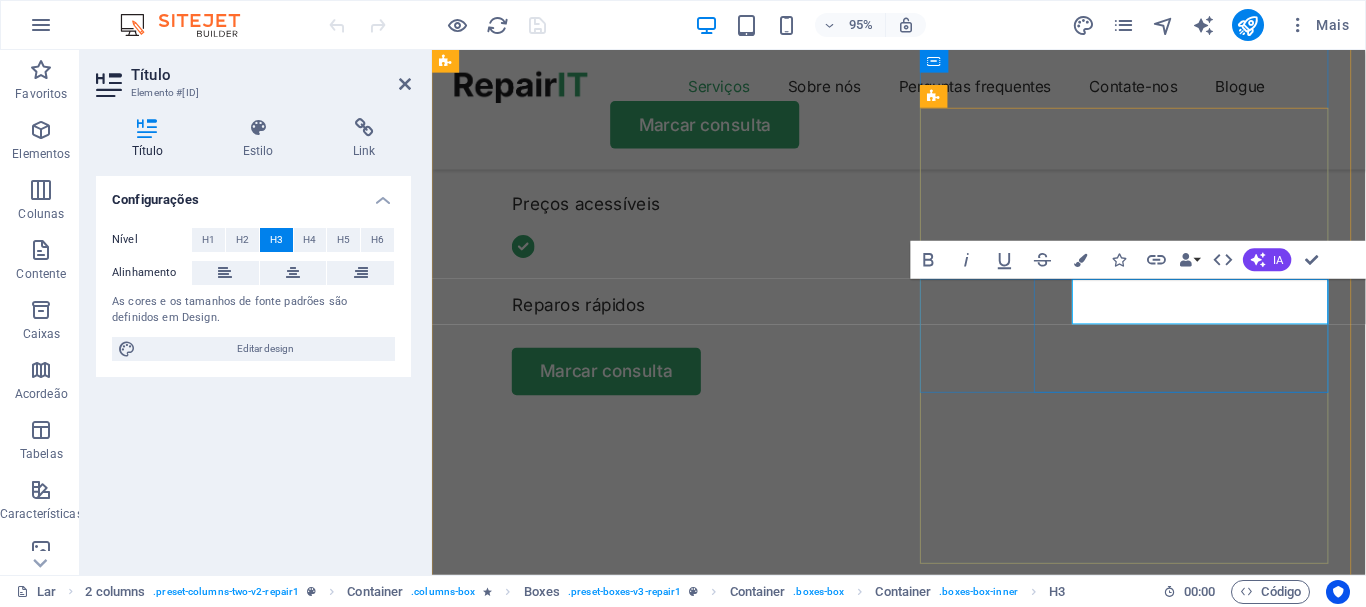 type 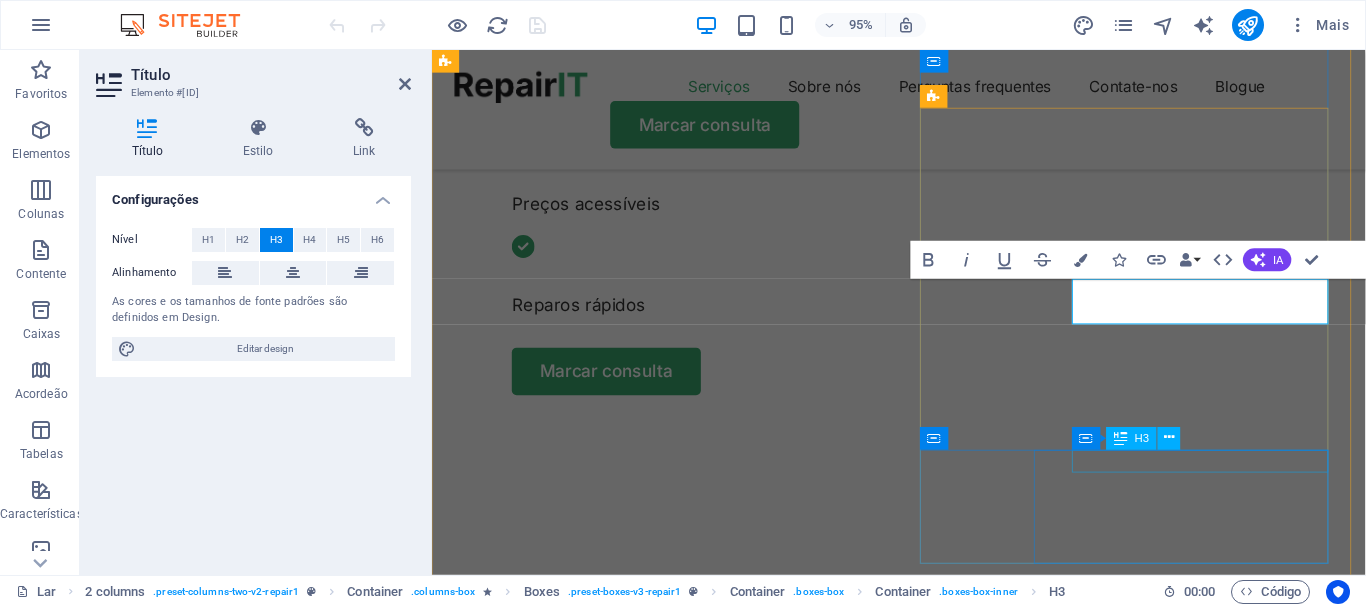 click on "Recuperação de dados" at bounding box center [695, 2328] 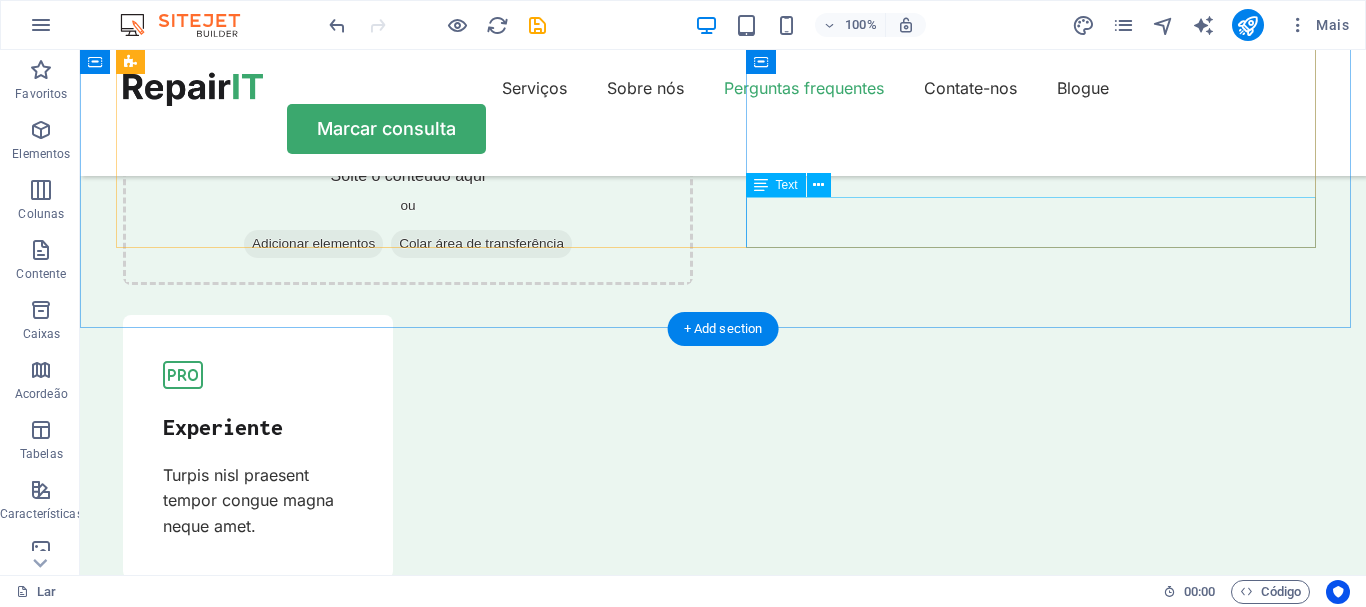 scroll, scrollTop: 5834, scrollLeft: 0, axis: vertical 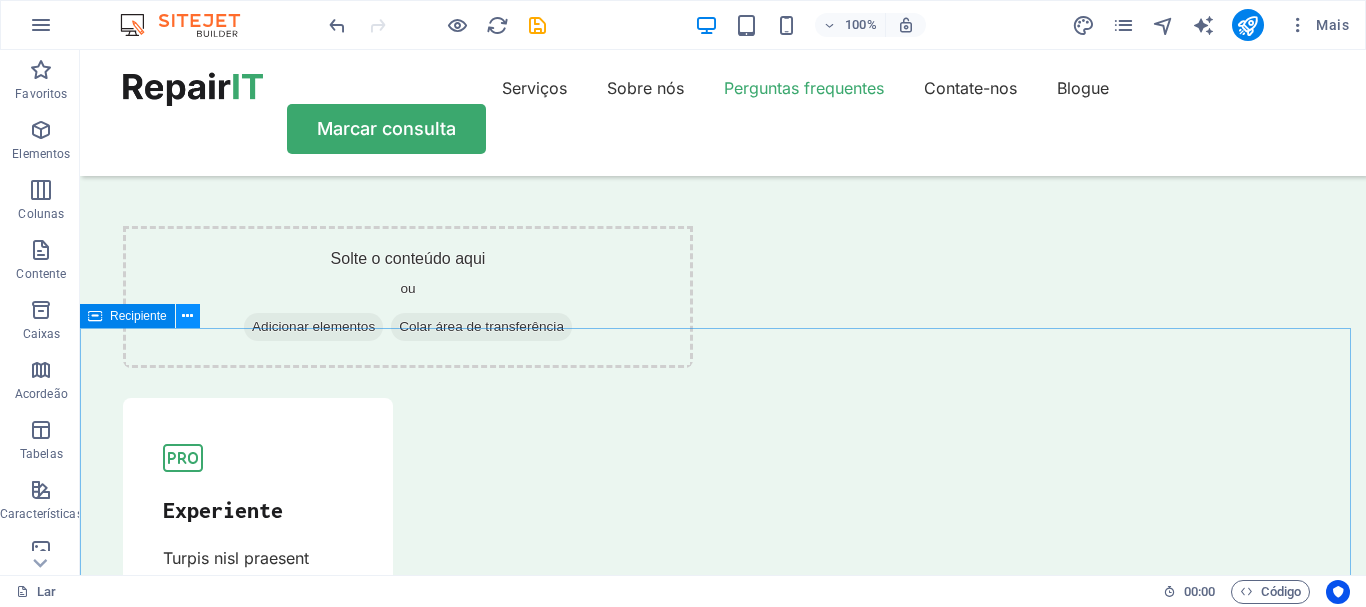 click at bounding box center [187, 316] 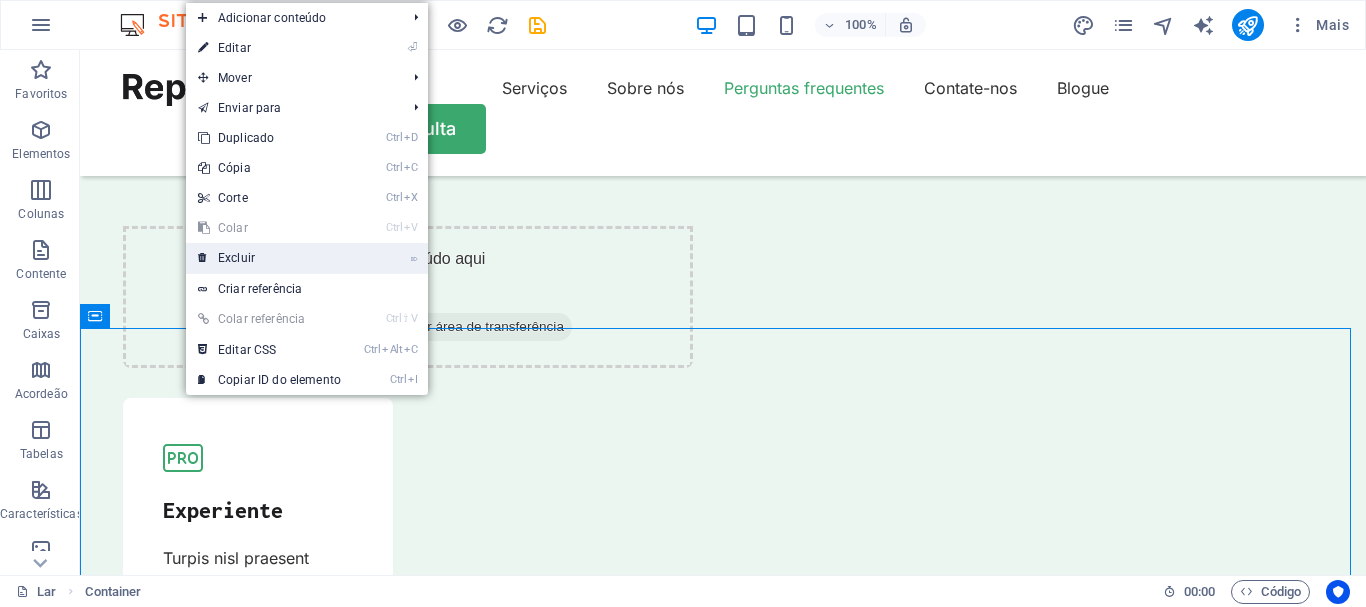 click on "⌦ Excluir" at bounding box center (269, 258) 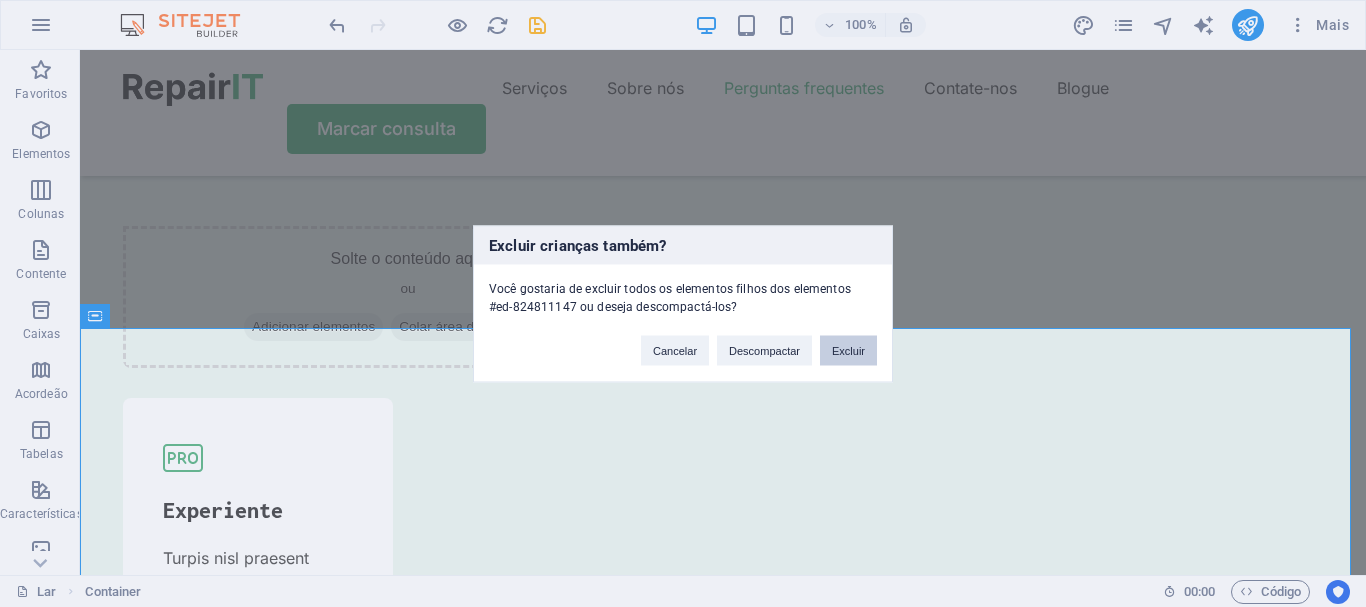 click on "Excluir" at bounding box center (848, 350) 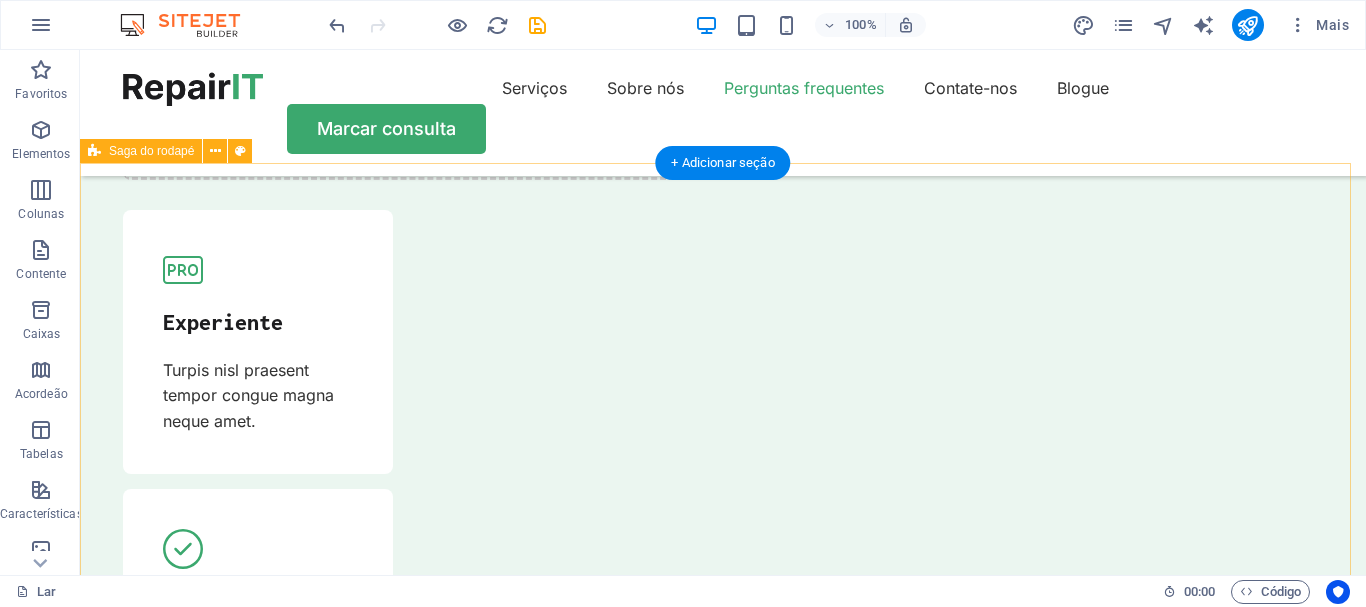 scroll, scrollTop: 6044, scrollLeft: 0, axis: vertical 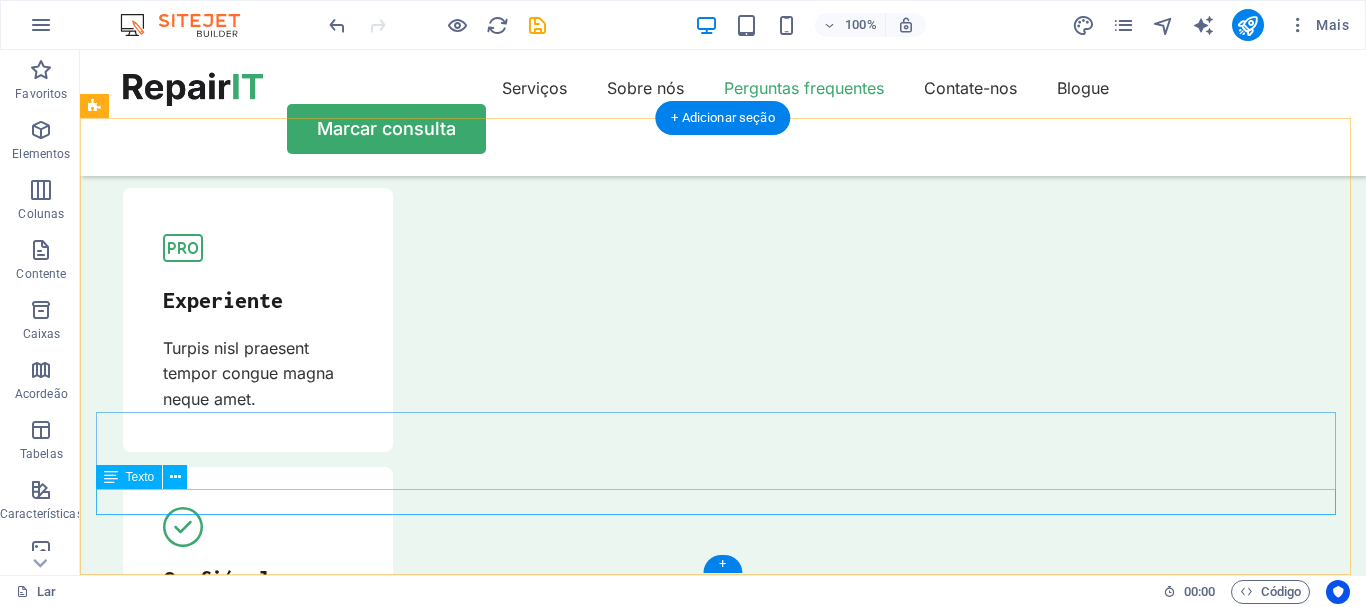 click on "Direitos autorais [YEAR]  [LAST NAME]" at bounding box center (704, 8341) 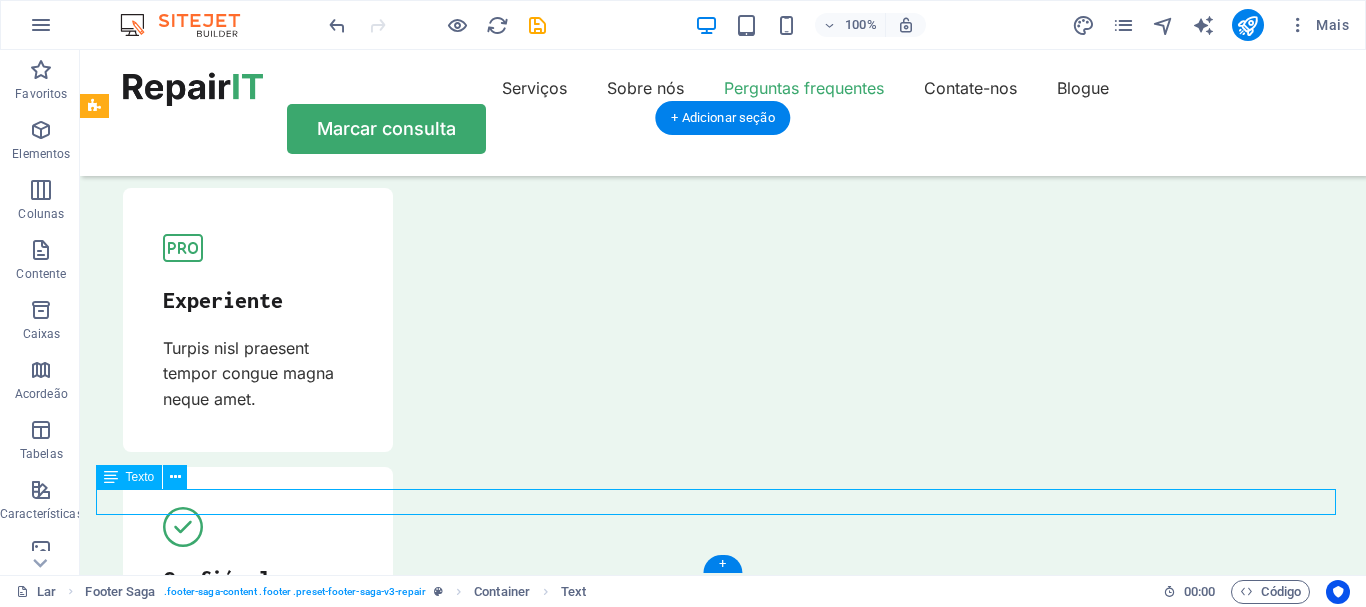 click on "Direitos autorais [YEAR]  [LAST NAME]" at bounding box center (704, 8341) 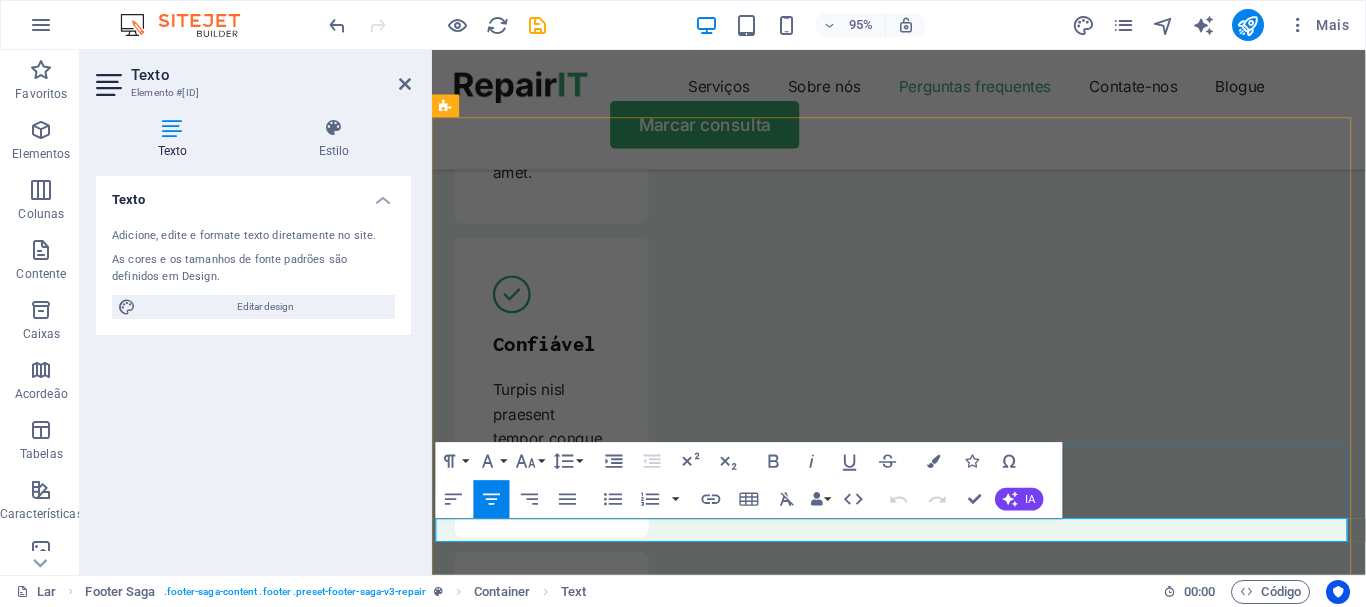click on "2024" at bounding box center [947, 8480] 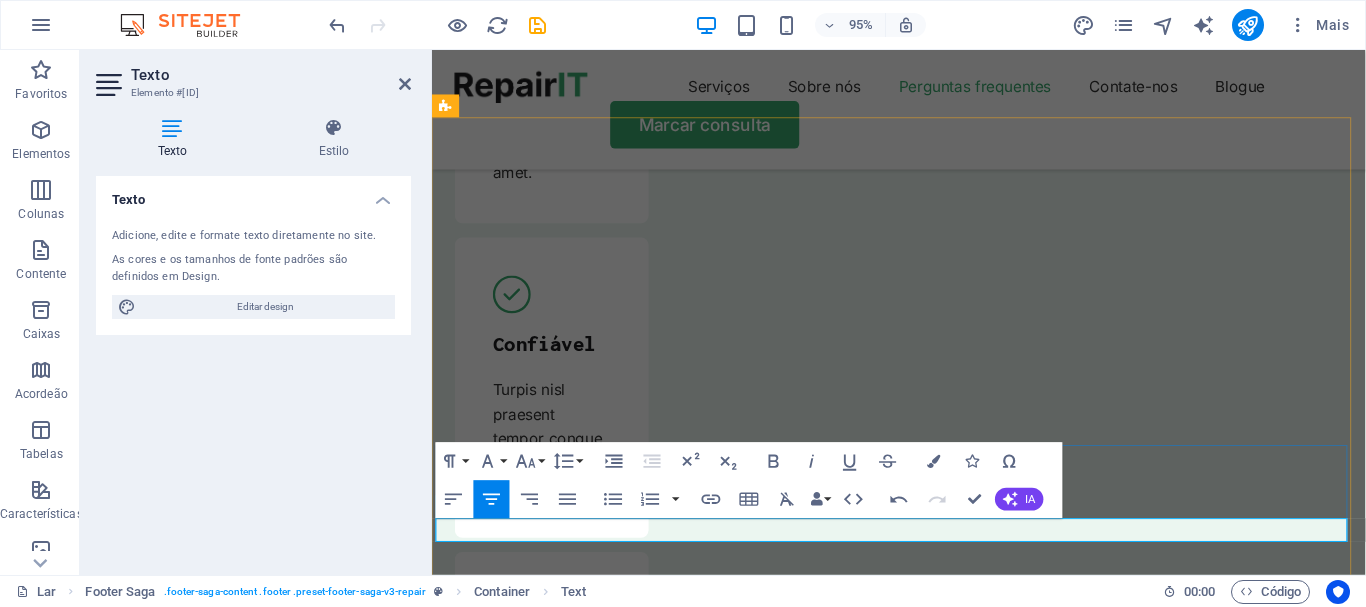 type 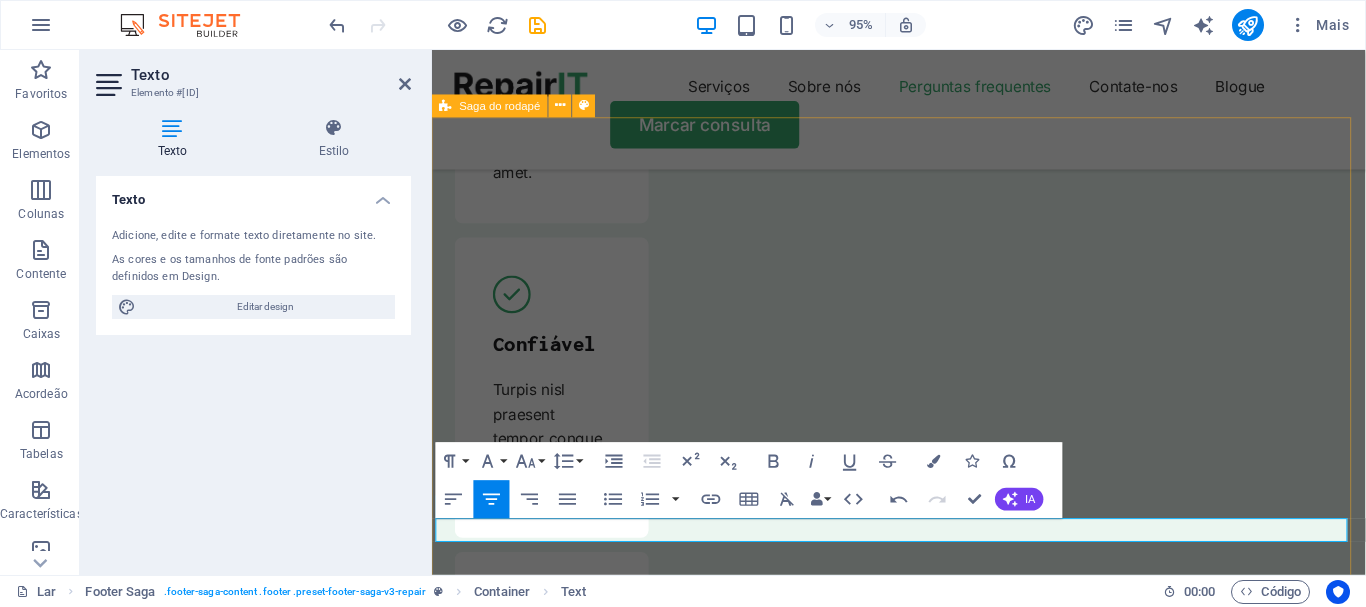 click on "Lorem ipsum dolor sit amet, consectetur. Navegação Lar Sobre nós Serviços Contate-nos Links rápidos
Aviso Legal
política de Privacidade
Blogue
Perguntas frequentes
Contate-nos Nossa equipe de suporte e vendas está disponível 24 horas por dia, 7 dias por semana para responder às suas perguntas
+1-[PHONE]
[EMAIL] Direitos autorais [YEAR]  [LAST NAME]" at bounding box center [923, 8088] 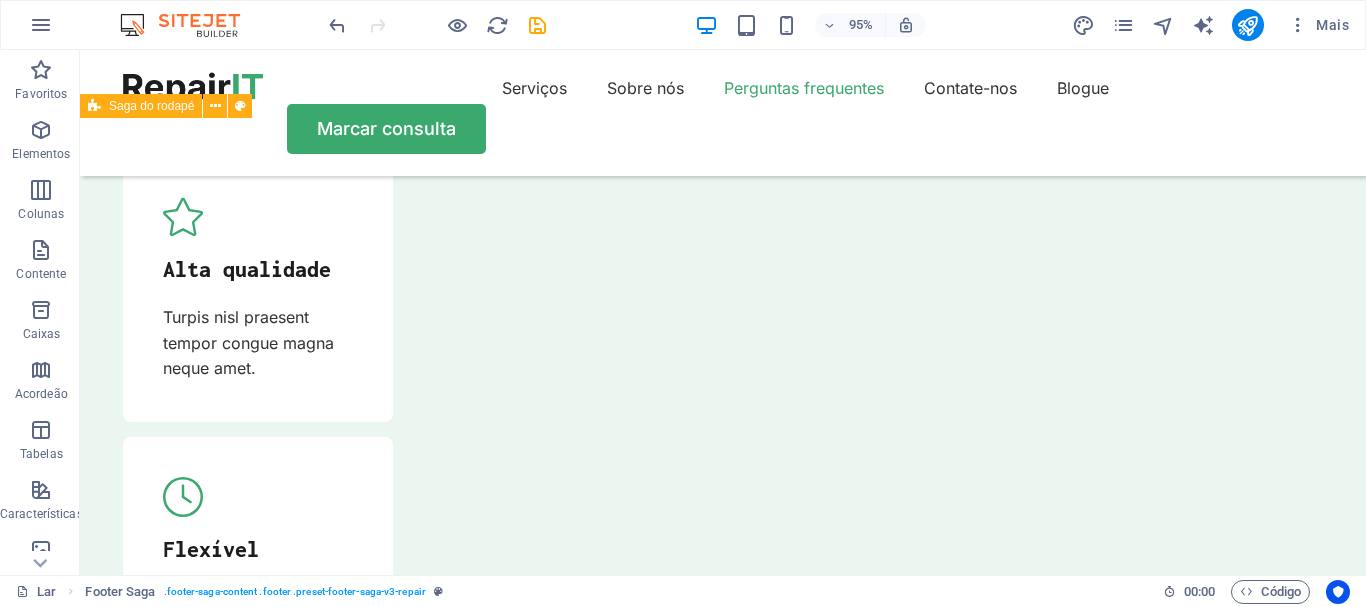 scroll, scrollTop: 6044, scrollLeft: 0, axis: vertical 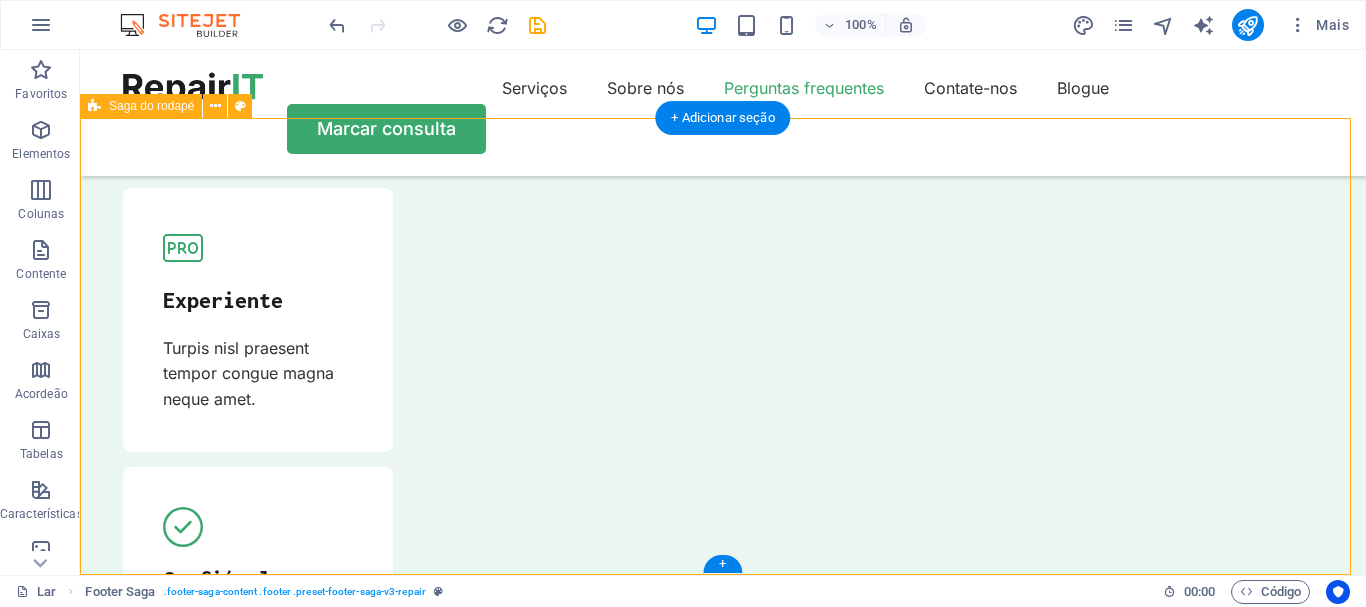 click on "Lorem ipsum dolor sit amet, consectetur. Navegação Lar Sobre nós Serviços Contate-nos Links rápidos
Aviso Legal
política de Privacidade
Blogue
Perguntas frequentes
Contate-nos Nossa equipe de suporte e vendas está disponível 24 horas por dia, 7 dias por semana para responder às suas perguntas
+1-[PHONE]
[EMAIL] Direitos autorais [LAST NAME]  de [YEAR]" at bounding box center [723, 7961] 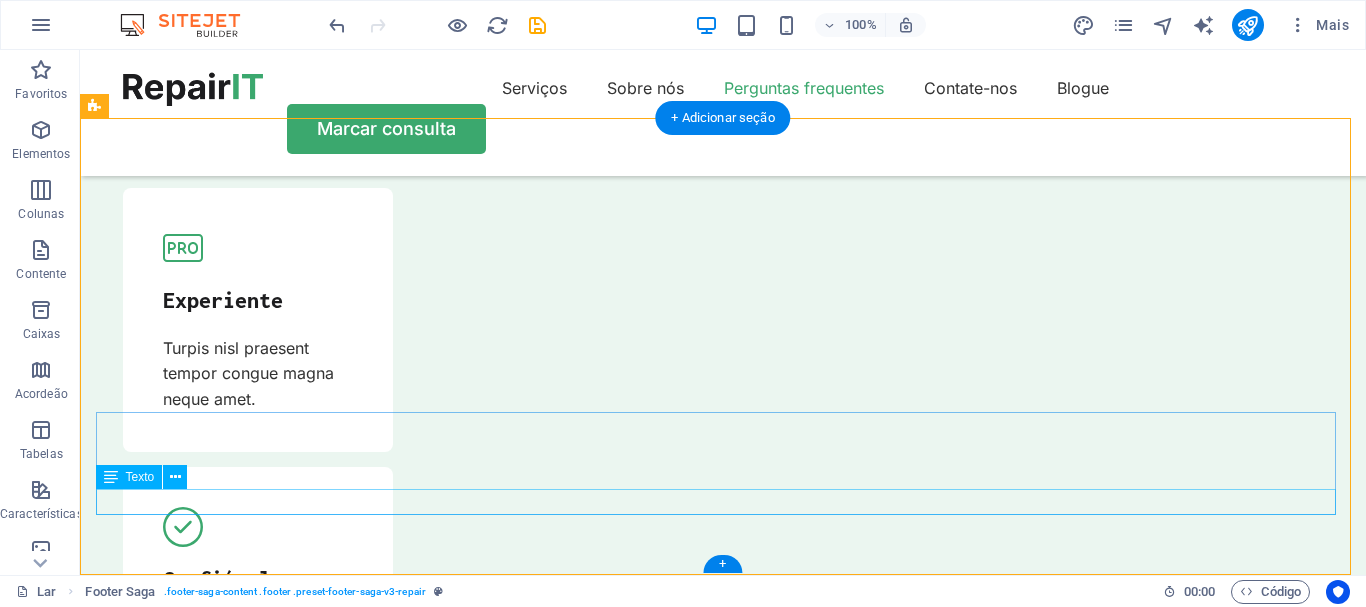click on "Direitos autorais Individual de [YEAR]" at bounding box center [704, 8341] 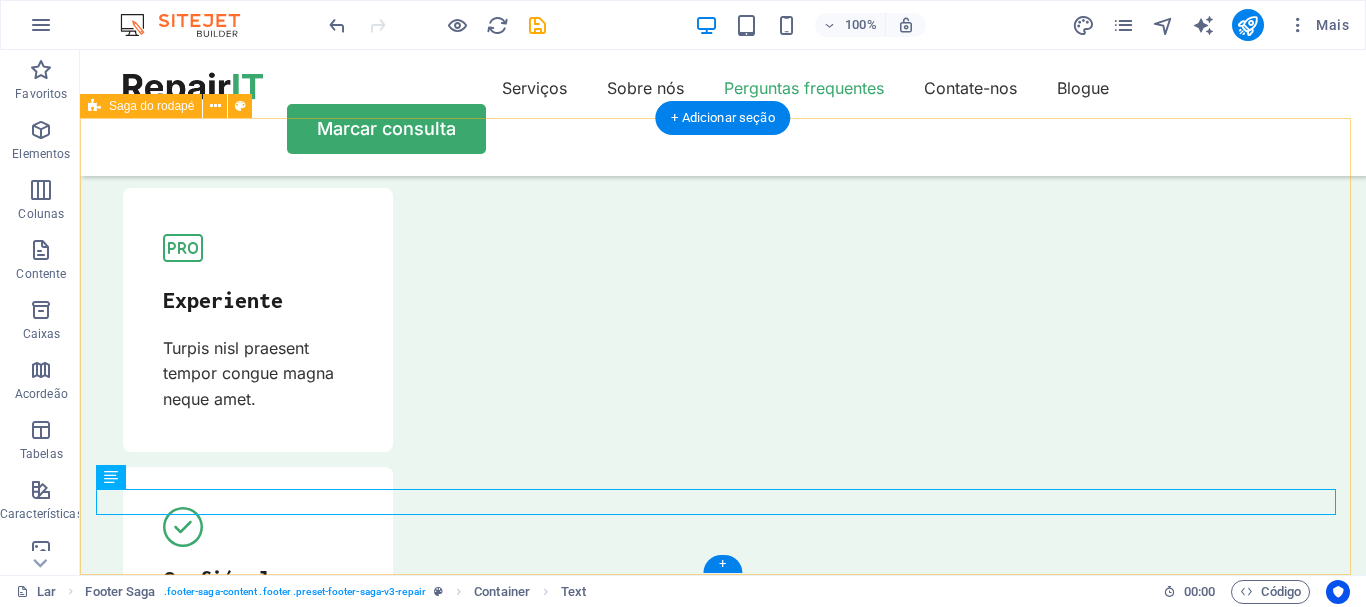 click on "Lorem ipsum dolor sit amet, consectetur. Navegação Lar Sobre nós Serviços Contate-nos Links rápidos
Aviso Legal
política de Privacidade
Blogue
Perguntas frequentes
Contate-nos Nossa equipe de suporte e vendas está disponível 24 horas por dia, 7 dias por semana para responder às suas perguntas
+1-[PHONE]
[EMAIL] Direitos autorais [LAST NAME]  de [YEAR]" at bounding box center (723, 7961) 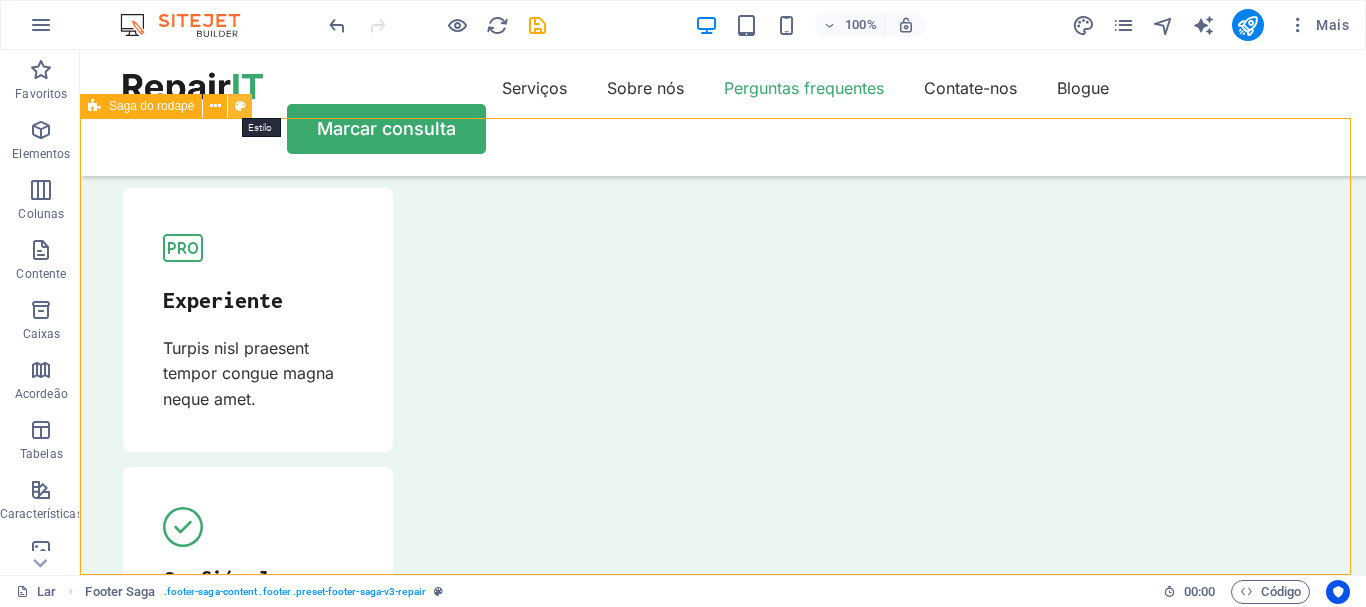 click at bounding box center [240, 106] 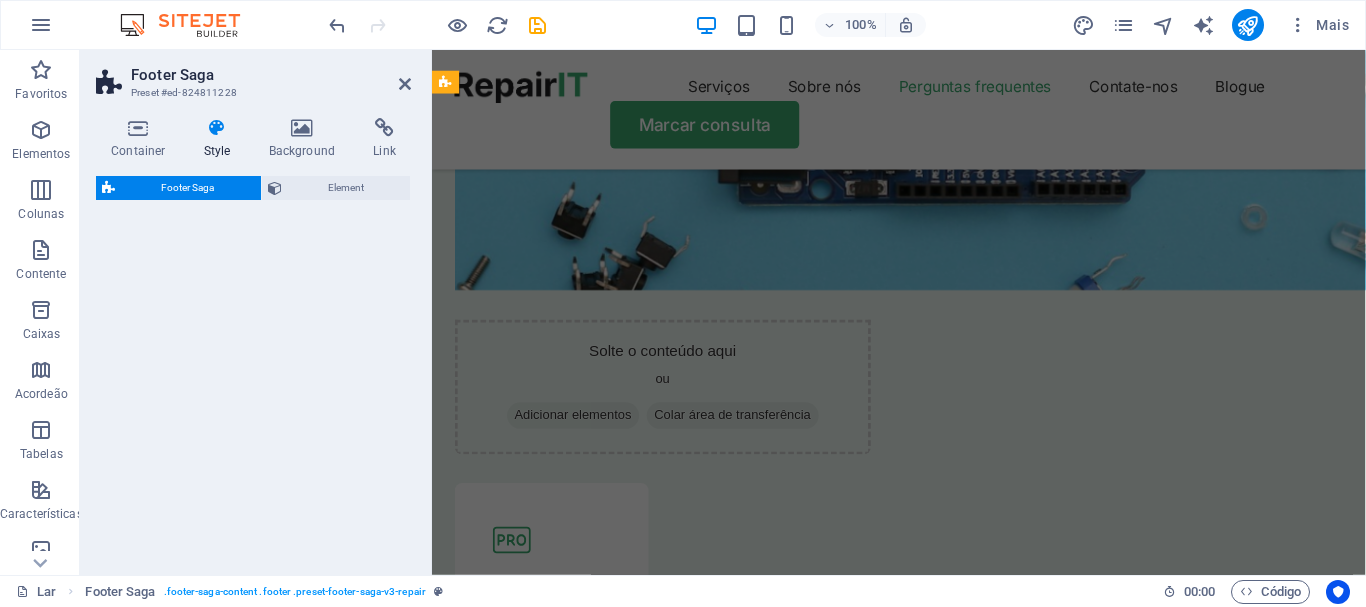 select on "rem" 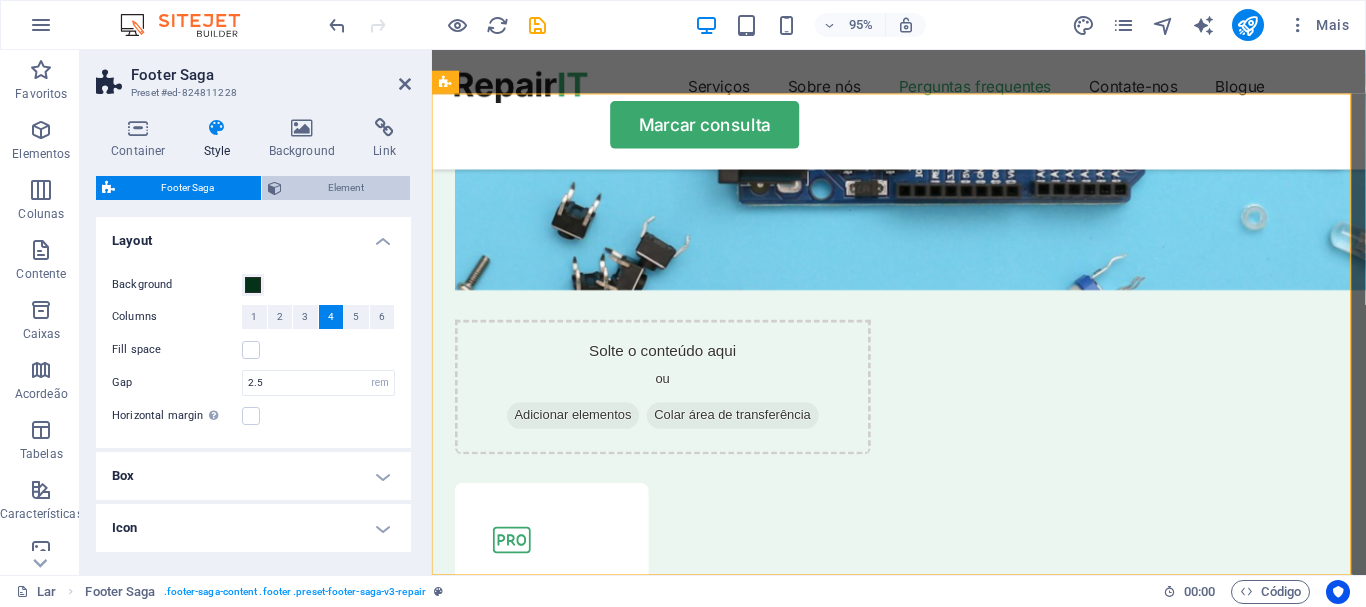 scroll, scrollTop: 6659, scrollLeft: 0, axis: vertical 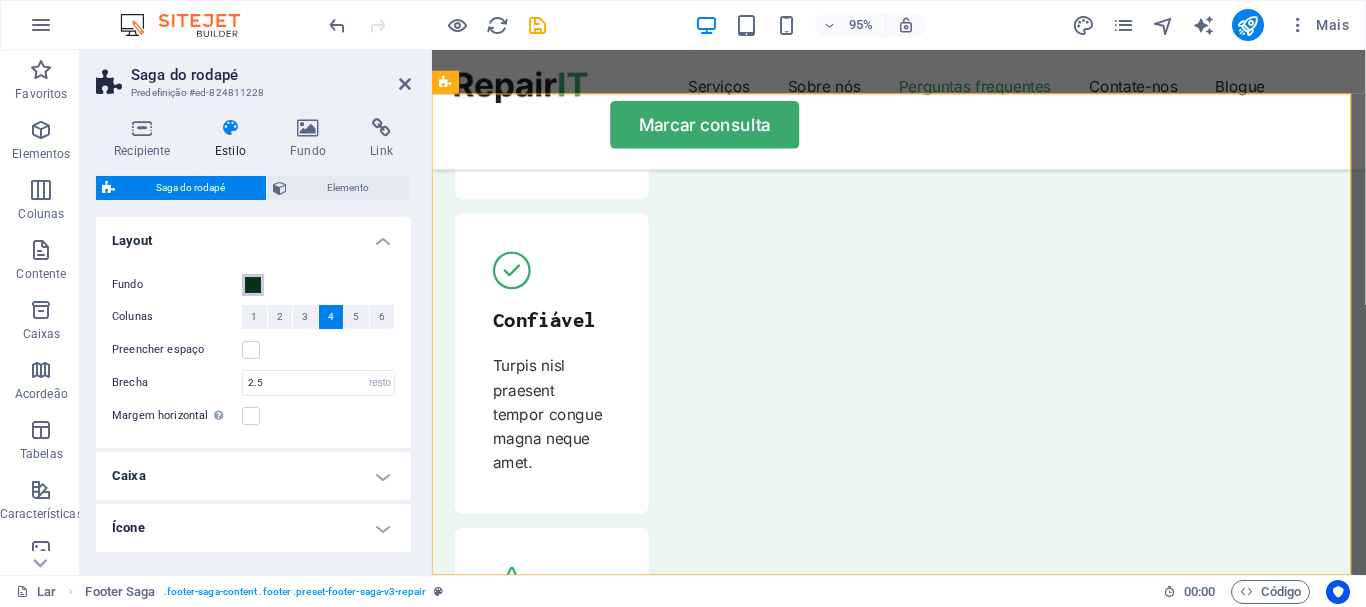 click at bounding box center (253, 285) 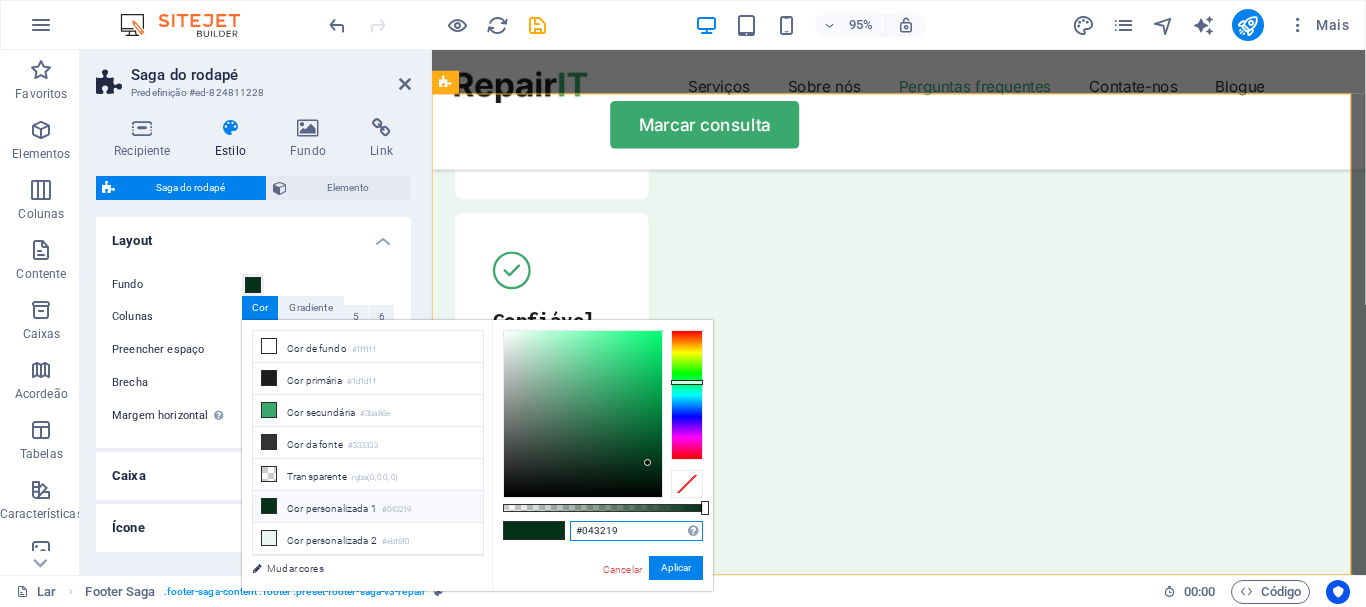 drag, startPoint x: 582, startPoint y: 530, endPoint x: 661, endPoint y: 536, distance: 79.22752 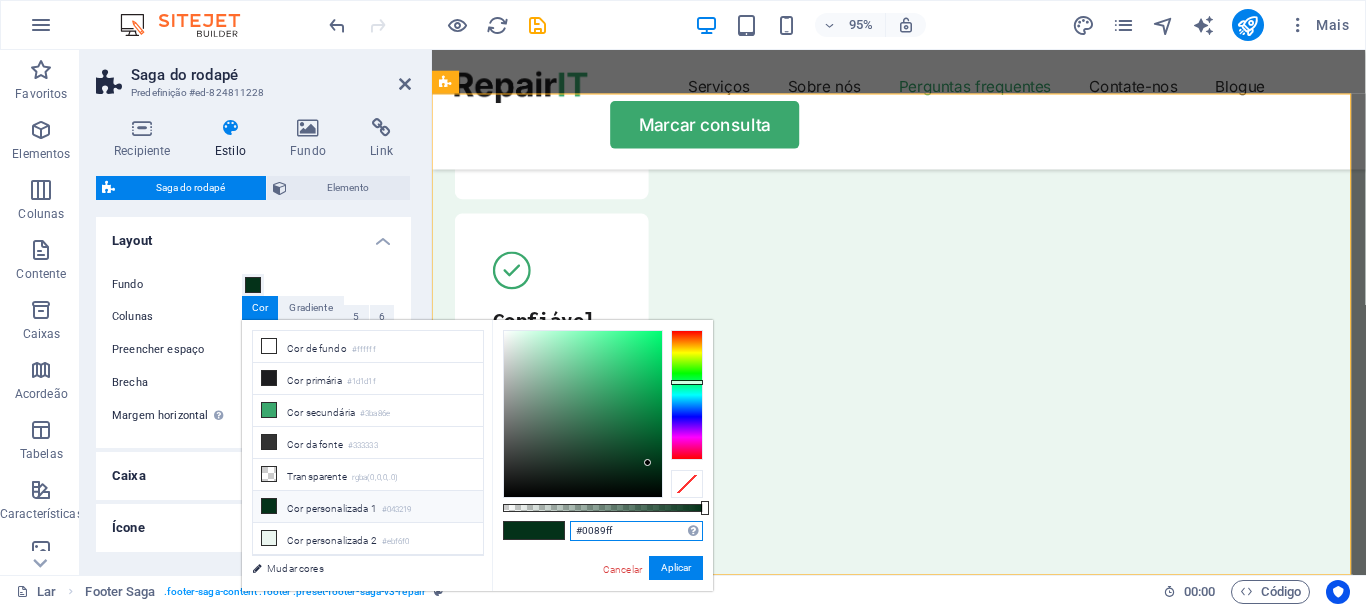 type on "#0089ff" 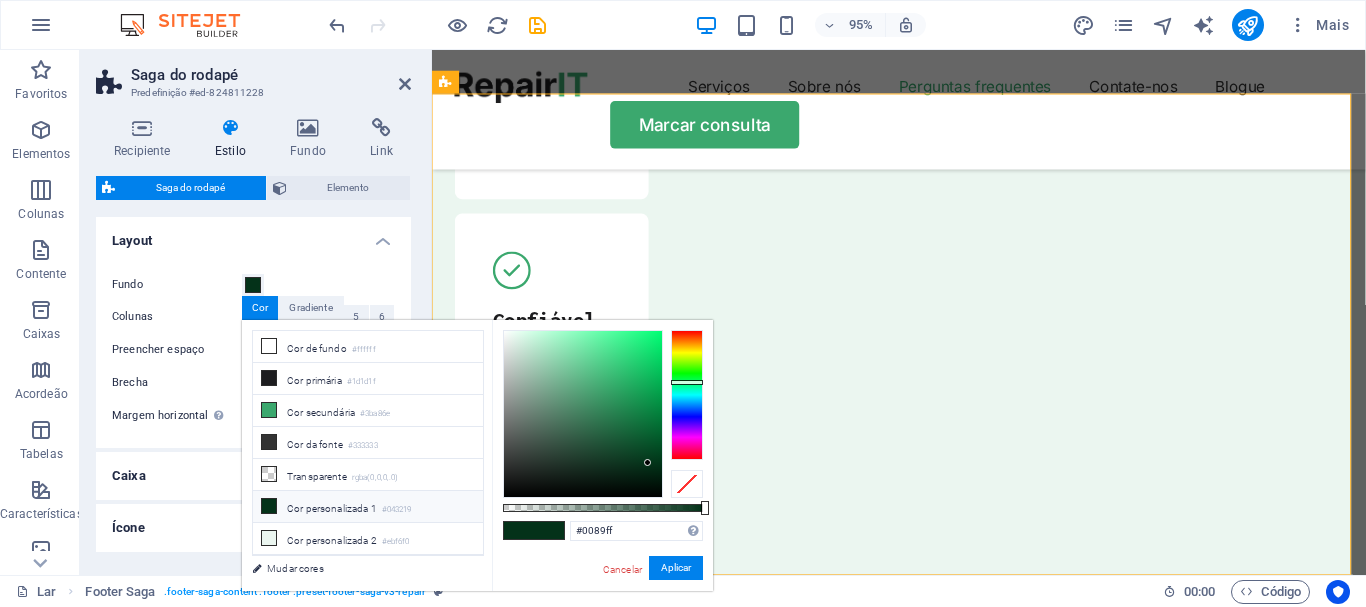 click on "#0089ff Formatos suportados  #0852ed  rgb(8, 82, 237)  rgba(8, 82, 237, 90%)  hsv(221,97,93)  hsl(221, 93%, 48%) Cancelar Aplicar" at bounding box center (602, 601) 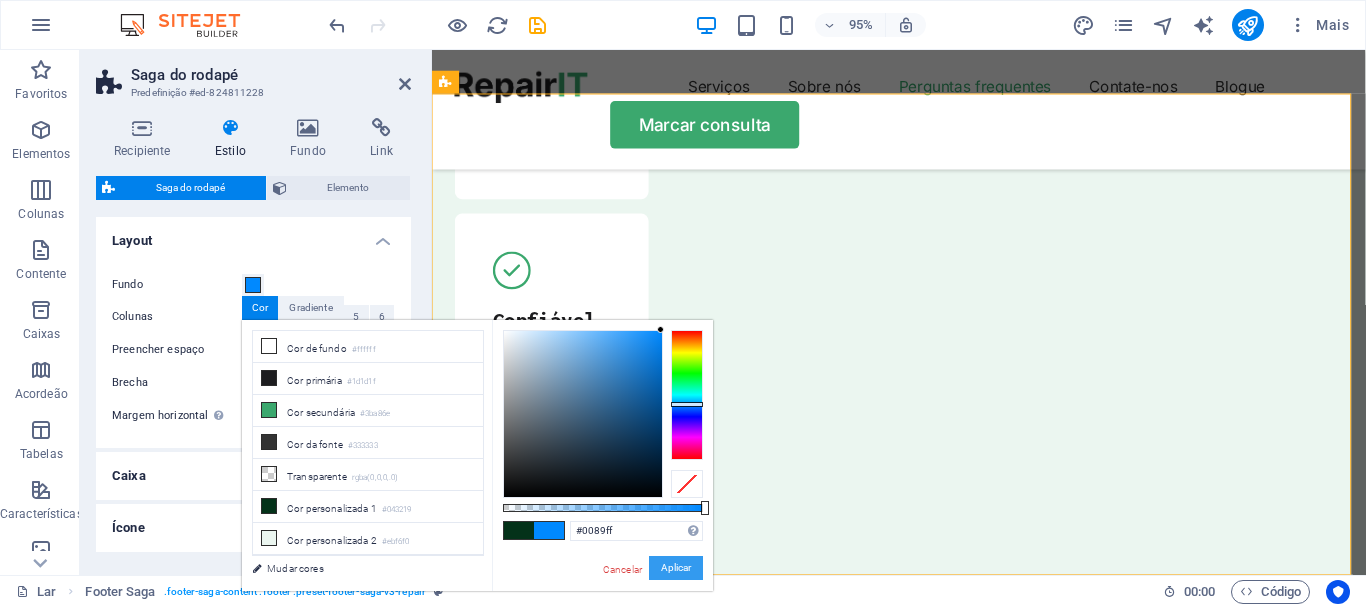 click on "Aplicar" at bounding box center (676, 567) 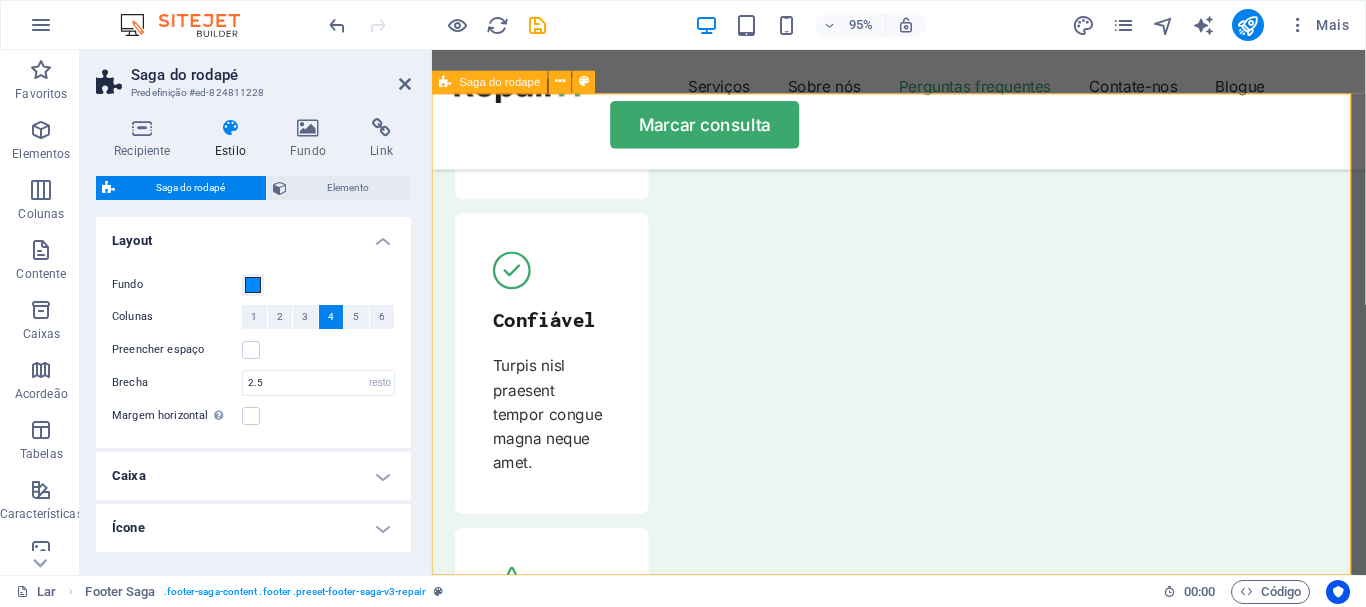 click on "Lorem ipsum dolor sit amet, consectetur. Navegação Lar Sobre nós Serviços Contate-nos Links rápidos
Aviso Legal
política de Privacidade
Blogue
Perguntas frequentes
Contate-nos Nossa equipe de suporte e vendas está disponível 24 horas por dia, 7 dias por semana para responder às suas perguntas
+1-[PHONE]
[EMAIL] Direitos autorais [LAST NAME]  de [YEAR]" at bounding box center [923, 8063] 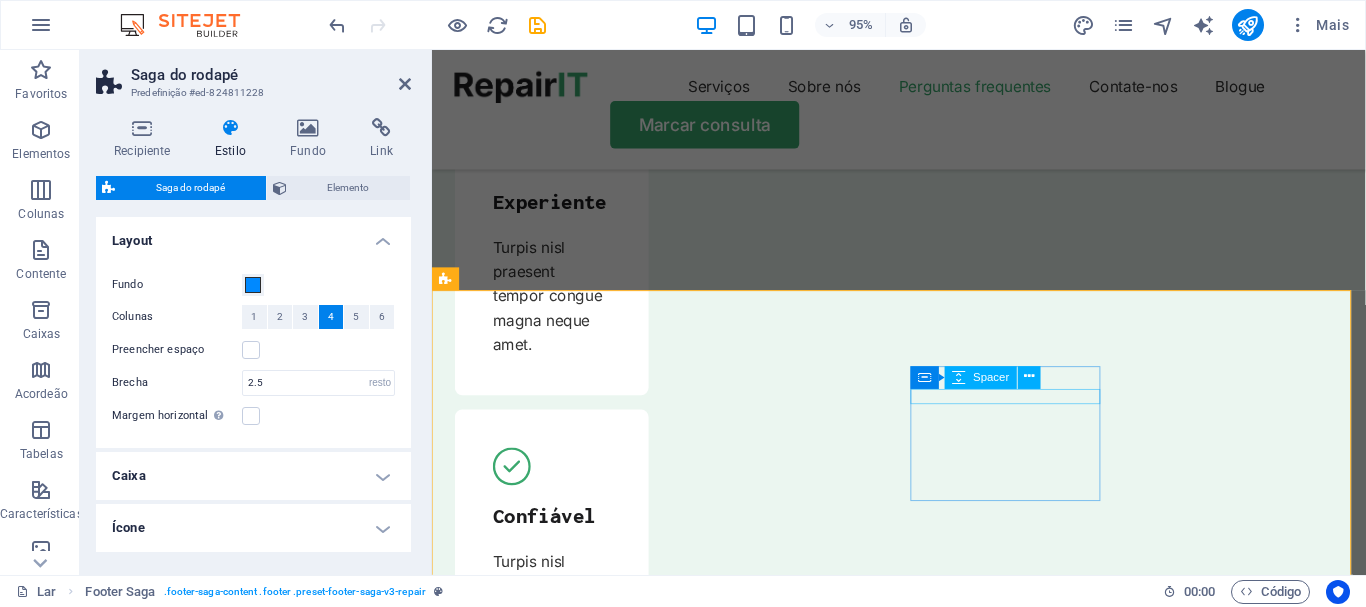 scroll, scrollTop: 6459, scrollLeft: 0, axis: vertical 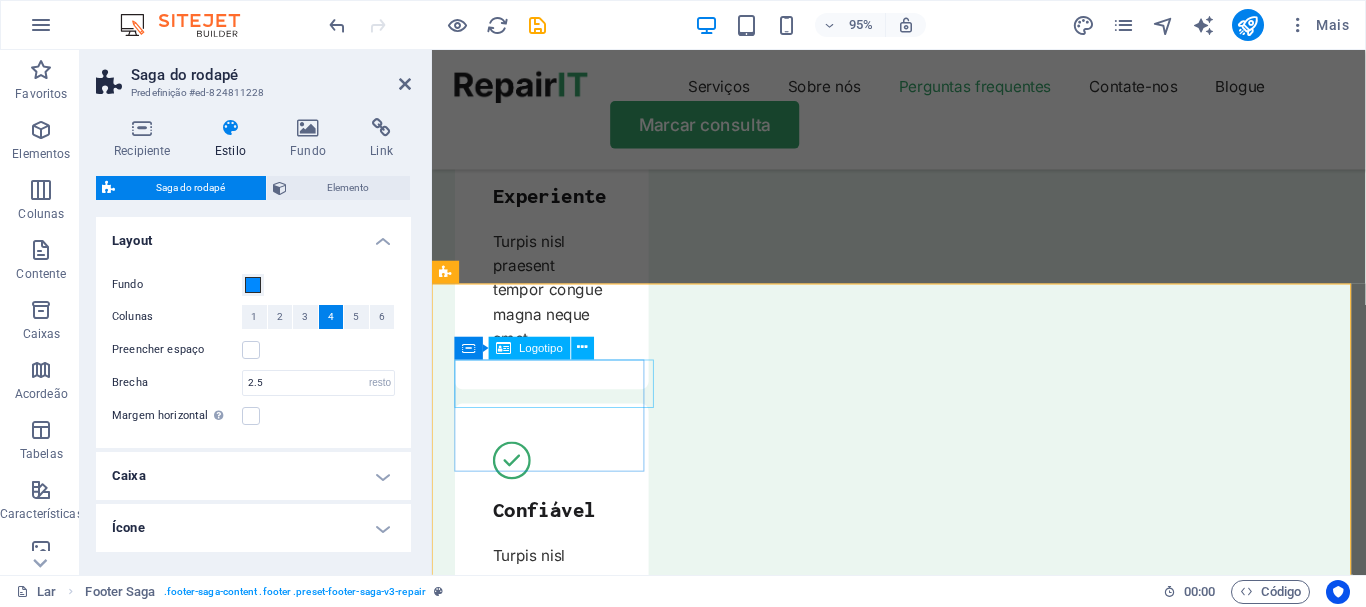 click on "Logotipo" at bounding box center [541, 348] 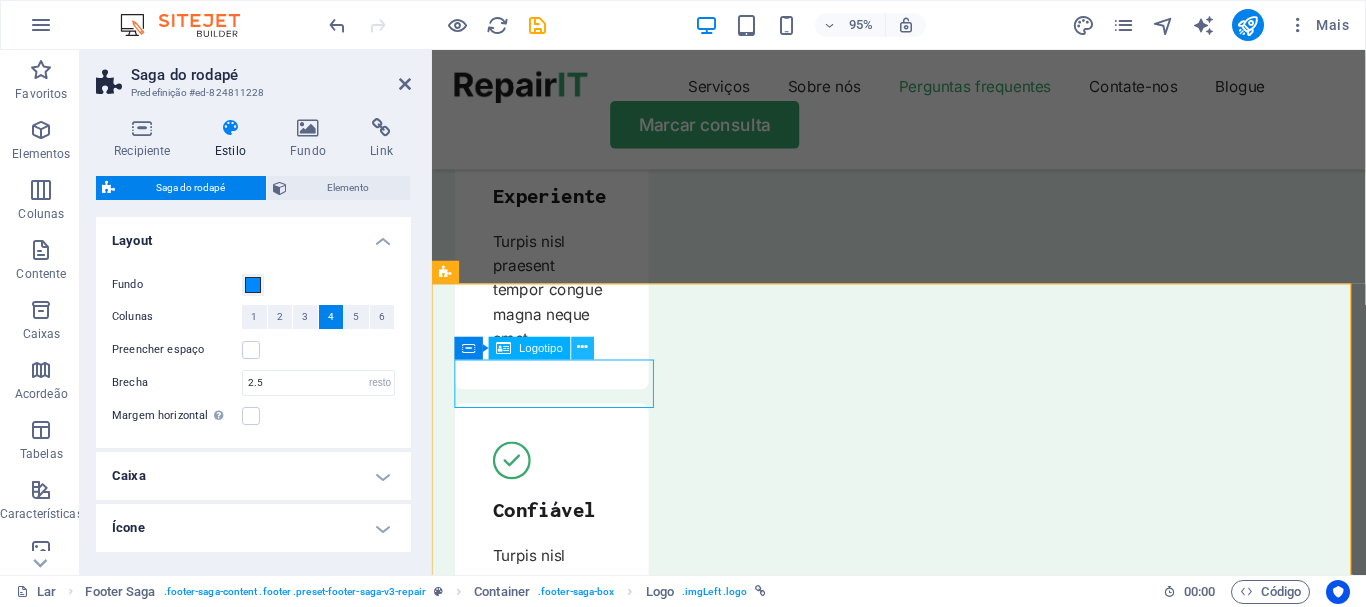 click at bounding box center (583, 348) 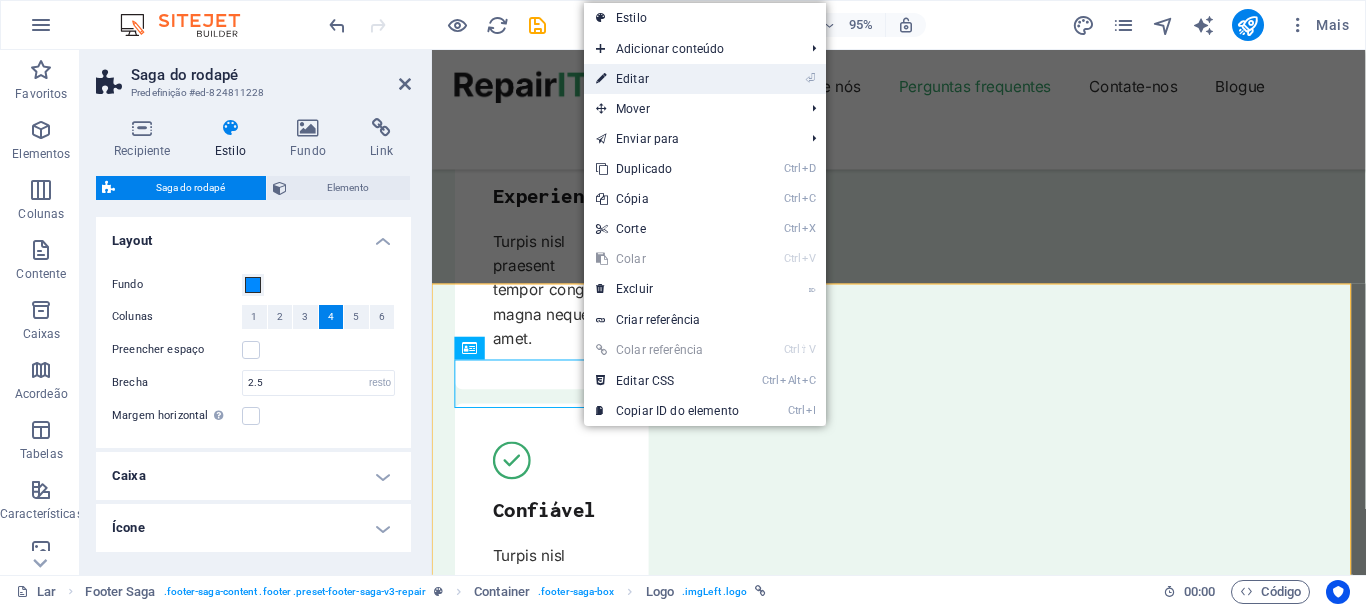 click on "Editar" at bounding box center [632, 79] 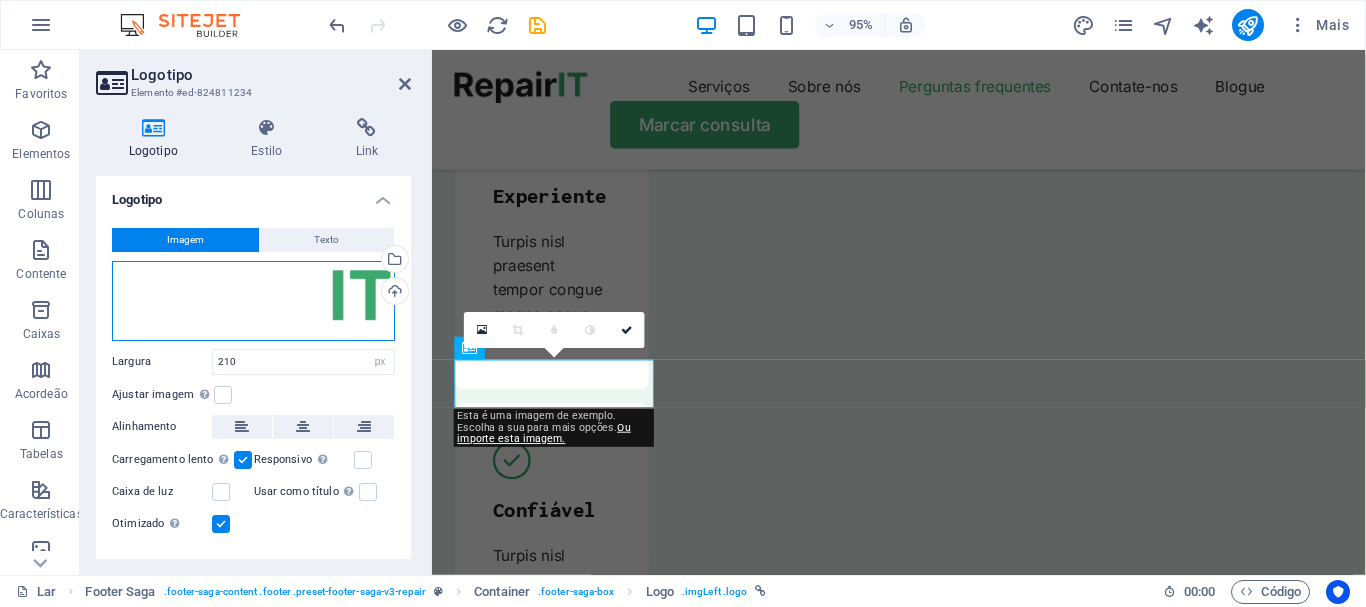 click on "Arraste os arquivos aqui, clique para escolher os arquivos ou  selecione-os em Arquivos ou em nossas fotos e vídeos de estoque gratuitos" at bounding box center [253, 301] 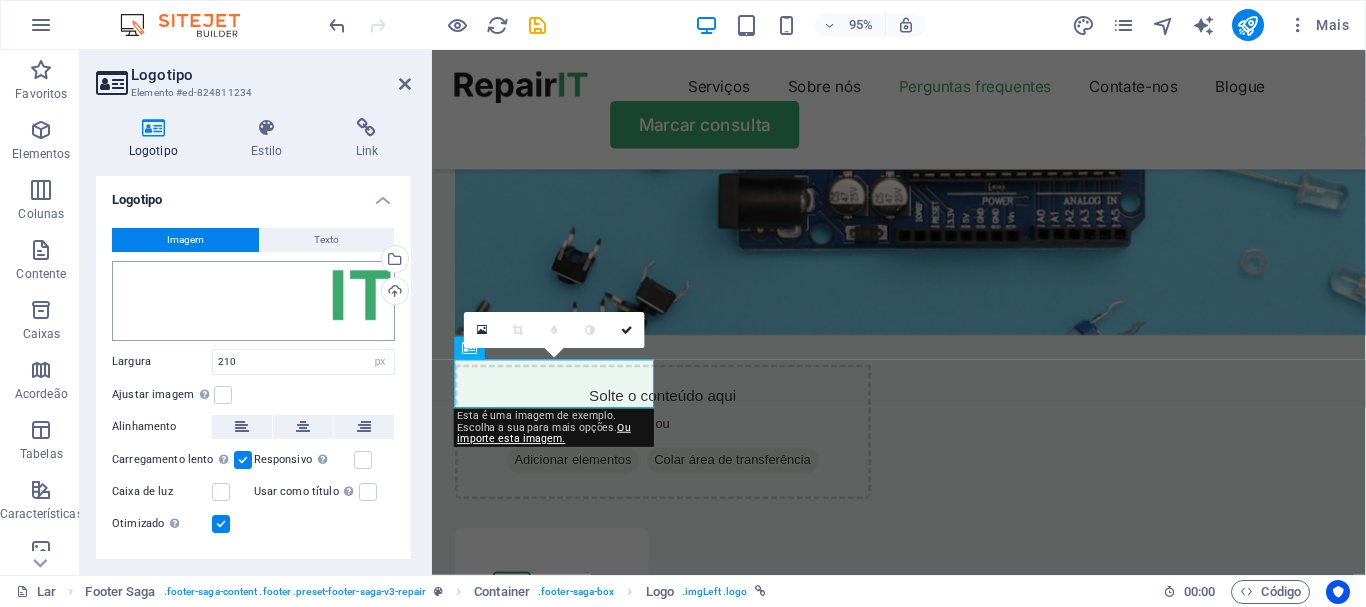 scroll, scrollTop: 6481, scrollLeft: 0, axis: vertical 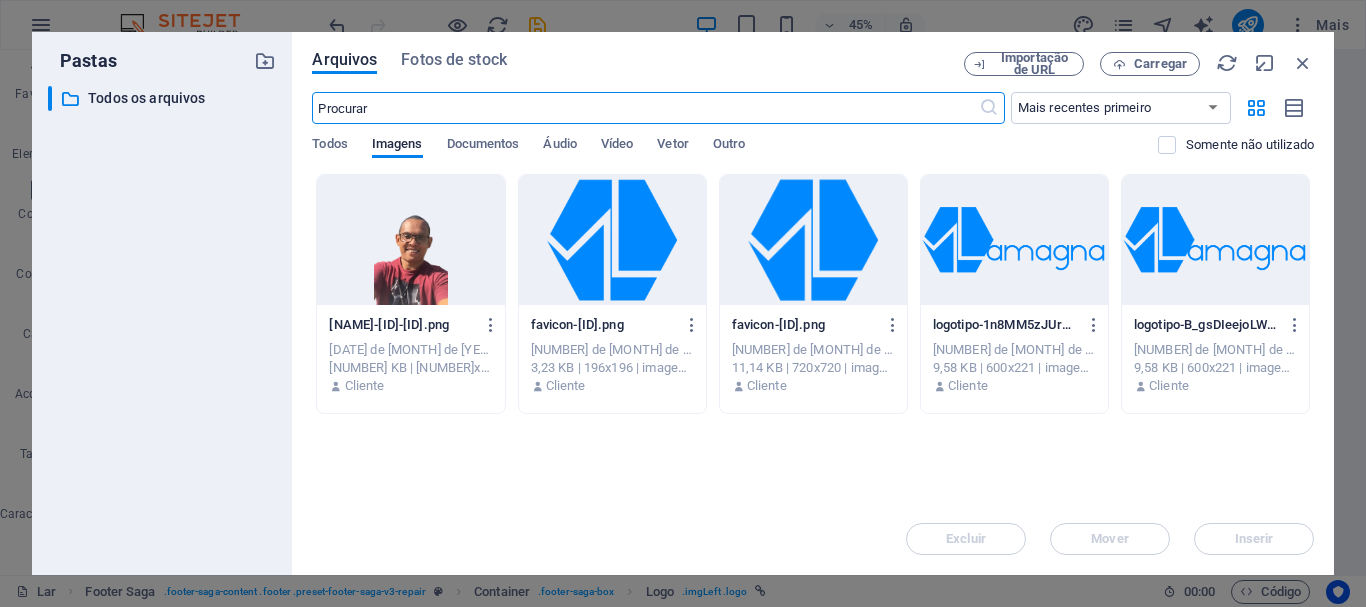 click at bounding box center (1014, 240) 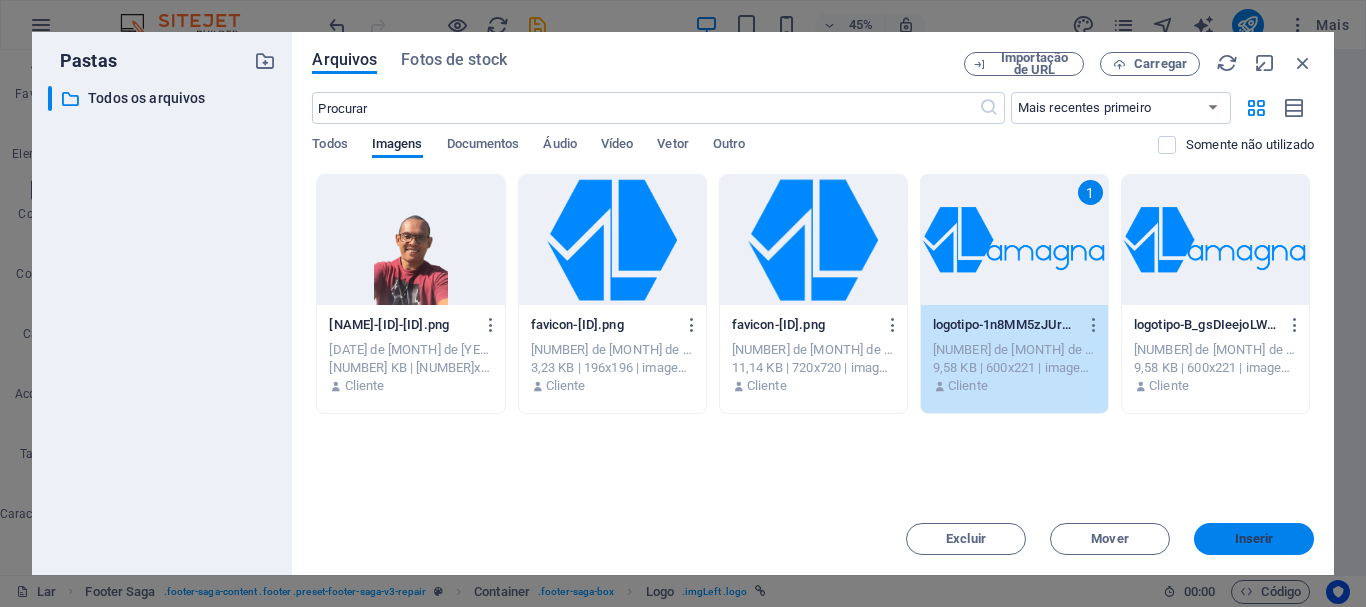 click on "Inserir" at bounding box center [1254, 538] 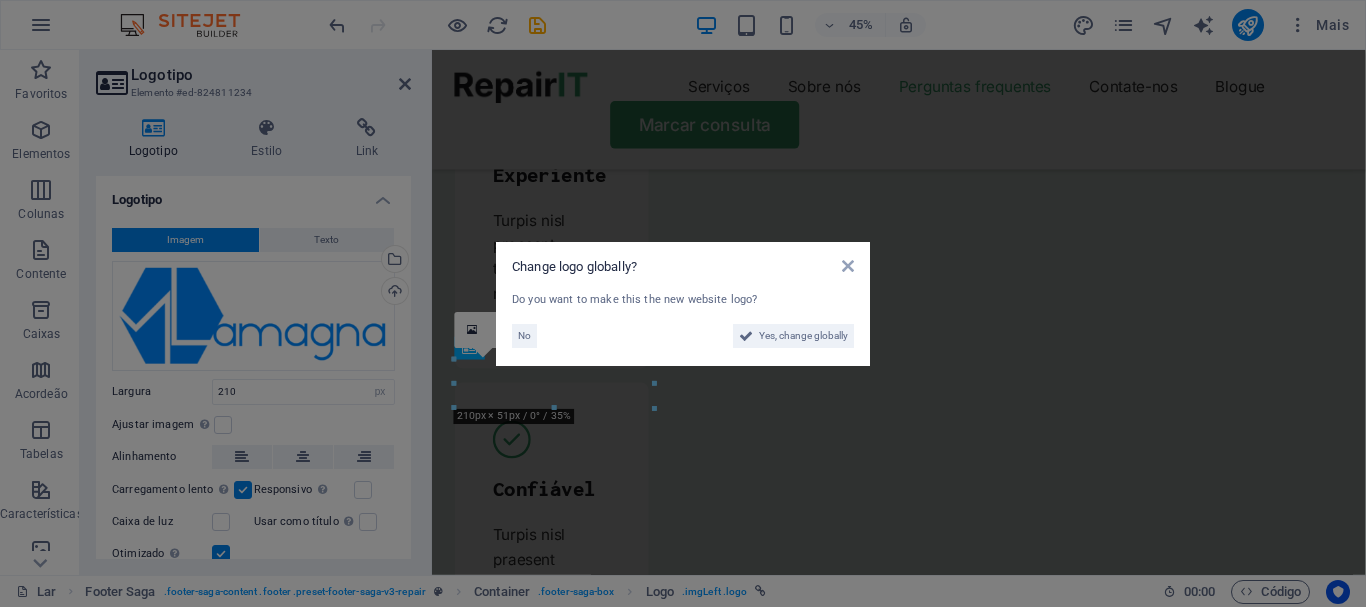 scroll, scrollTop: 6459, scrollLeft: 0, axis: vertical 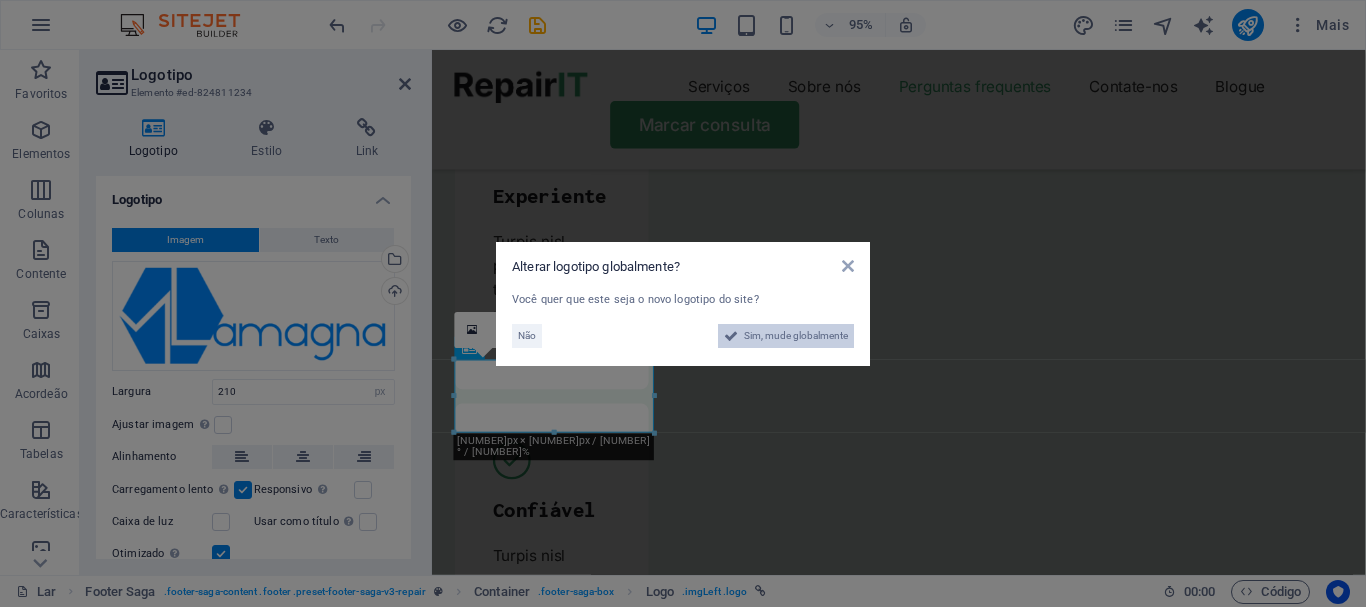 click on "Sim, mude globalmente" at bounding box center (796, 335) 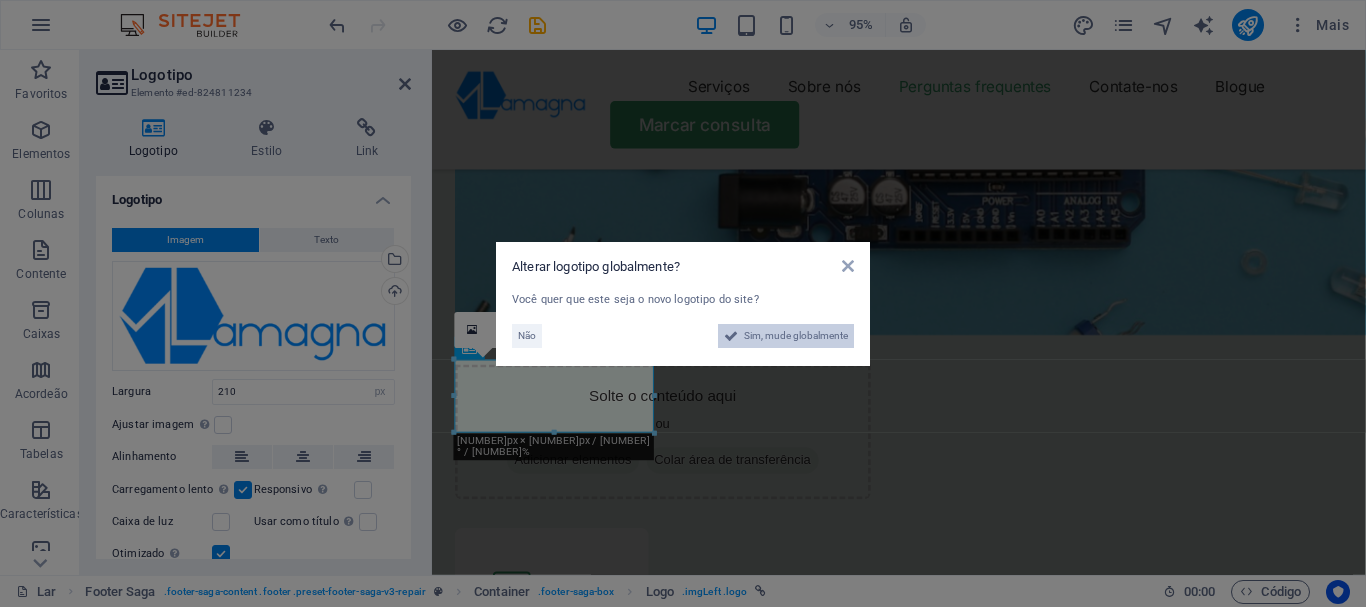 scroll, scrollTop: 6481, scrollLeft: 0, axis: vertical 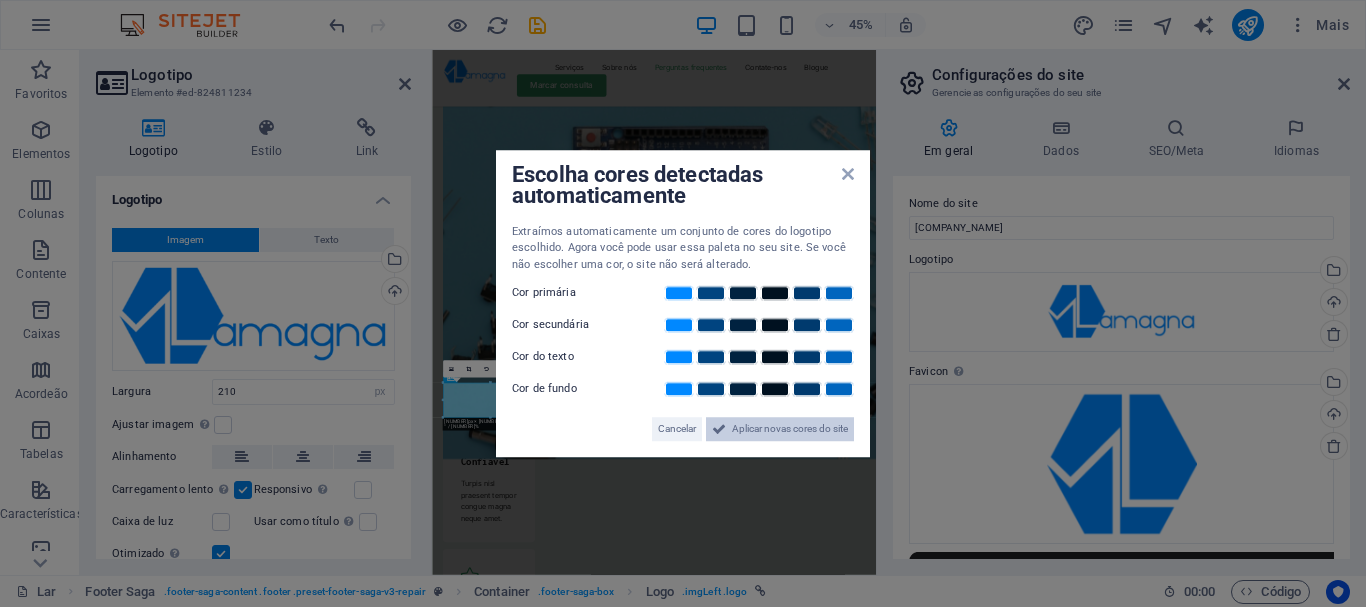 click on "Aplicar novas cores do site" at bounding box center (790, 428) 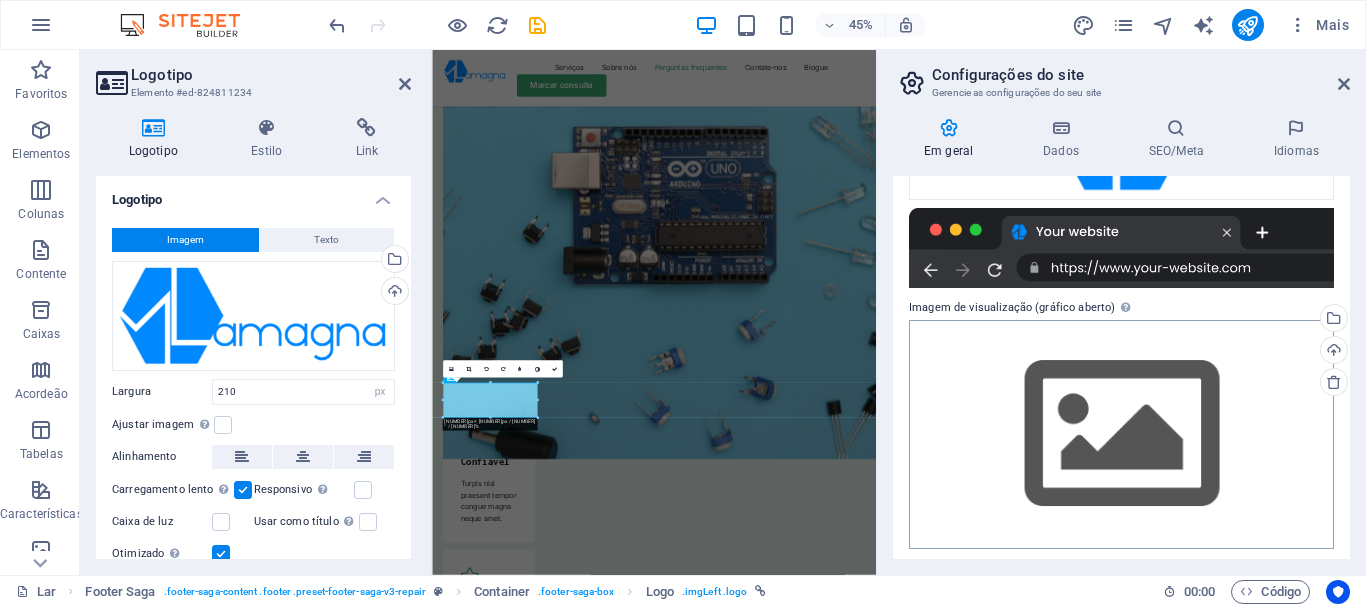 scroll, scrollTop: 350, scrollLeft: 0, axis: vertical 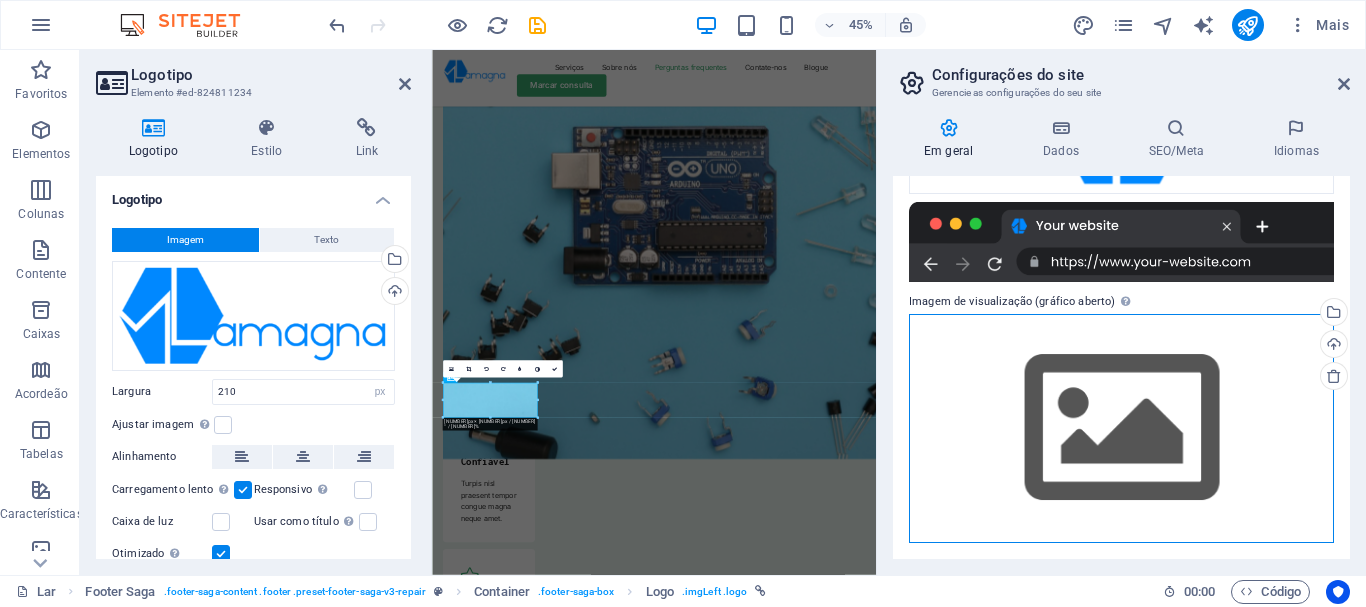 click on "Arraste os arquivos aqui, clique para escolher os arquivos ou  selecione-os em Arquivos ou em nossas fotos e vídeos de estoque gratuitos" at bounding box center [1121, 428] 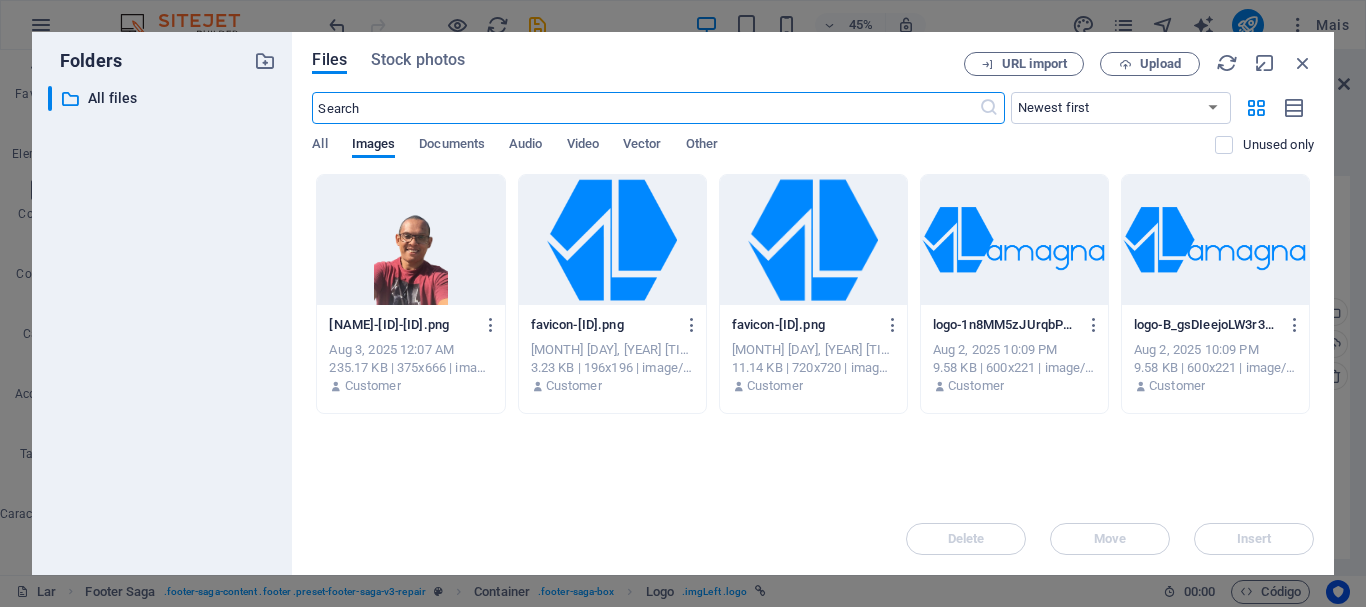 scroll, scrollTop: 12941, scrollLeft: 0, axis: vertical 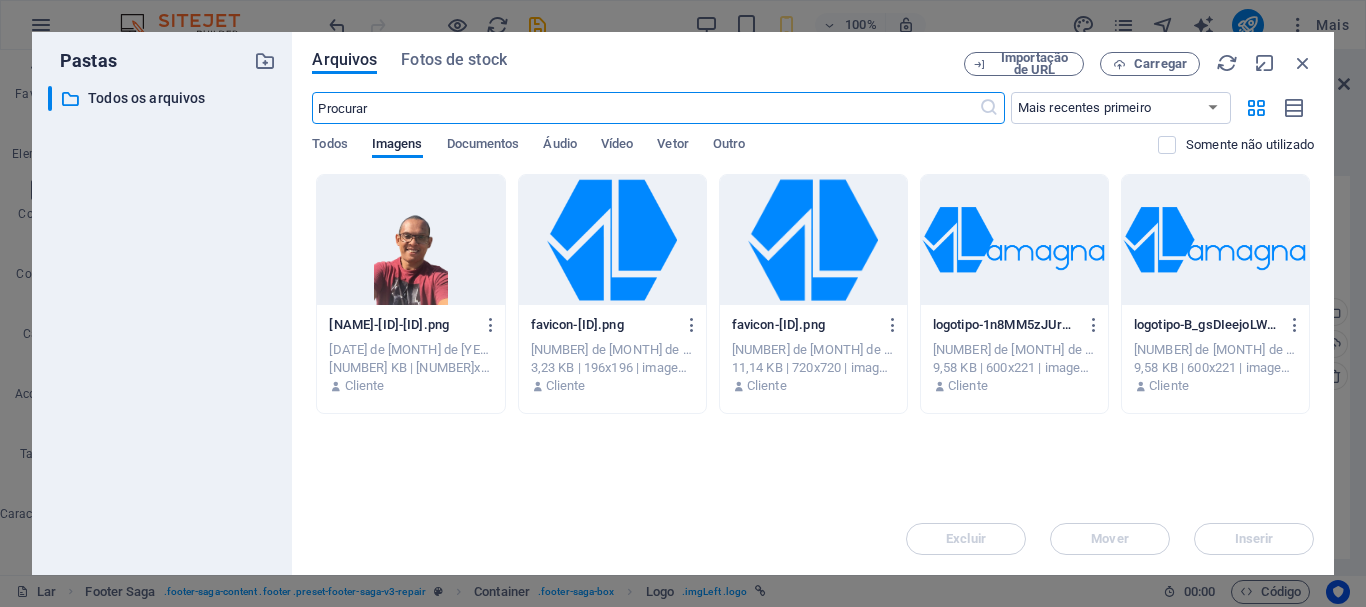 click at bounding box center [813, 240] 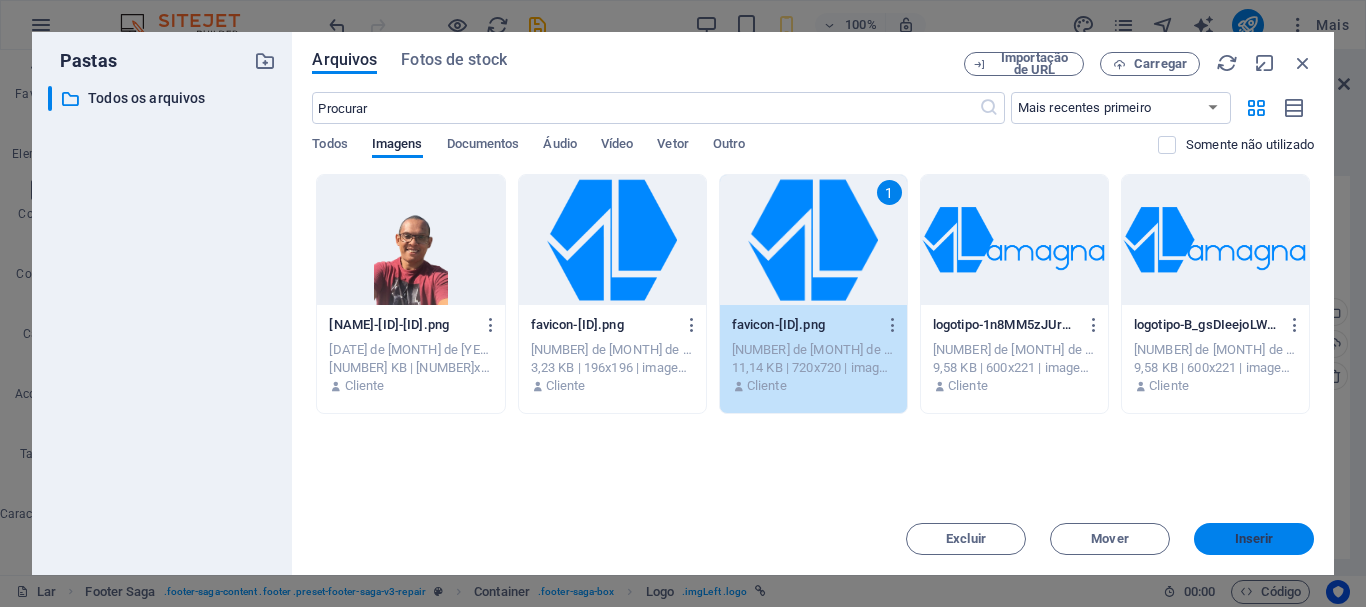 click on "Inserir" at bounding box center [1254, 538] 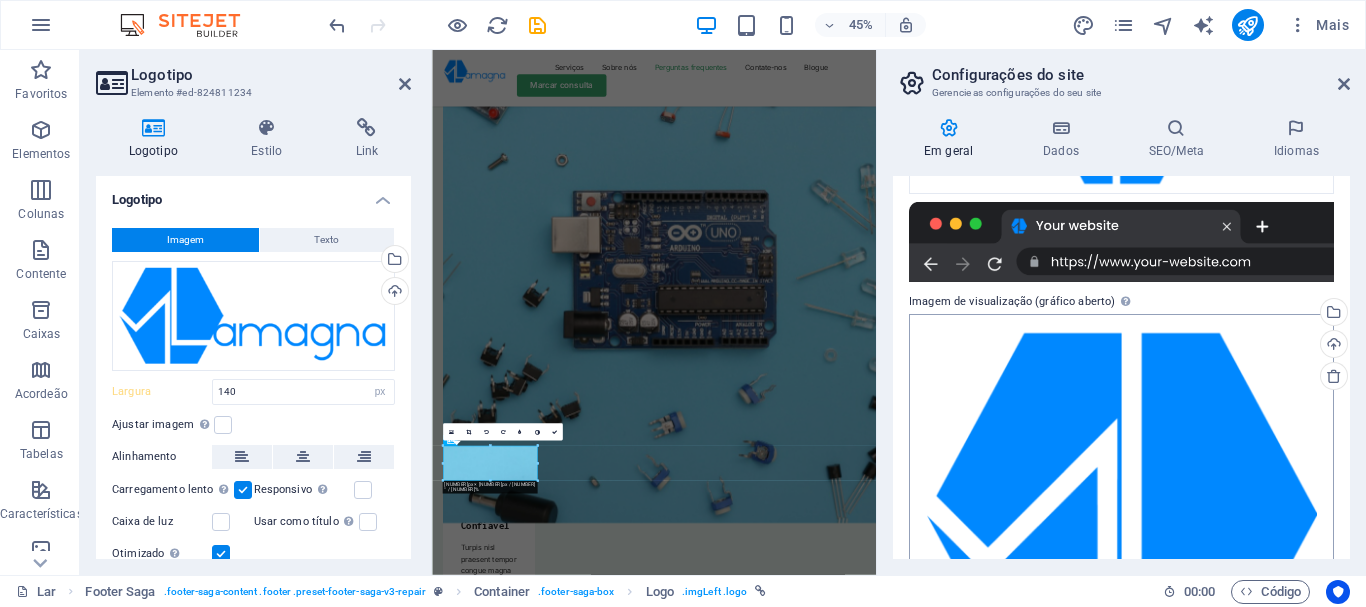 type on "210" 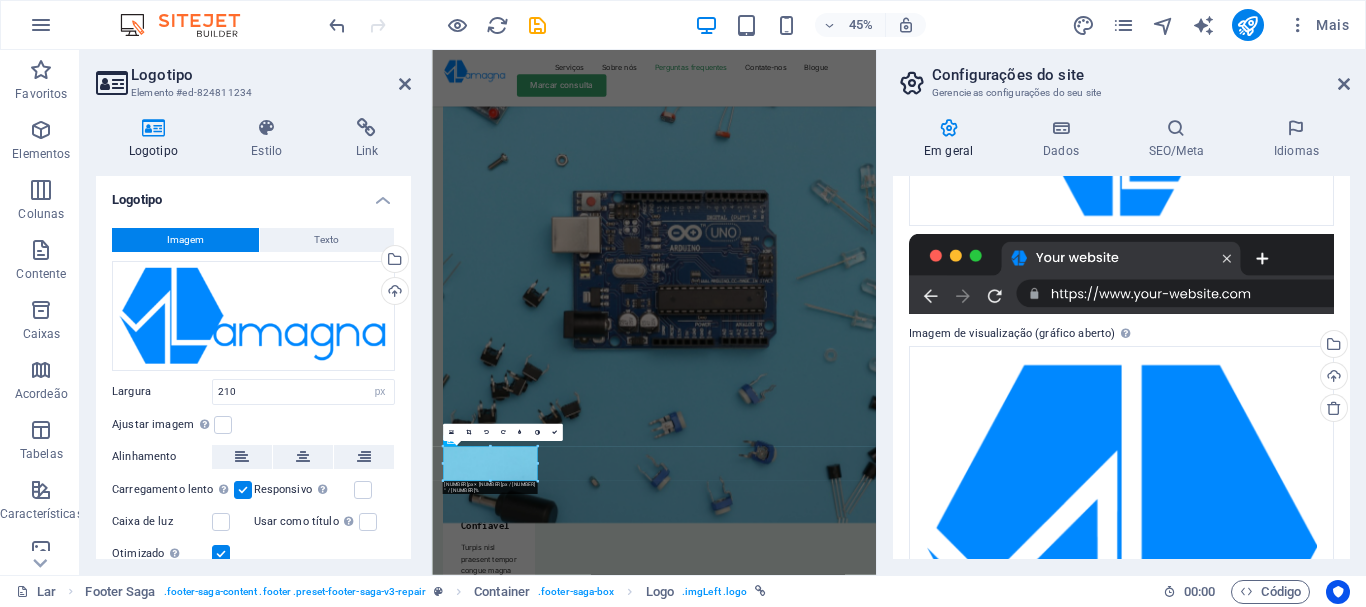 scroll, scrollTop: 0, scrollLeft: 0, axis: both 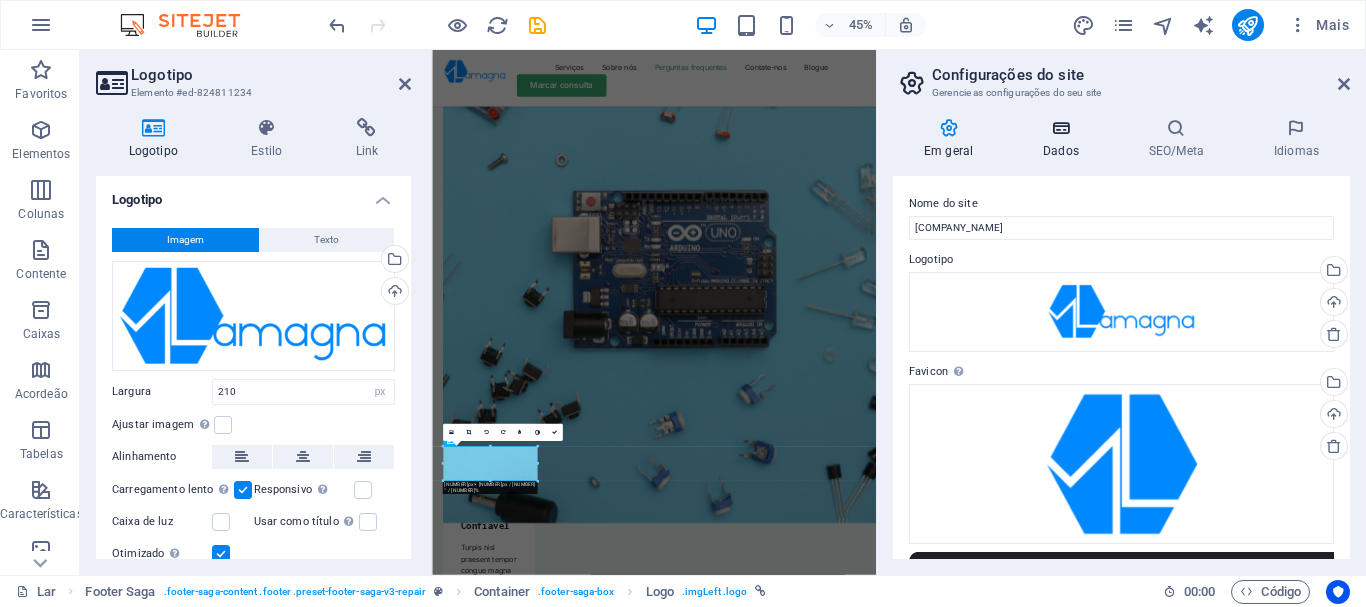 click at bounding box center [1061, 128] 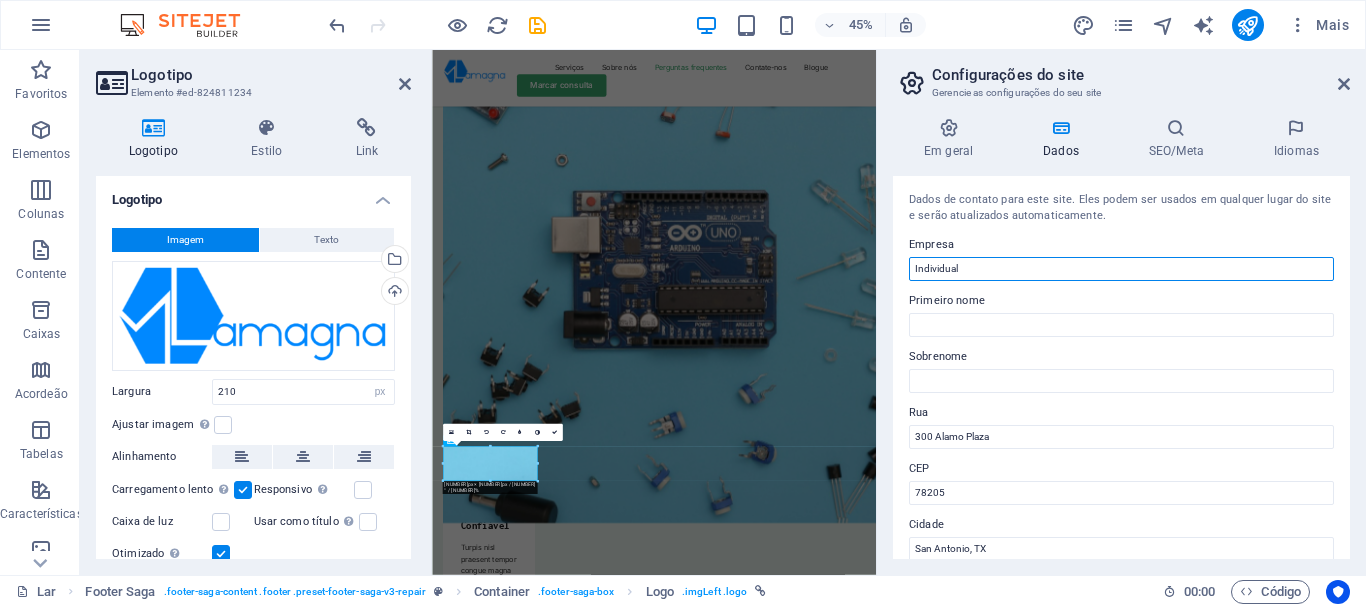 click on "Individual" at bounding box center (1121, 269) 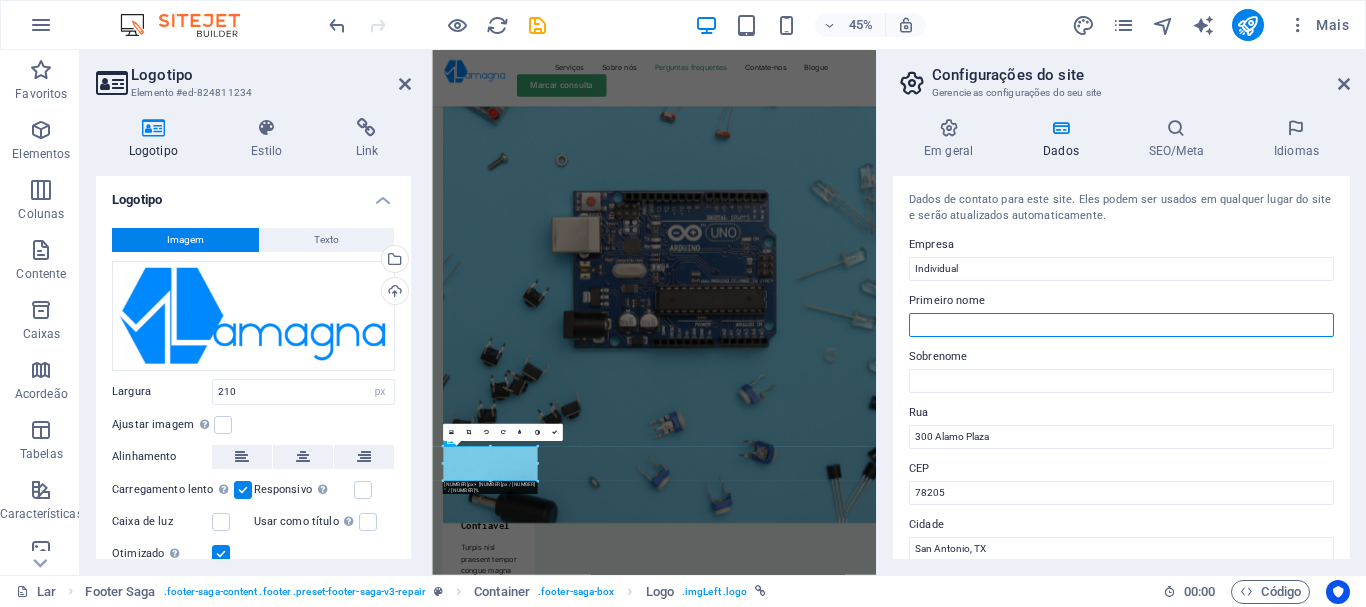 click on "Primeiro nome" at bounding box center (1121, 325) 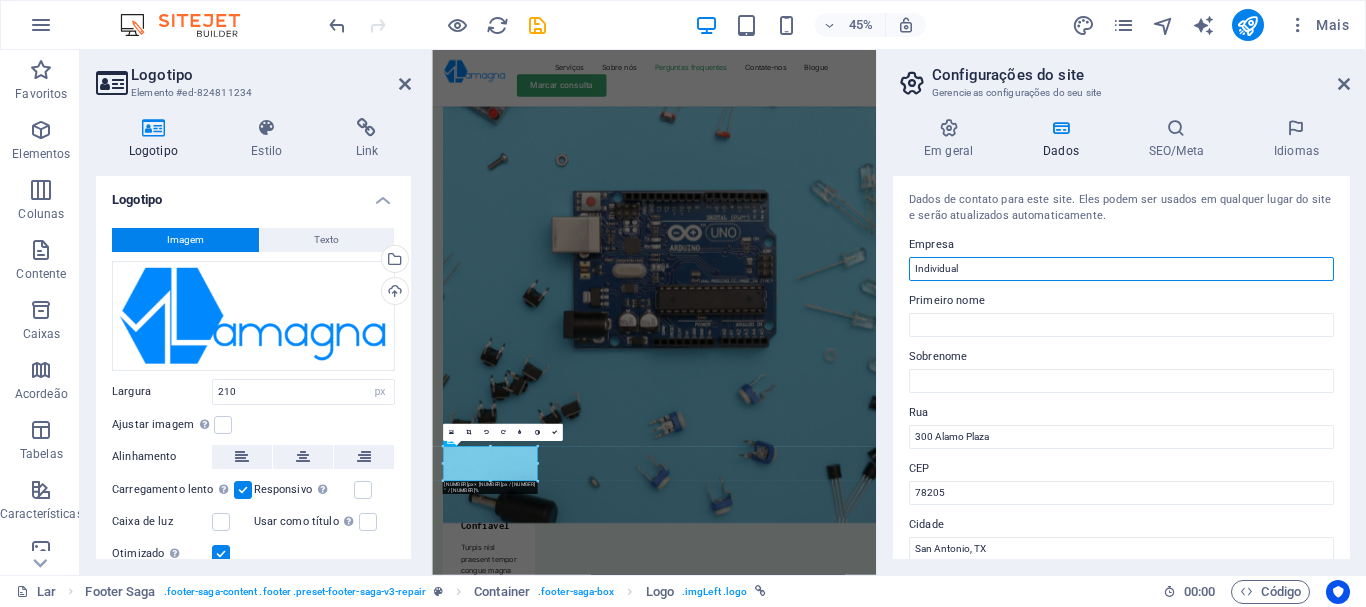 drag, startPoint x: 991, startPoint y: 268, endPoint x: 888, endPoint y: 268, distance: 103 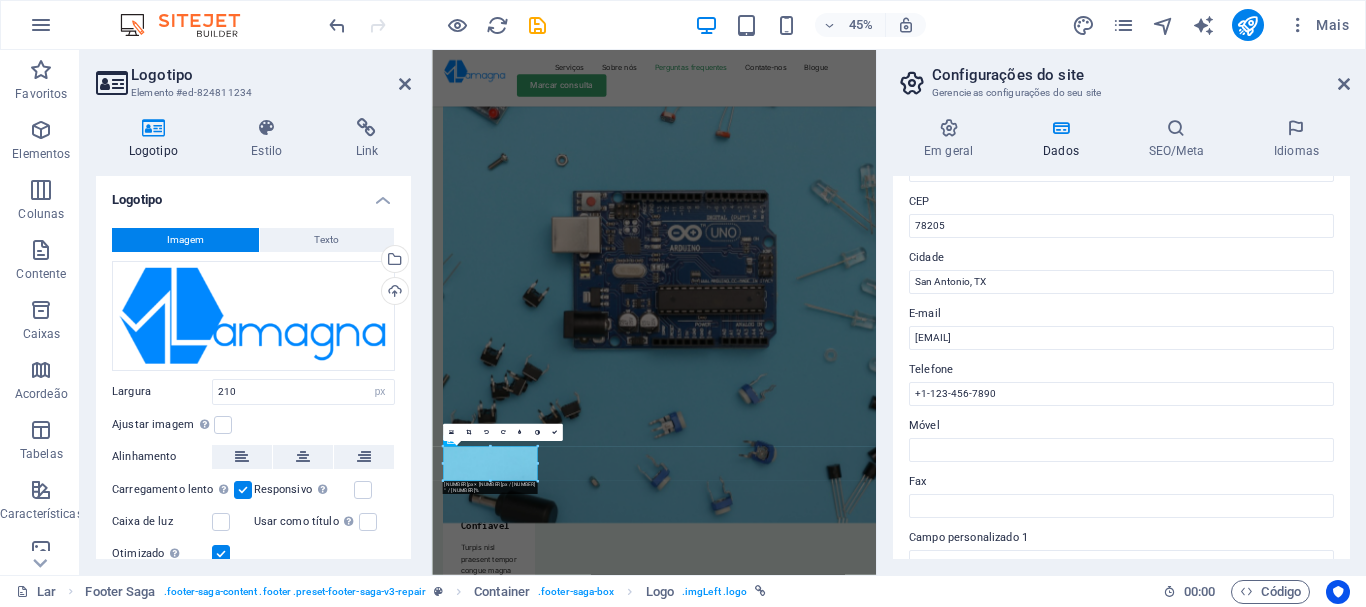 scroll, scrollTop: 300, scrollLeft: 0, axis: vertical 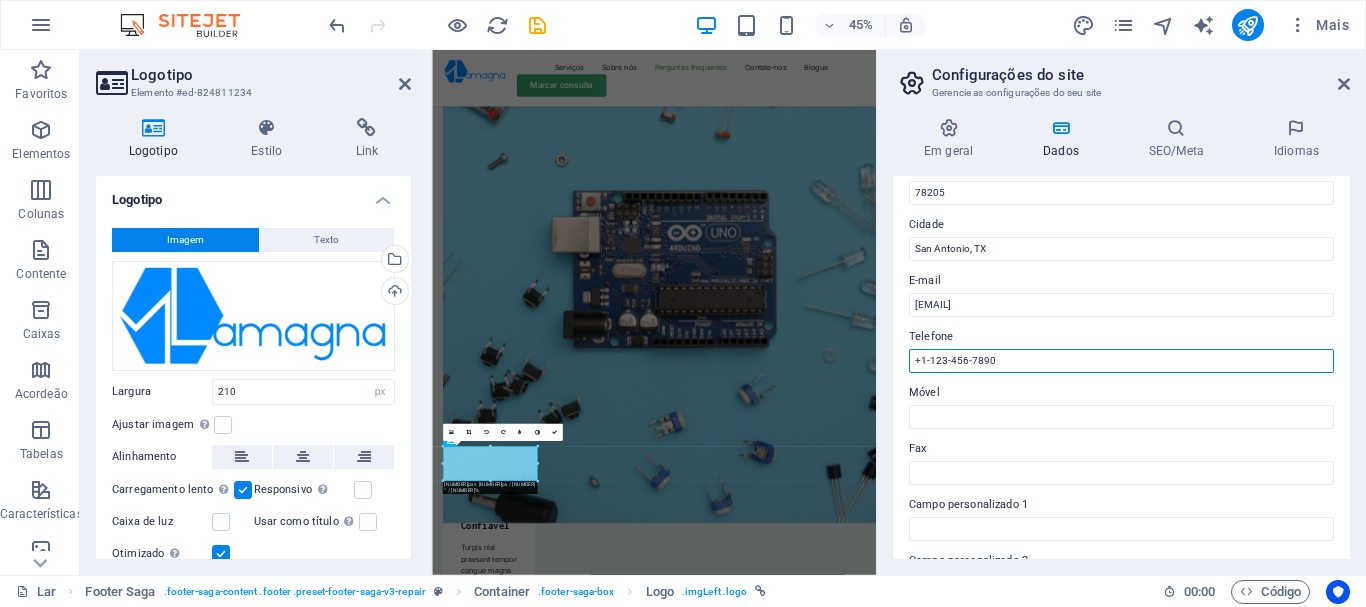 drag, startPoint x: 1004, startPoint y: 358, endPoint x: 907, endPoint y: 367, distance: 97.41663 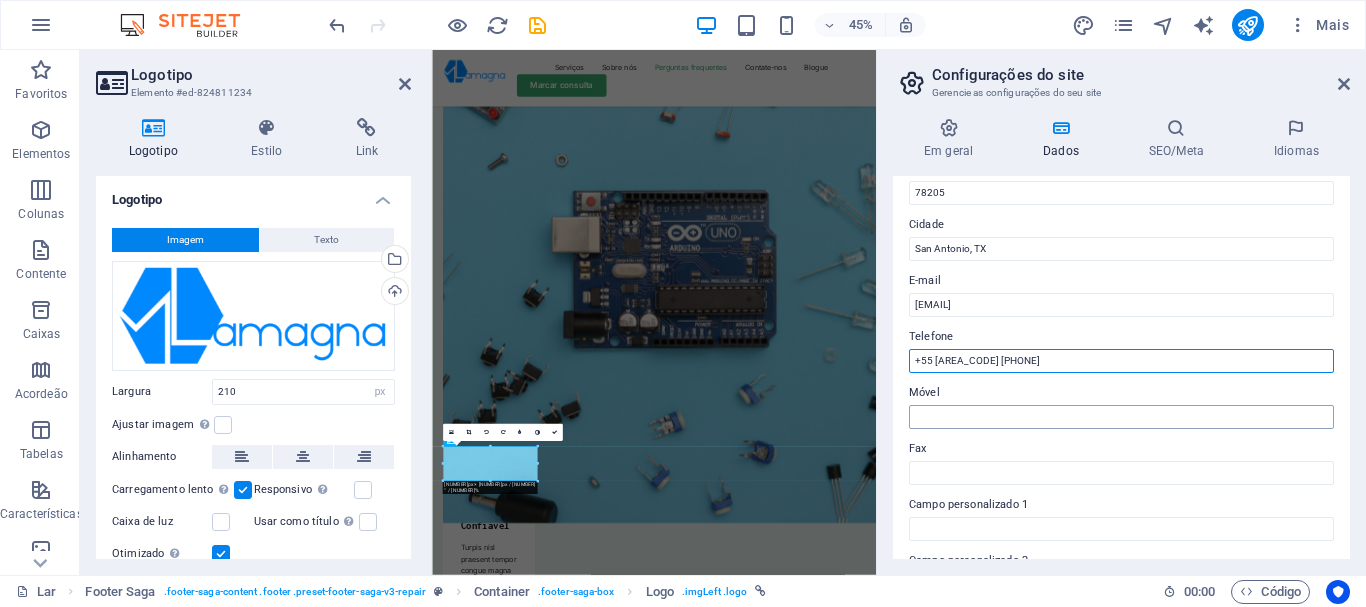 type on "+55 [AREA_CODE] [PHONE]" 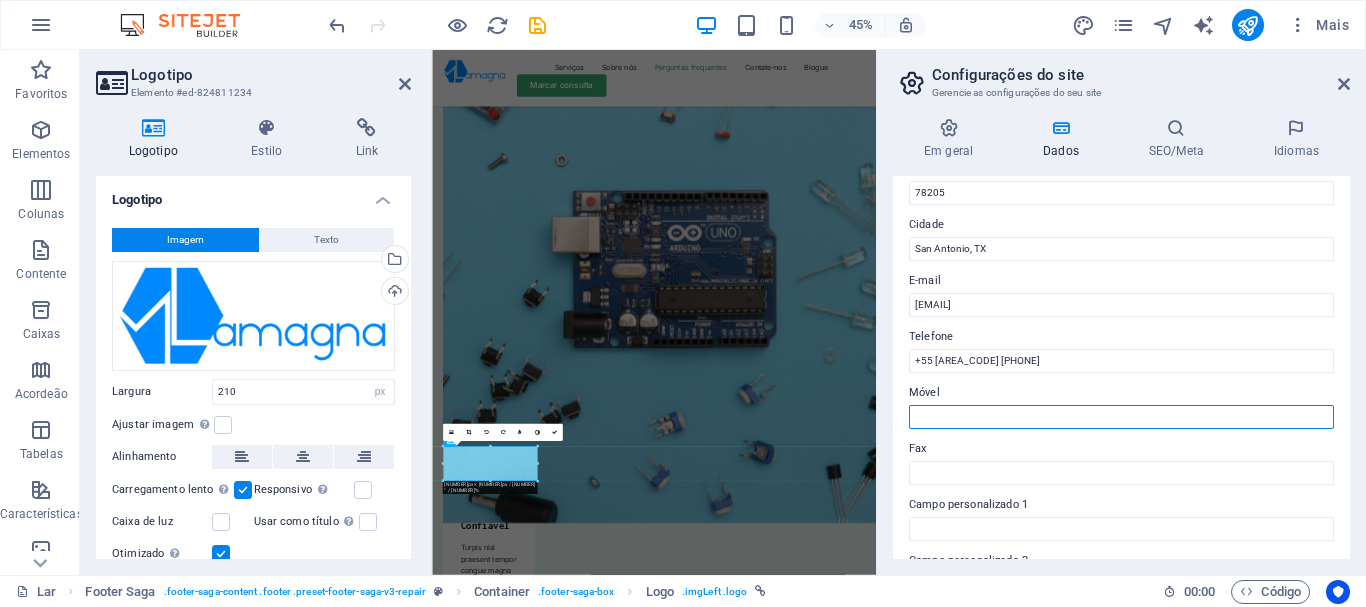 click on "Móvel" at bounding box center [1121, 417] 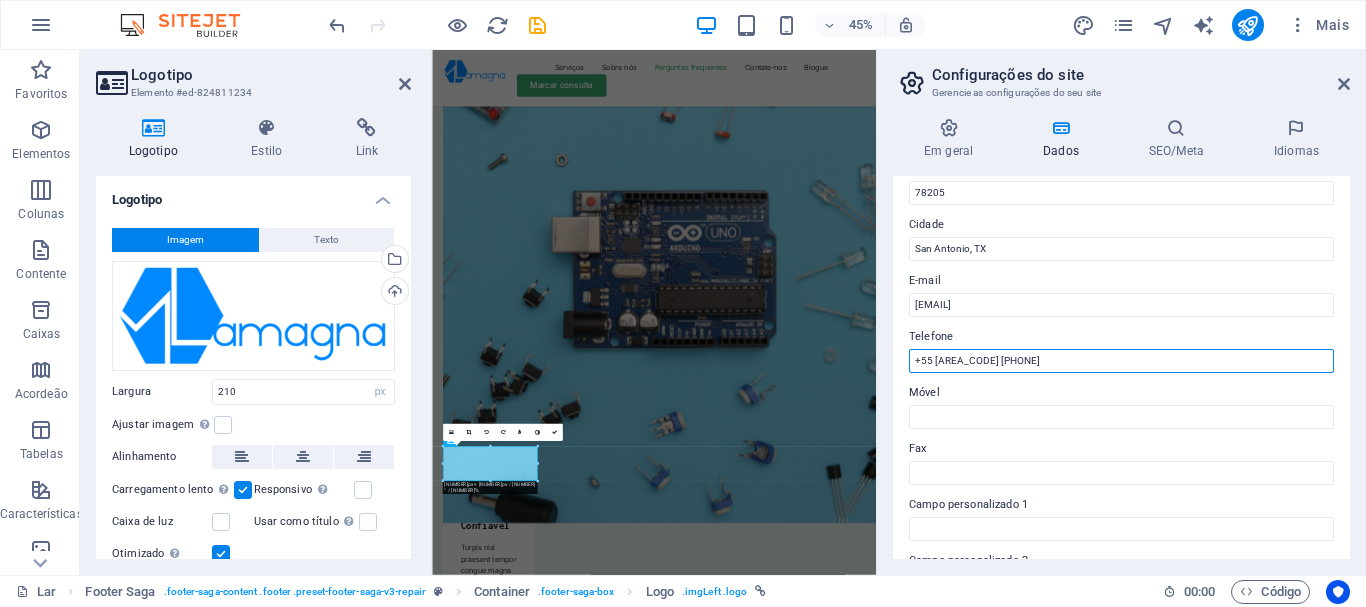 drag, startPoint x: 1017, startPoint y: 363, endPoint x: 902, endPoint y: 363, distance: 115 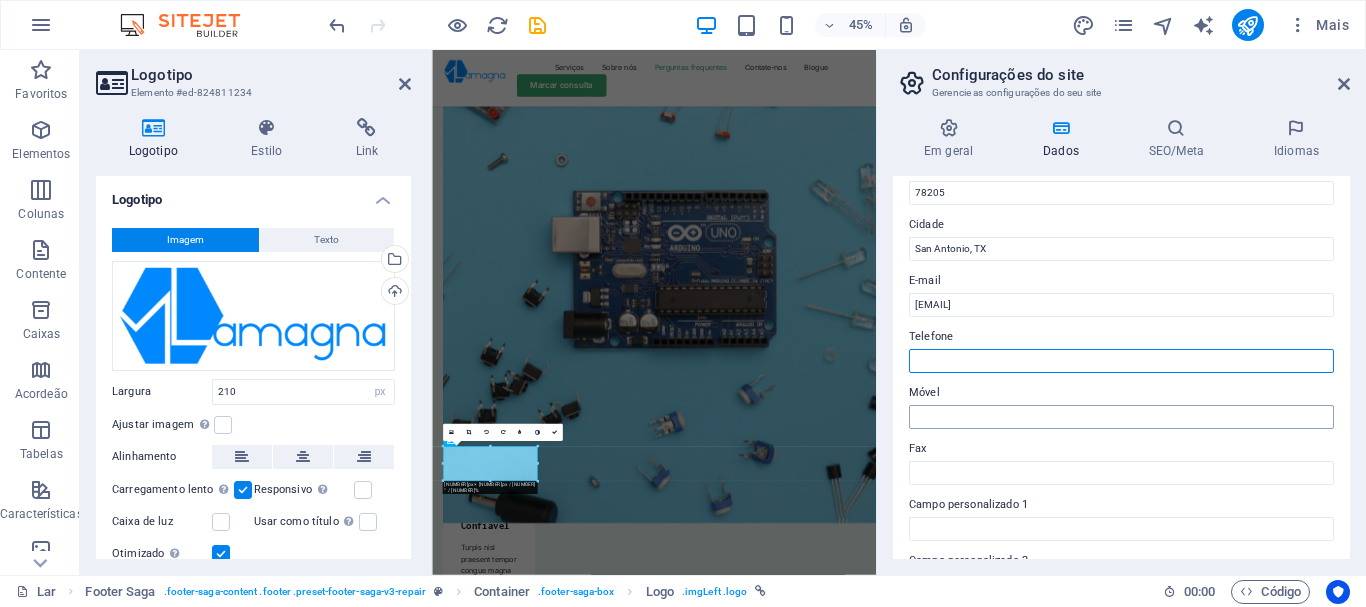 type 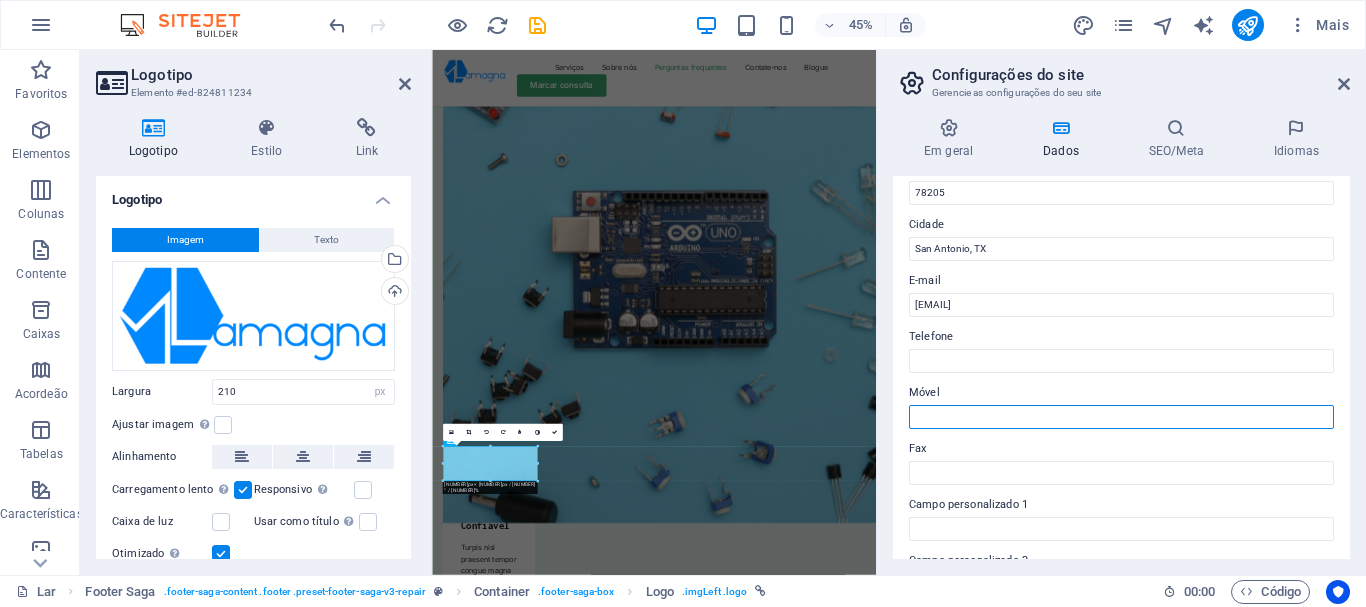 click on "Móvel" at bounding box center [1121, 417] 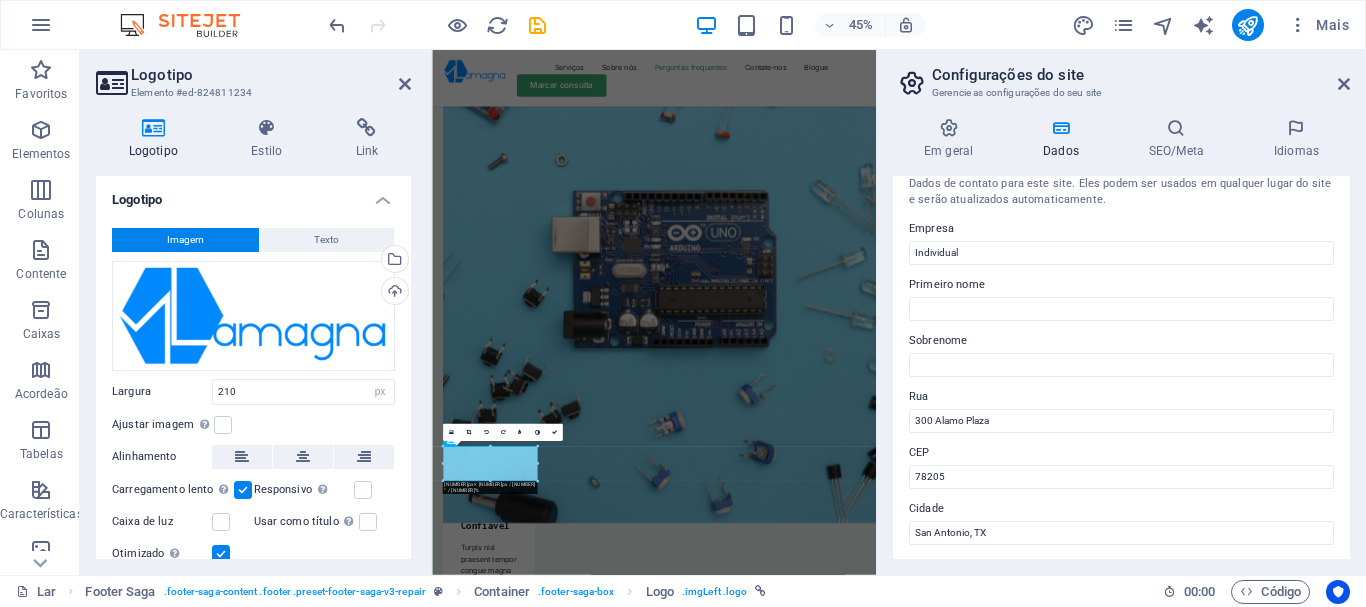 scroll, scrollTop: 0, scrollLeft: 0, axis: both 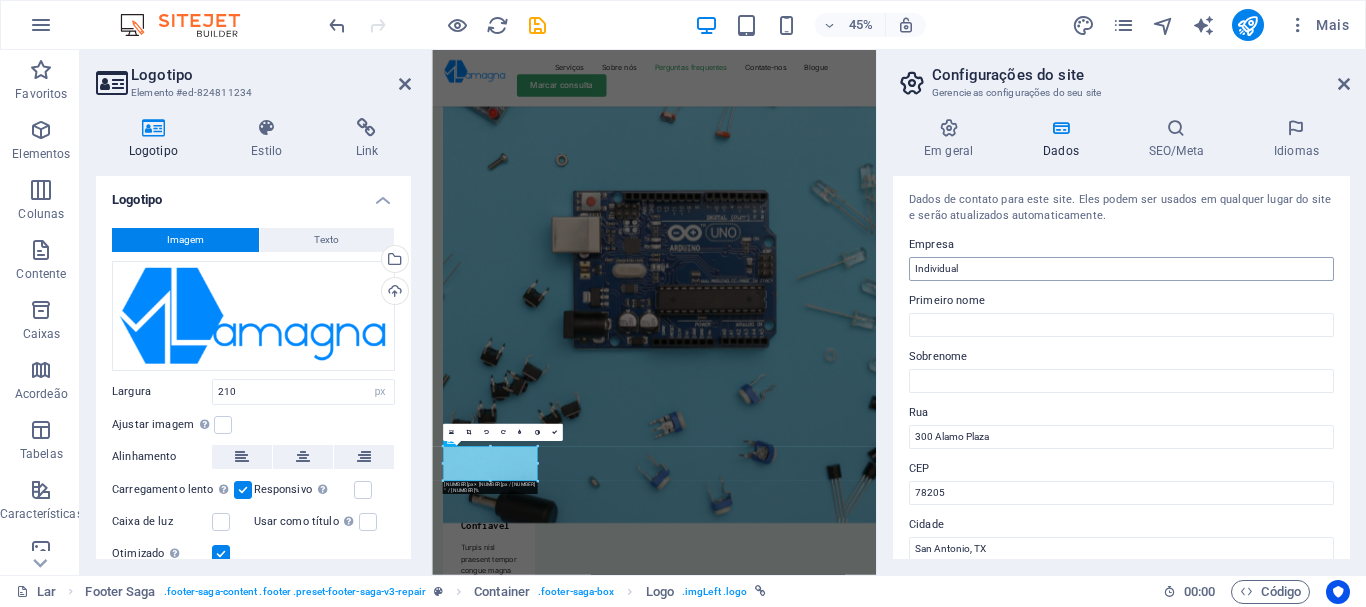 type on "+55 [AREA_CODE] [PHONE]" 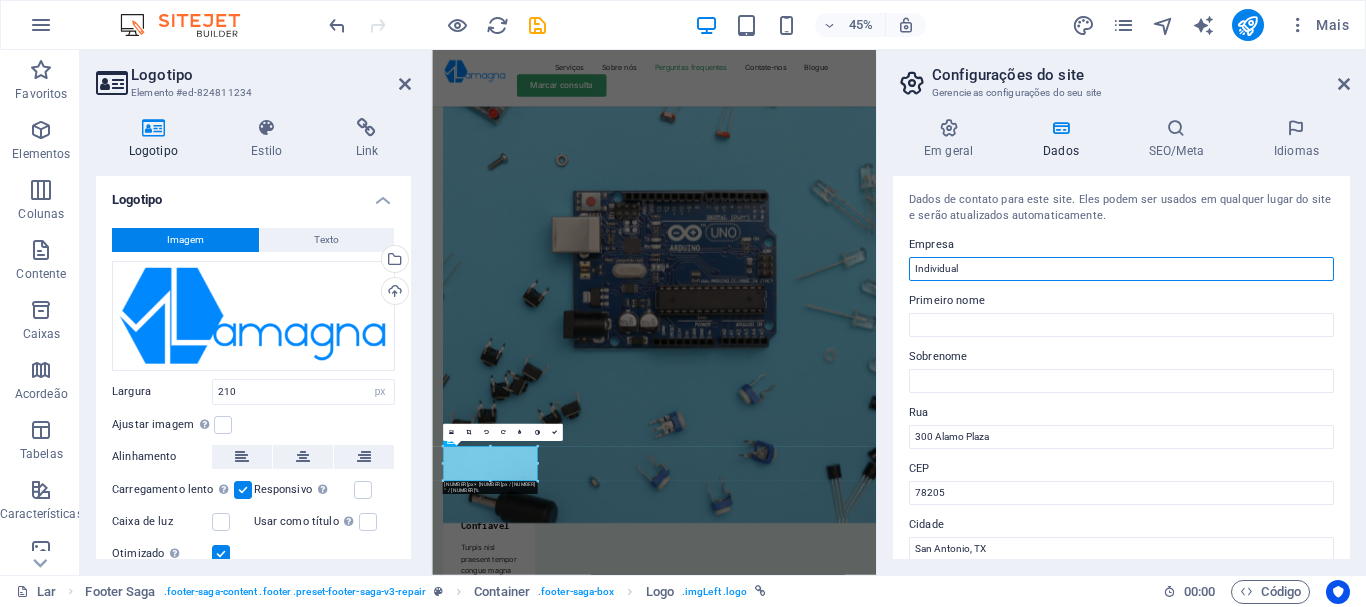 drag, startPoint x: 1392, startPoint y: 317, endPoint x: 1278, endPoint y: 558, distance: 266.6027 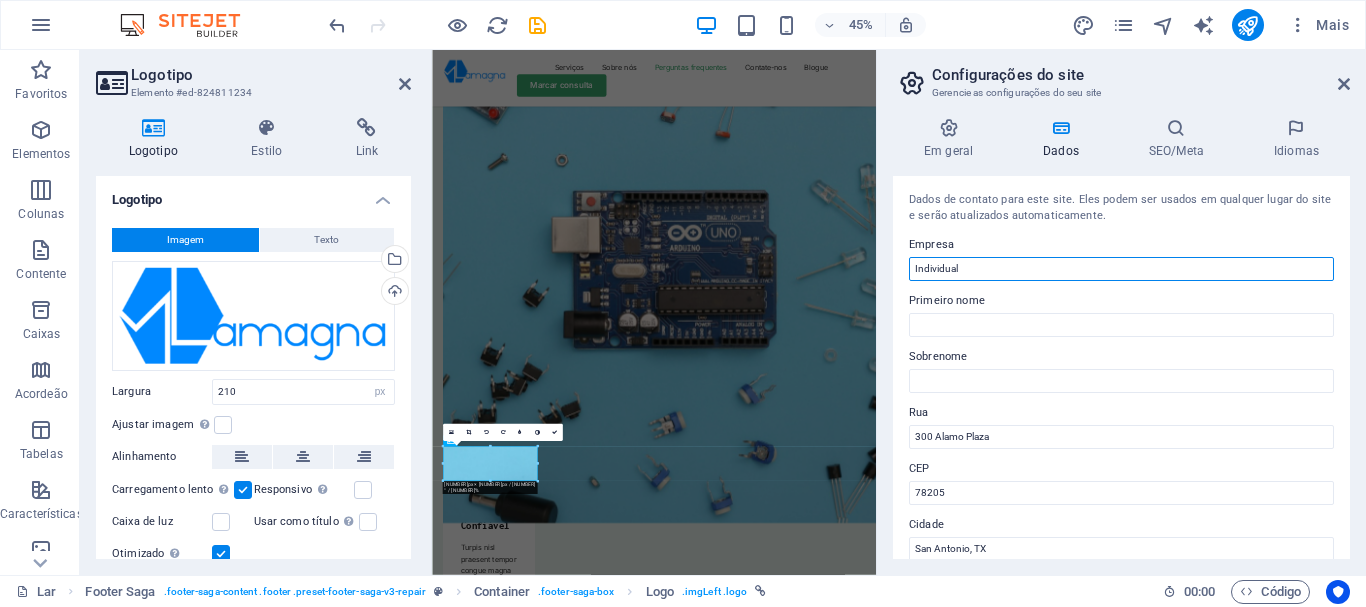 click on "Individual" at bounding box center (1121, 269) 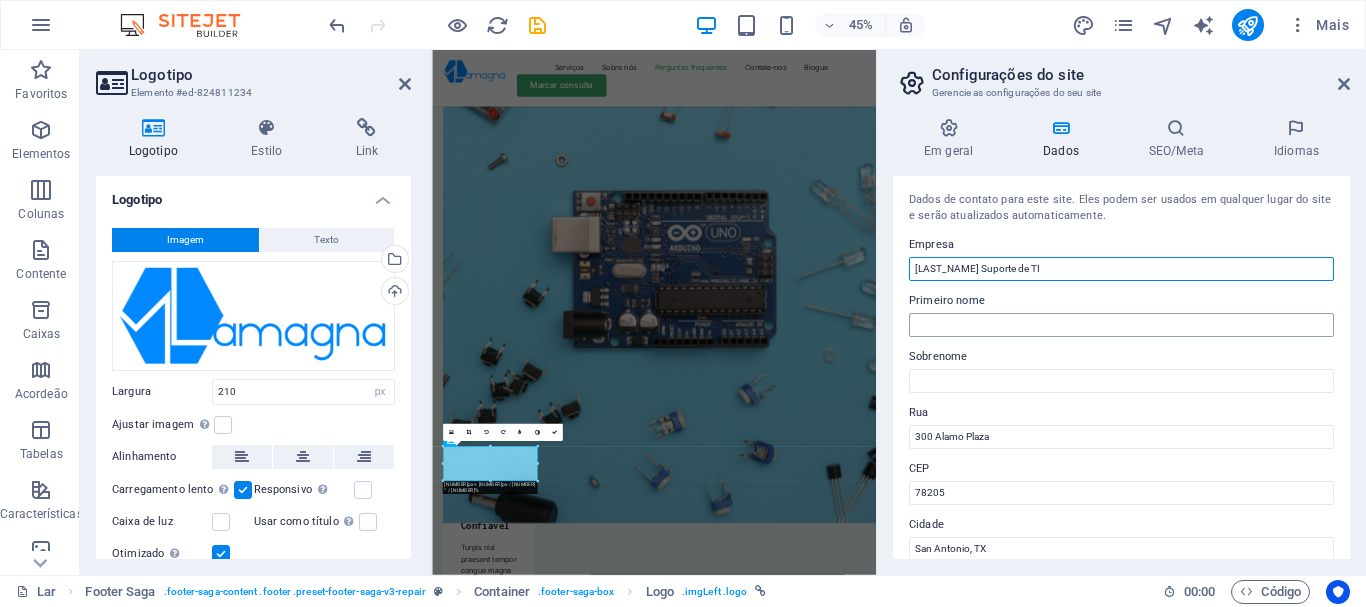 type on "[LAST_NAME] Suporte de TI" 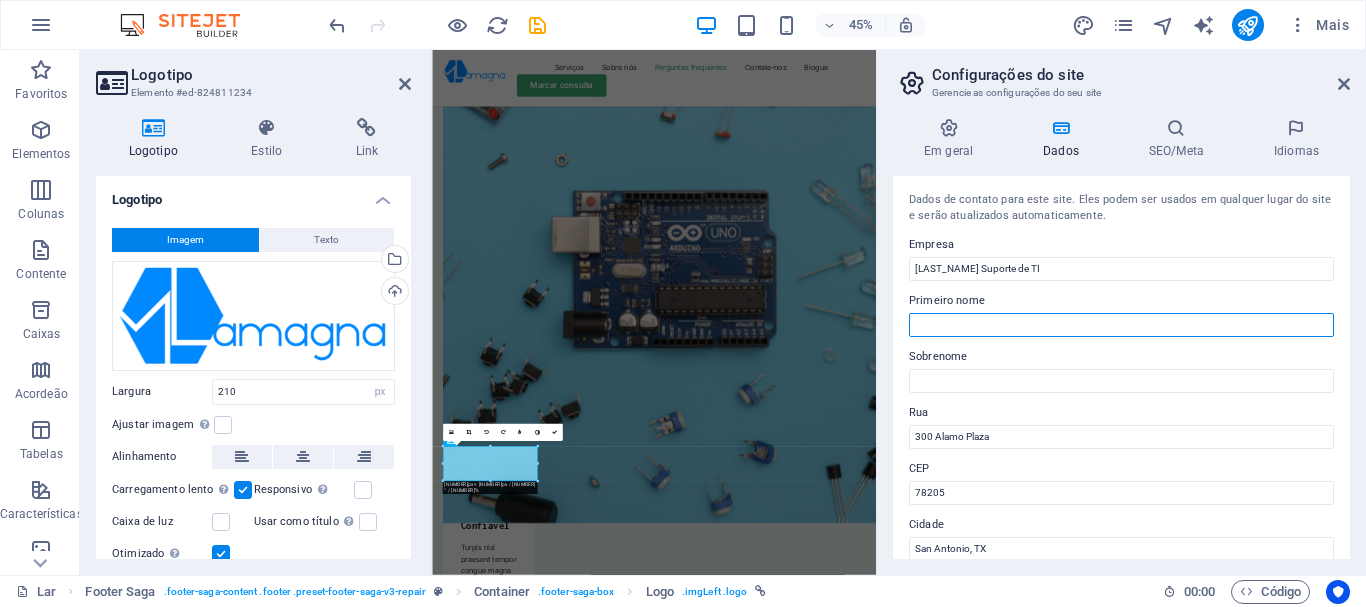 click on "Primeiro nome" at bounding box center [1121, 325] 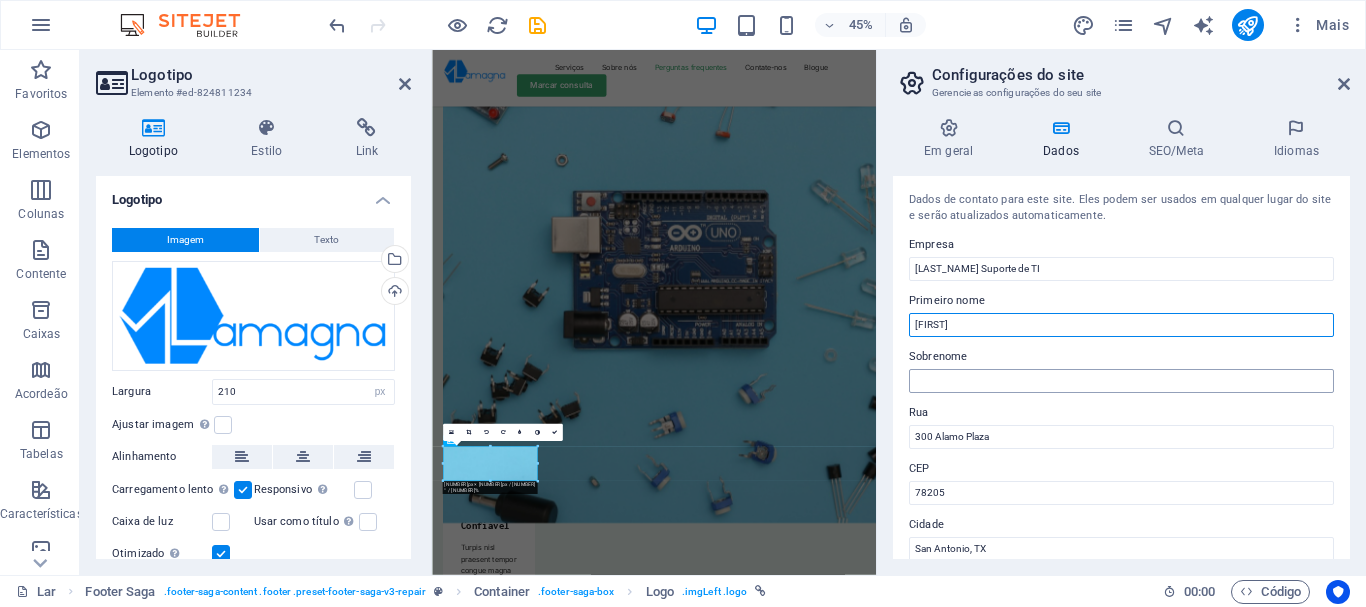type on "[FIRST]" 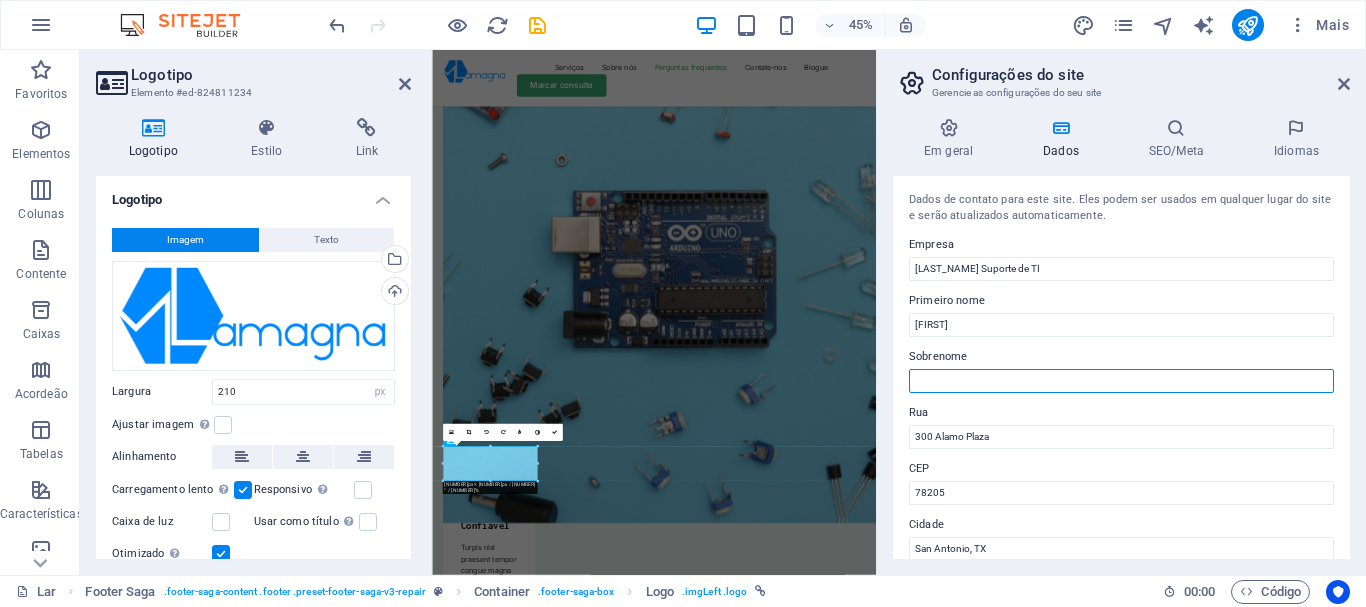 click on "Sobrenome" at bounding box center [1121, 381] 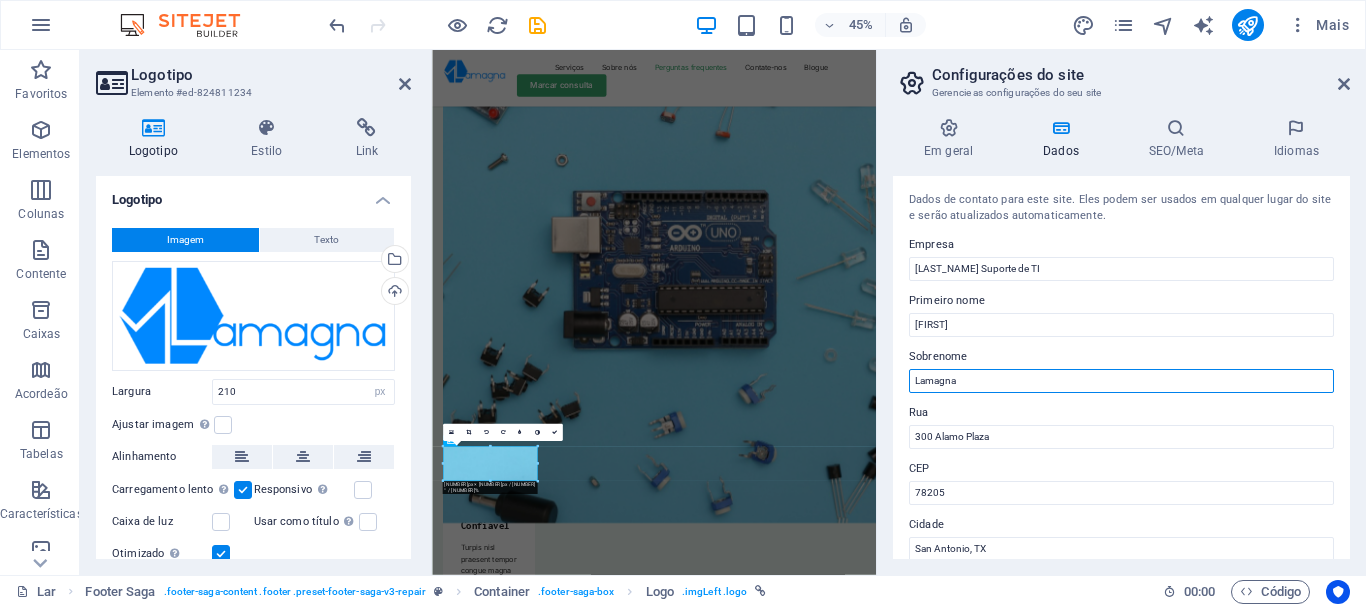 type on "Lamagna" 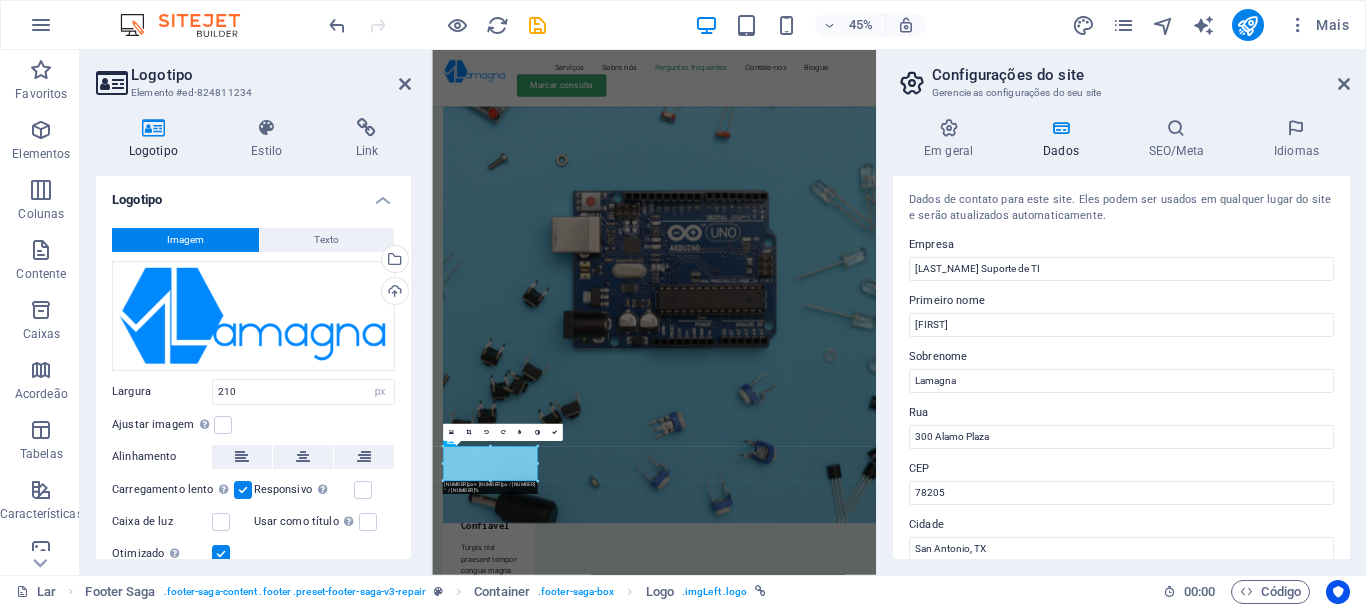 click on "Rua" at bounding box center [1121, 413] 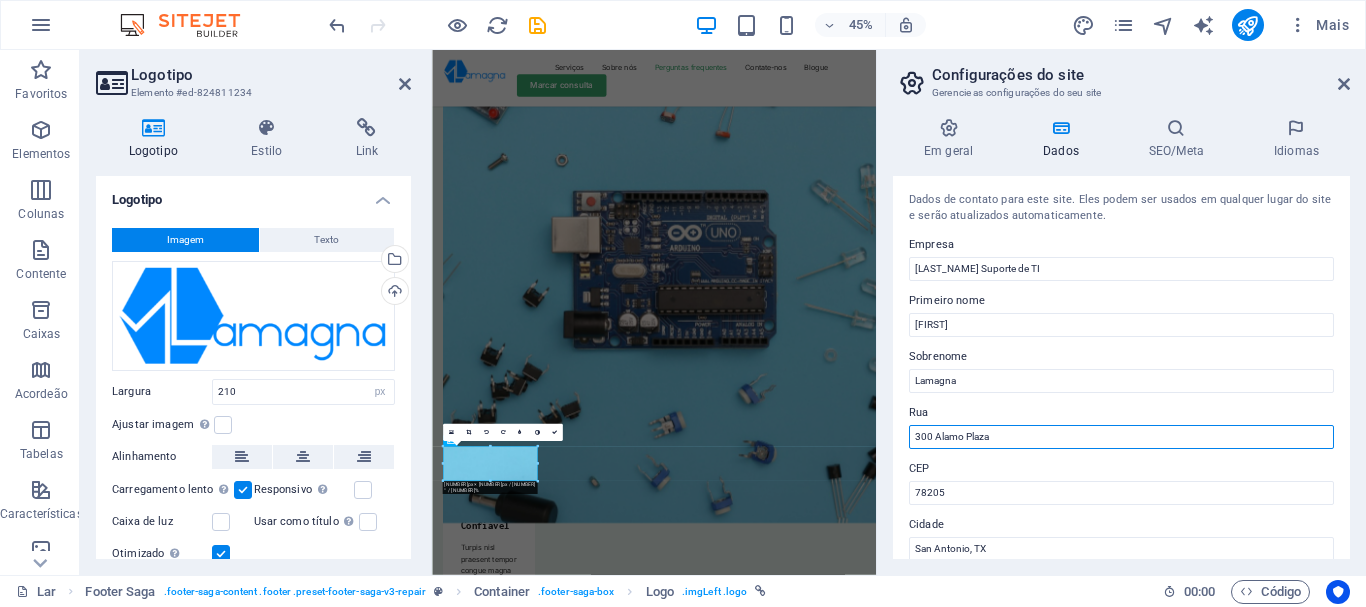 click on "300 Alamo Plaza" at bounding box center (1121, 437) 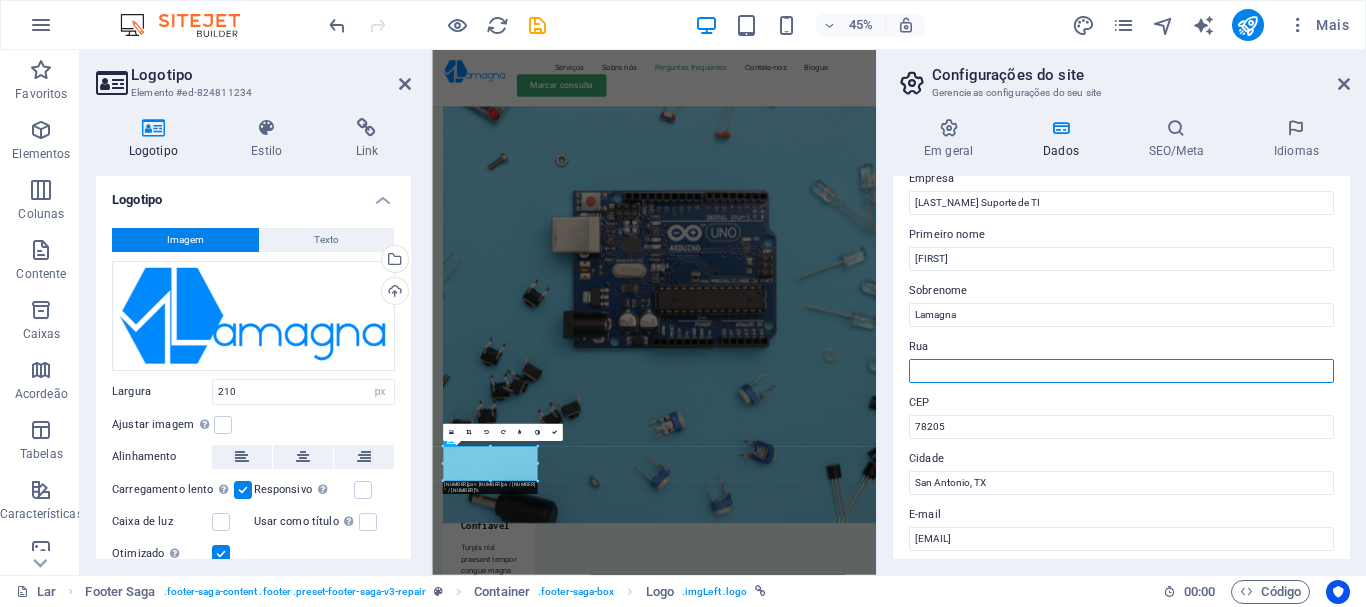 scroll, scrollTop: 100, scrollLeft: 0, axis: vertical 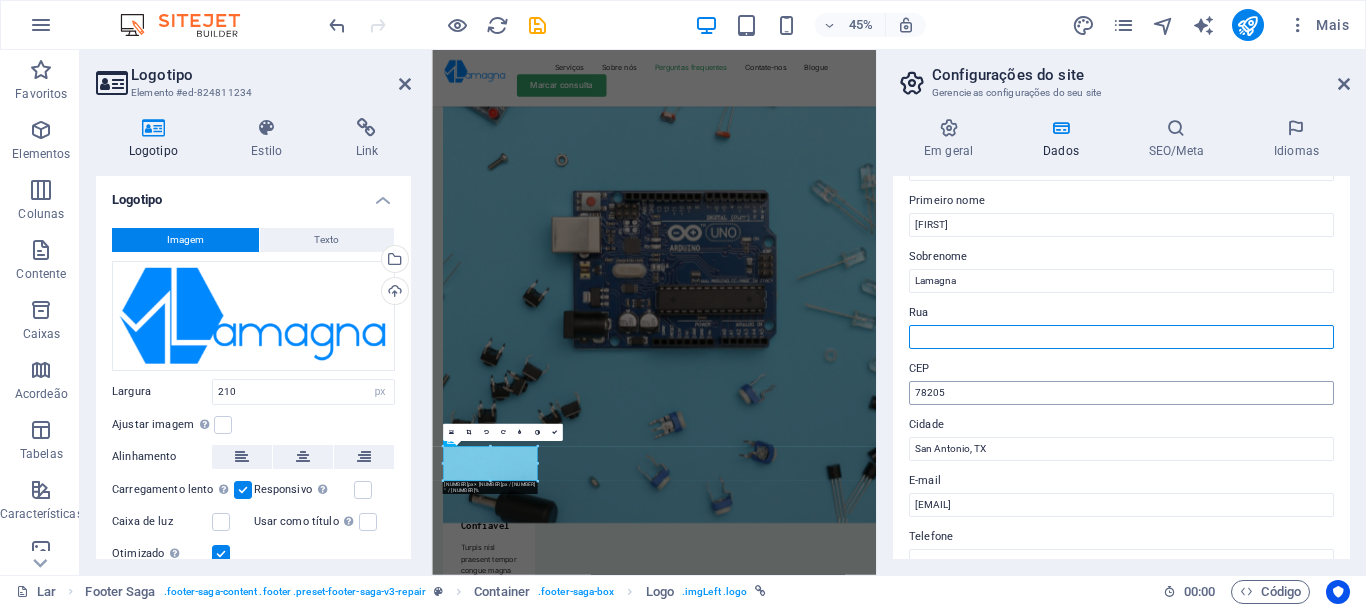 type 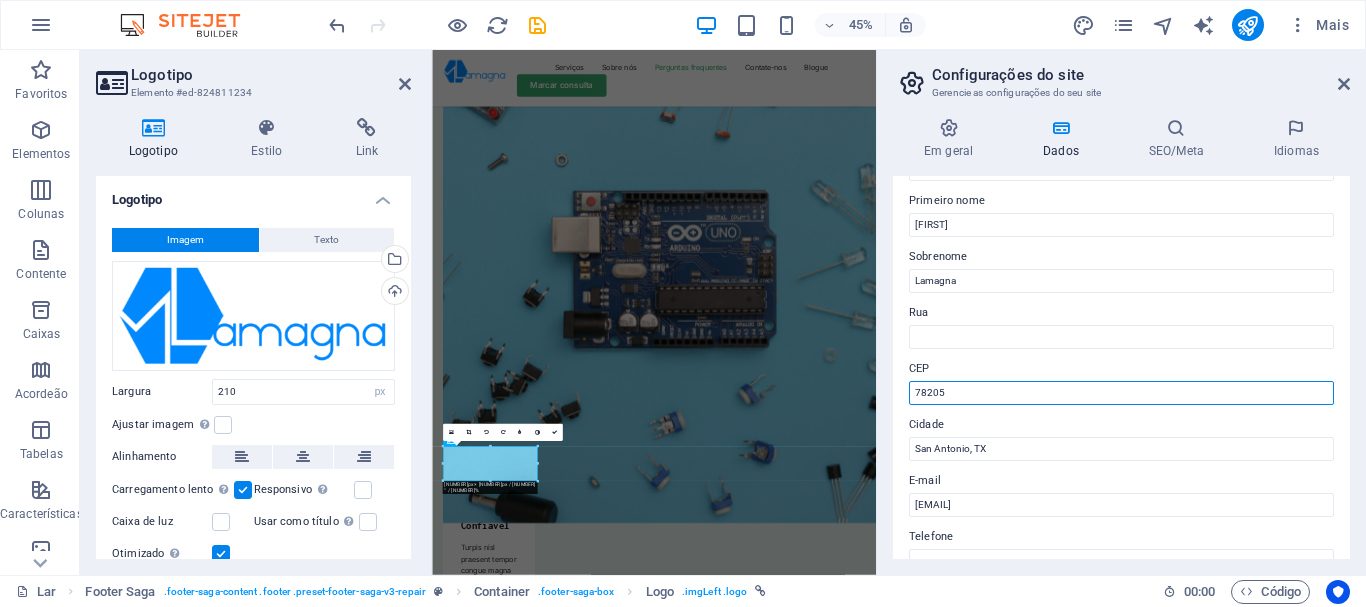 drag, startPoint x: 975, startPoint y: 388, endPoint x: 883, endPoint y: 387, distance: 92.00543 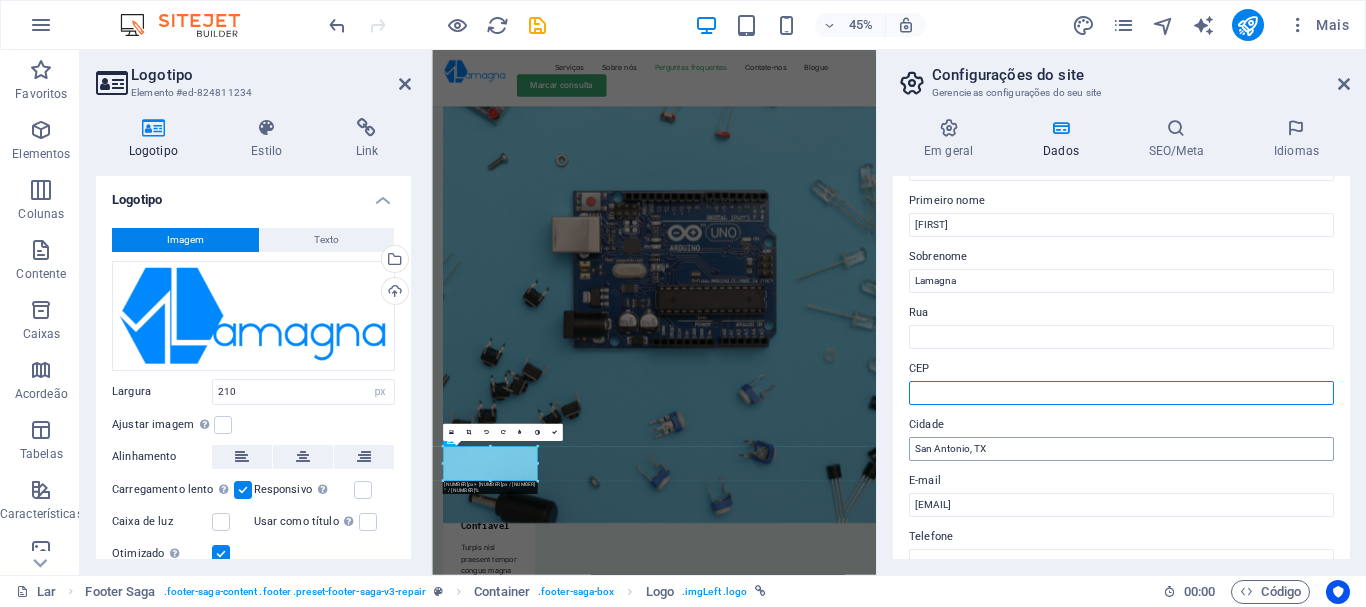 type 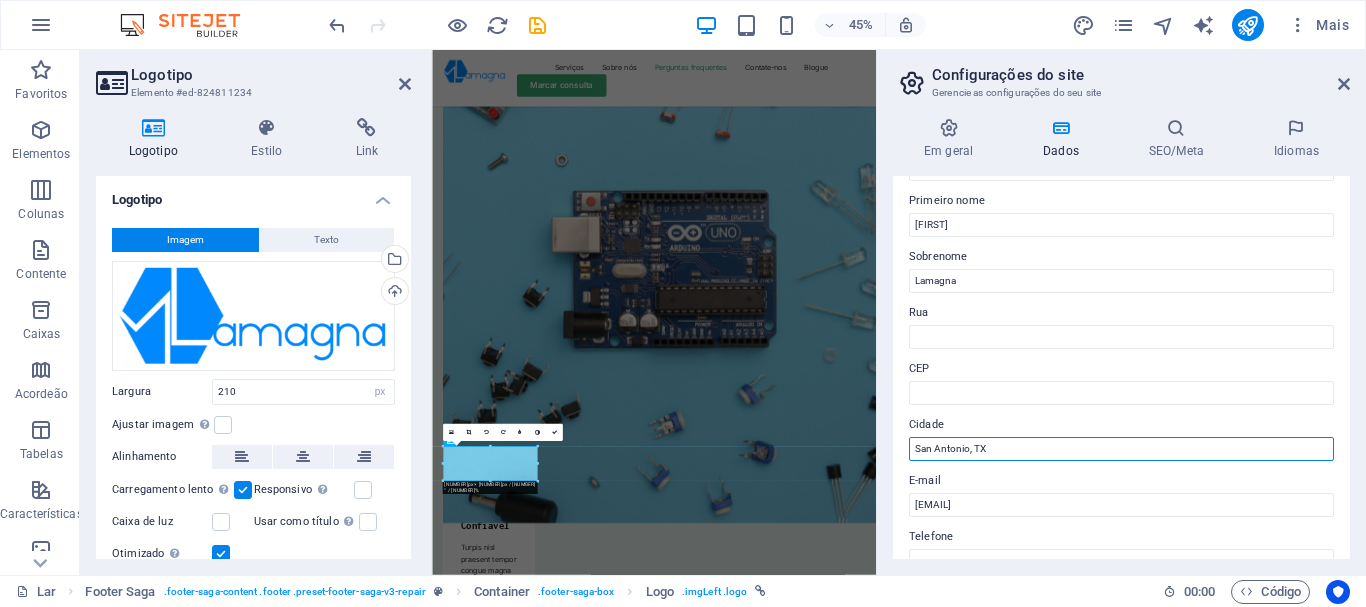 drag, startPoint x: 913, startPoint y: 441, endPoint x: 877, endPoint y: 448, distance: 36.67424 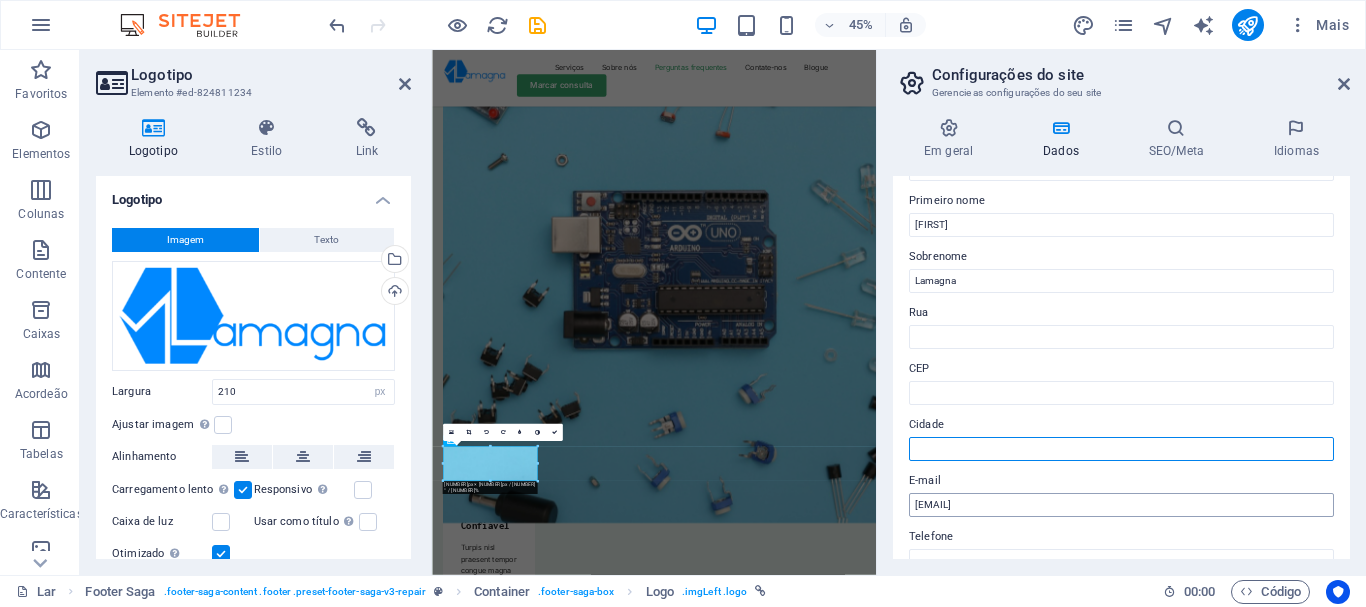type 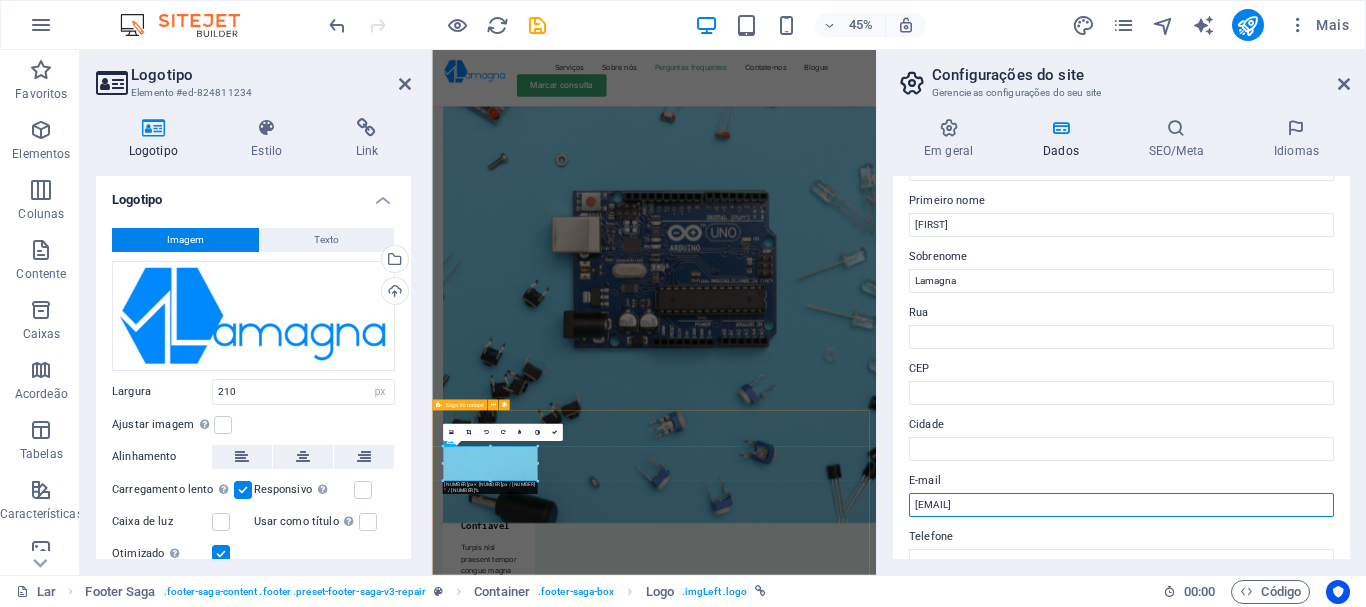 drag, startPoint x: 1593, startPoint y: 564, endPoint x: 1396, endPoint y: 1052, distance: 526.26324 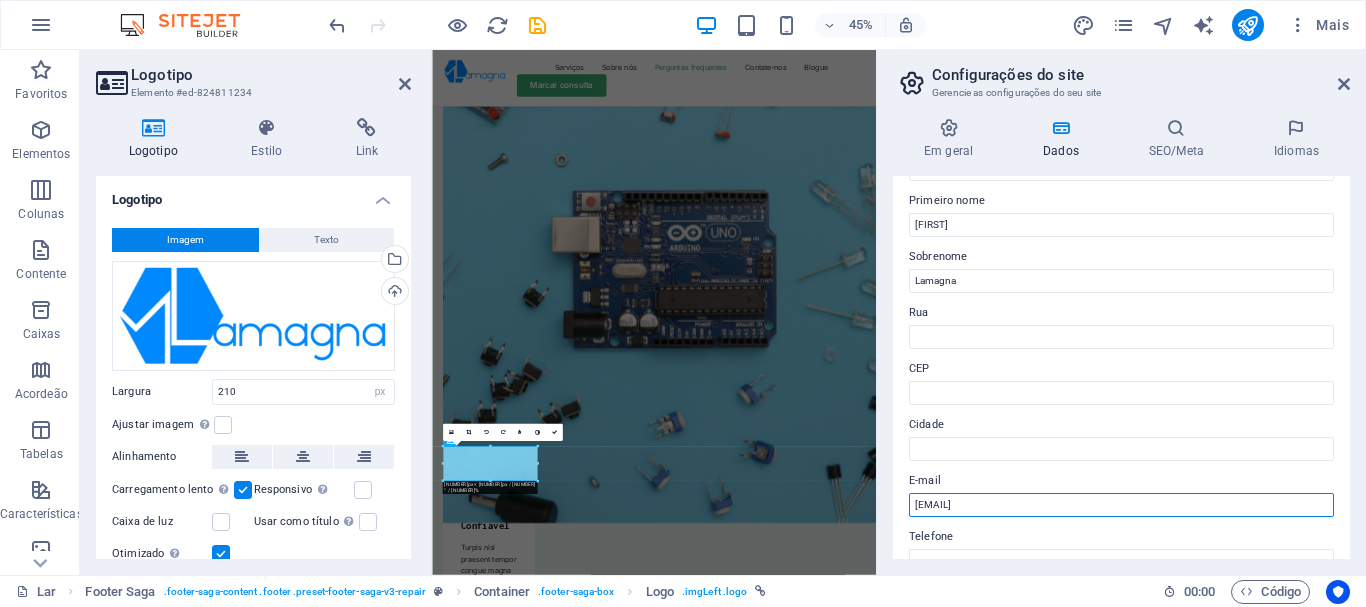 click on "[EMAIL]" at bounding box center [1121, 505] 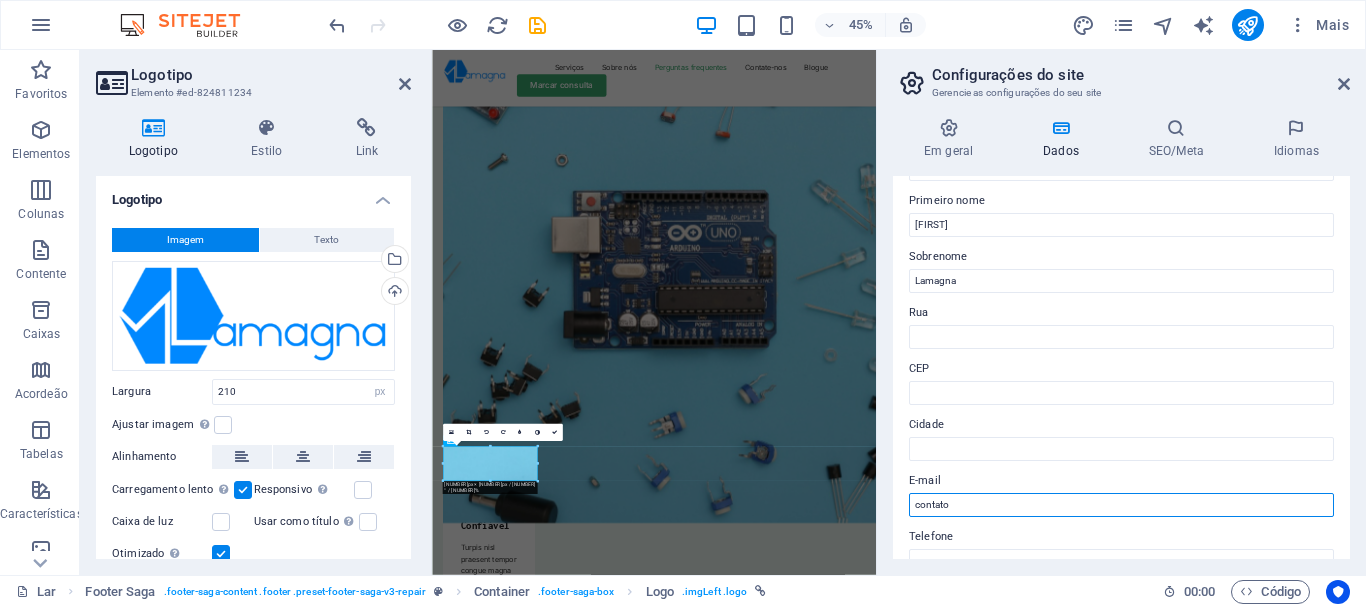 type on "[EMAIL]" 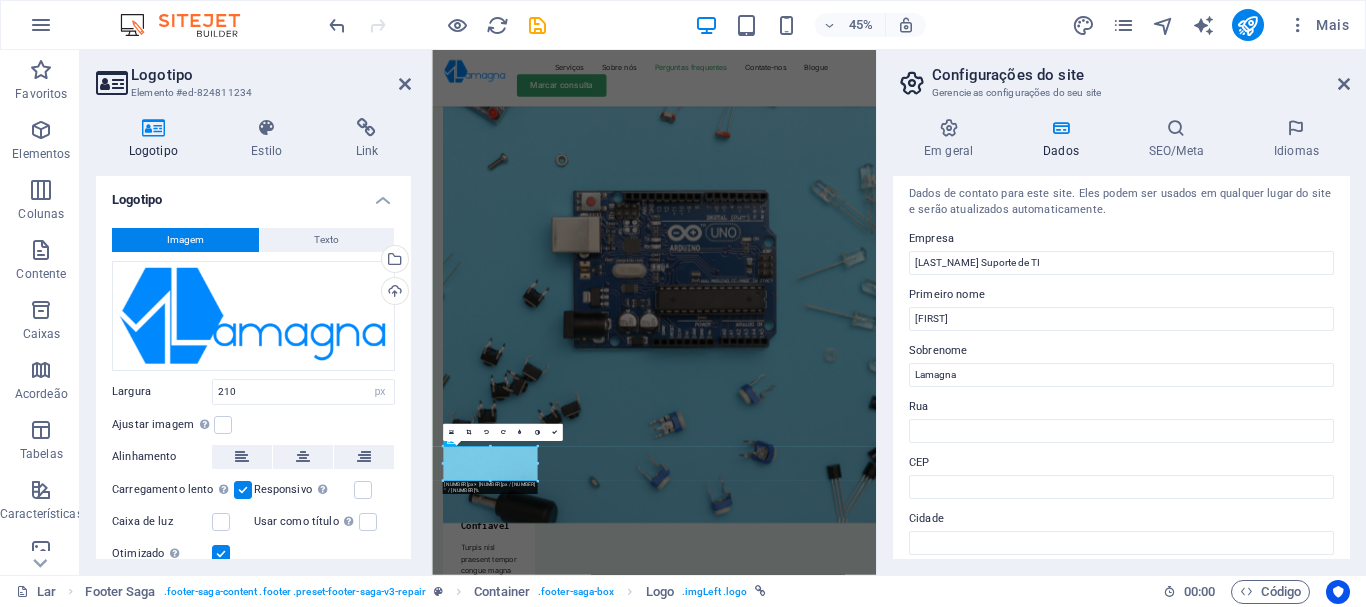 scroll, scrollTop: 0, scrollLeft: 0, axis: both 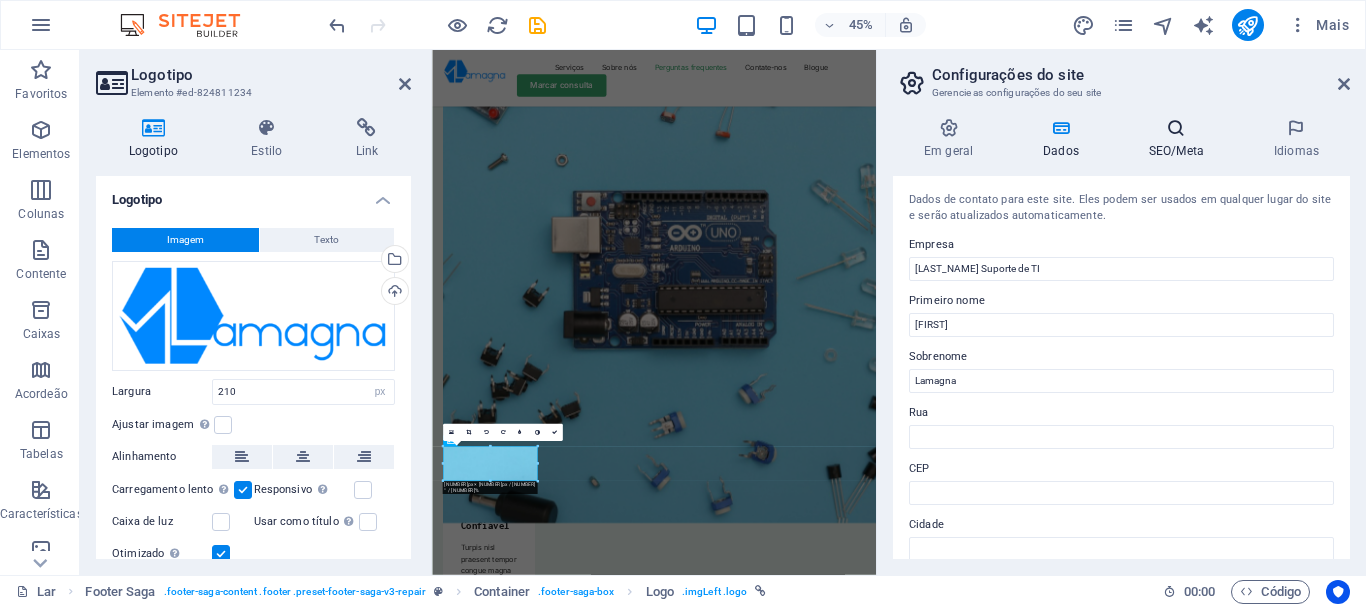 click on "SEO/Meta" at bounding box center [1180, 139] 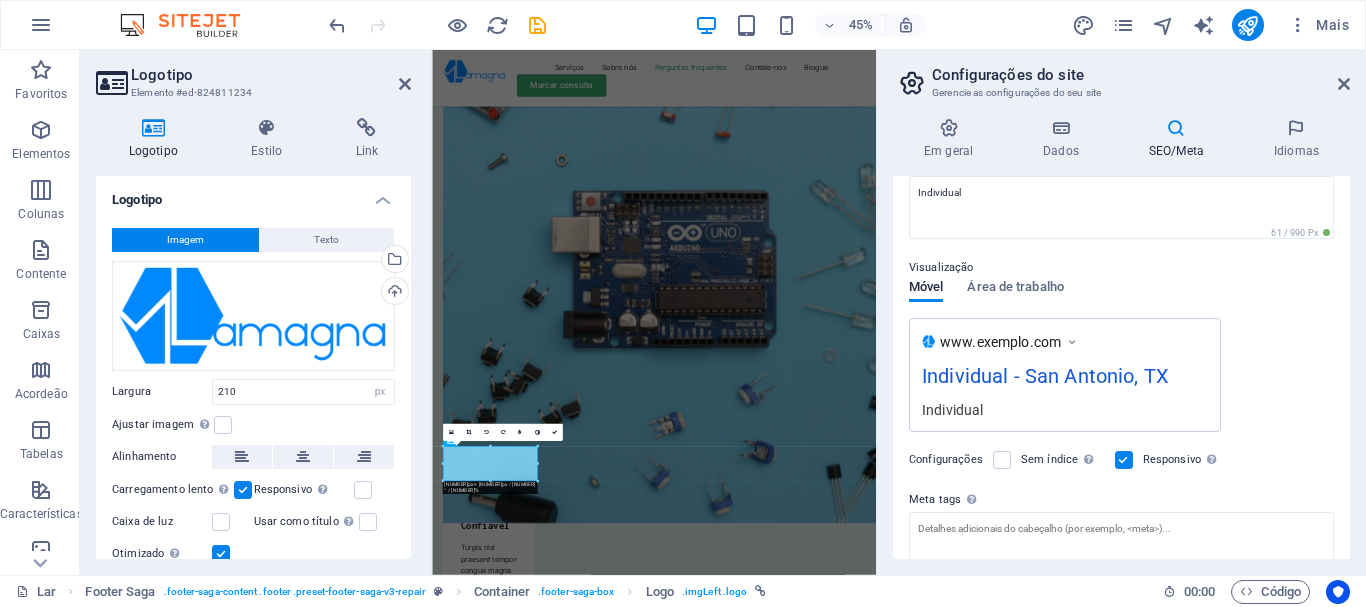 scroll, scrollTop: 0, scrollLeft: 0, axis: both 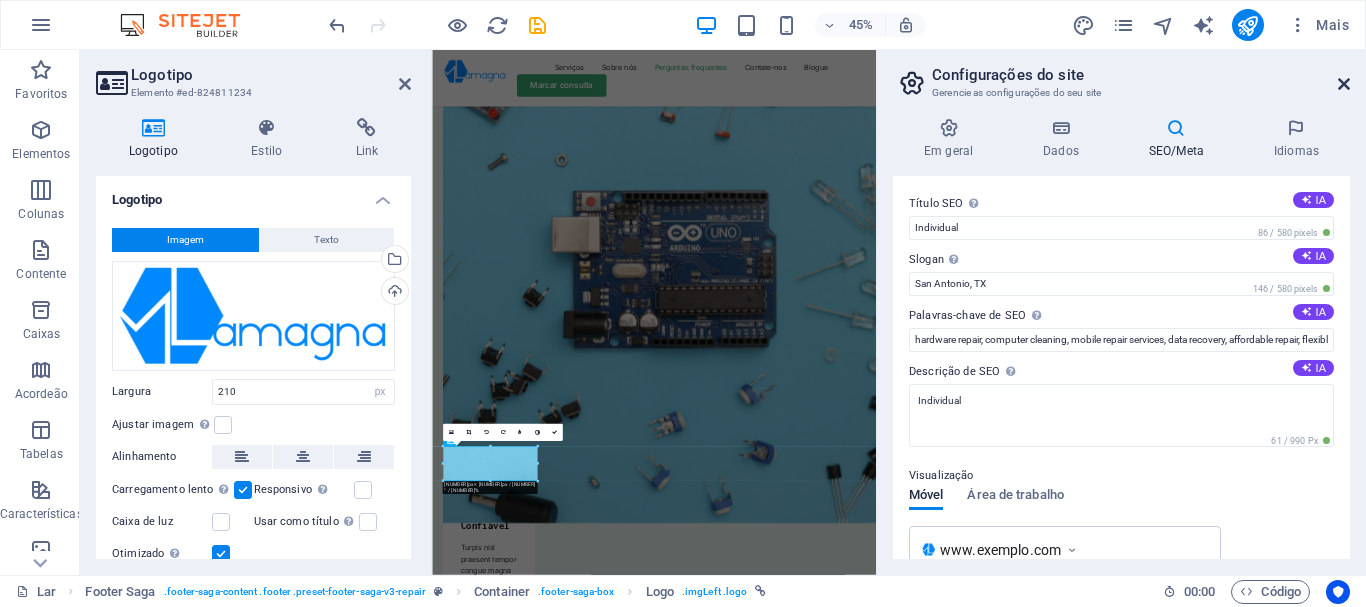 click at bounding box center (1344, 84) 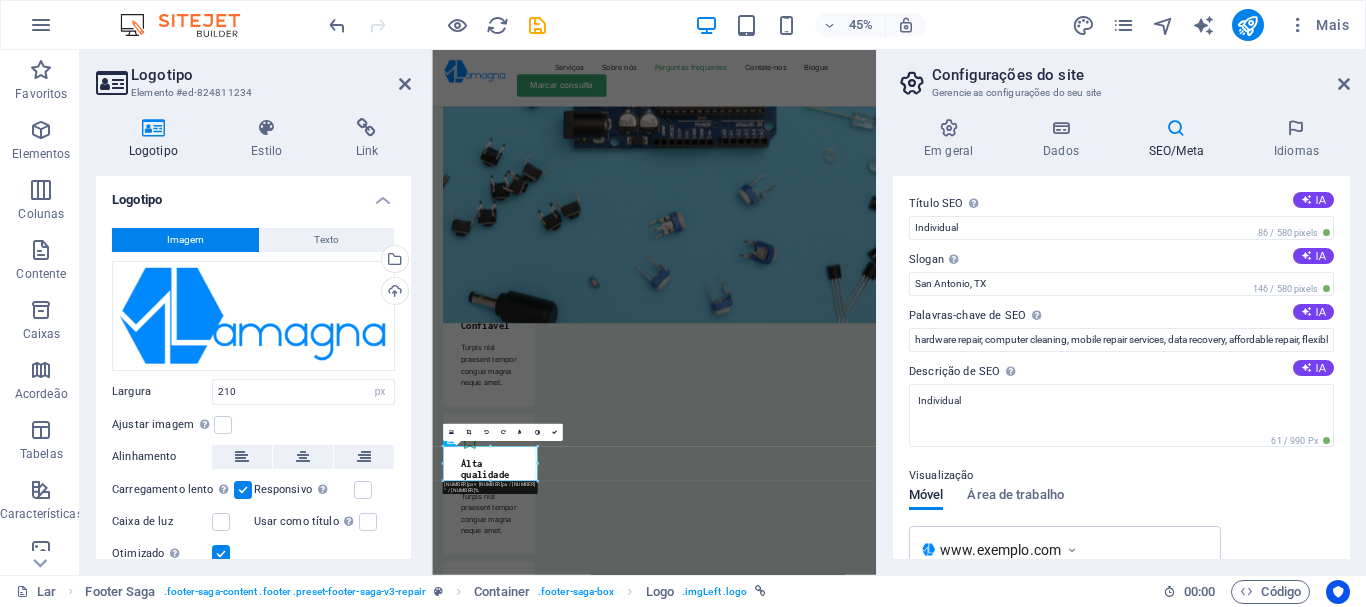 scroll, scrollTop: 6565, scrollLeft: 0, axis: vertical 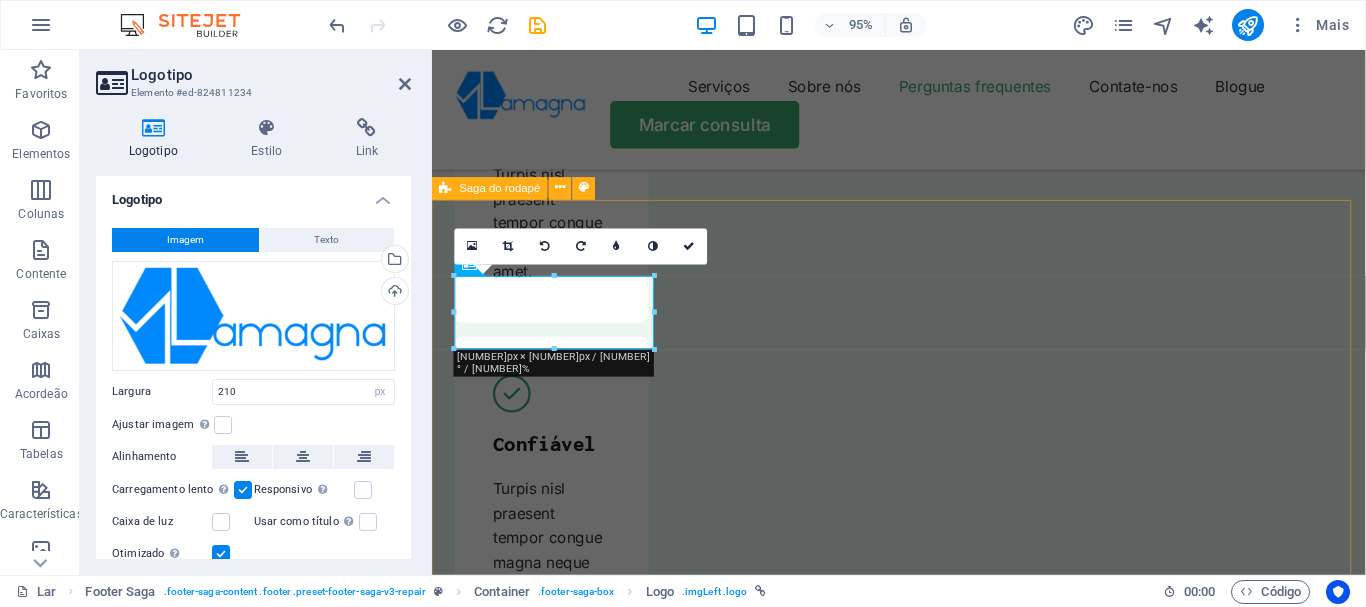 click on "Lorem ipsum dolor sit amet, consectetur. Navegação Lar Sobre nós Serviços Contate-nos Links rápidos
Aviso Legal
política de Privacidade
Blogue
Perguntas frequentes
Contate-nos Nossa equipe de suporte e vendas está disponível 24 horas por dia, 7 dias por semana para responder às suas perguntas
[EMAIL] Direitos autorais [COMPANY_NAME]  de [YEAR]  [COMPANY_NAME]" at bounding box center (923, 8206) 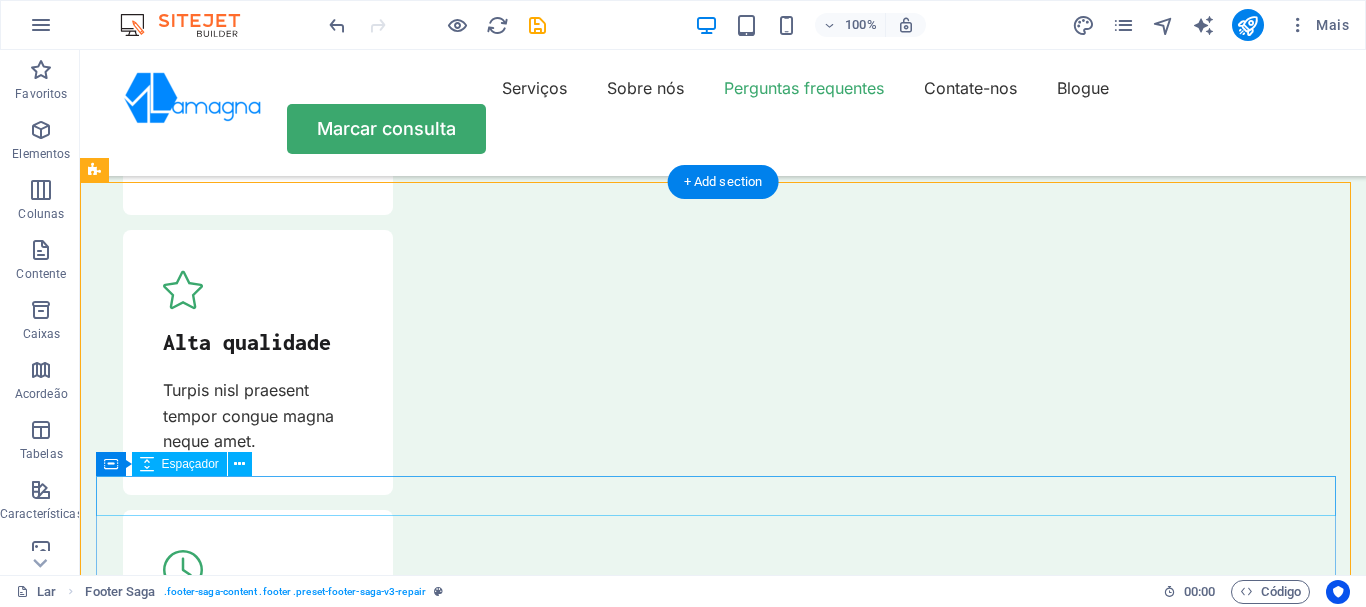scroll, scrollTop: 5982, scrollLeft: 0, axis: vertical 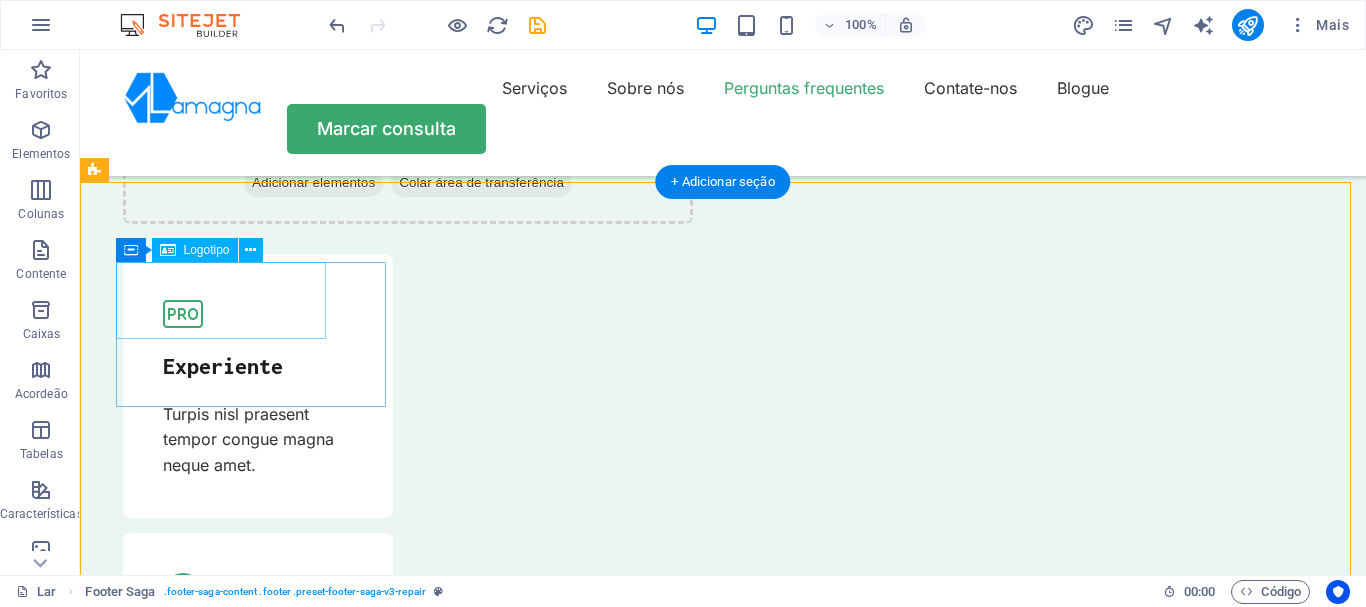 click at bounding box center [209, 7694] 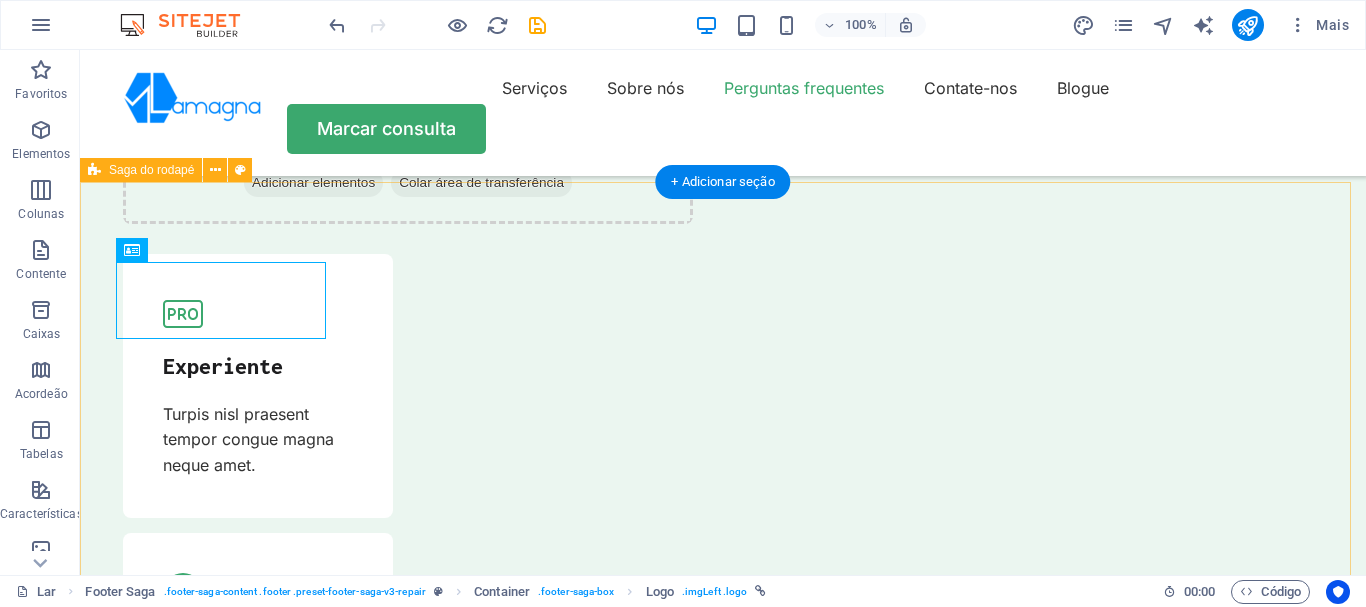 click on "Lorem ipsum dolor sit amet, consectetur. Navegação Lar Sobre nós Serviços Contate-nos Links rápidos
Aviso Legal
política de Privacidade
Blogue
Perguntas frequentes
Contate-nos Nossa equipe de suporte e vendas está disponível 24 horas por dia, 7 dias por semana para responder às suas perguntas
[EMAIL] Direitos autorais [COMPANY_NAME]  de [YEAR]  [COMPANY_NAME]" at bounding box center (723, 8040) 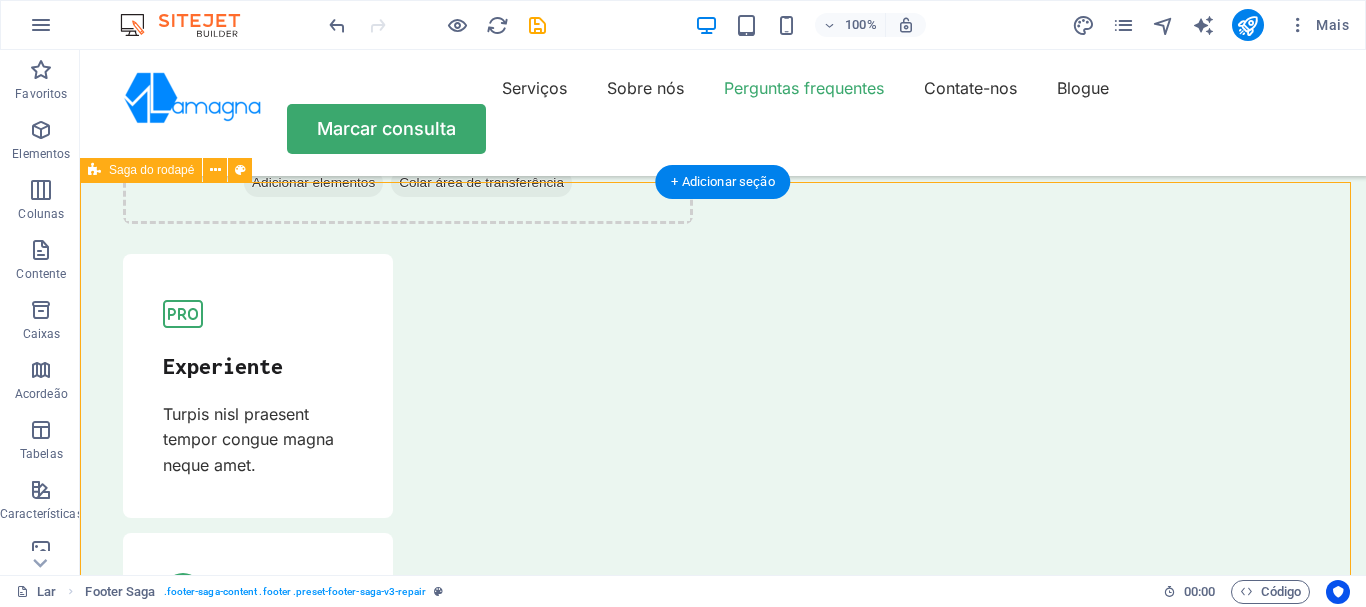 click on "Lorem ipsum dolor sit amet, consectetur. Navegação Lar Sobre nós Serviços Contate-nos Links rápidos
Aviso Legal
política de Privacidade
Blogue
Perguntas frequentes
Contate-nos Nossa equipe de suporte e vendas está disponível 24 horas por dia, 7 dias por semana para responder às suas perguntas
[EMAIL] Direitos autorais [COMPANY_NAME]  de [YEAR]  [COMPANY_NAME]" at bounding box center (723, 8040) 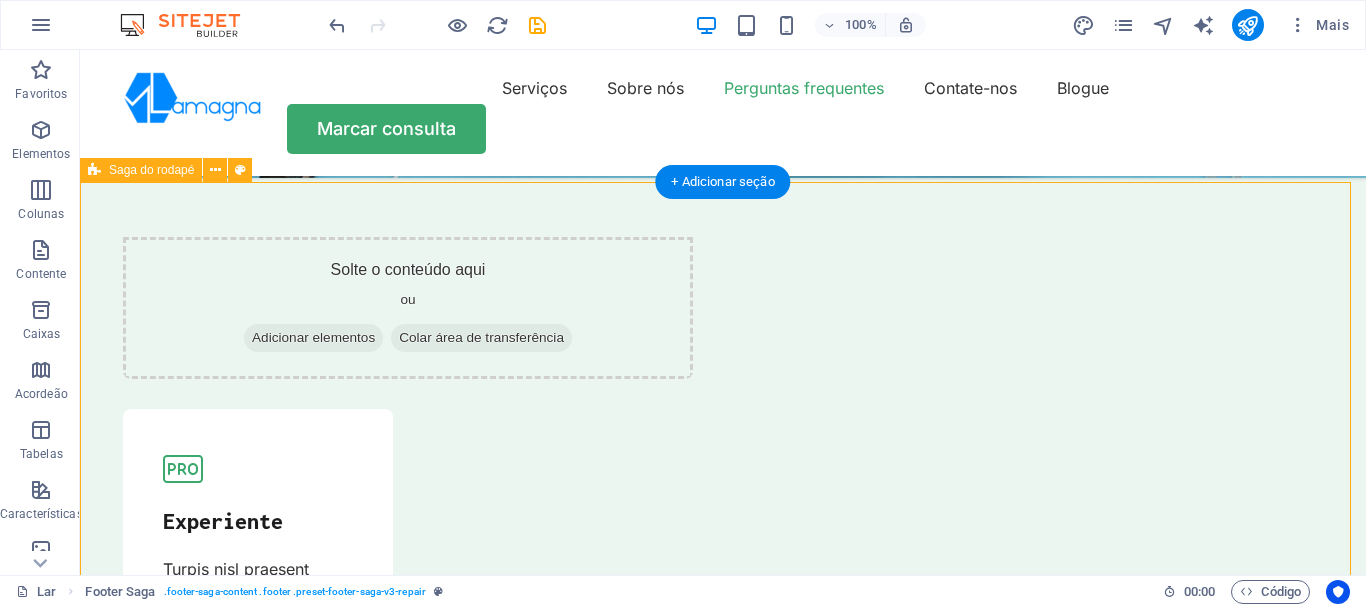 scroll, scrollTop: 6565, scrollLeft: 0, axis: vertical 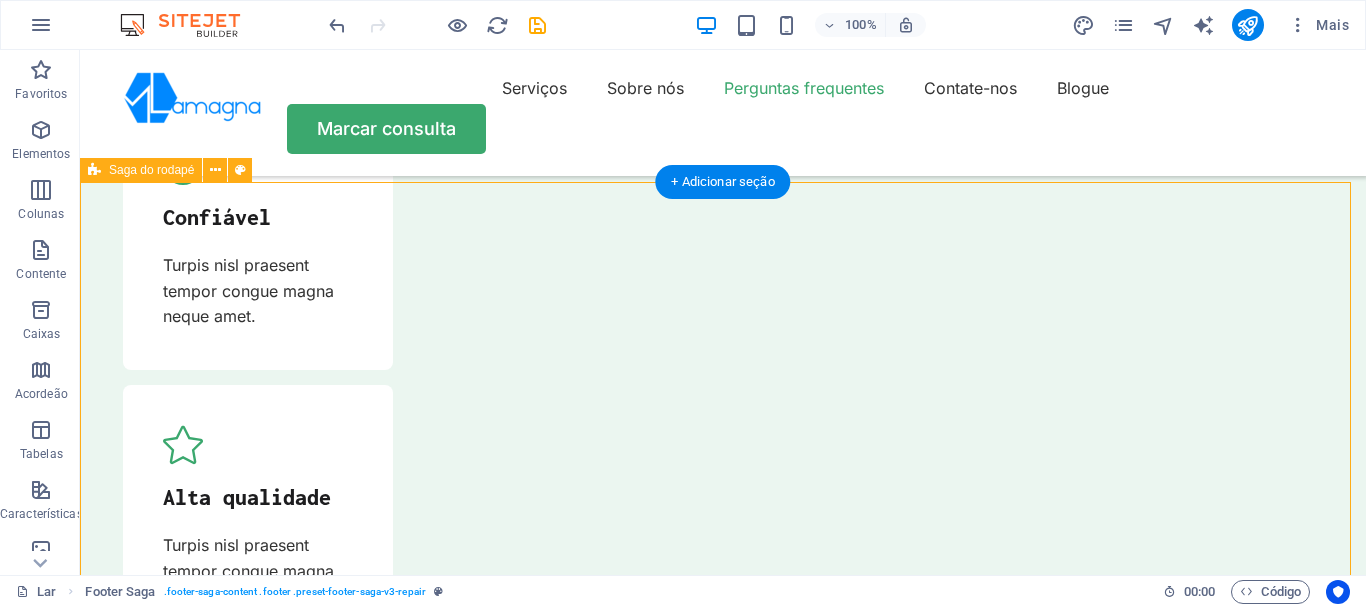 select on "rem" 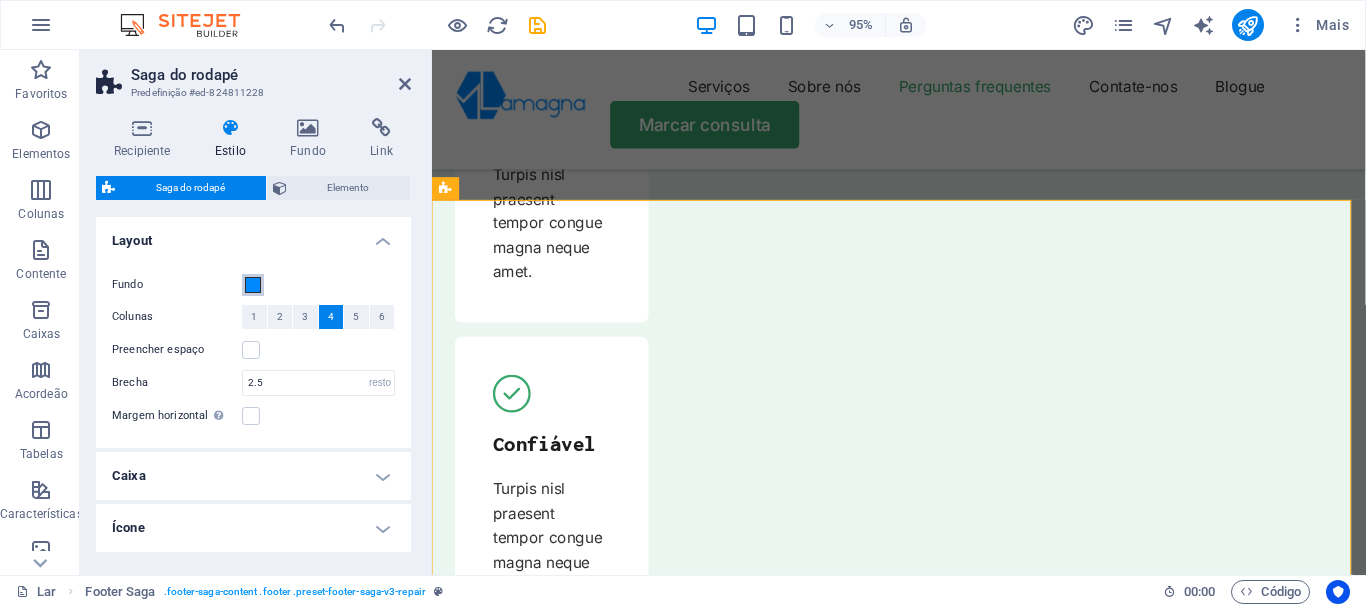click at bounding box center [253, 285] 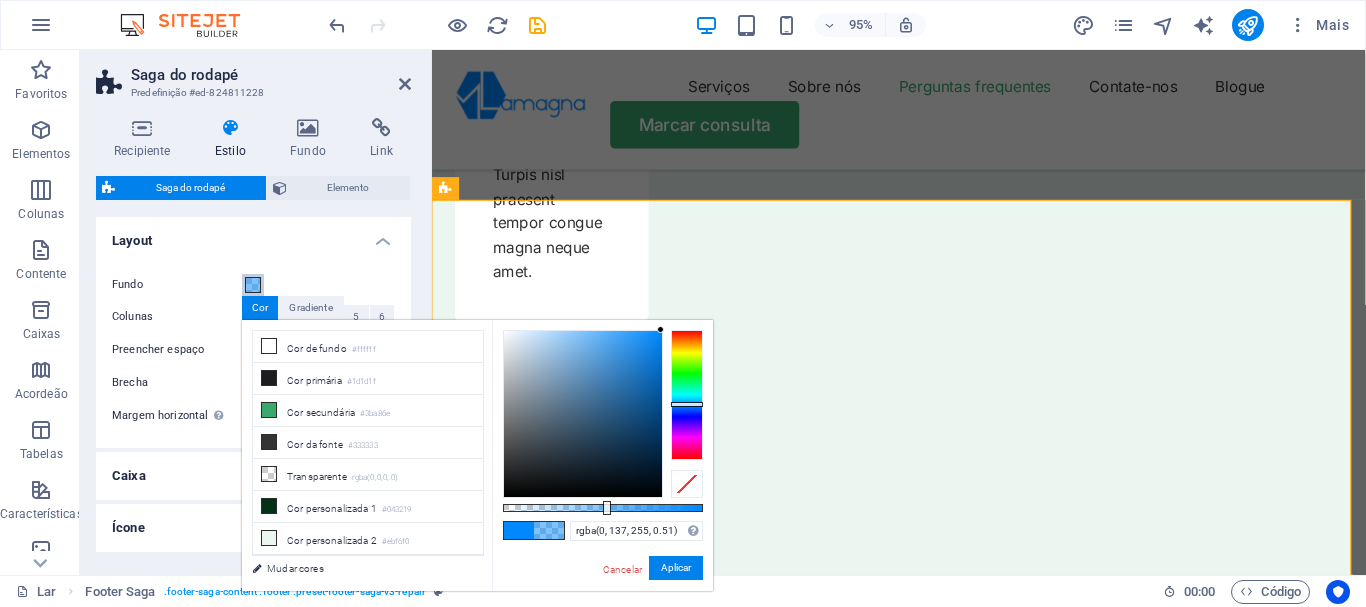 type on "rgba(0, 137, 255, 0.505)" 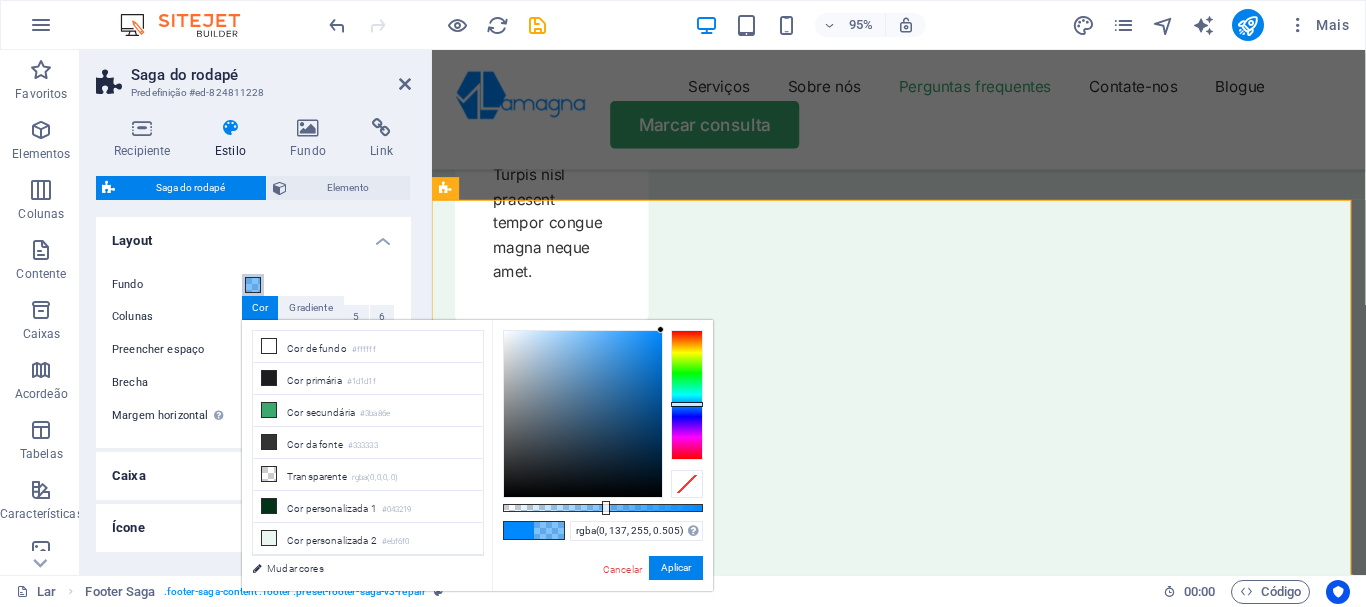 drag, startPoint x: 705, startPoint y: 512, endPoint x: 604, endPoint y: 518, distance: 101.17806 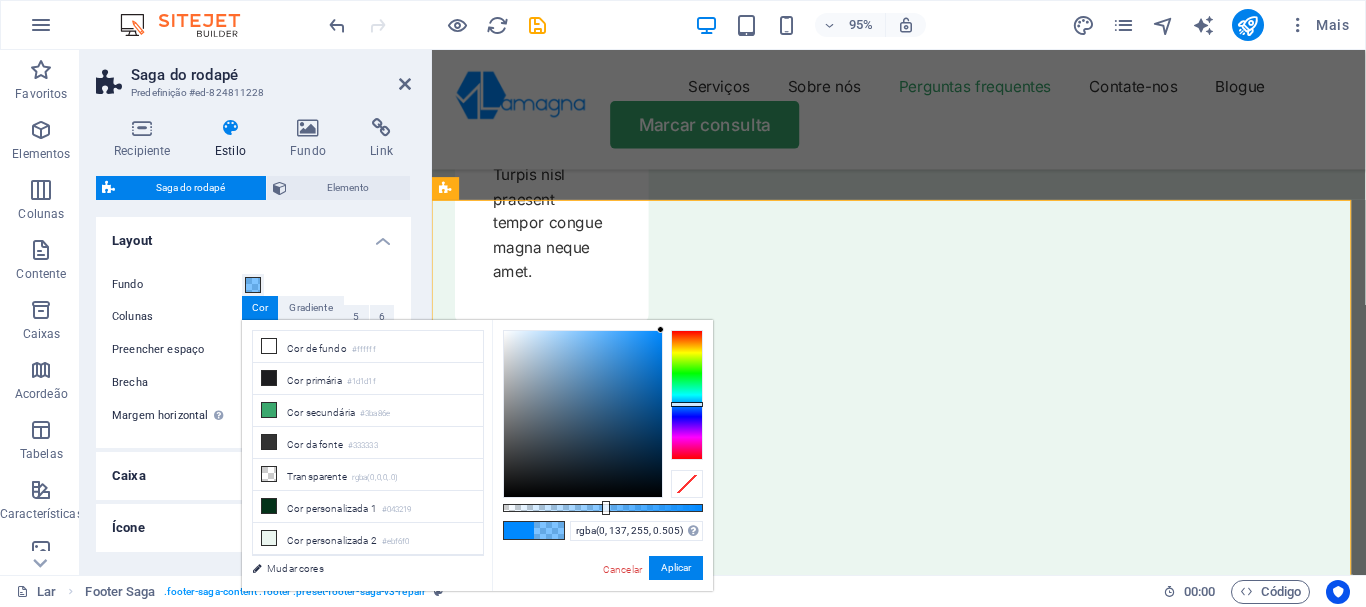 click on "rgba(0, 137, 255, 0.505) Formatos suportados  #0852ed  rgb(8, 82, 237)  rgba(8, 82, 237, 90%)  hsv(221,97,93)  hsl(221, 93%, 48%) Cancelar Aplicar" at bounding box center [602, 601] 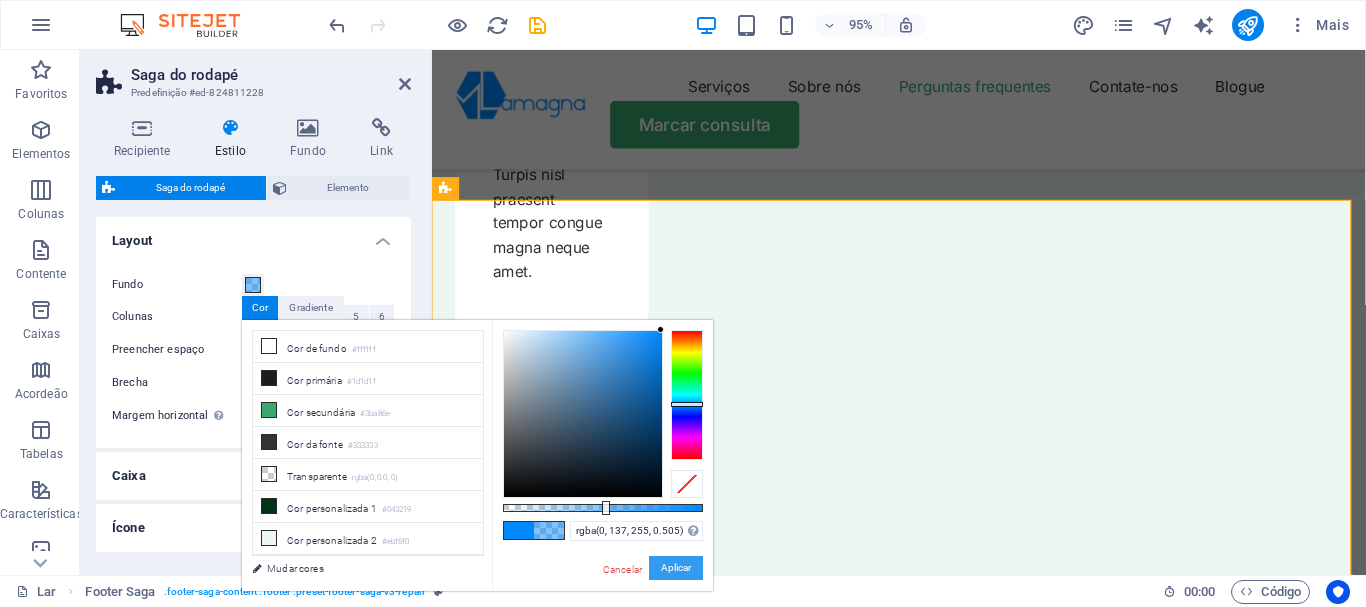 click on "Aplicar" at bounding box center (676, 567) 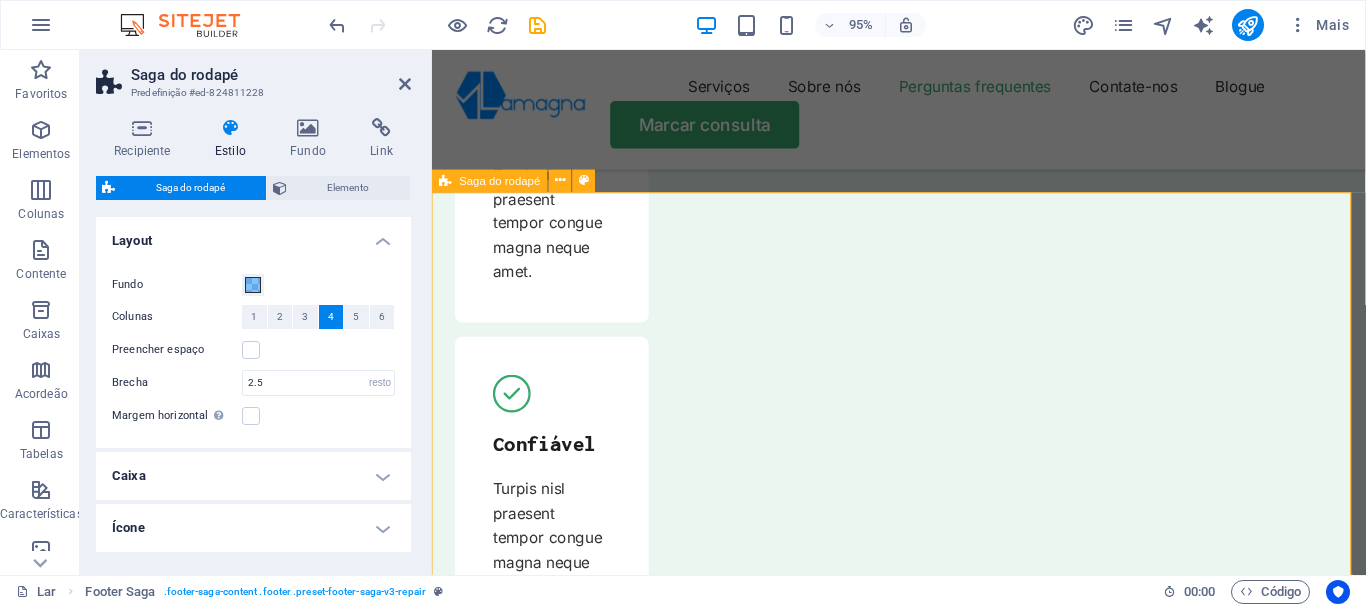 scroll, scrollTop: 6665, scrollLeft: 0, axis: vertical 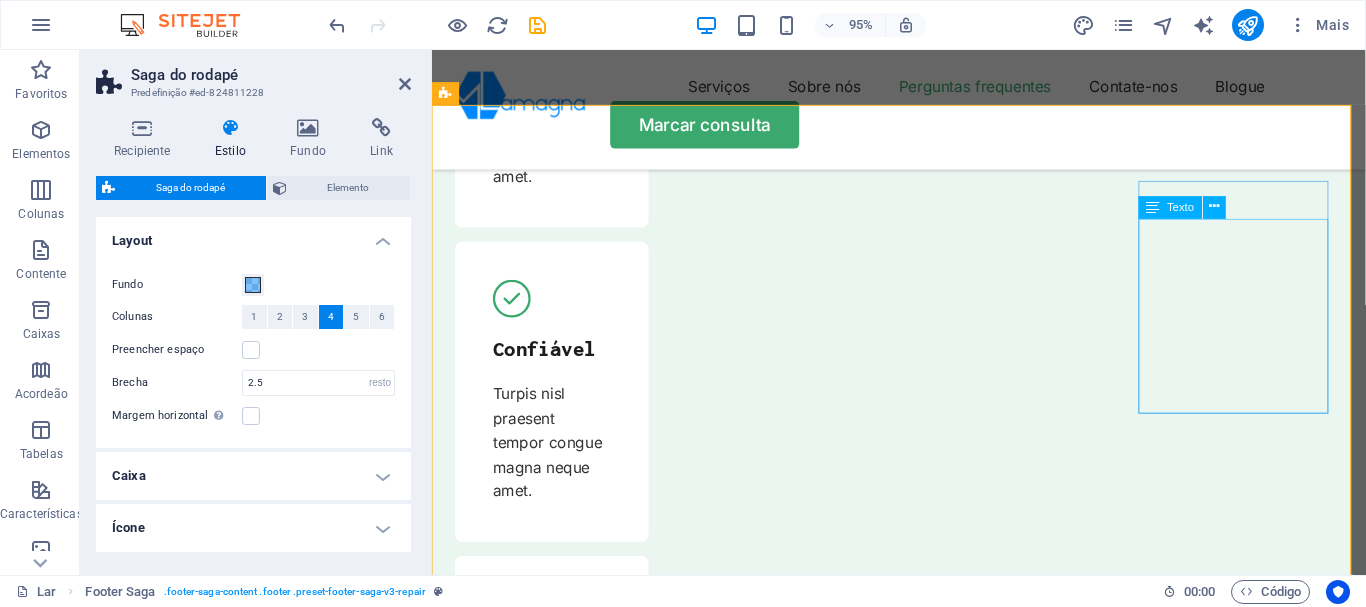 click on "Nossa equipe de suporte e vendas está disponível 24 horas por dia, 7 dias por semana para responder às suas perguntas
[EMAIL]" at bounding box center (558, 8311) 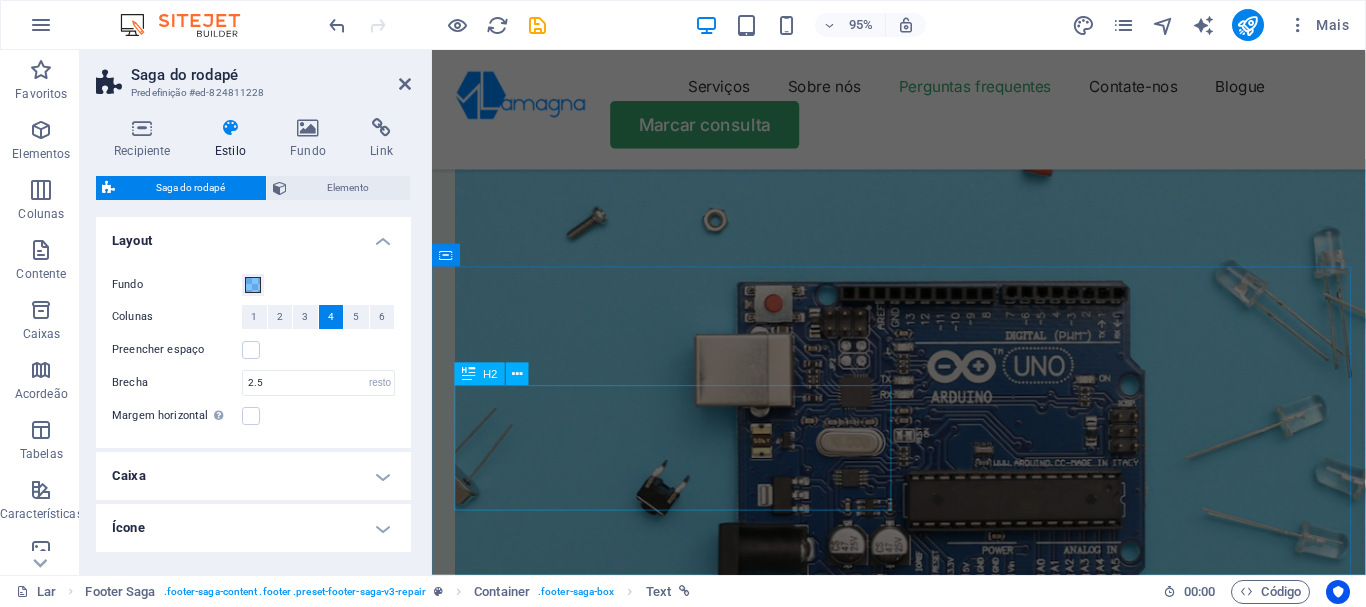 scroll, scrollTop: 5265, scrollLeft: 0, axis: vertical 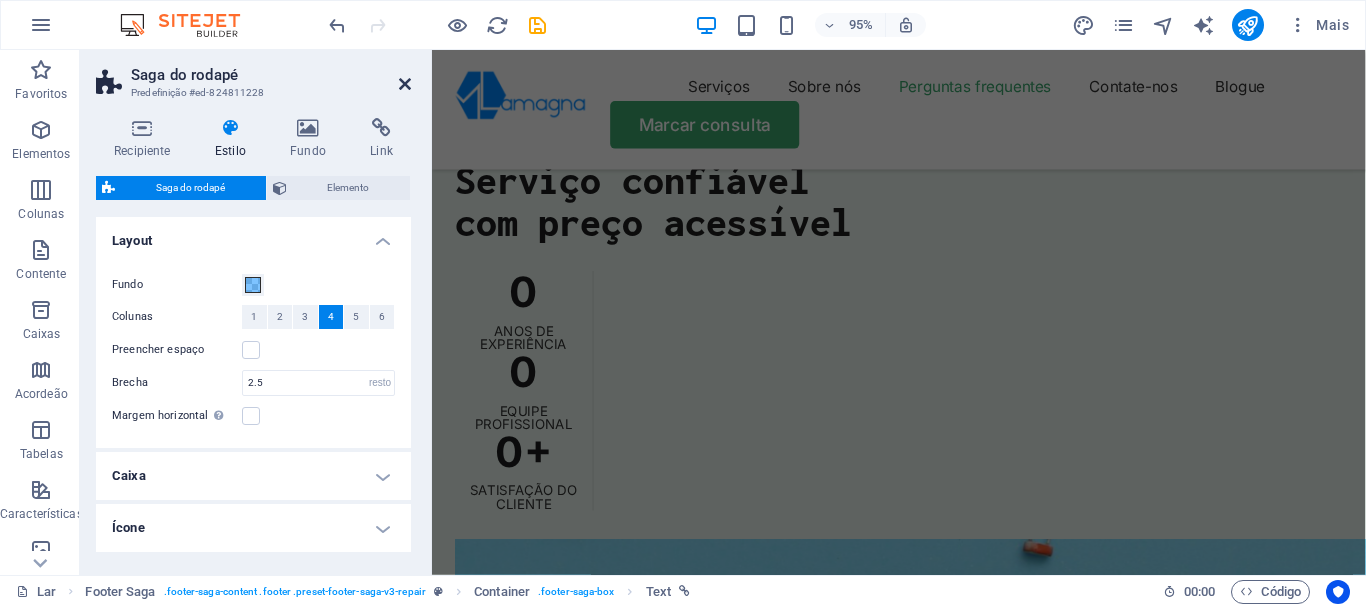 click at bounding box center [405, 84] 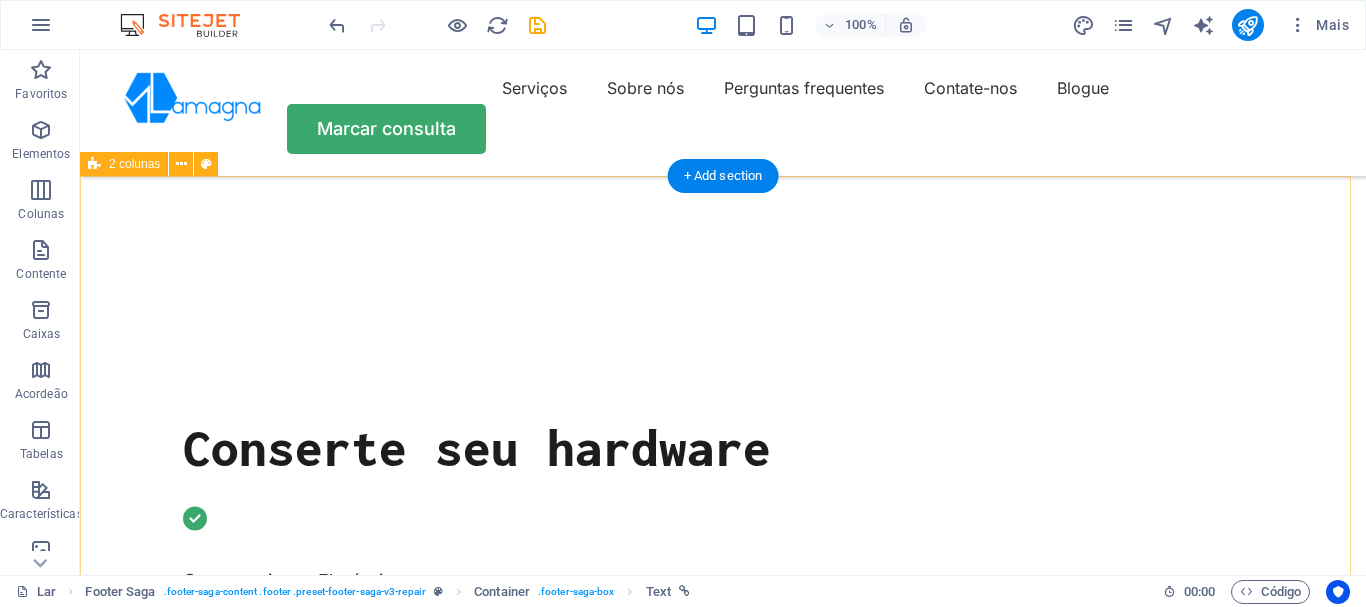 scroll, scrollTop: 0, scrollLeft: 0, axis: both 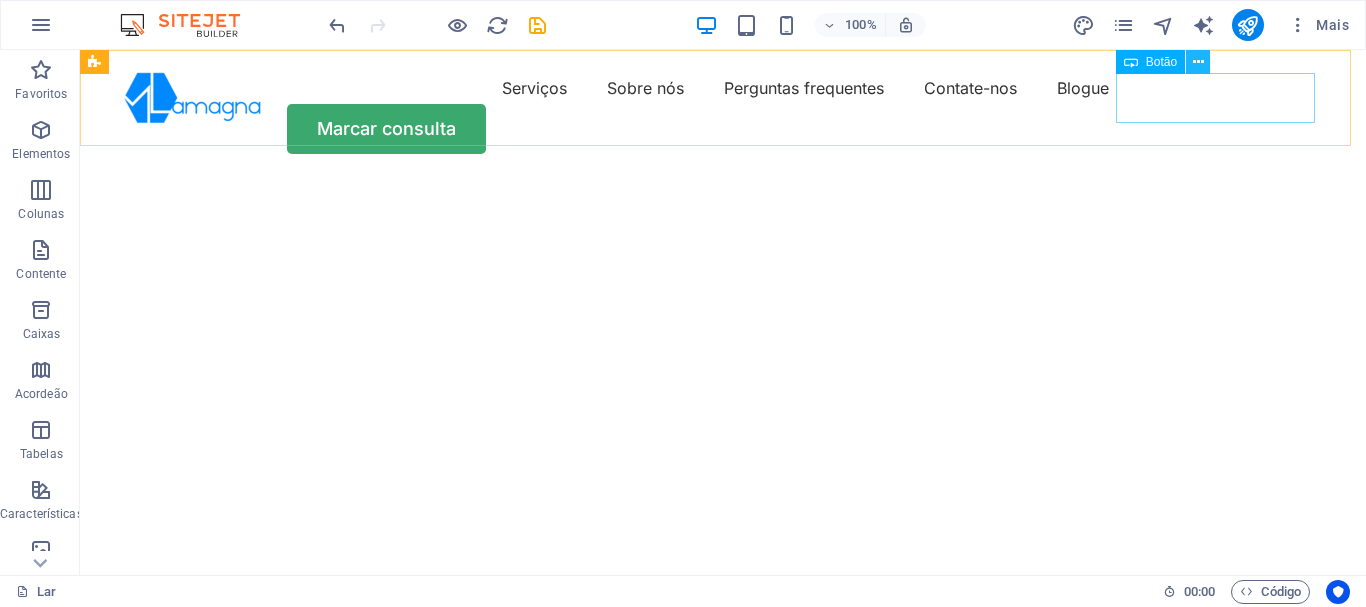 click at bounding box center (1198, 62) 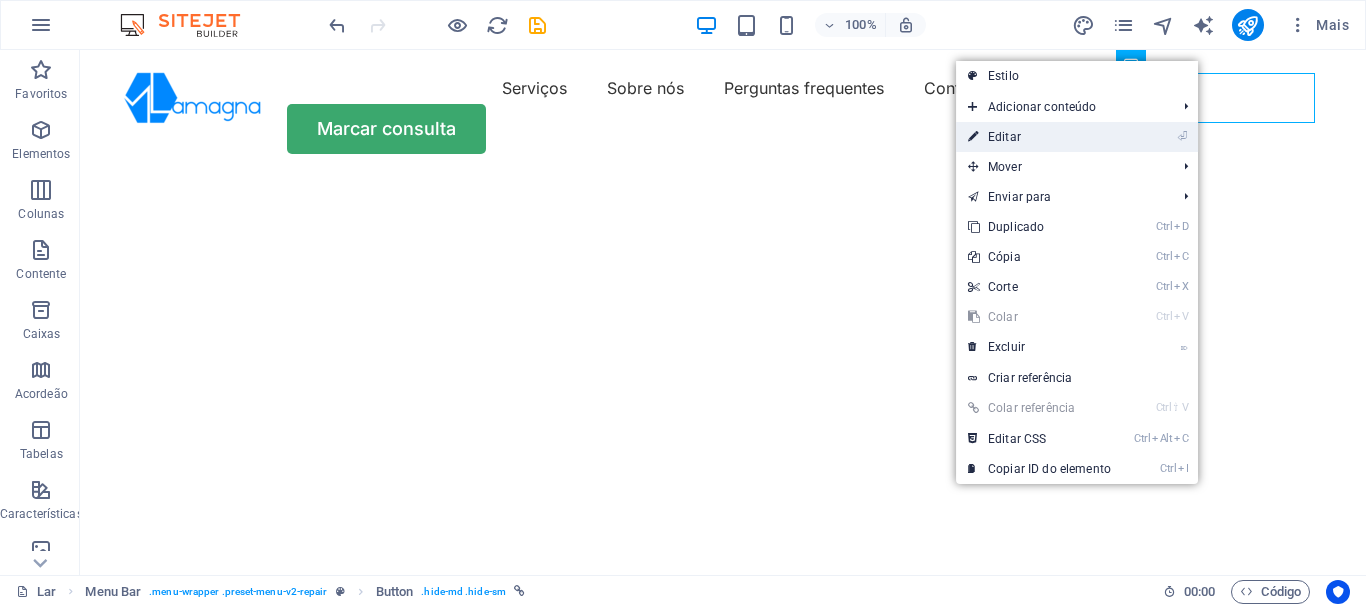 click on "Editar" at bounding box center [1004, 137] 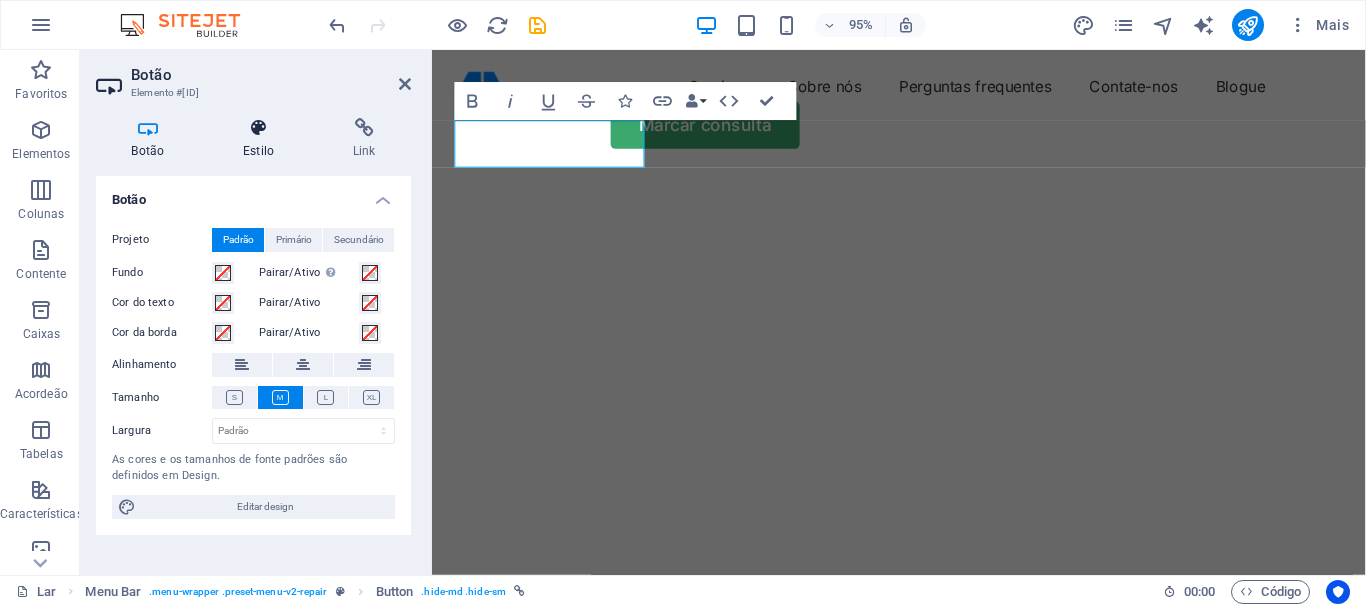 click at bounding box center [259, 128] 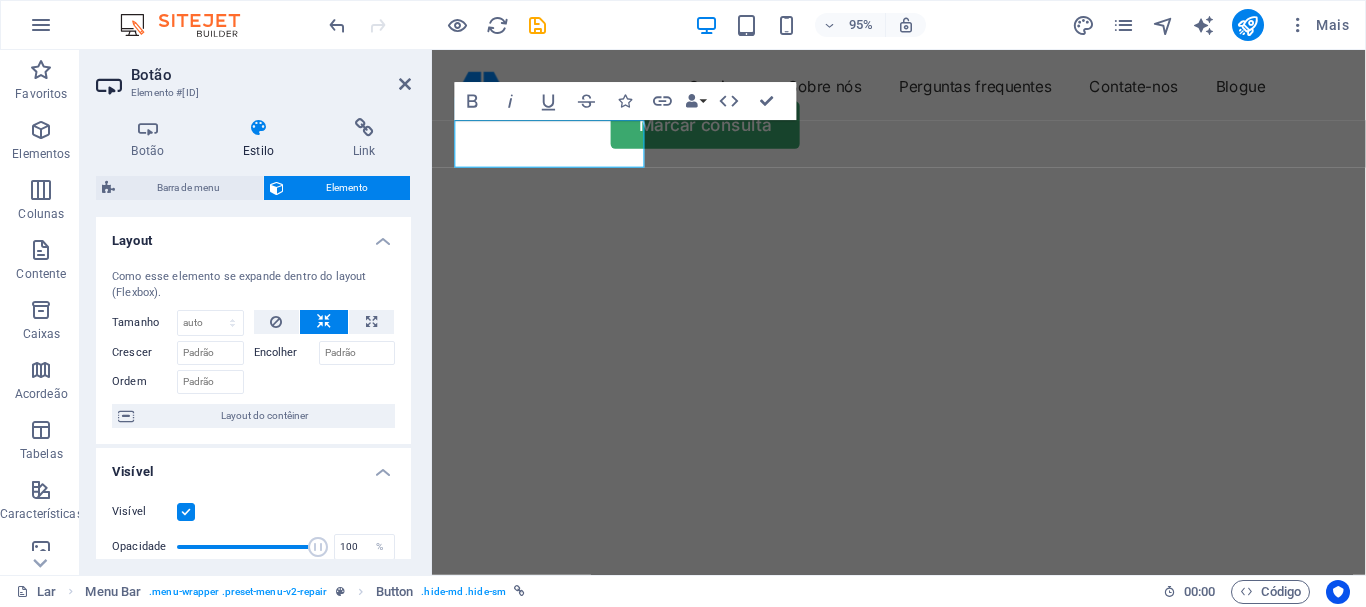 click on "Layout" at bounding box center (253, 235) 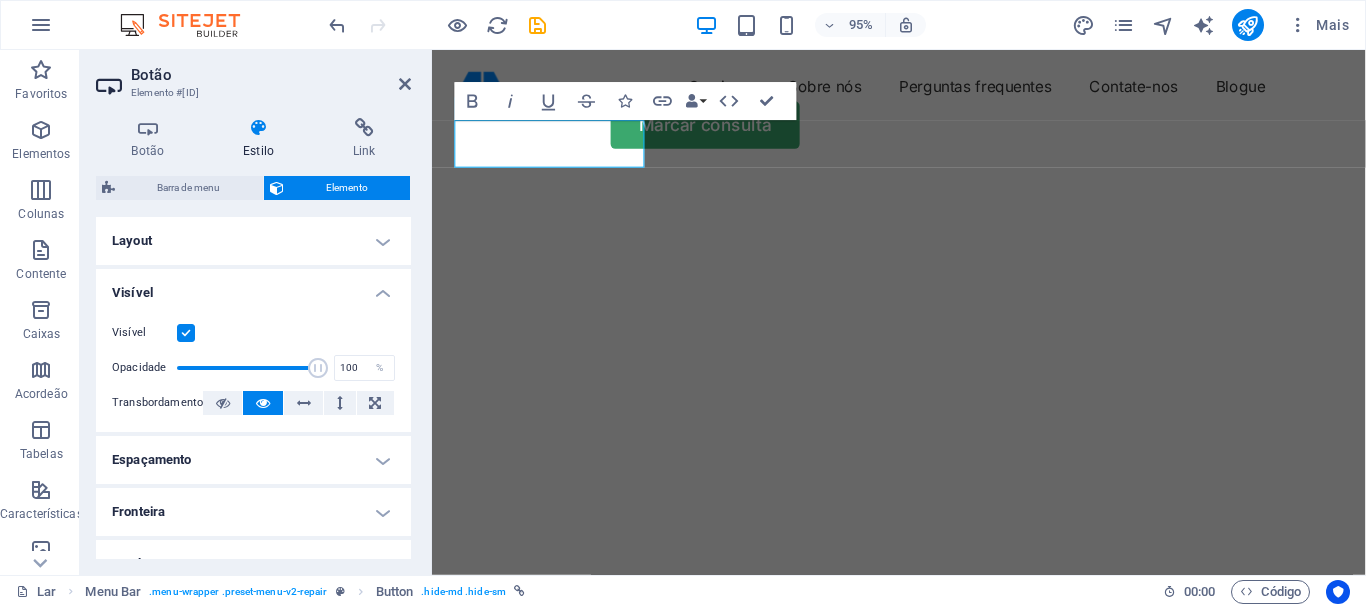 click on "Visível Opacidade 100 % Transbordamento" at bounding box center [253, 368] 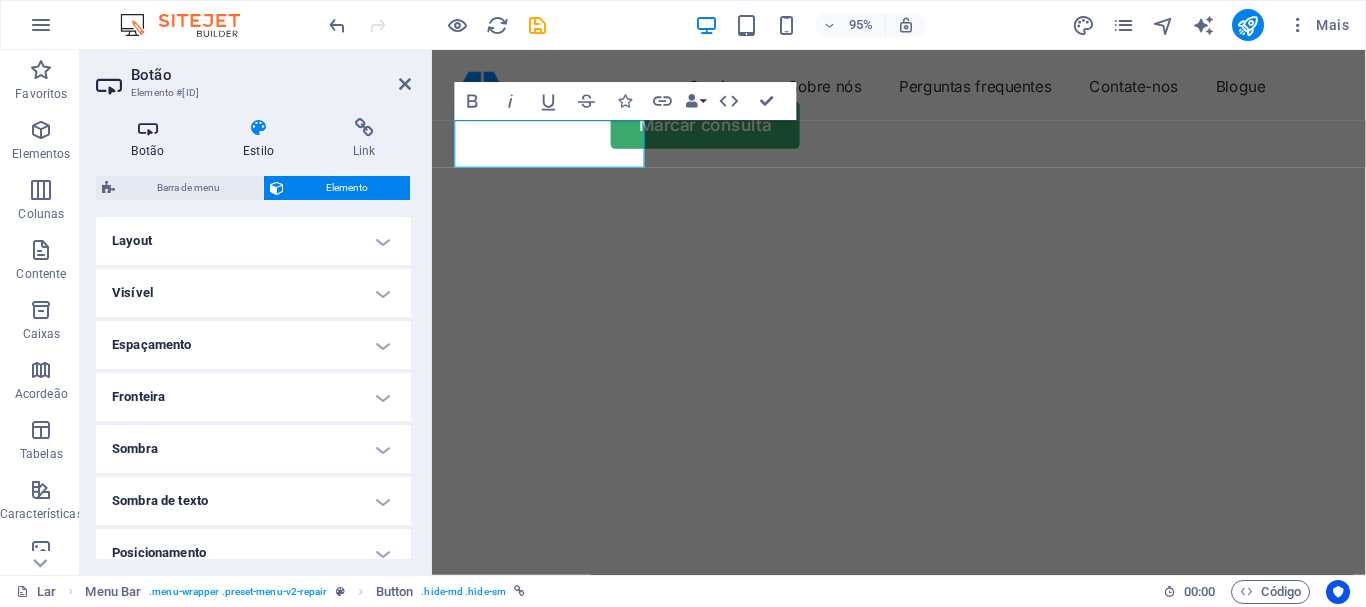 click at bounding box center [148, 128] 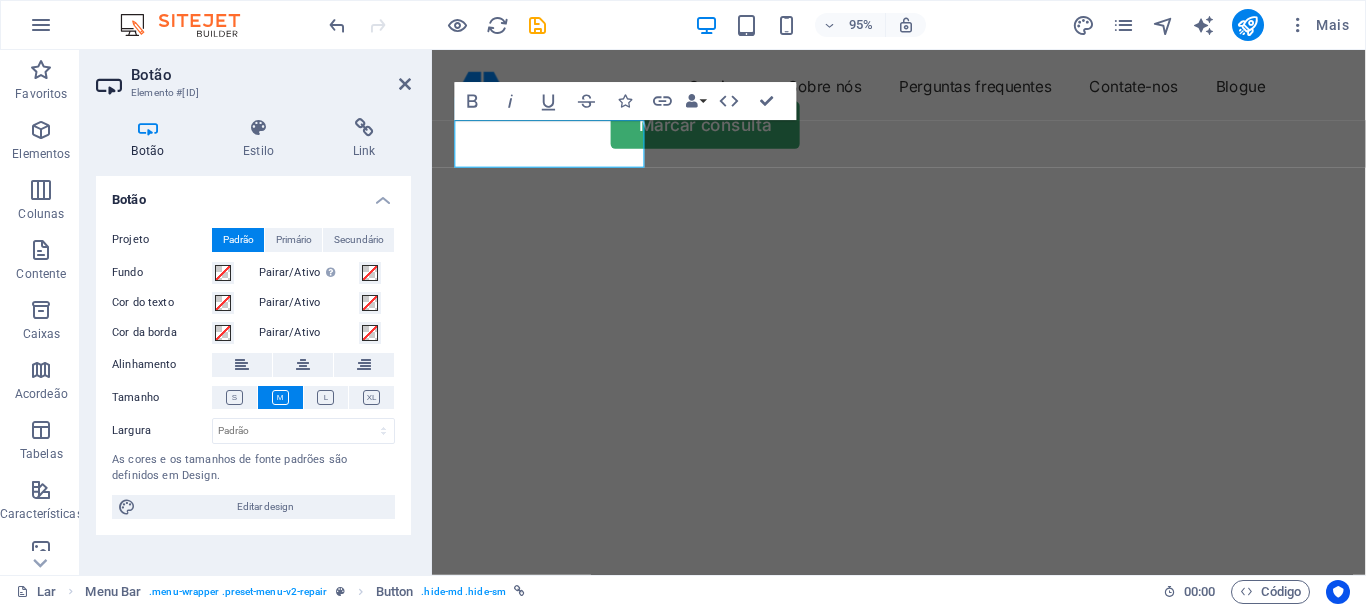 click on "Botão" at bounding box center [253, 194] 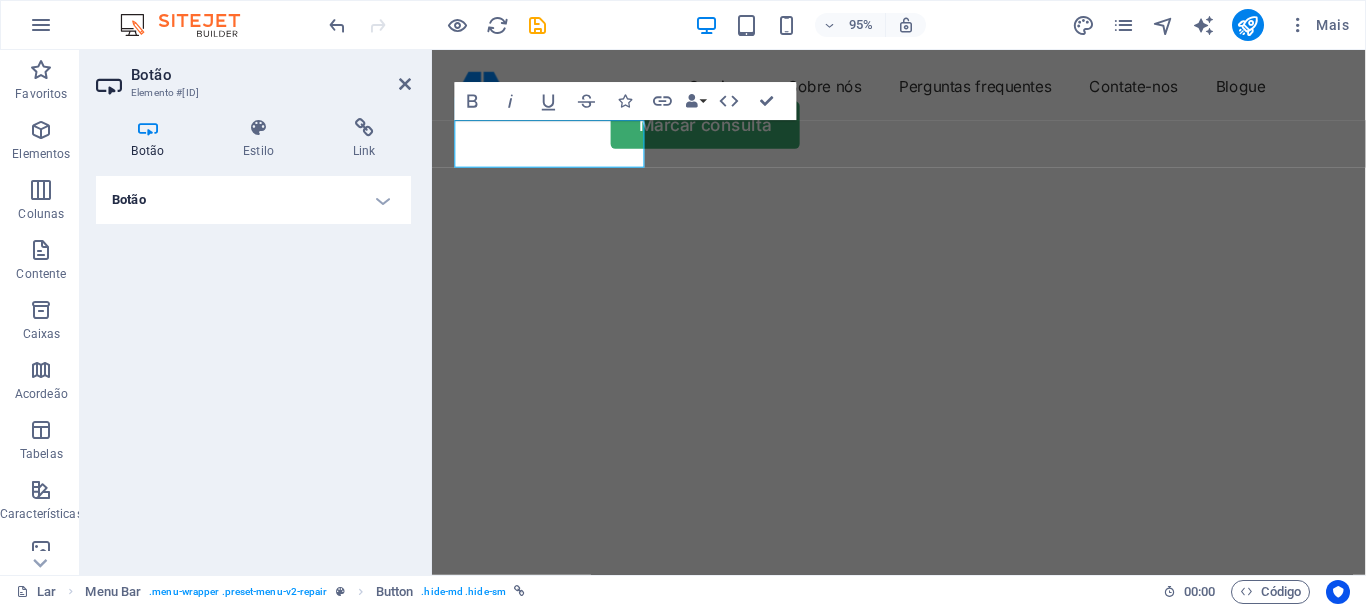 click on "Botão" at bounding box center (253, 200) 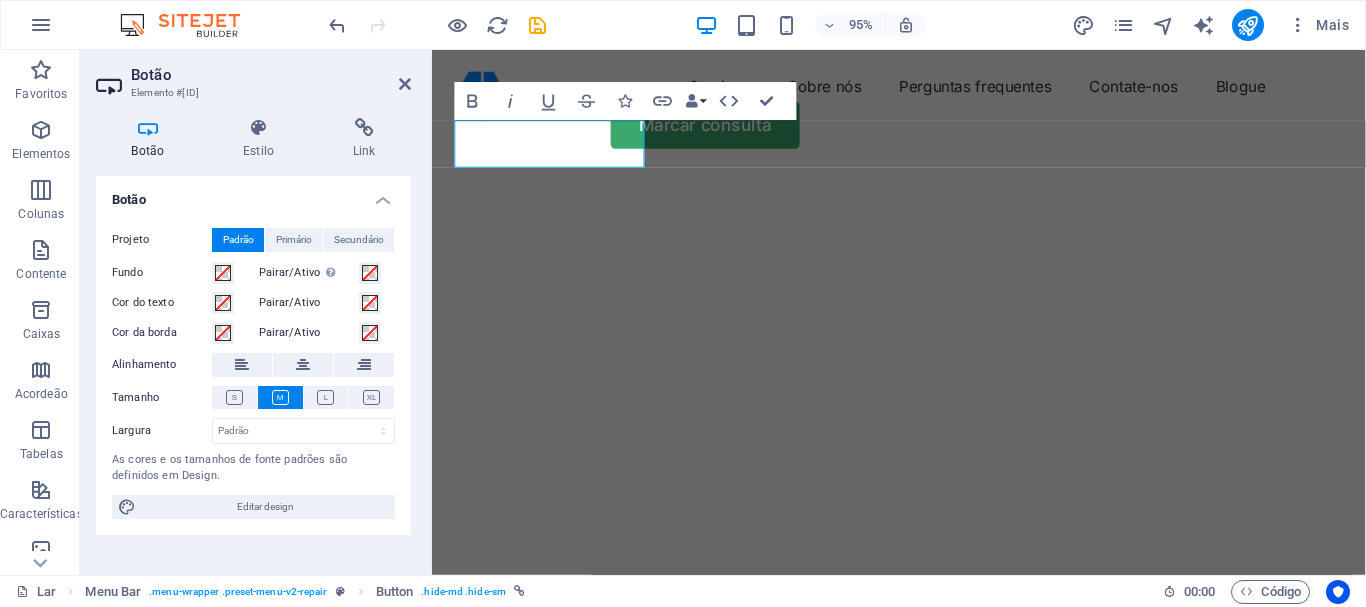 click at bounding box center (280, 397) 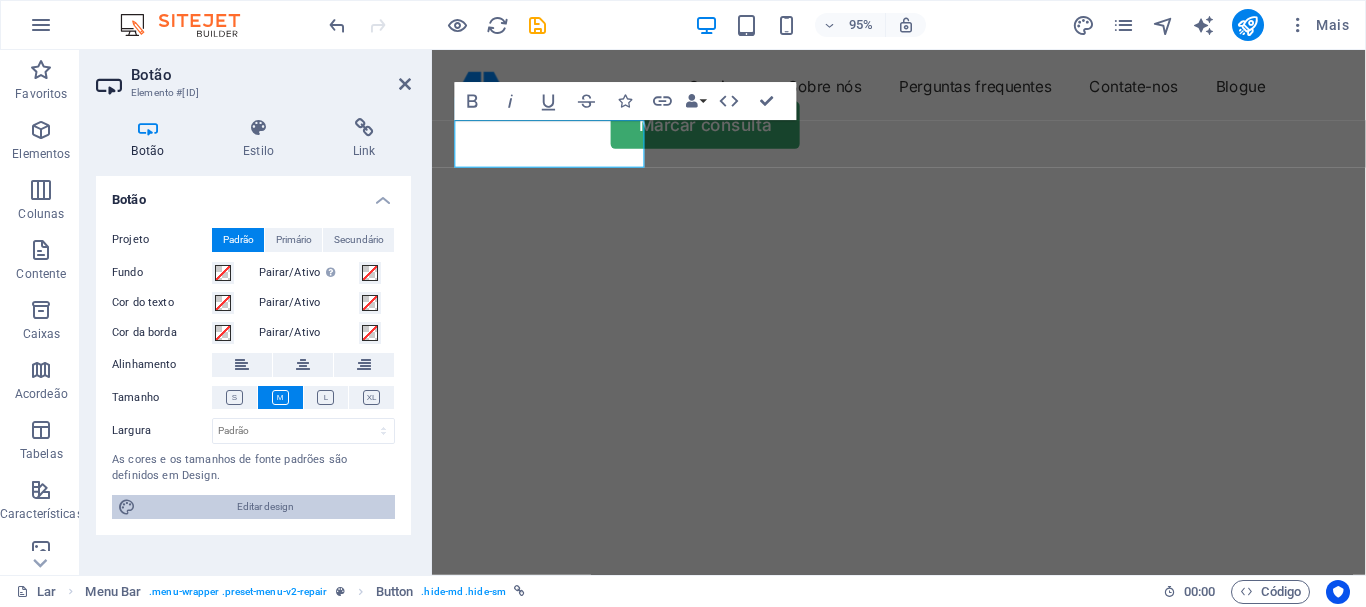 click on "Editar design" at bounding box center (265, 506) 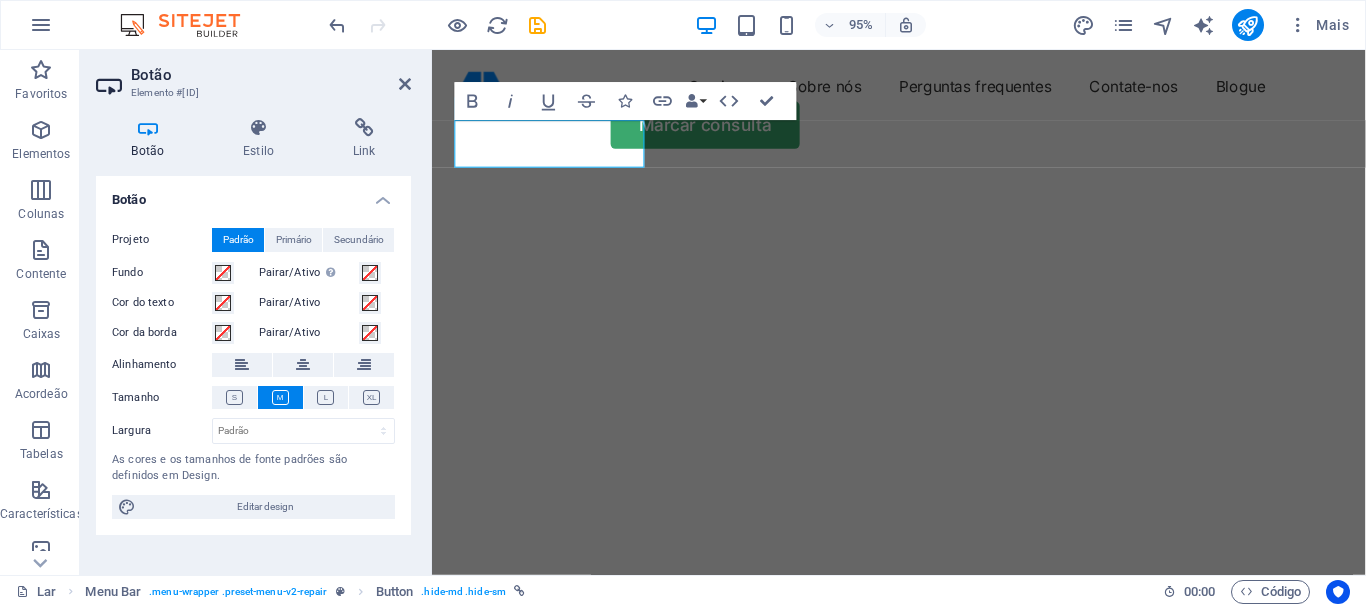 select on "px" 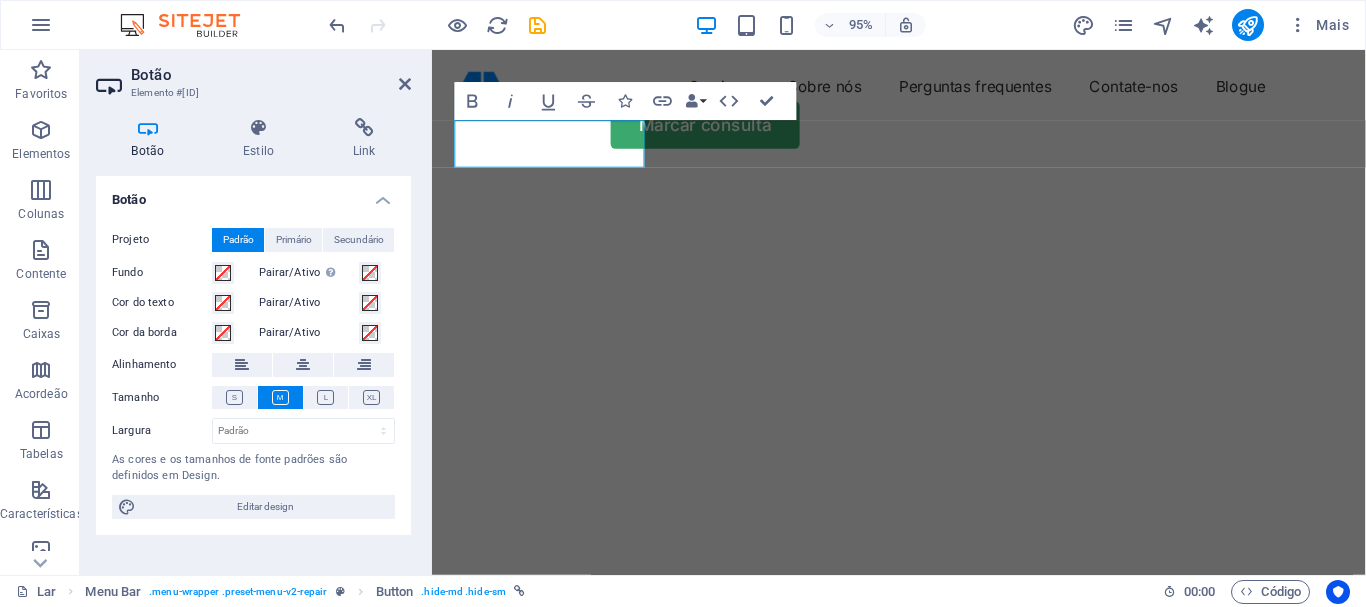 select on "400" 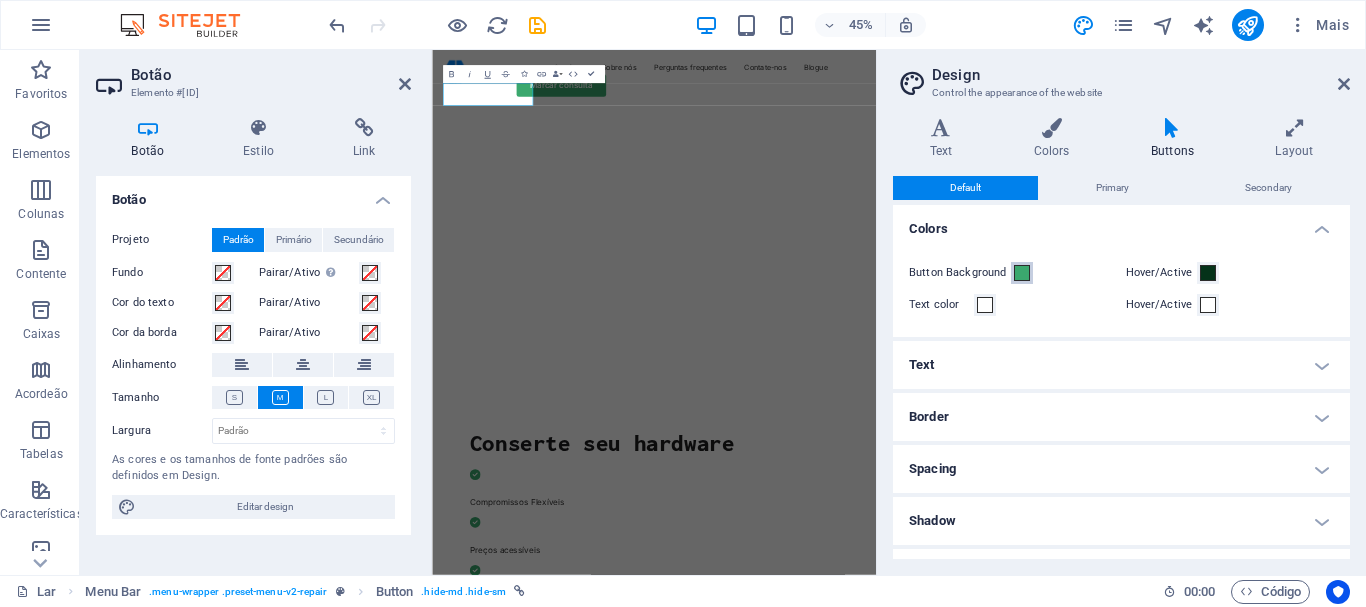 click at bounding box center (1022, 273) 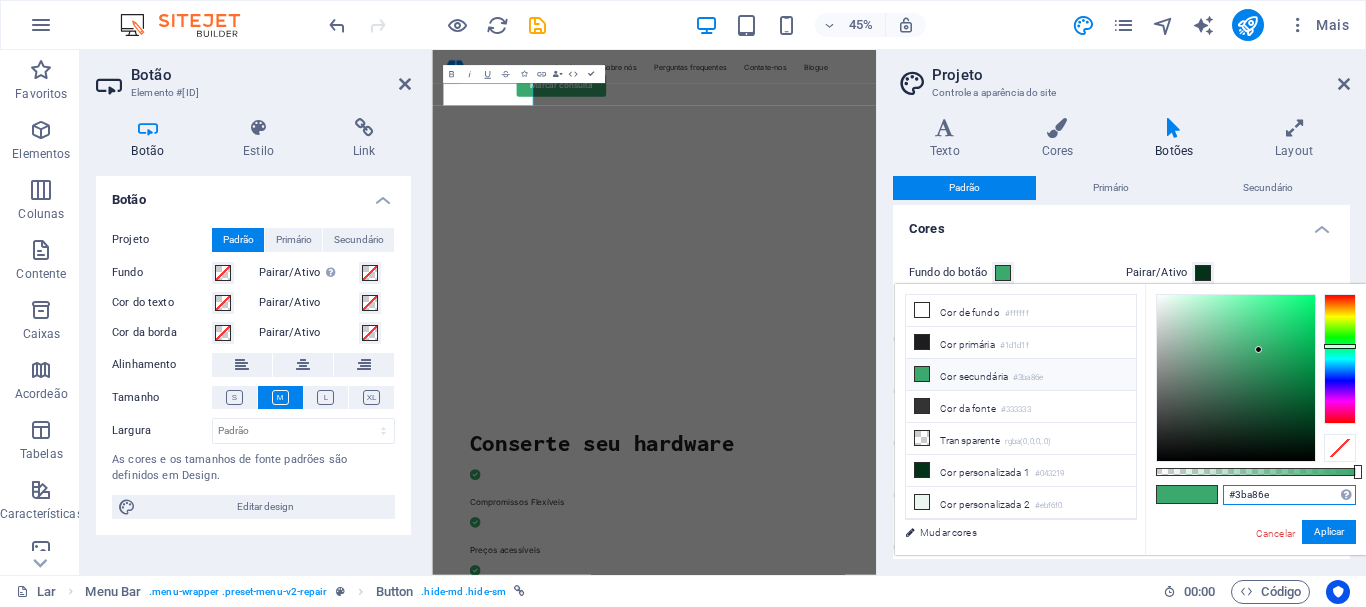 drag, startPoint x: 1235, startPoint y: 494, endPoint x: 1291, endPoint y: 490, distance: 56.142673 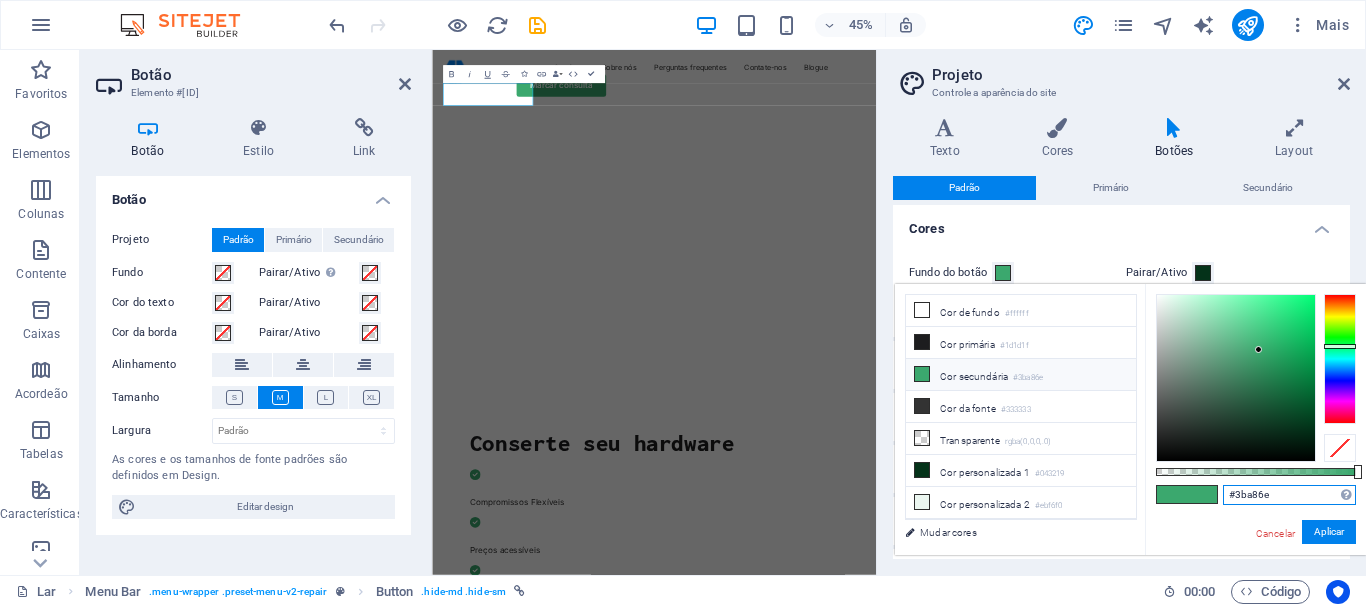 click on "#3ba86e" at bounding box center (1289, 495) 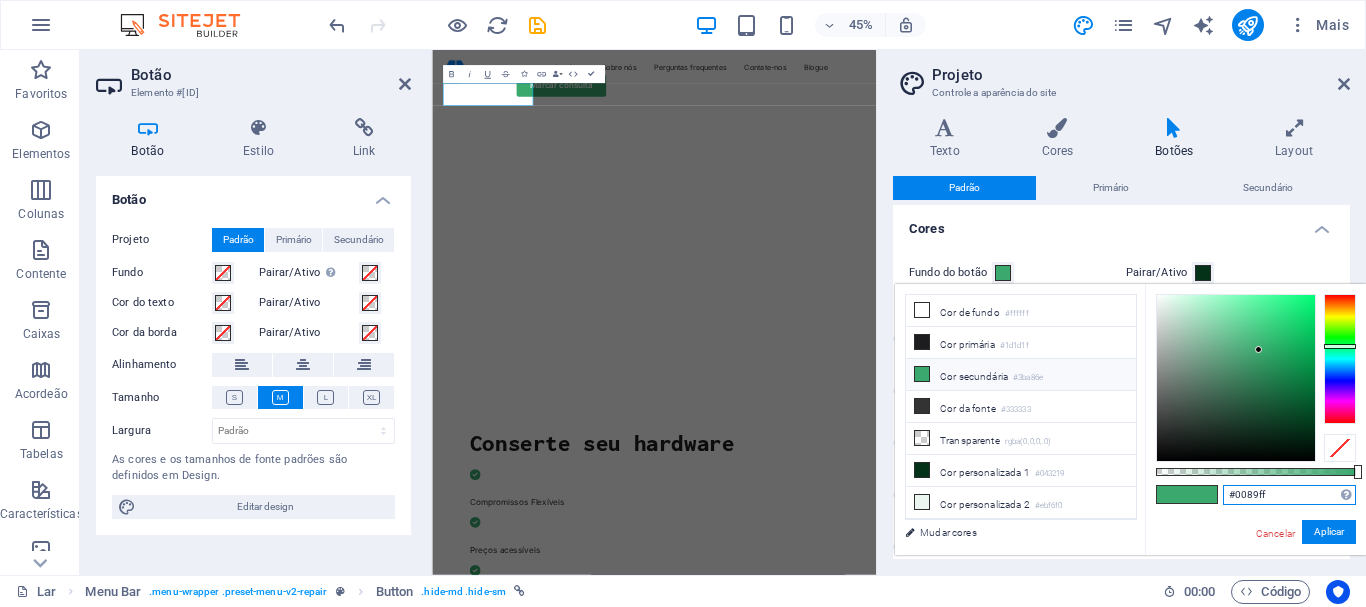 type on "#0089ff" 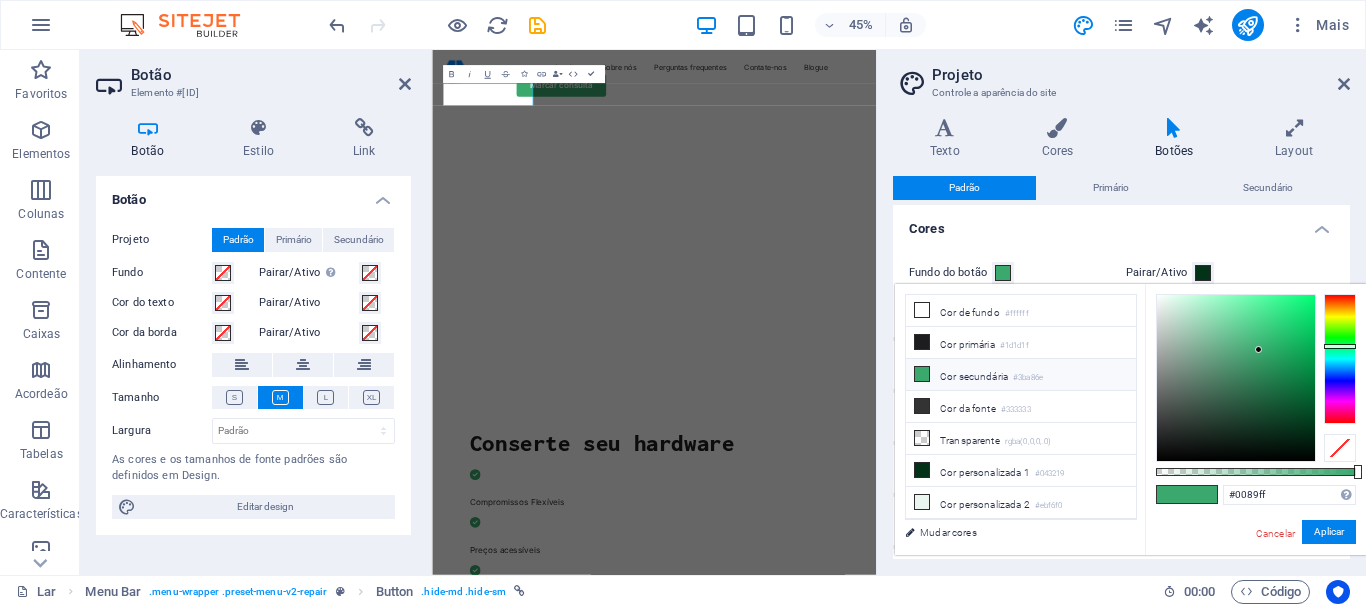 click on "#0089ff Formatos suportados  #0852ed  rgb(8, 82, 237)  rgba(8, 82, 237, 90%)  hsv(221,97,93)  hsl(221, 93%, 48%) Cancelar Aplicar" at bounding box center (1255, 565) 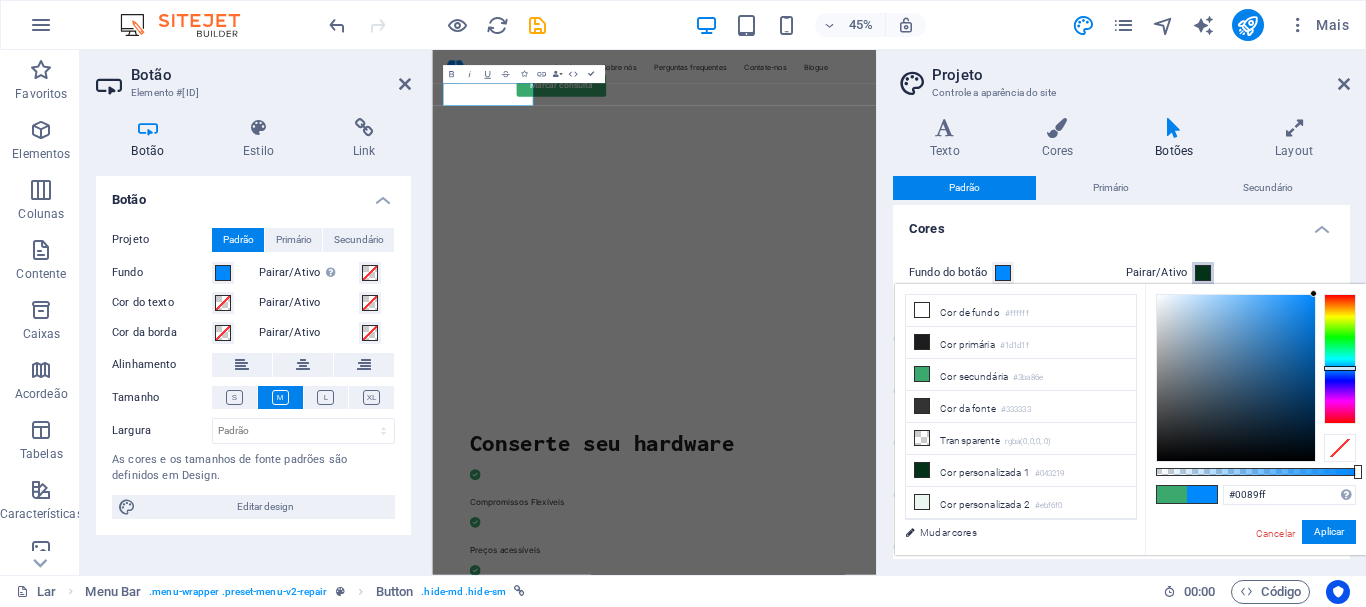 click at bounding box center [1203, 273] 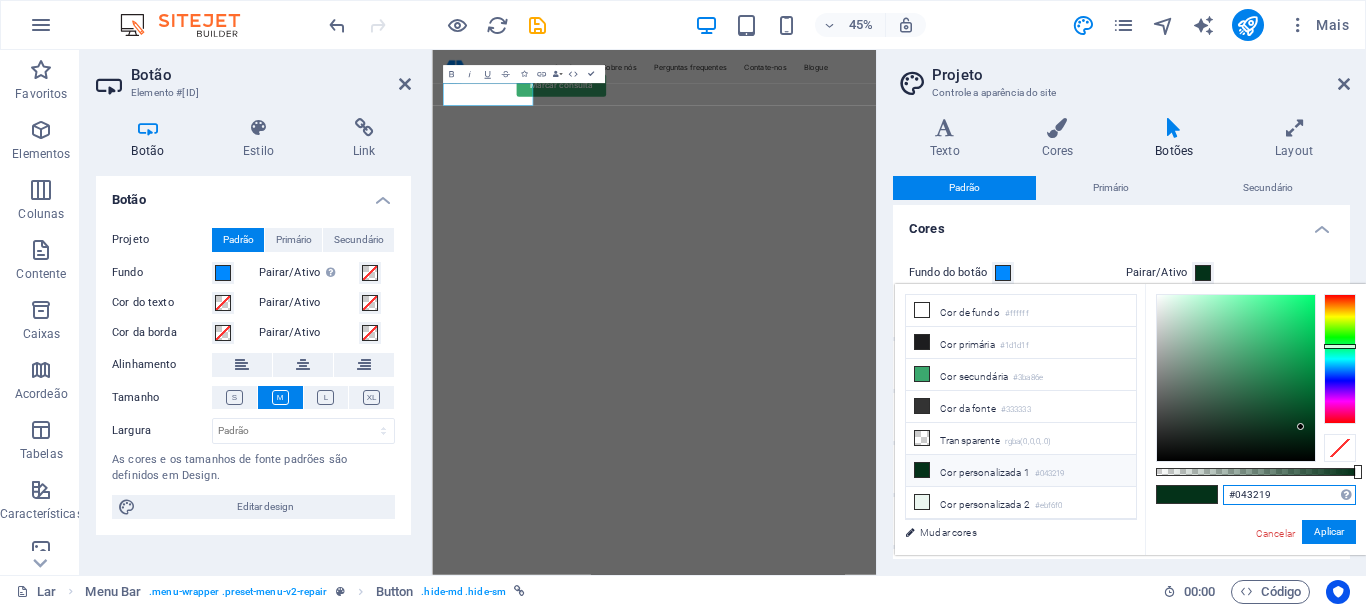 drag, startPoint x: 1236, startPoint y: 495, endPoint x: 1303, endPoint y: 491, distance: 67.11929 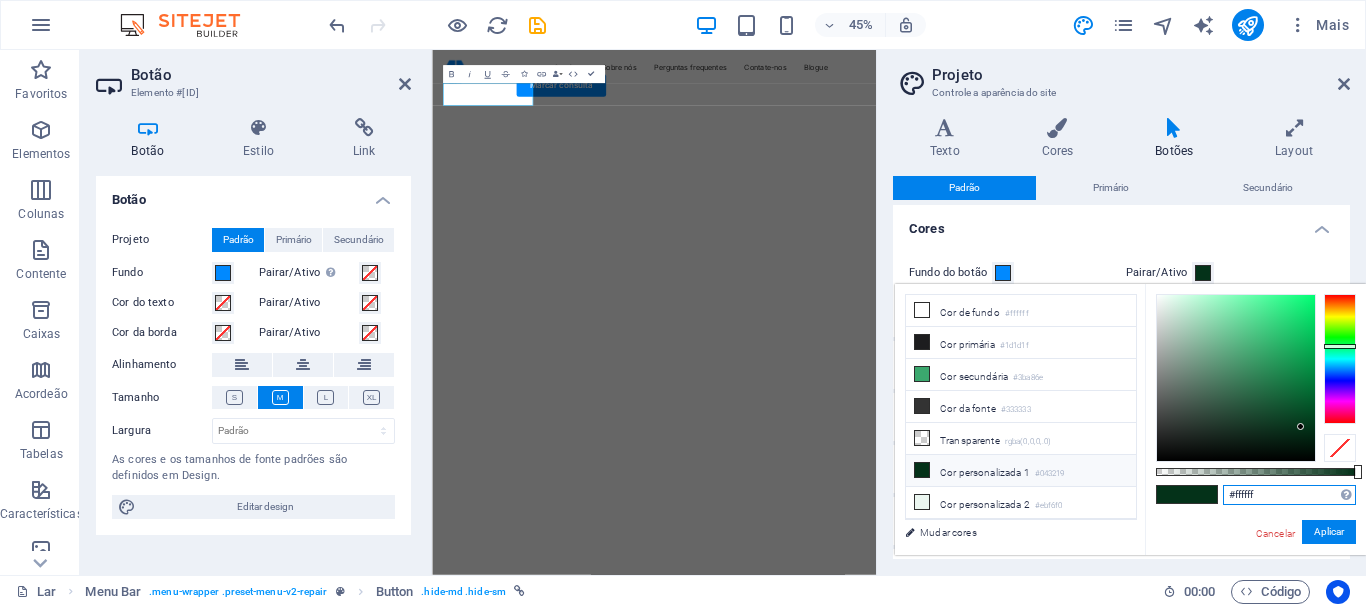 type on "#ffffff" 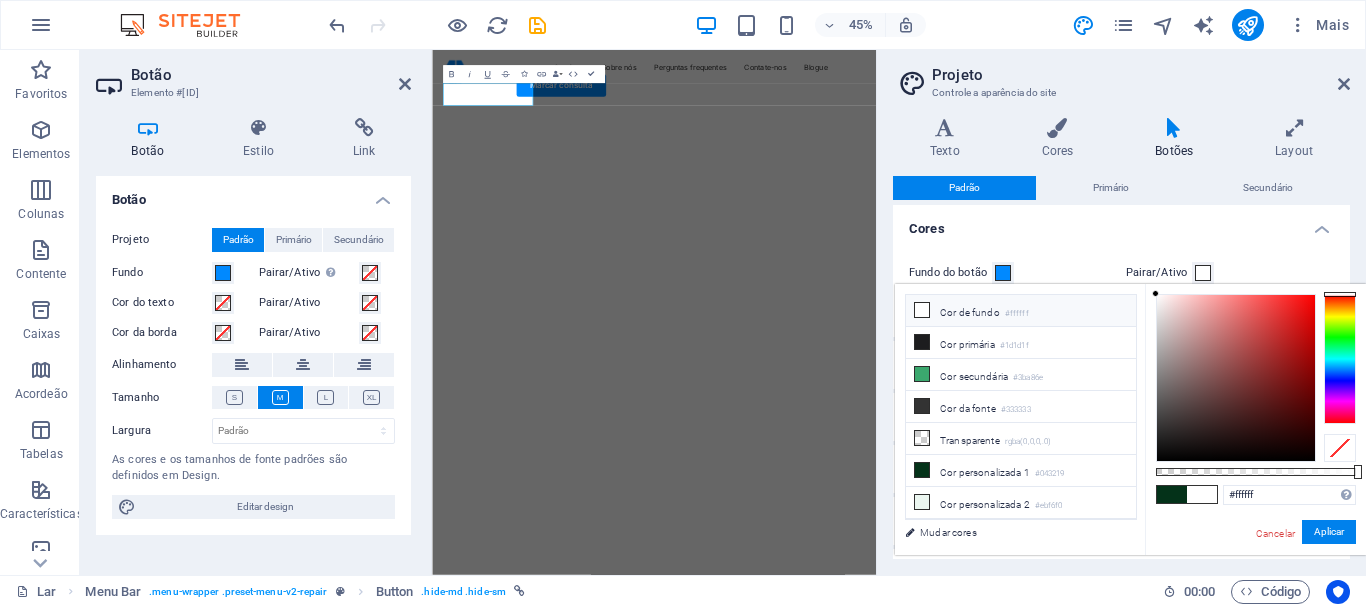 click on "#ffffff Formatos suportados  #0852ed  rgb(8, 82, 237)  rgba(8, 82, 237, 90%)  hsv(221,97,93)  hsl(221, 93%, 48%) Cancelar Aplicar" at bounding box center [1255, 565] 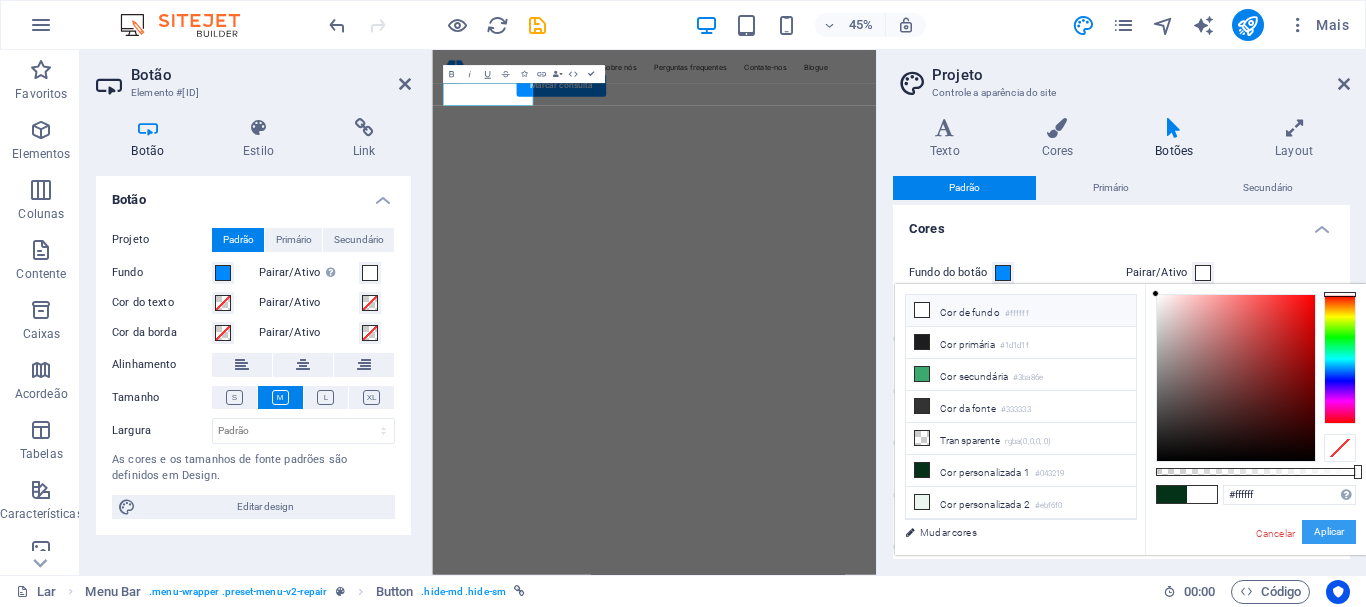 click on "Aplicar" at bounding box center (1329, 531) 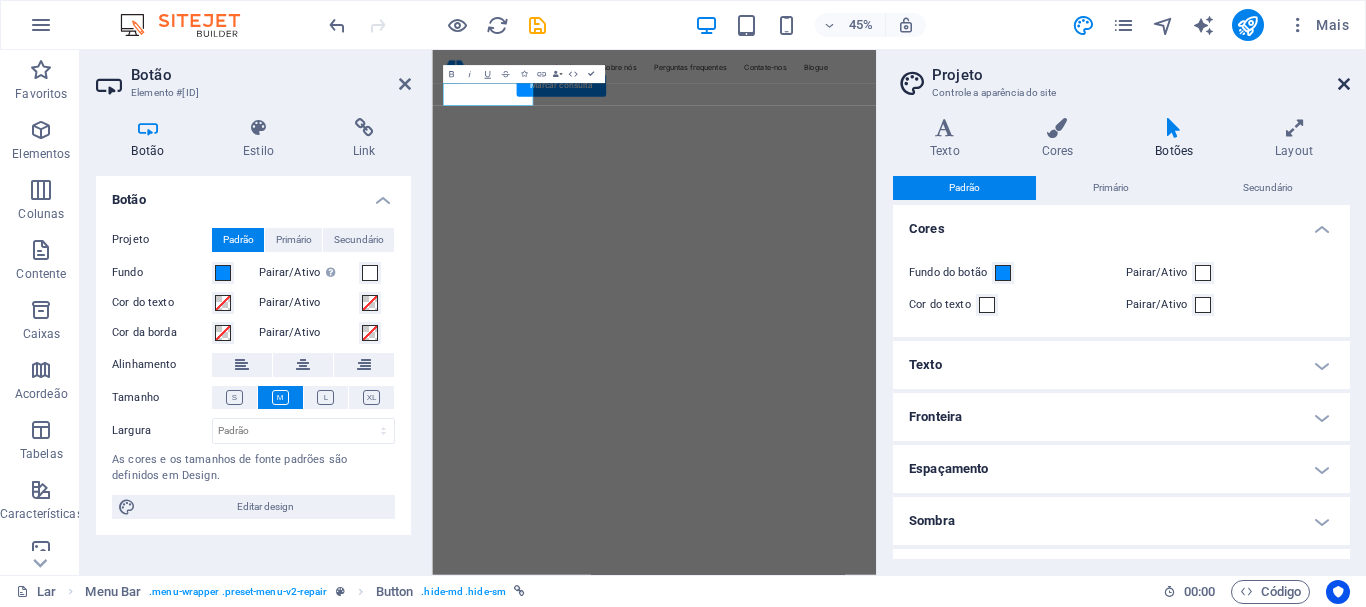 click at bounding box center [1344, 84] 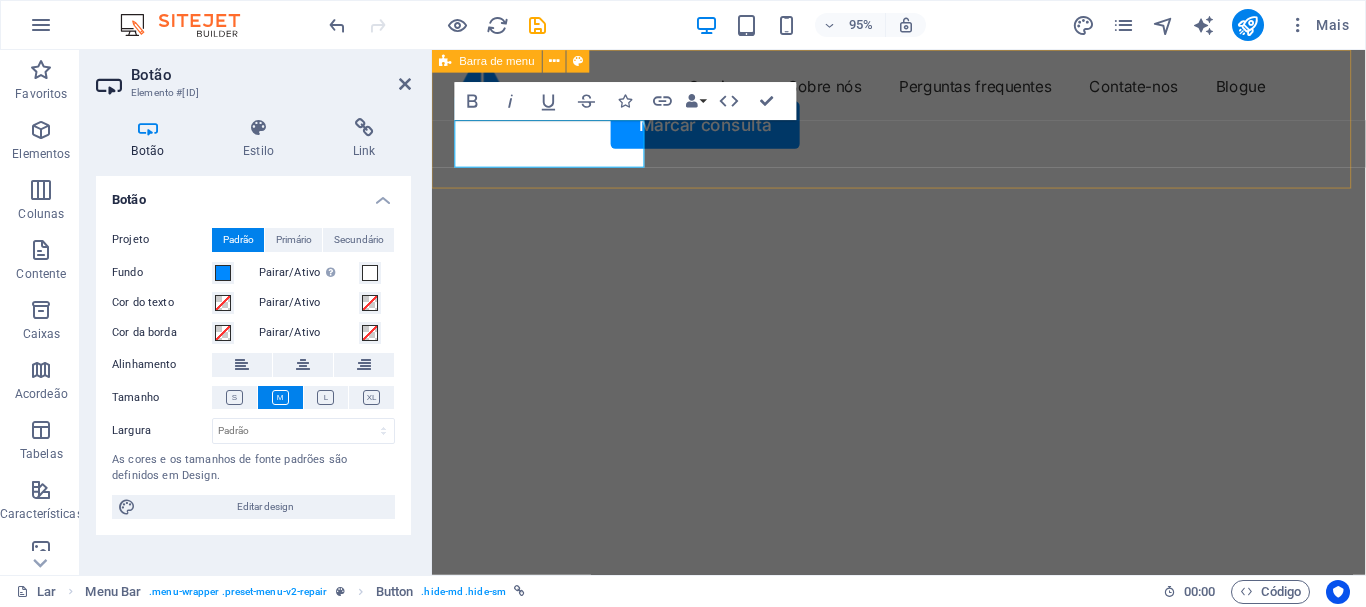 click on "Serviços Sobre nós Perguntas frequentes Contate-nos Blogue Marcar consulta" at bounding box center [923, 113] 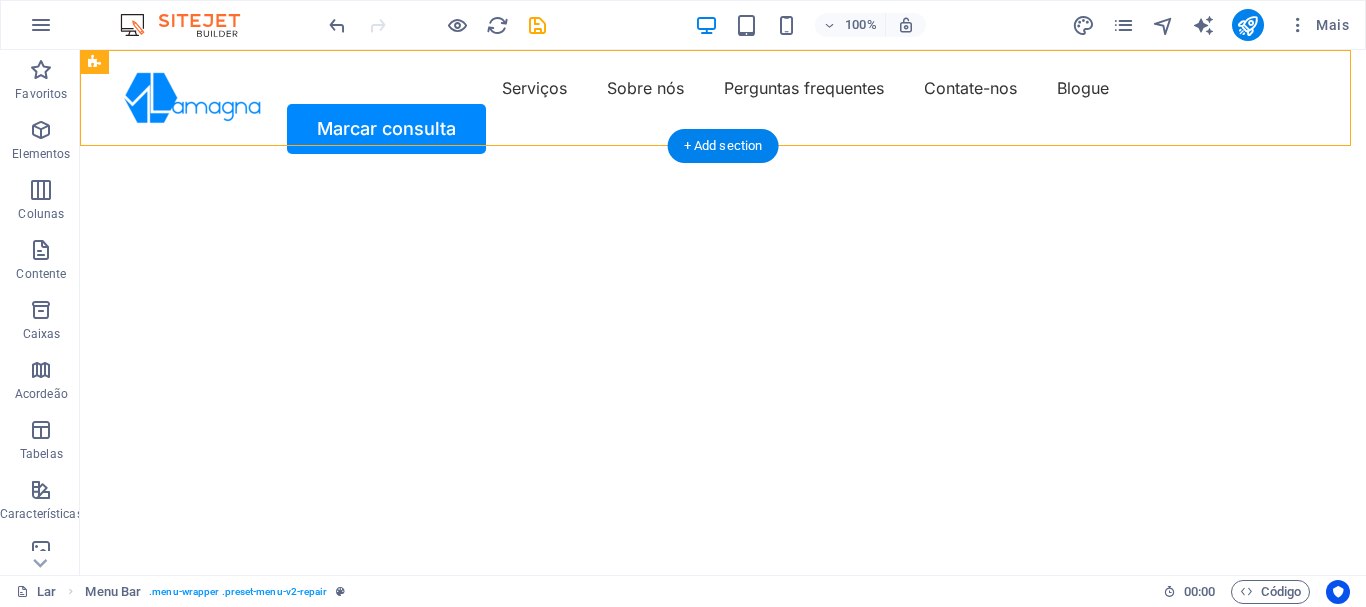 click at bounding box center (715, 176) 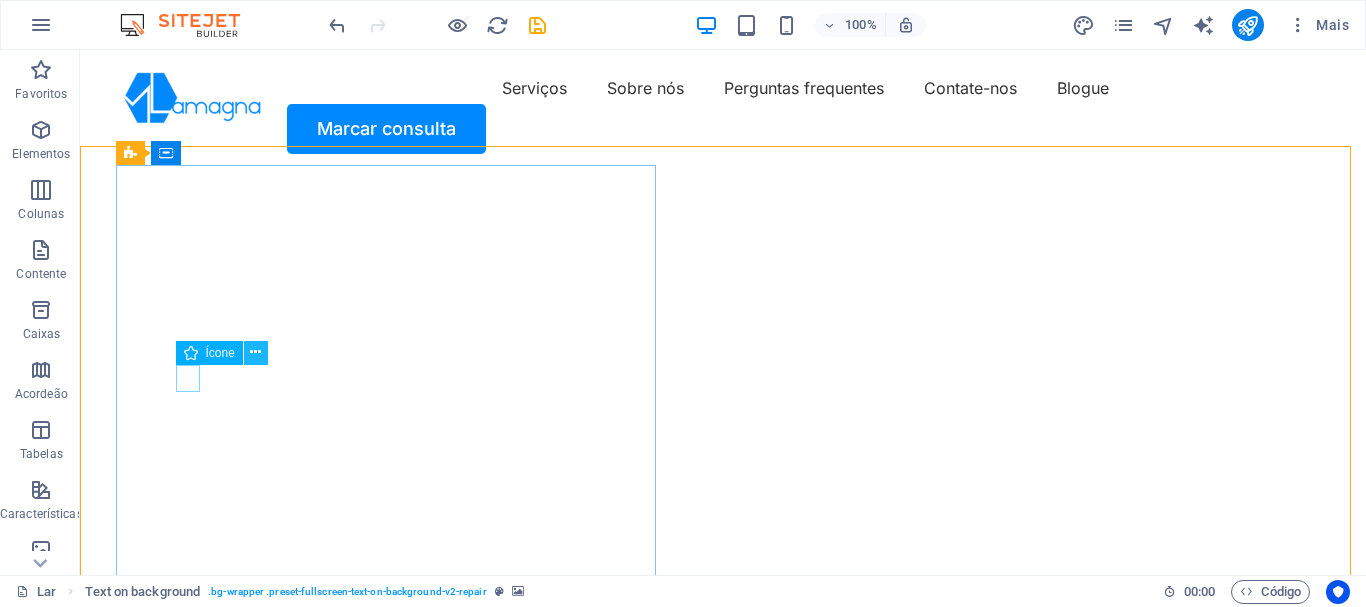 click at bounding box center [255, 352] 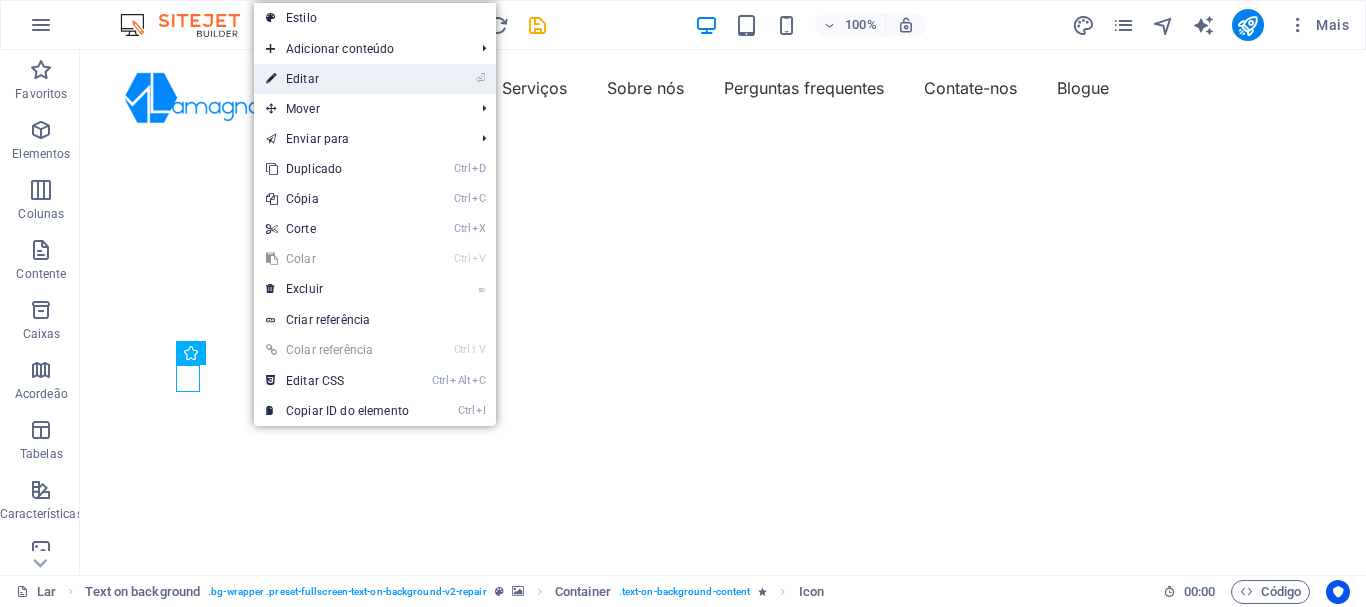 click on "Editar" at bounding box center [302, 79] 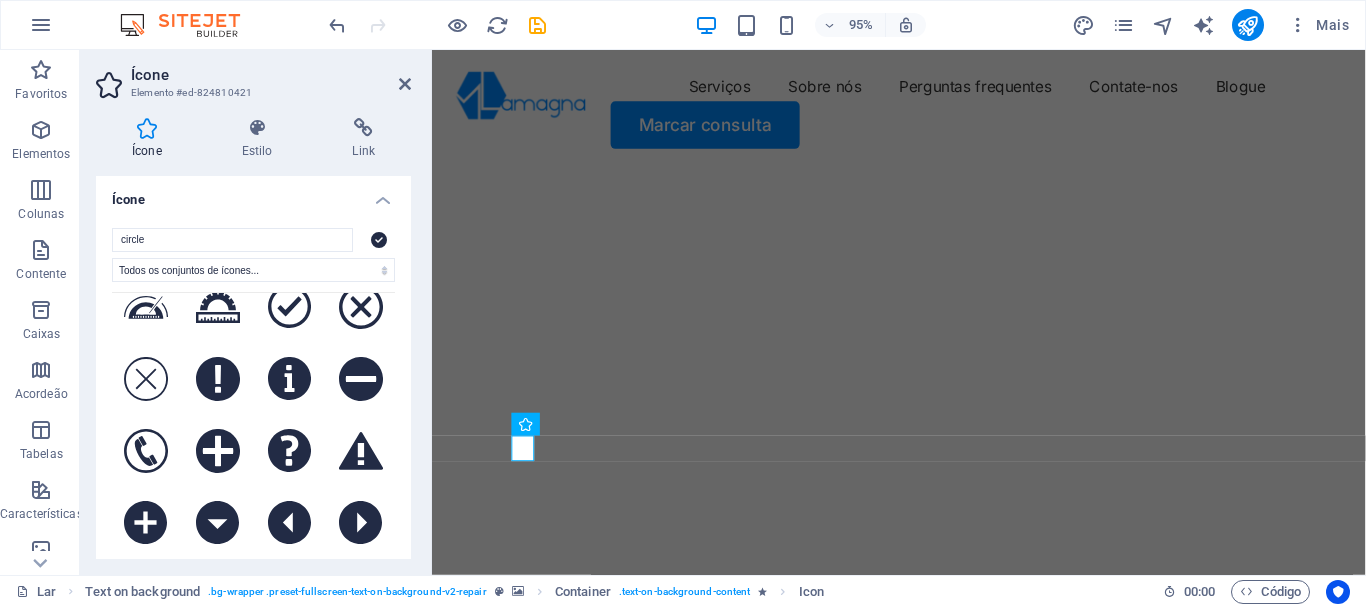 scroll, scrollTop: 0, scrollLeft: 0, axis: both 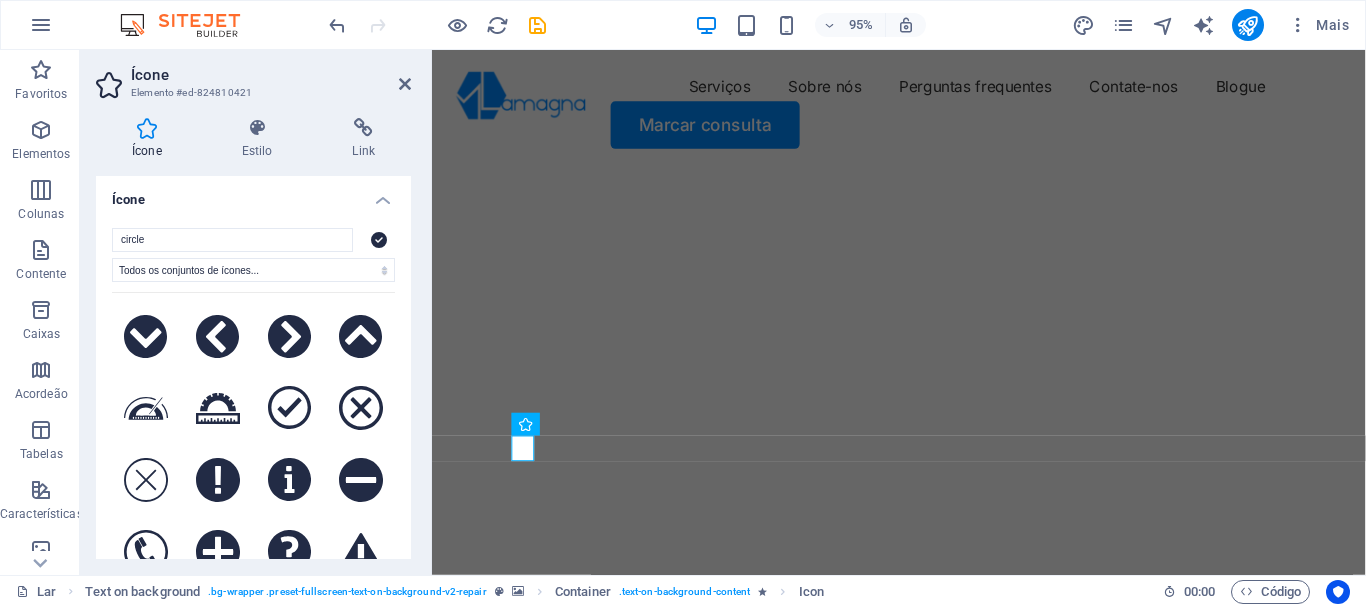 click on "Ícone" at bounding box center [253, 194] 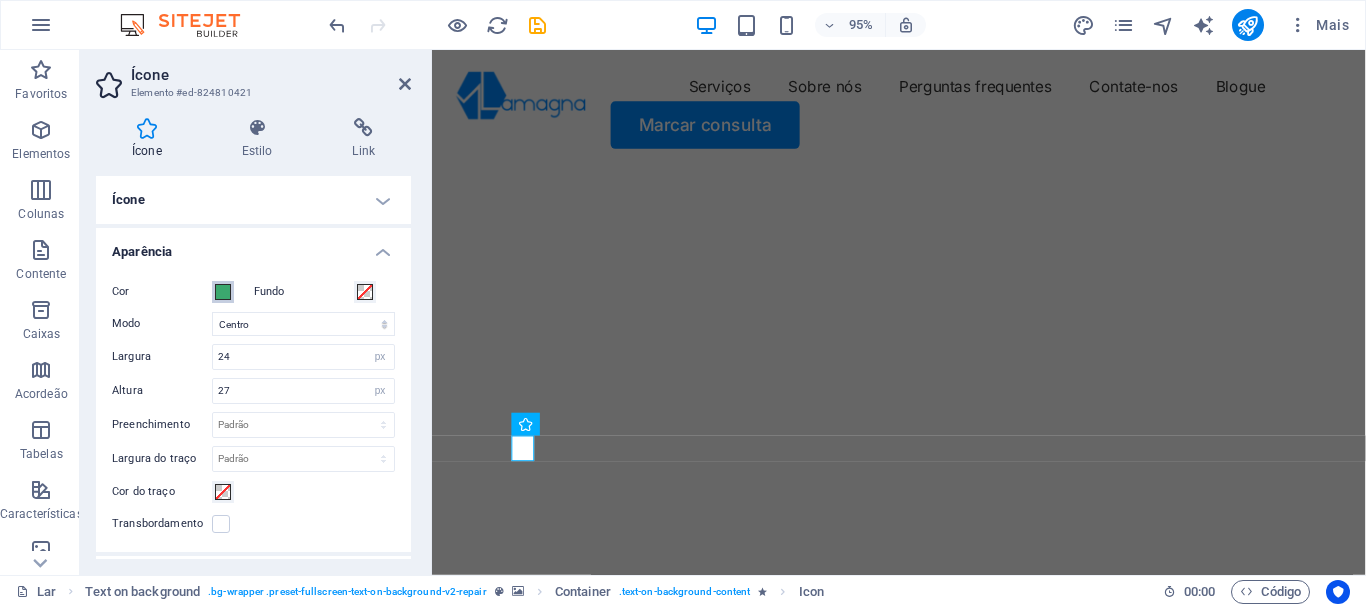 click at bounding box center [223, 292] 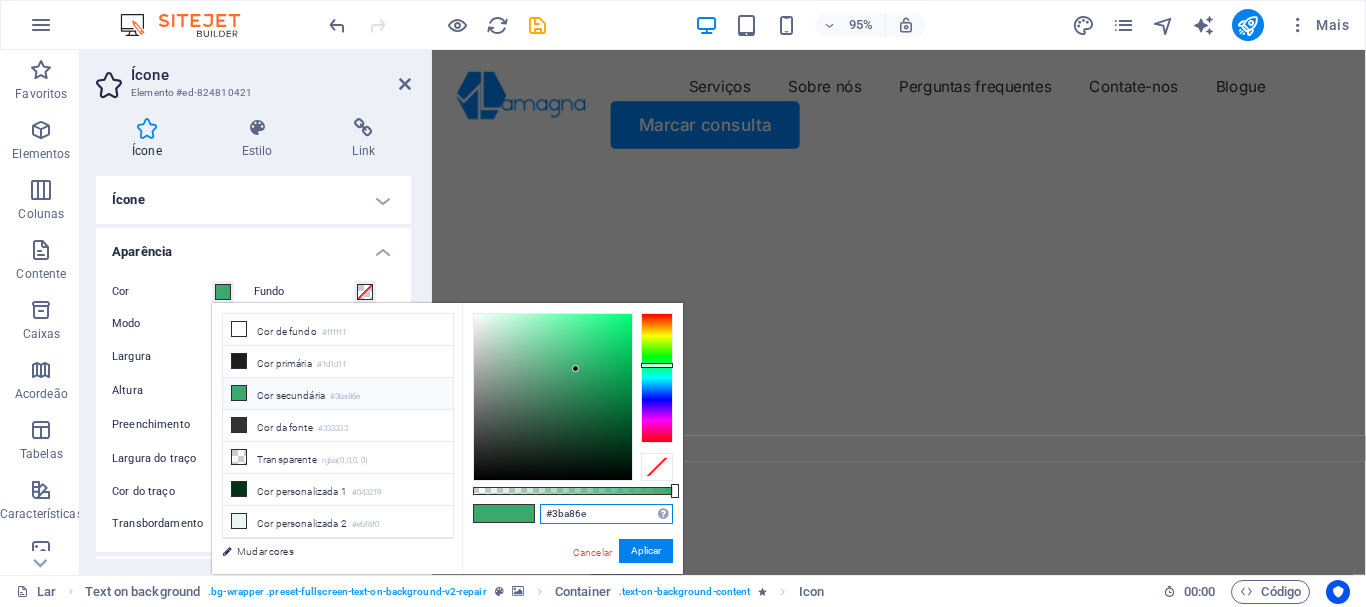 drag, startPoint x: 553, startPoint y: 514, endPoint x: 594, endPoint y: 515, distance: 41.01219 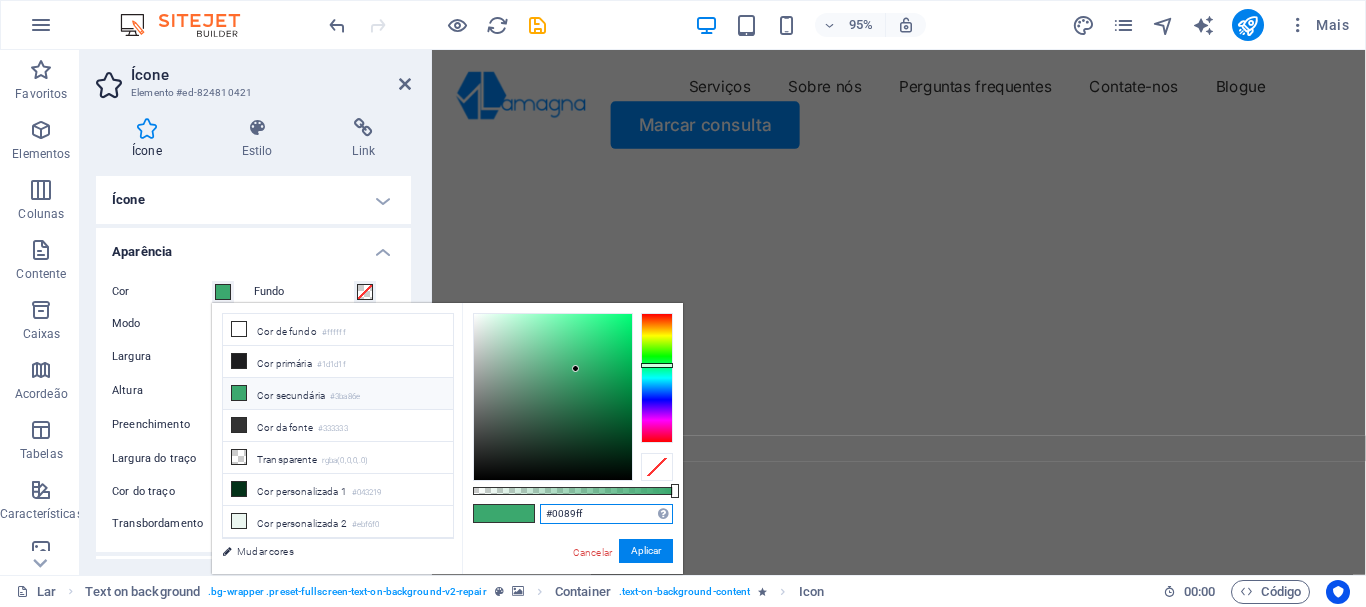 type on "#0089ff" 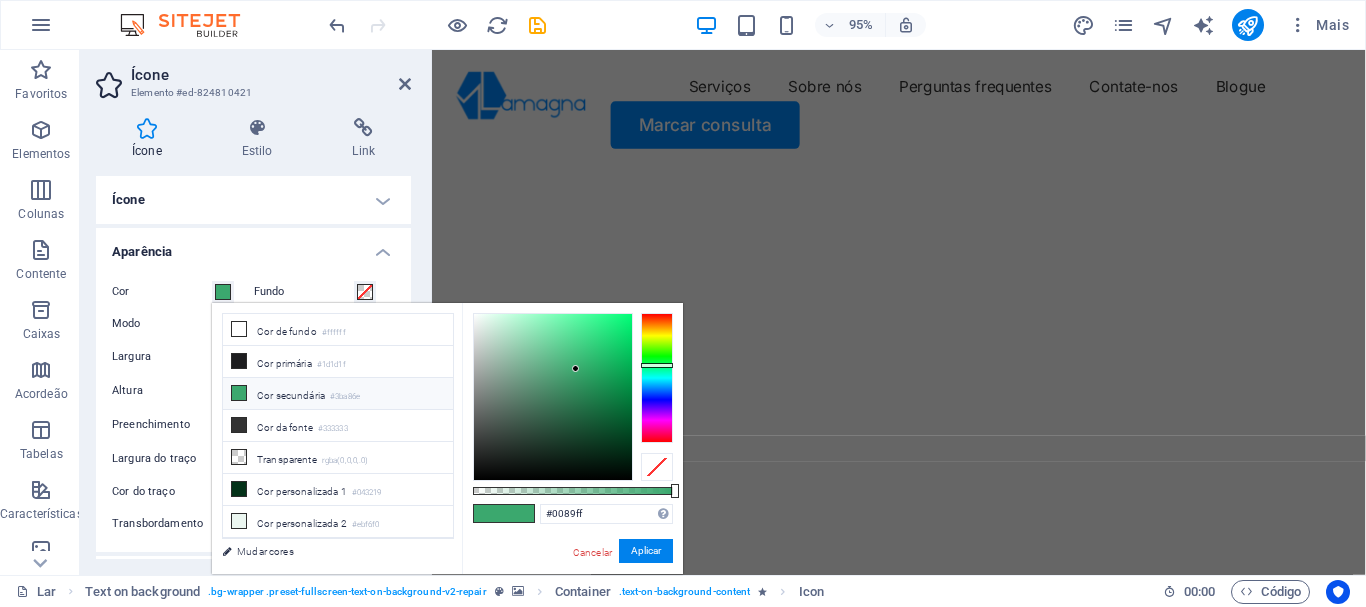 click on "#0089ff Formatos suportados  #0852ed  rgb(8, 82, 237)  rgba(8, 82, 237, 90%)  hsv(221,97,93)  hsl(221, 93%, 48%) Cancelar Aplicar" at bounding box center (572, 584) 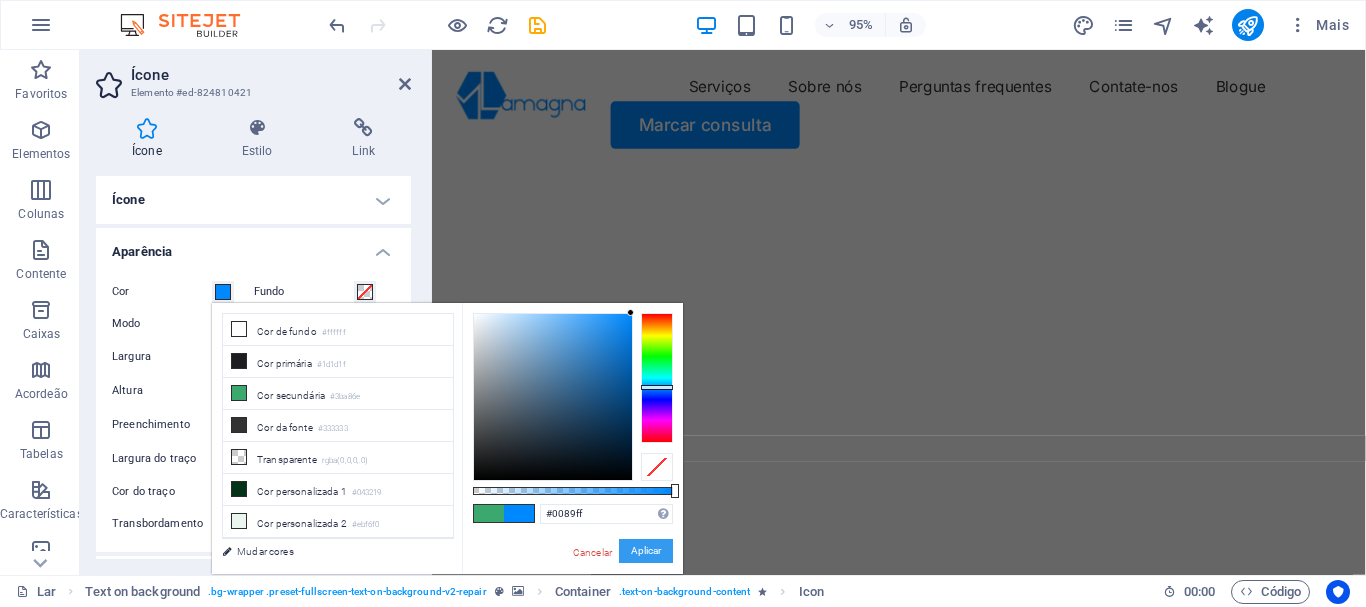 click on "Aplicar" at bounding box center [646, 550] 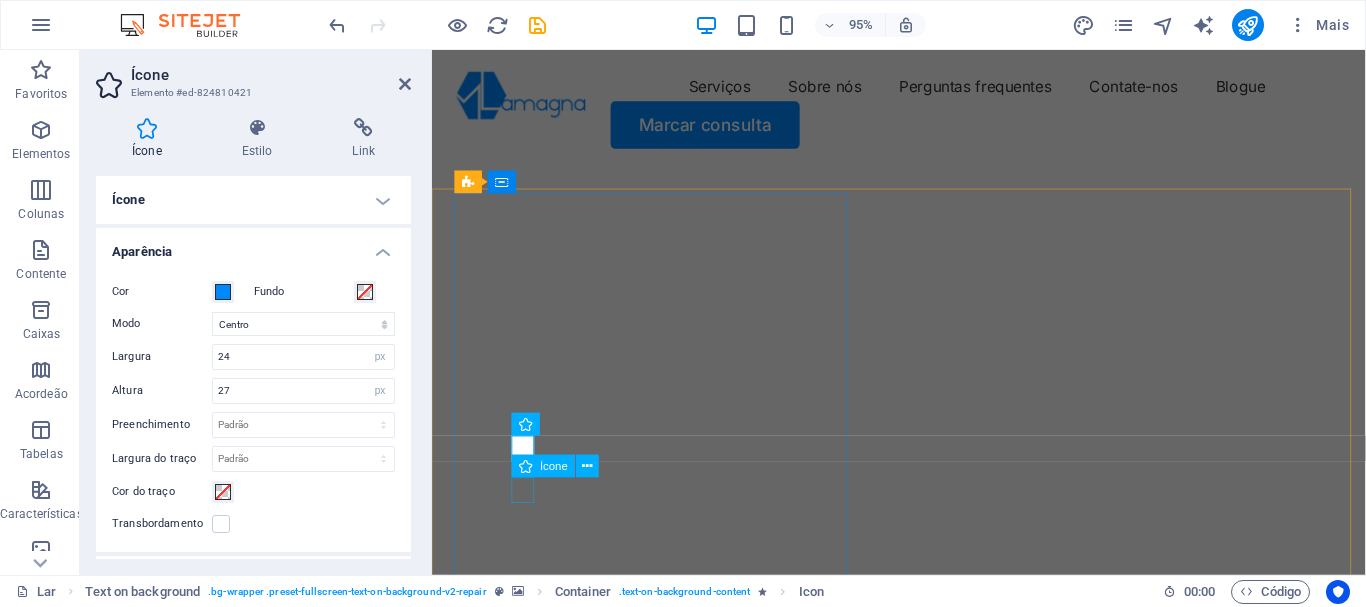 click at bounding box center (923, 967) 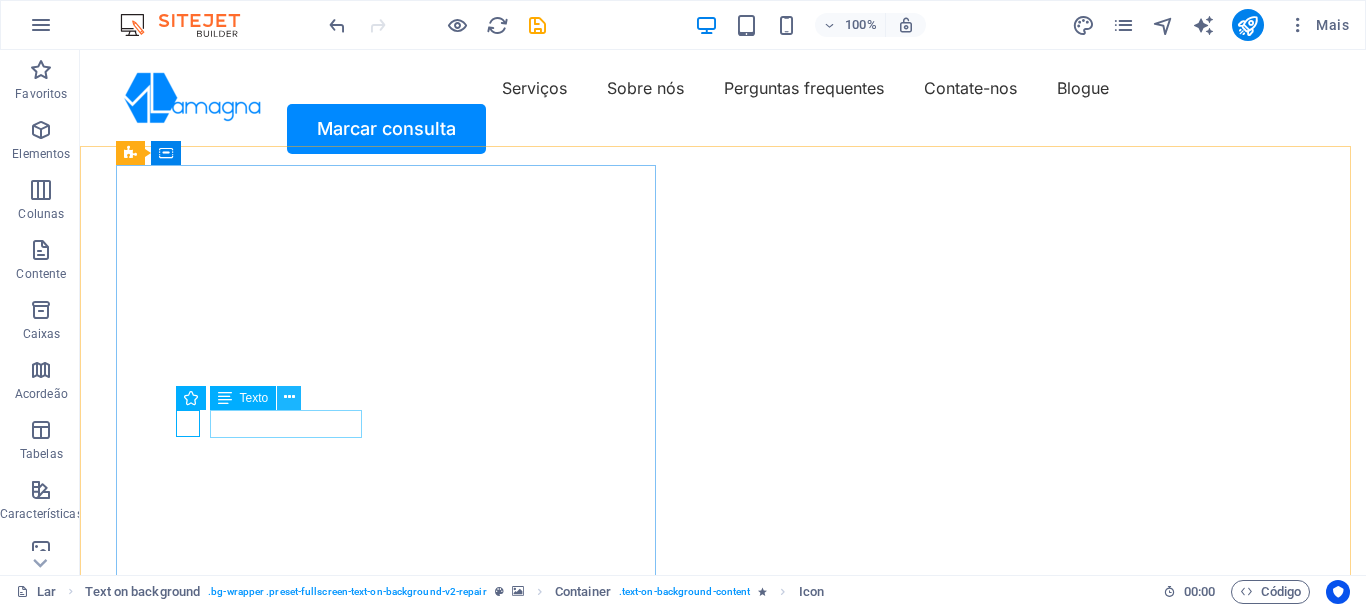 click at bounding box center [289, 397] 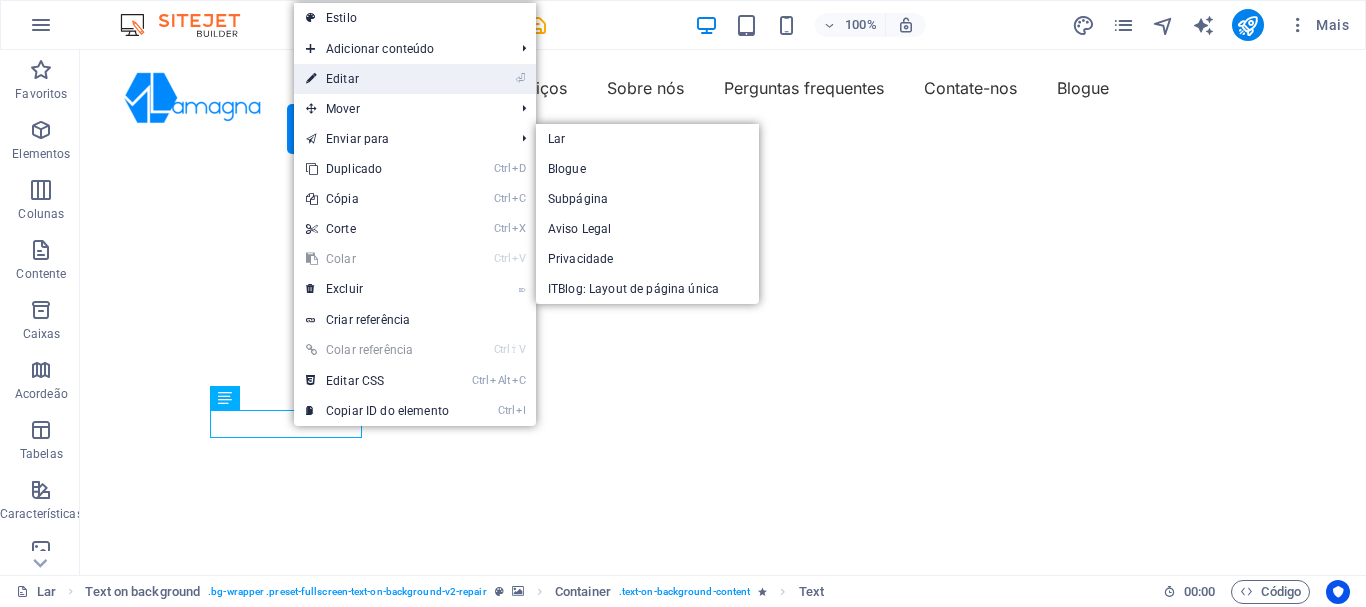 click on "⏎ Editar" at bounding box center (377, 79) 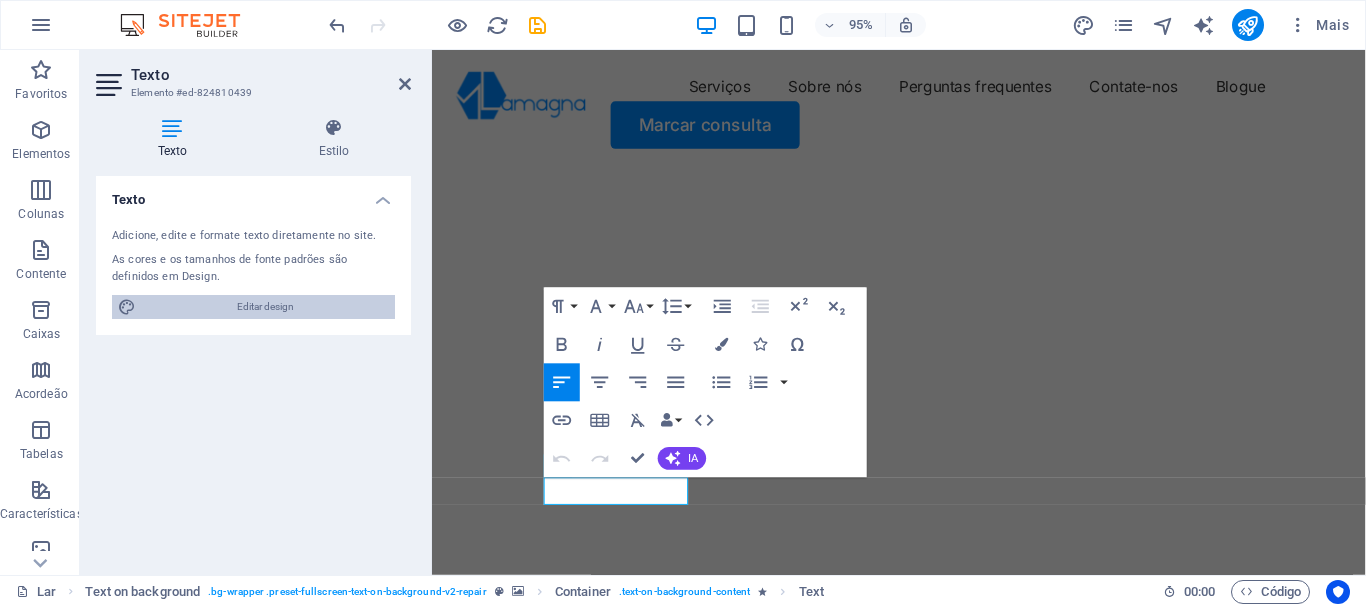 click on "Editar design" at bounding box center [265, 306] 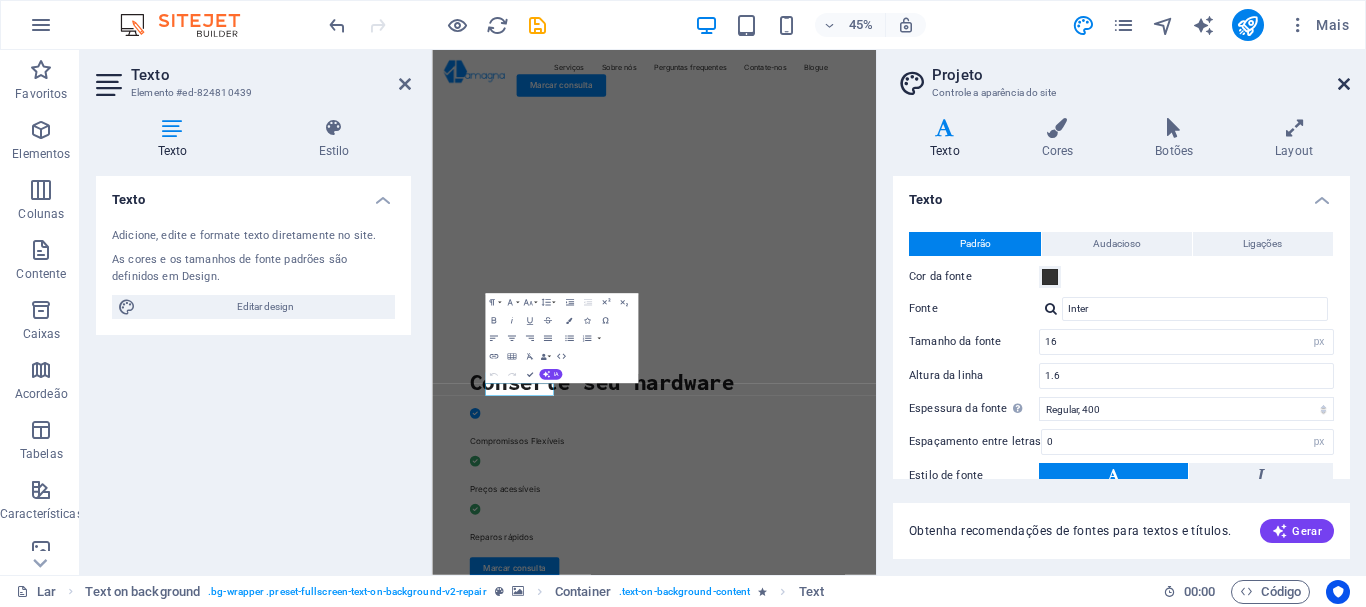 click at bounding box center (1344, 84) 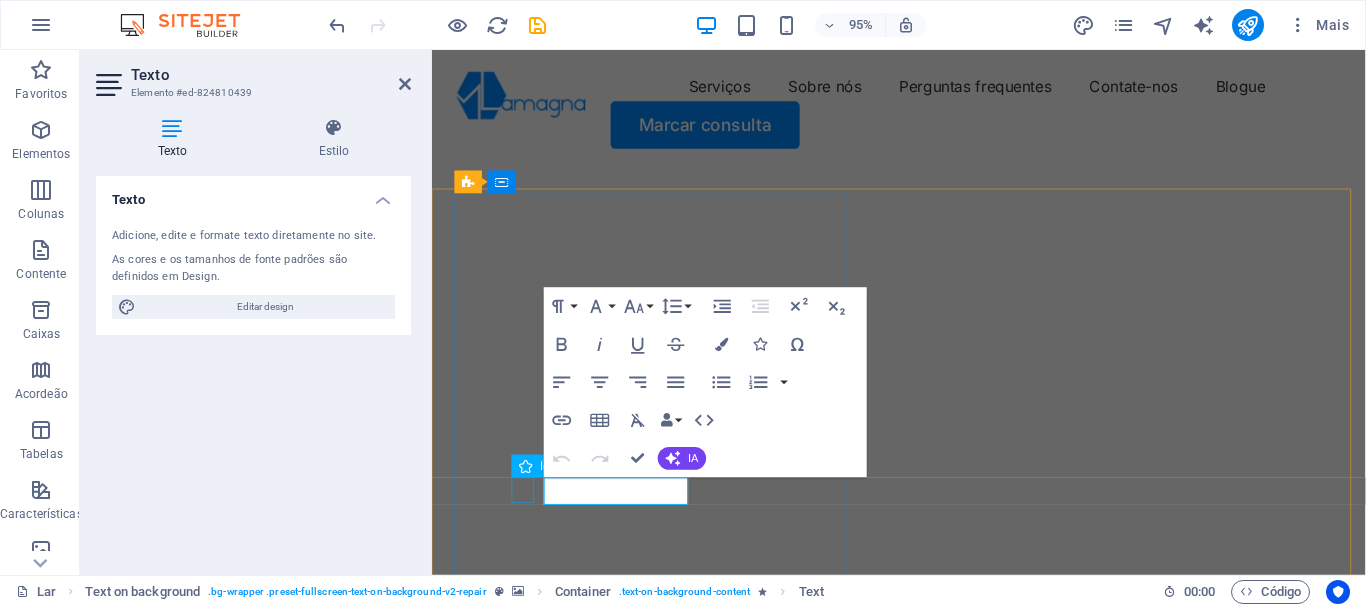click at bounding box center [923, 967] 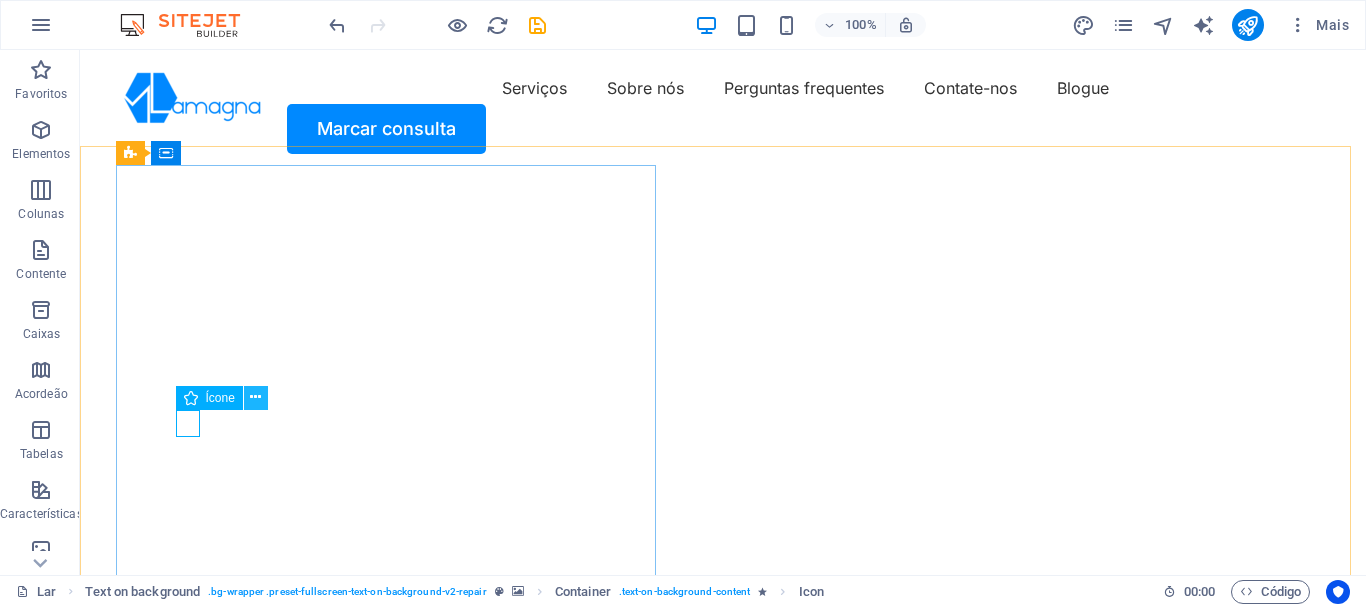 click at bounding box center (255, 397) 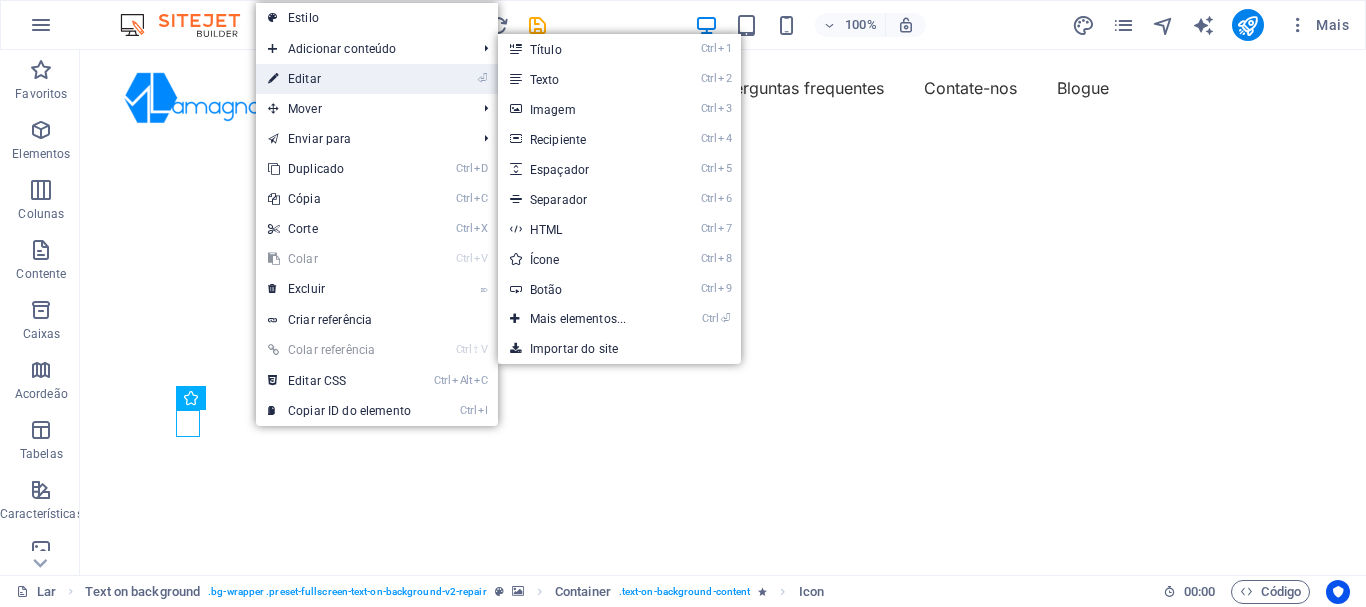 click on "Editar" at bounding box center [304, 79] 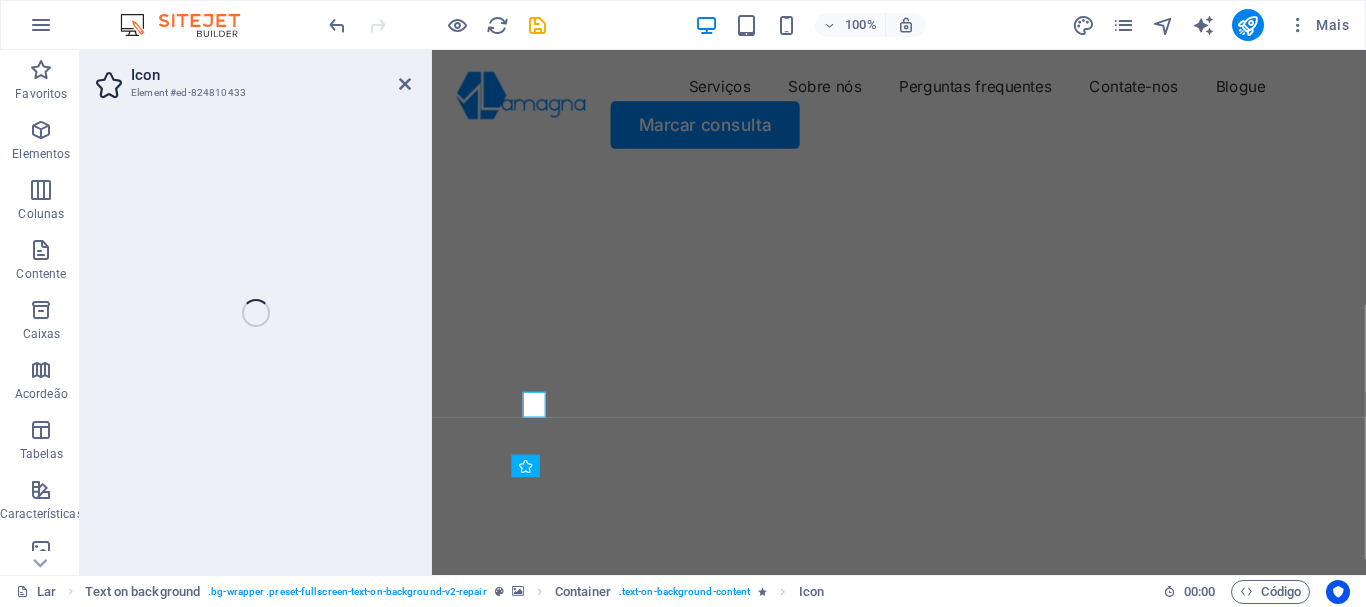 select on "xMidYMid" 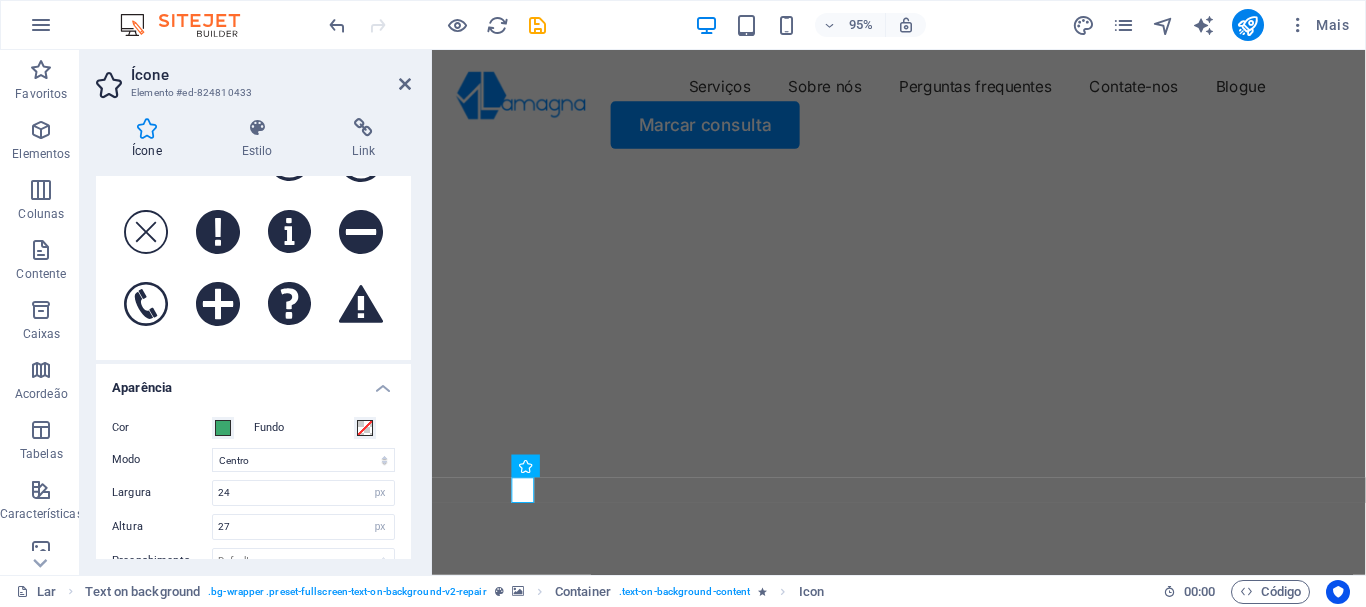 scroll, scrollTop: 400, scrollLeft: 0, axis: vertical 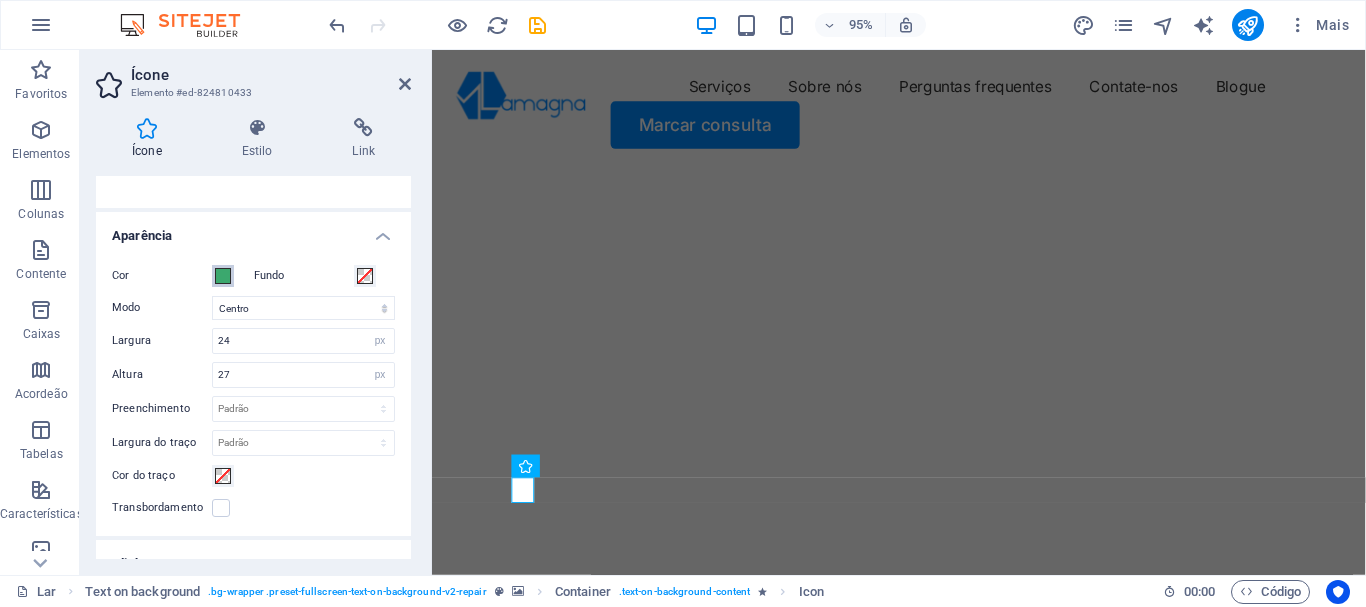 click at bounding box center (223, 276) 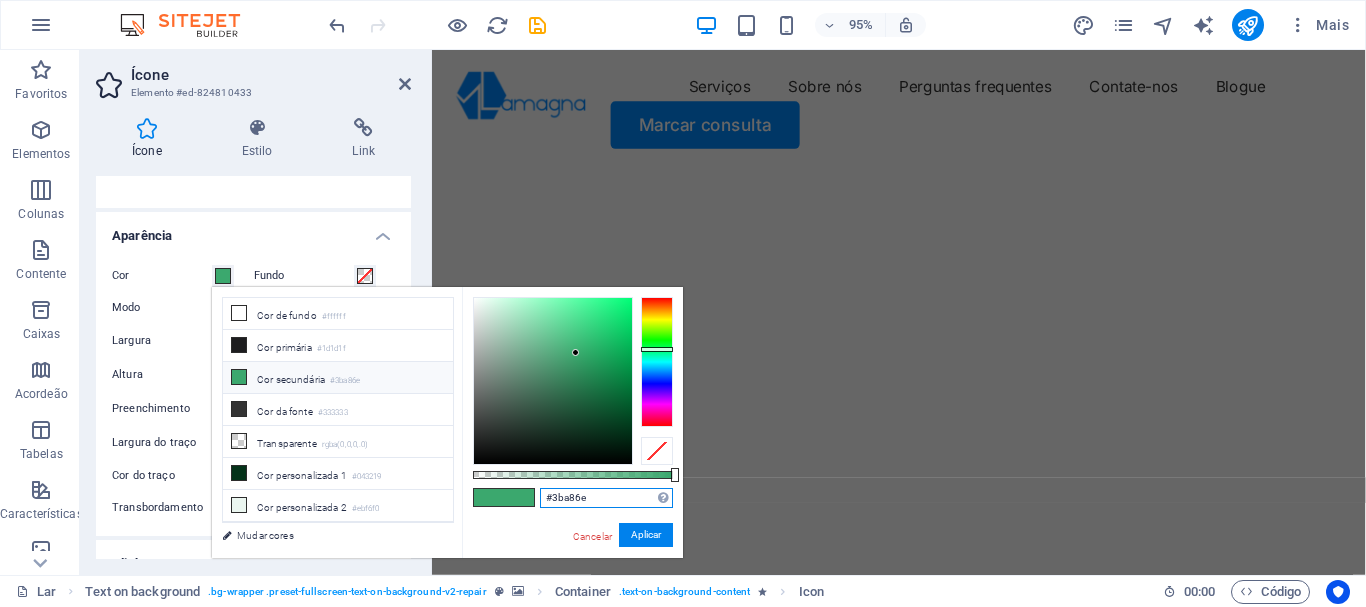 drag, startPoint x: 551, startPoint y: 497, endPoint x: 605, endPoint y: 493, distance: 54.147945 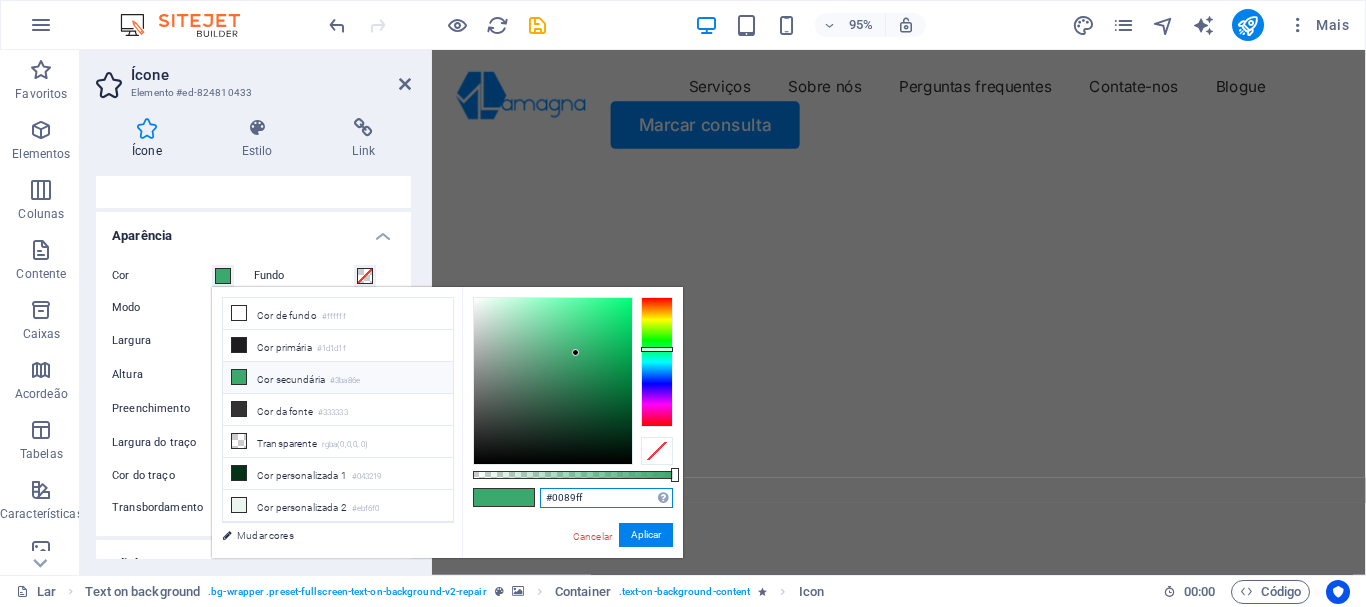 type on "#0089ff" 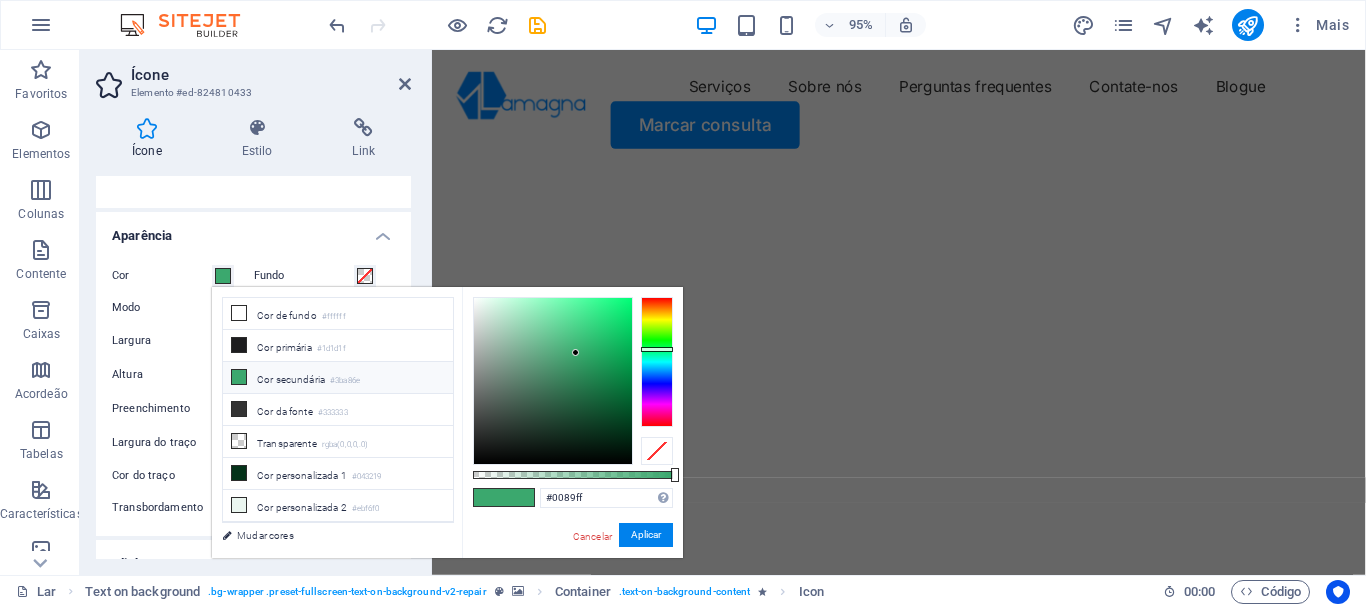 click on "#0089ff Formatos suportados  #0852ed  rgb(8, 82, 237)  rgba(8, 82, 237, 90%)  hsv(221,97,93)  hsl(221, 93%, 48%) Cancelar Aplicar" at bounding box center [572, 568] 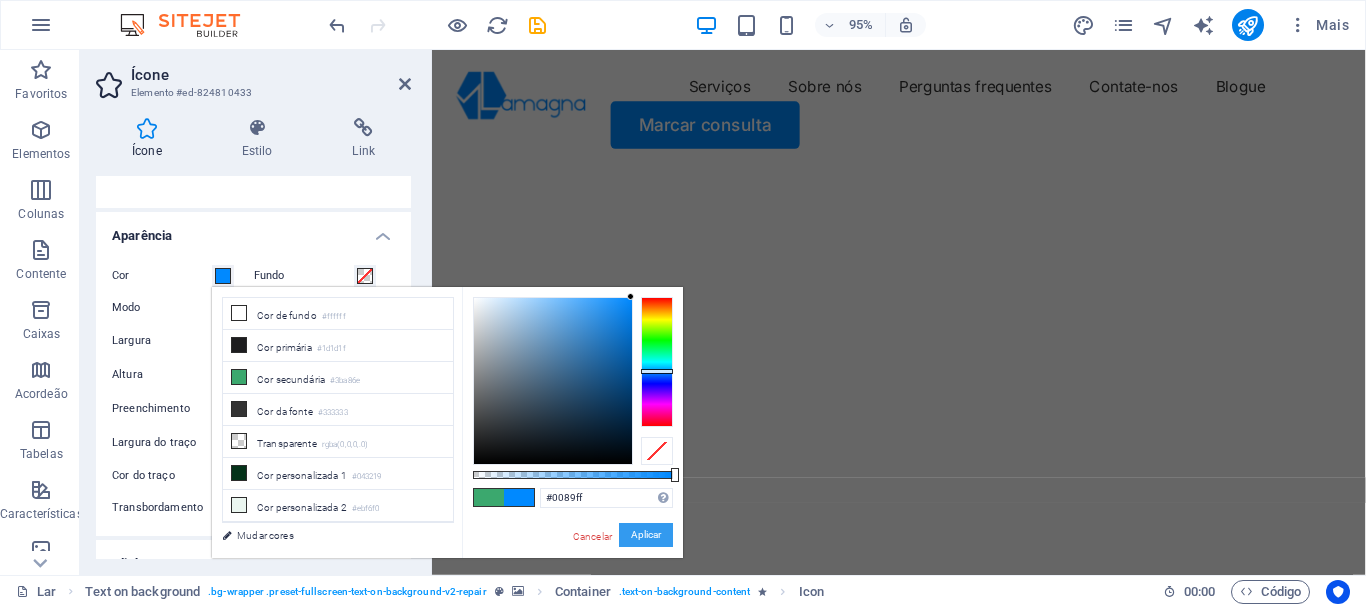 click on "Aplicar" at bounding box center (646, 534) 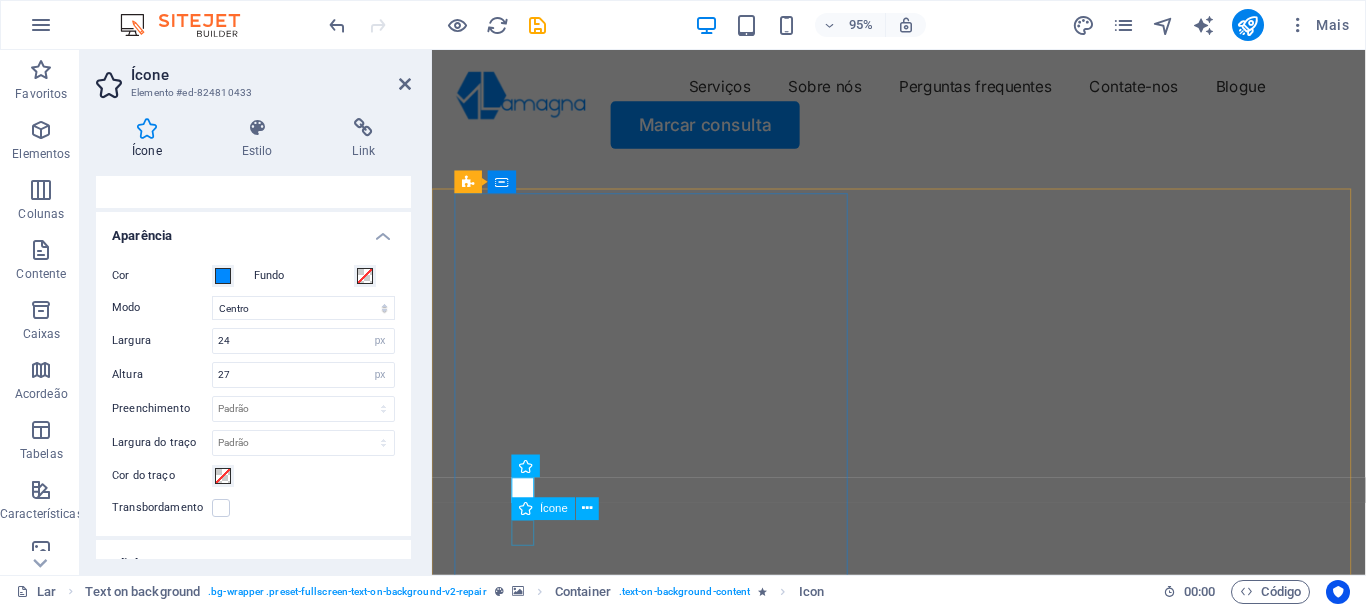 click at bounding box center [923, 1074] 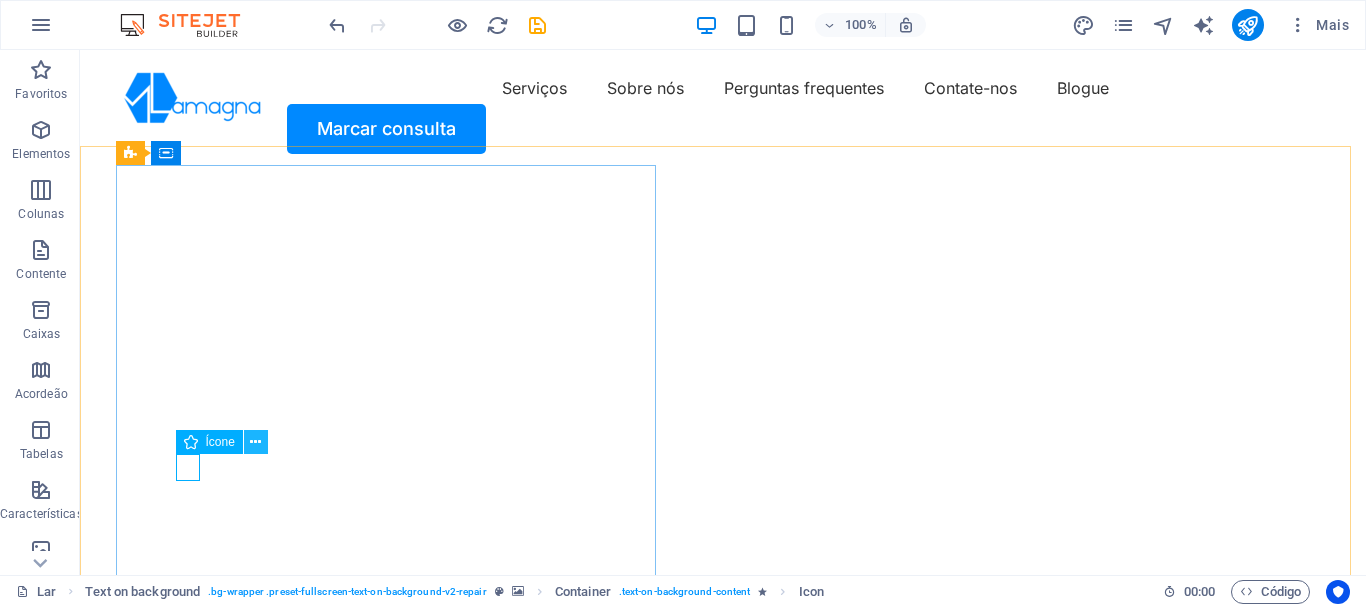 click at bounding box center [255, 442] 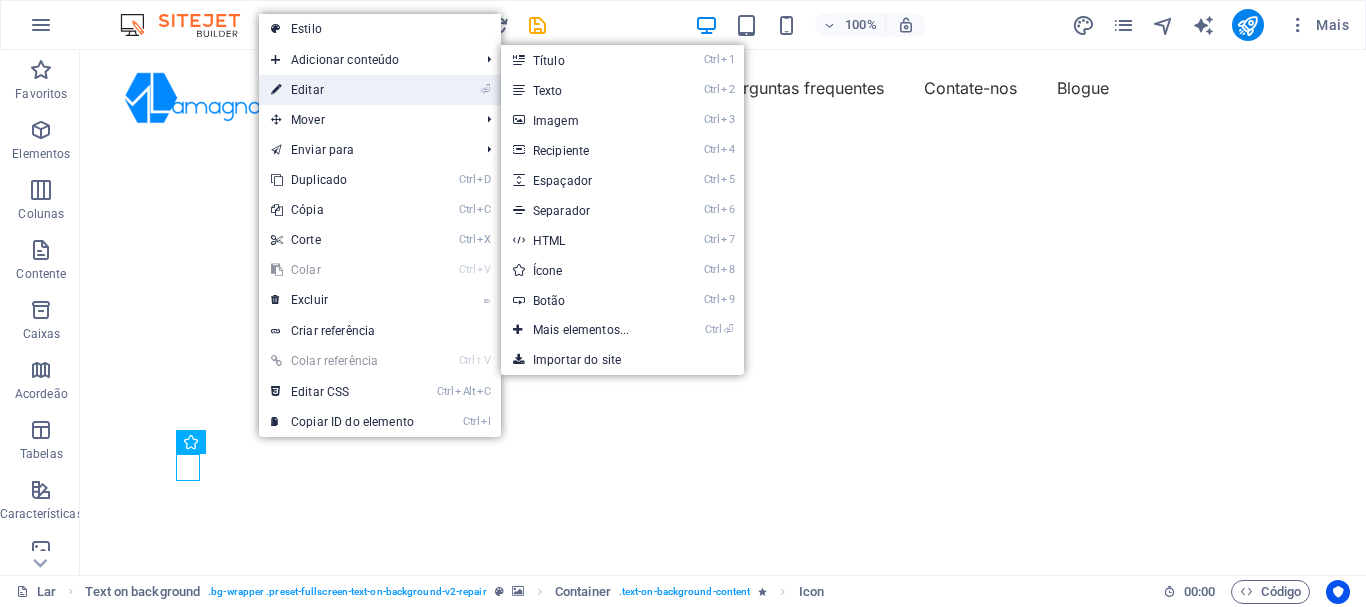 click on "⏎ Editar" at bounding box center (342, 90) 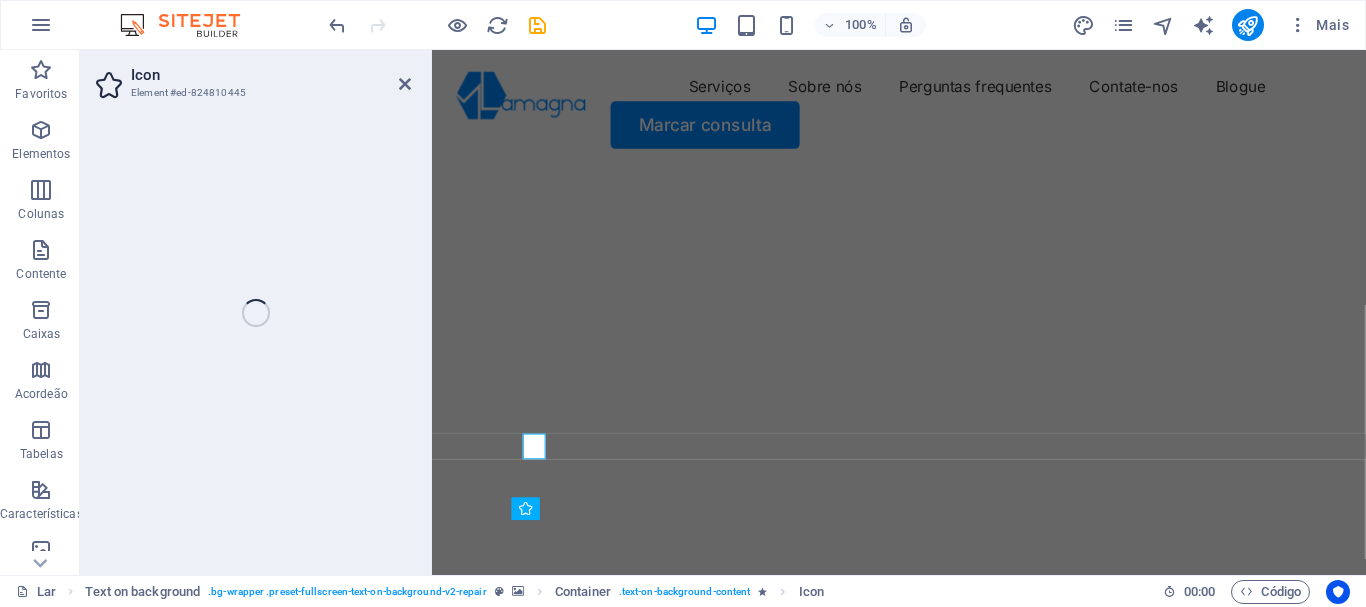 select on "xMidYMid" 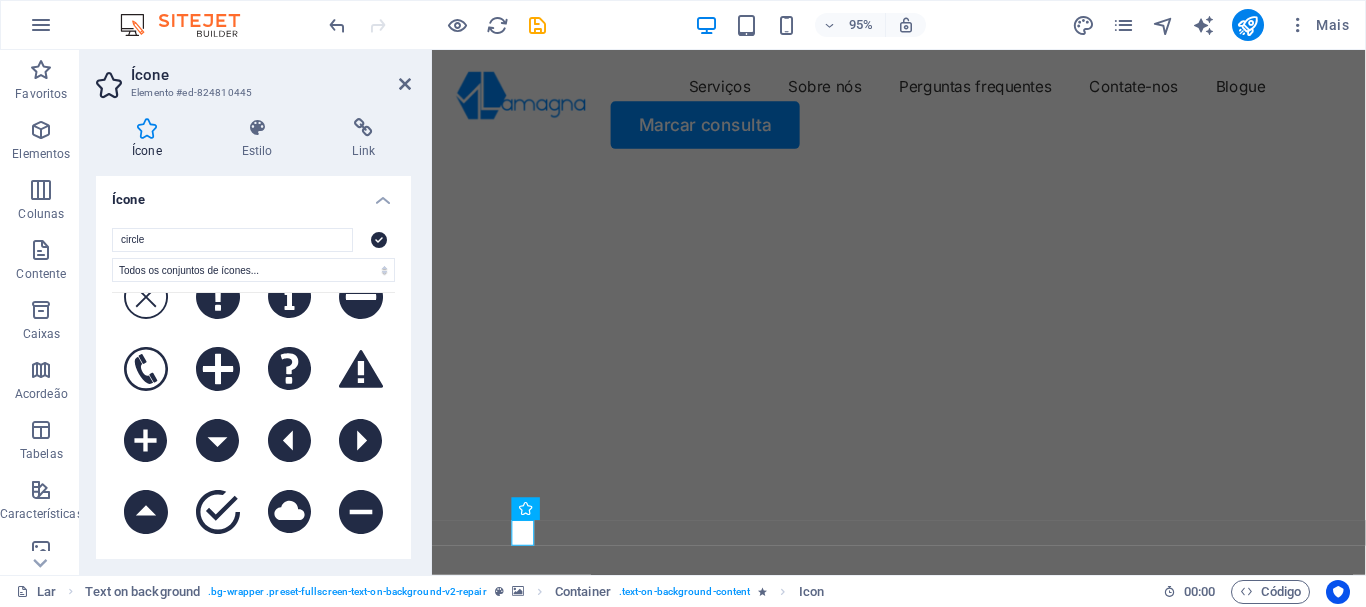 scroll, scrollTop: 300, scrollLeft: 0, axis: vertical 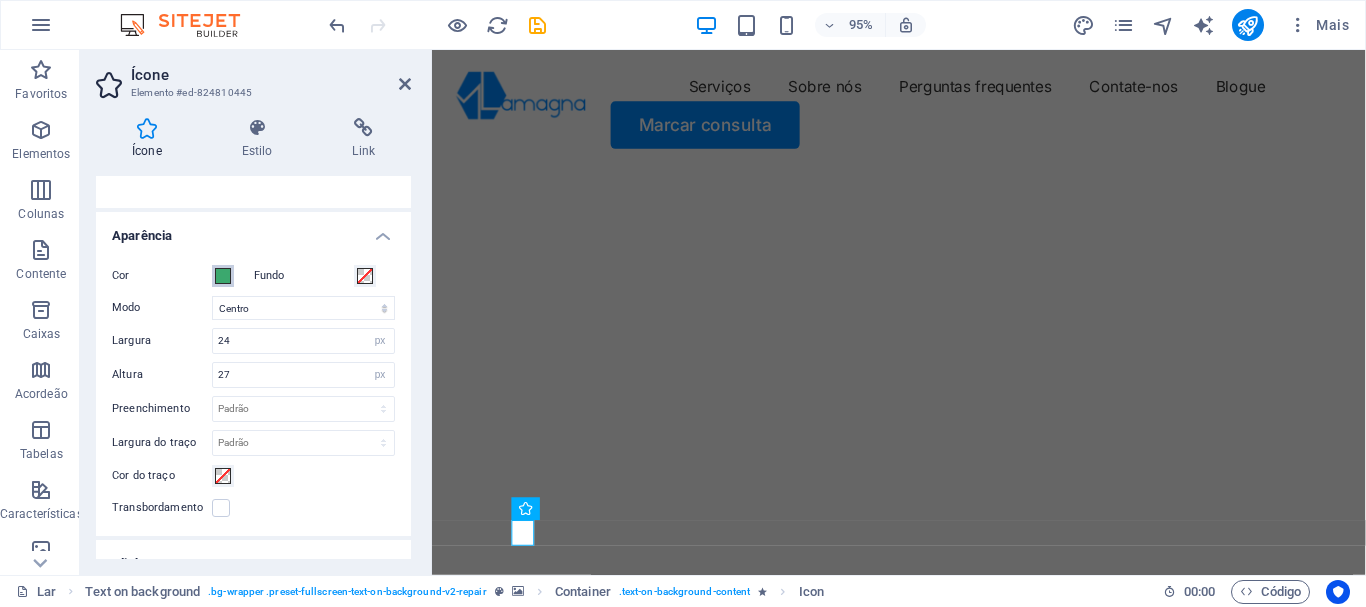click at bounding box center (223, 276) 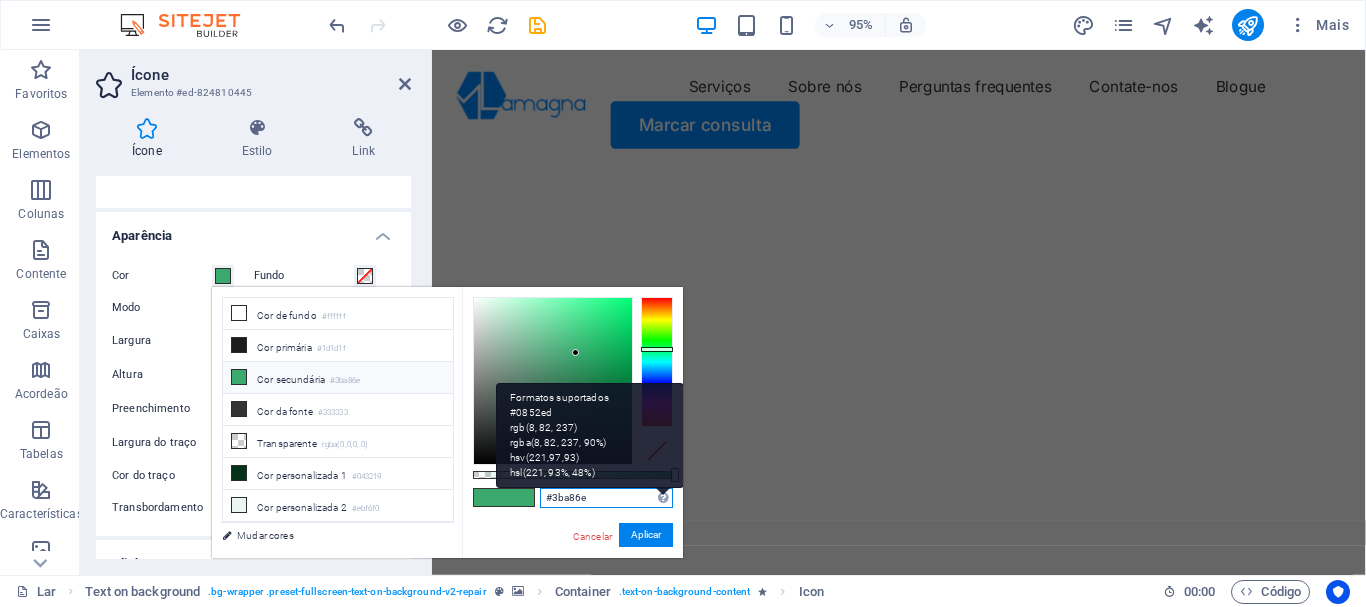 drag, startPoint x: 550, startPoint y: 494, endPoint x: 669, endPoint y: 500, distance: 119.15116 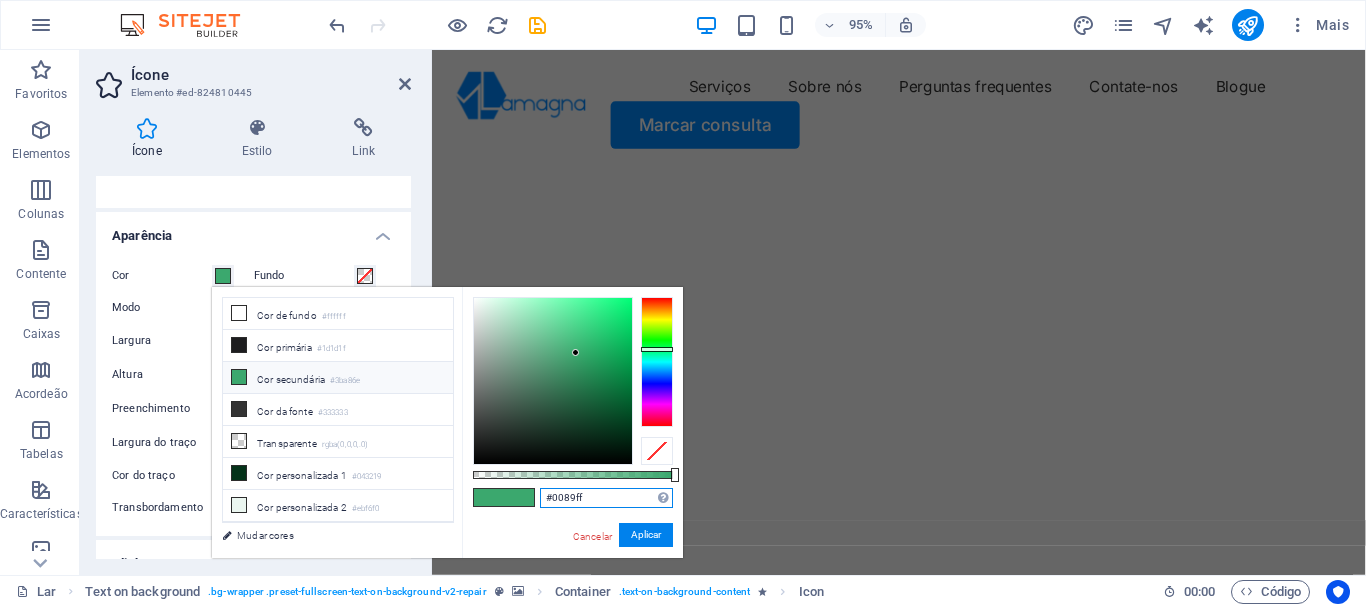 type on "#0089ff" 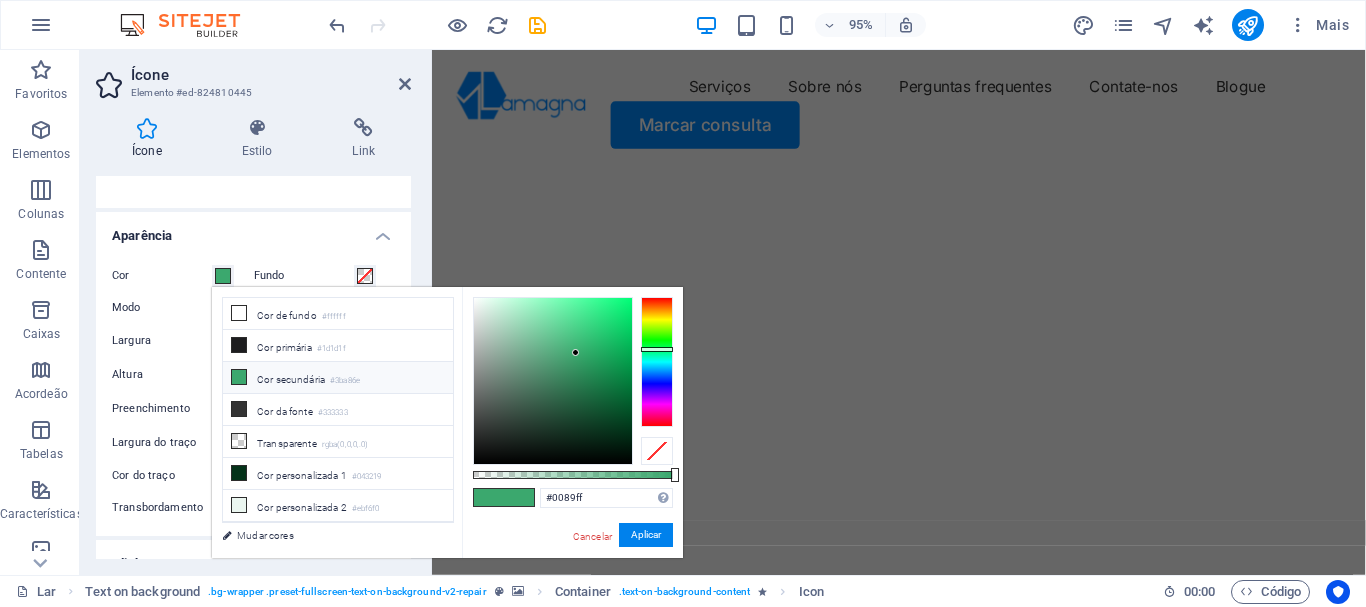 click on "#0089ff Formatos suportados  #0852ed  rgb(8, 82, 237)  rgba(8, 82, 237, 90%)  hsv(221,97,93)  hsl(221, 93%, 48%) Cancelar Aplicar" at bounding box center (572, 568) 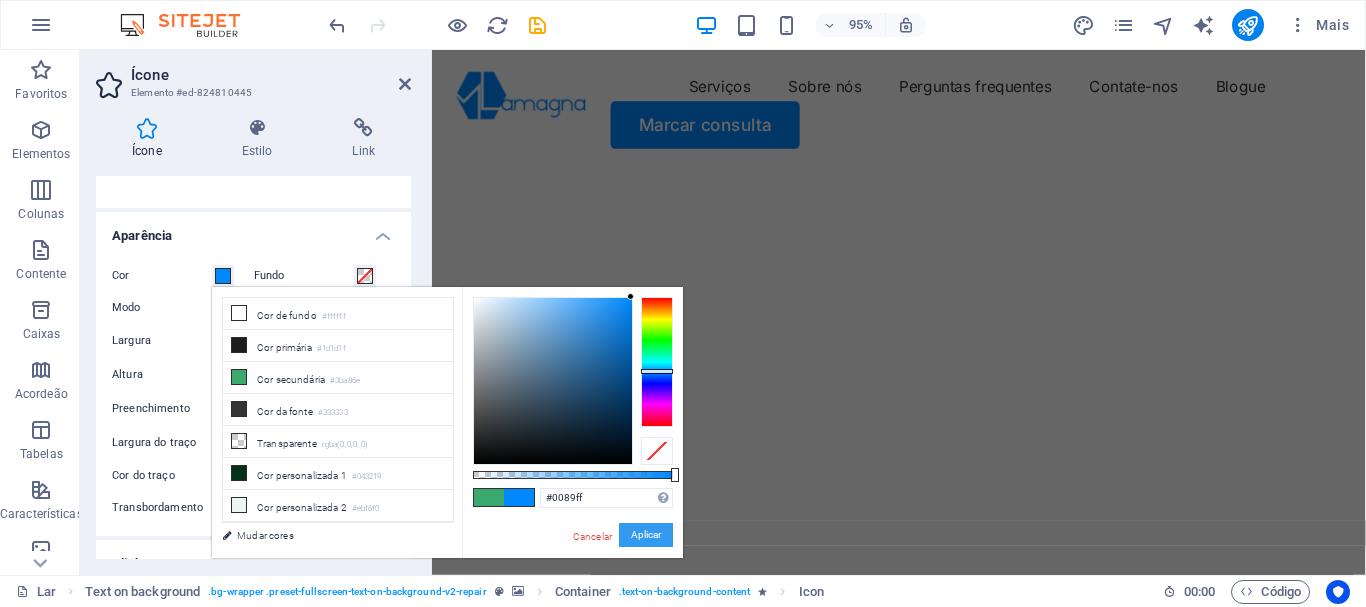 click on "Aplicar" at bounding box center [646, 534] 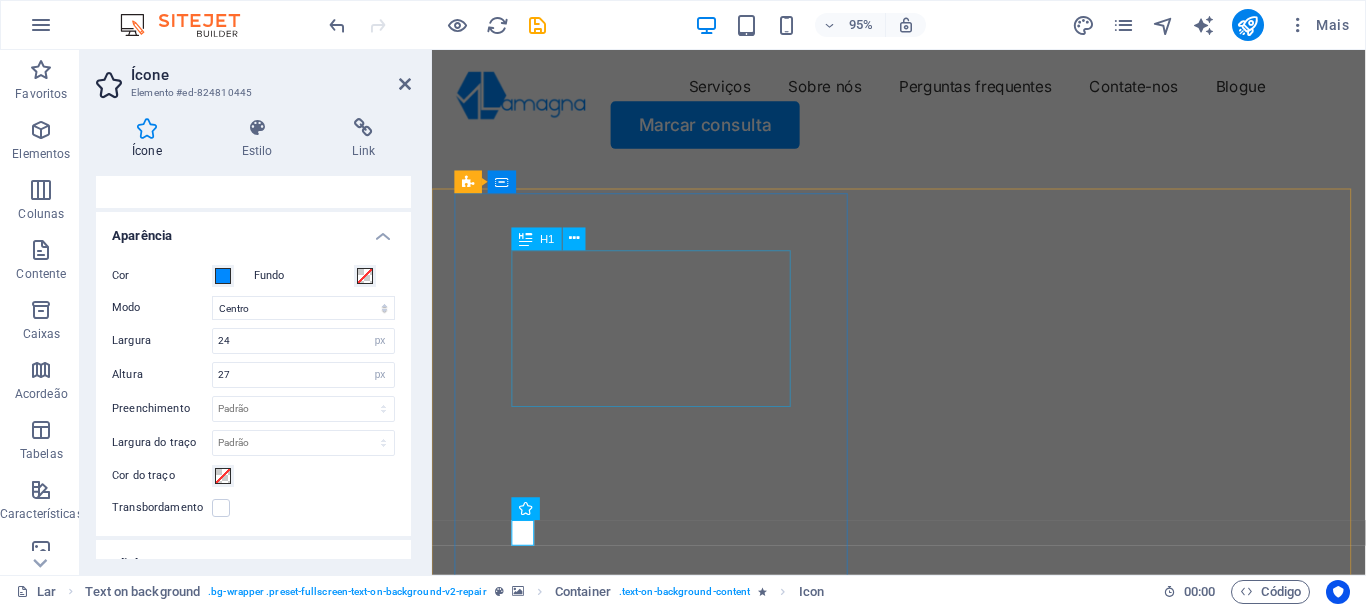 click on "Conserte seu hardware" at bounding box center [923, 786] 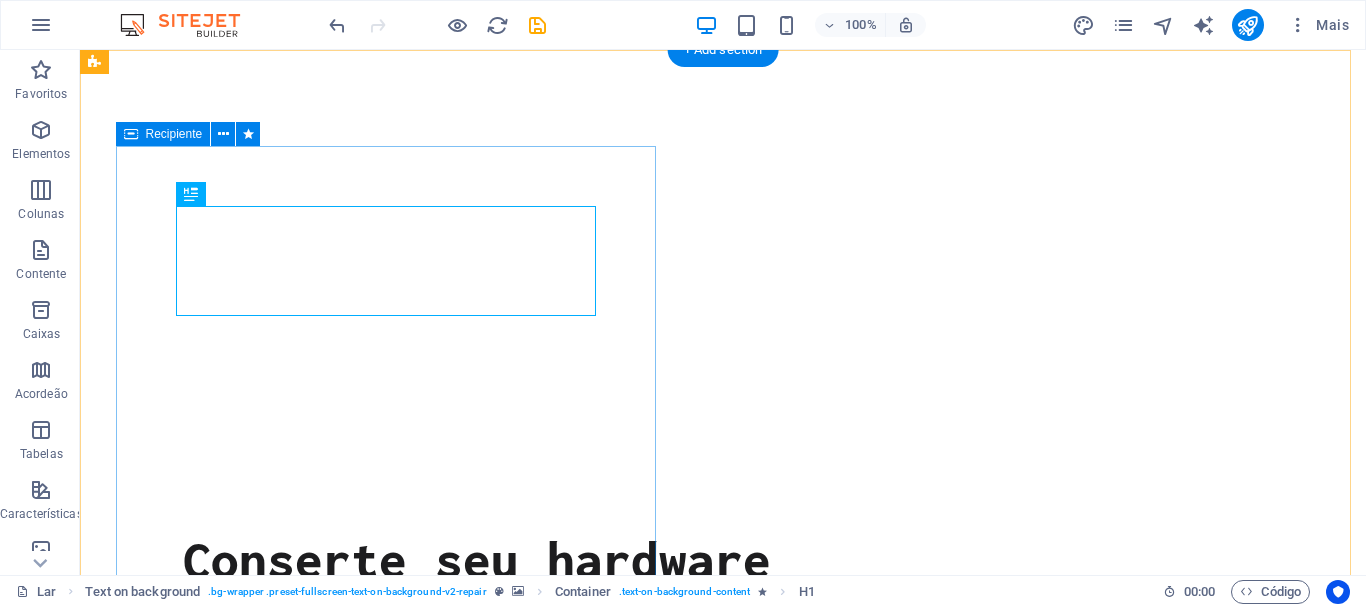 scroll, scrollTop: 0, scrollLeft: 0, axis: both 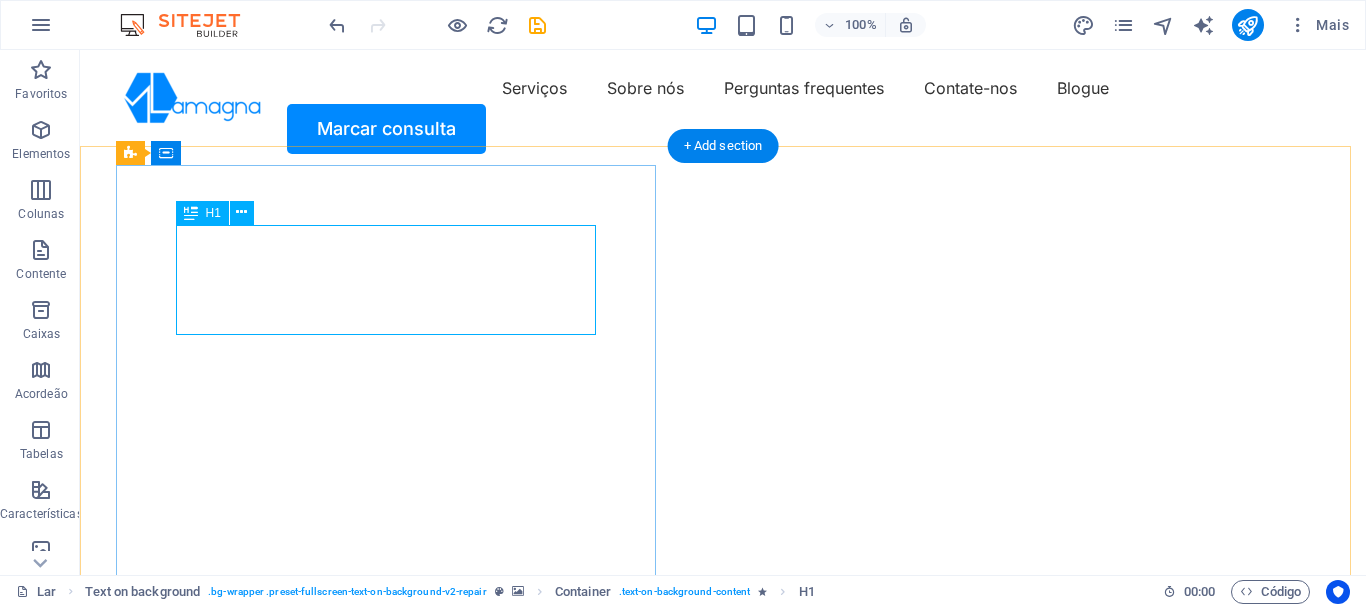 click on "Conserte seu hardware" at bounding box center (723, 759) 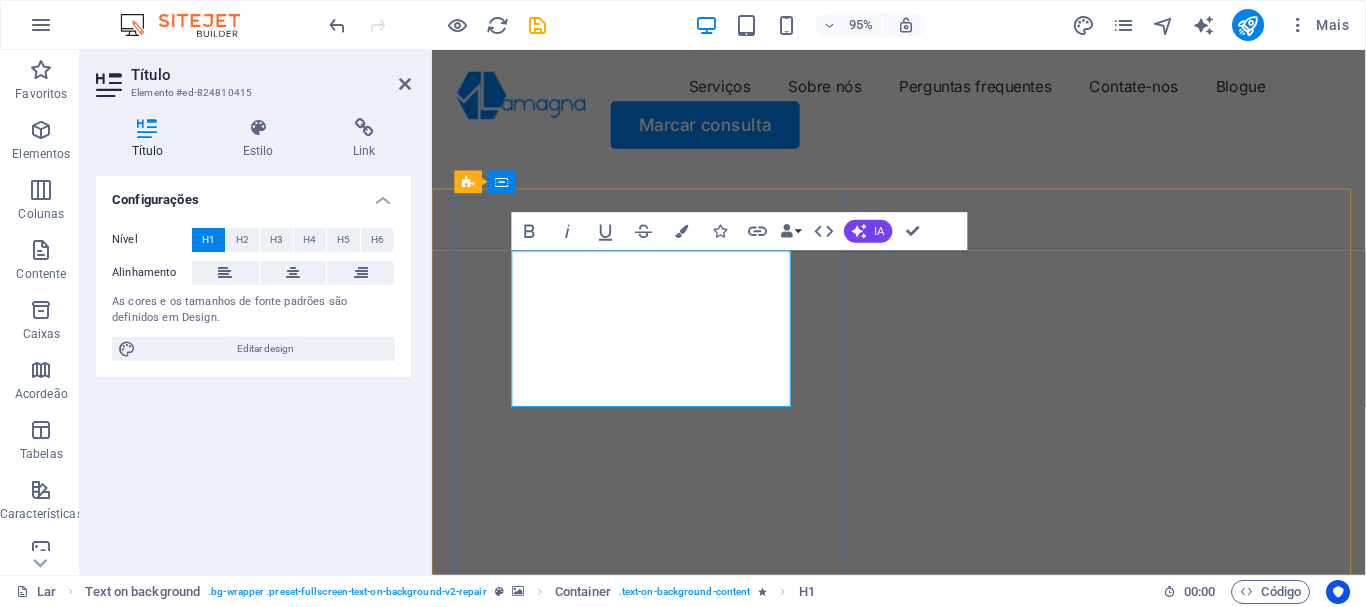 click on "Conserte seu hardware" at bounding box center (810, 759) 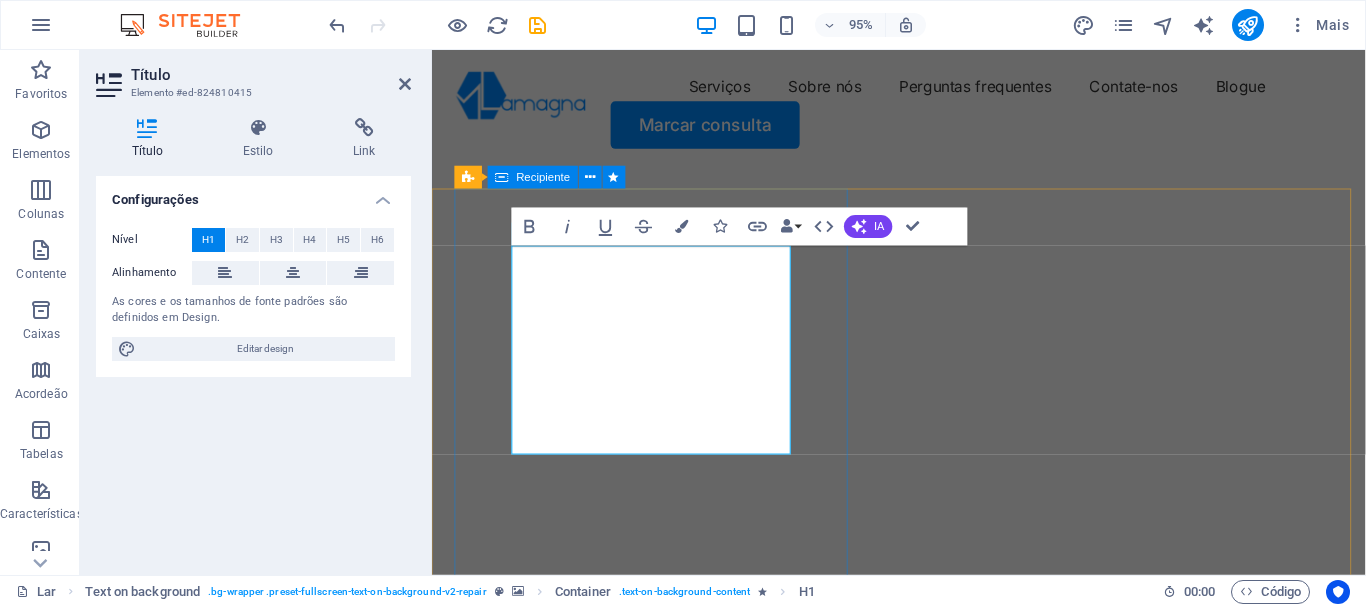 click on "Reparo técnico de desktops e notebooks Compromissos Flexíveis Preços acessíveis Reparos rápidos Marcar consulta" at bounding box center (923, 1065) 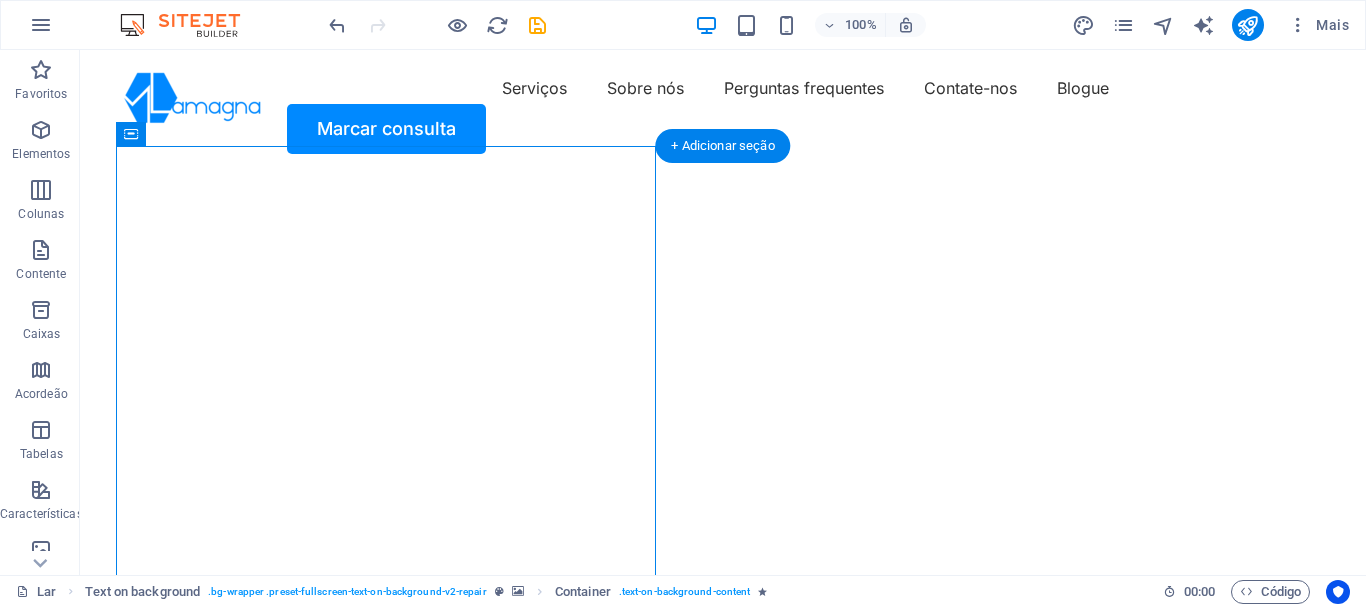 click at bounding box center [-556, 176] 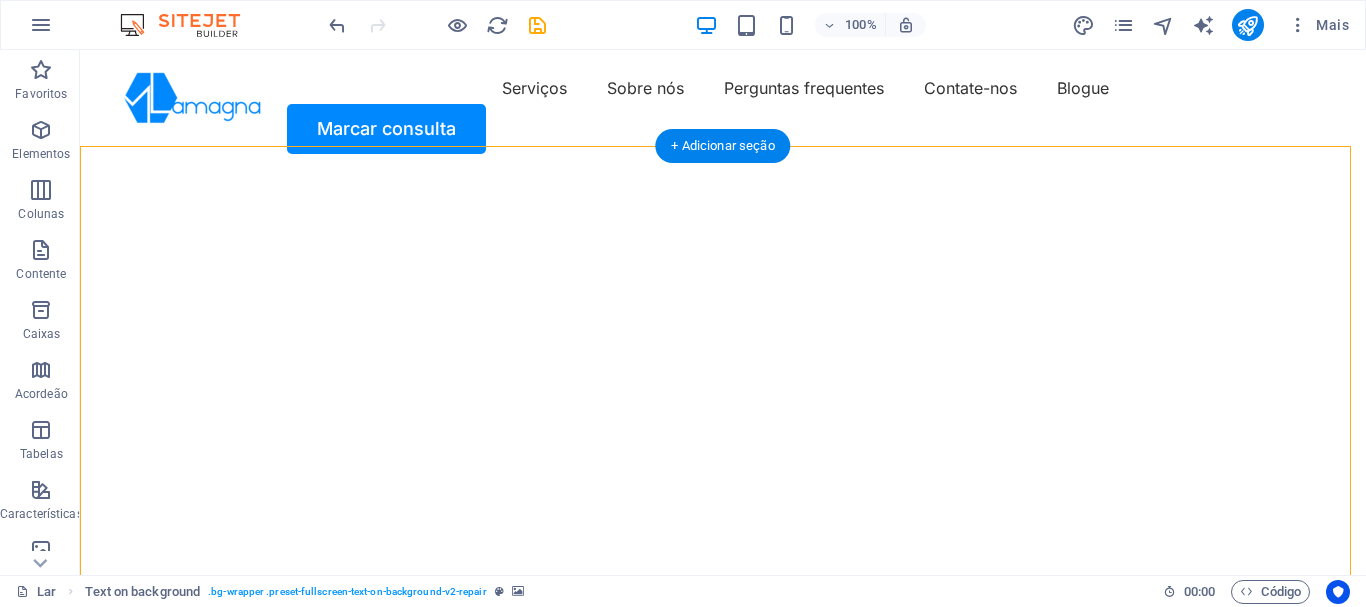 click at bounding box center (-556, 176) 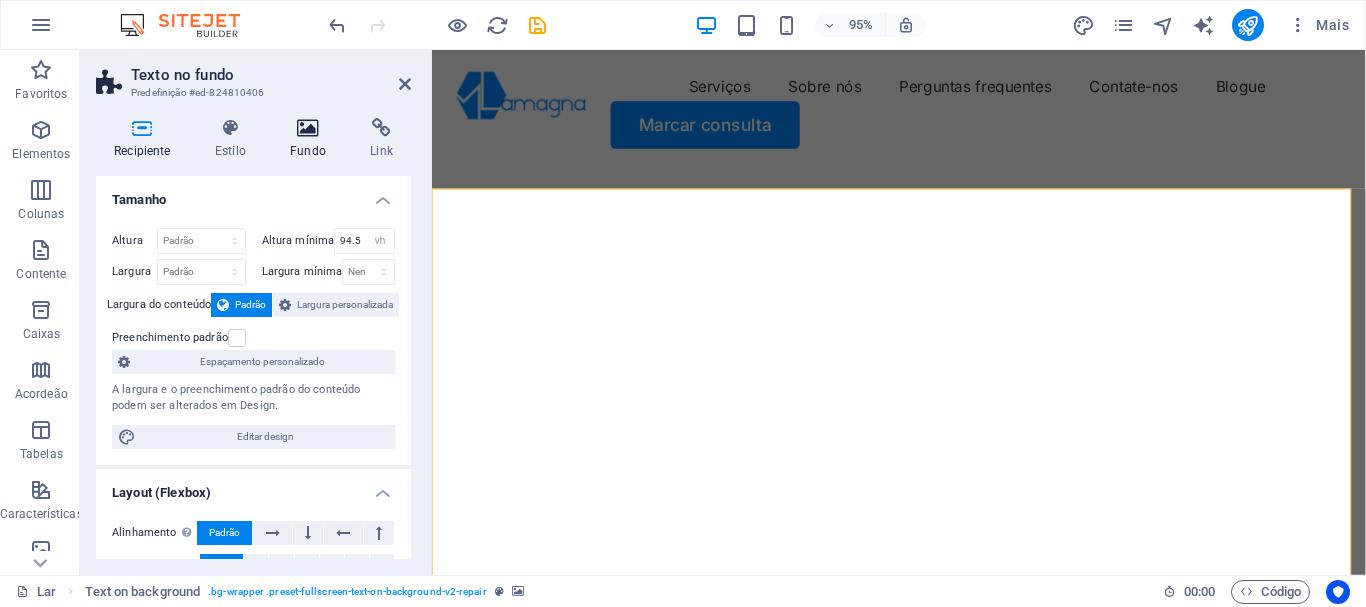 click at bounding box center (308, 128) 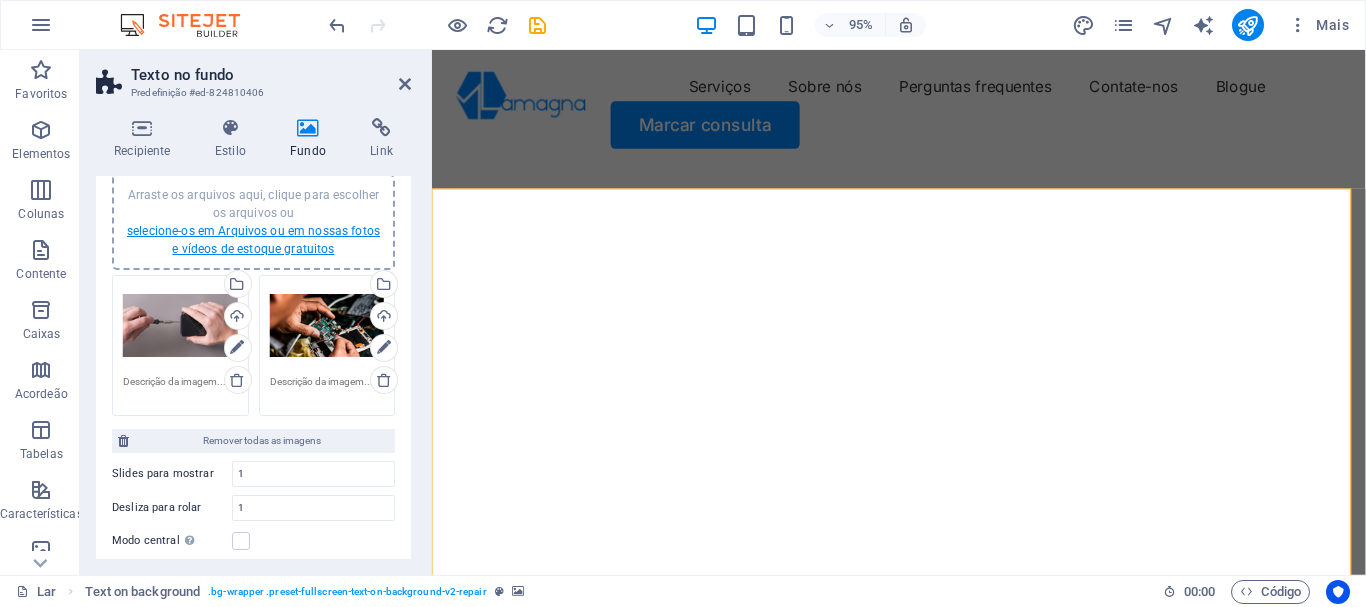 scroll, scrollTop: 300, scrollLeft: 0, axis: vertical 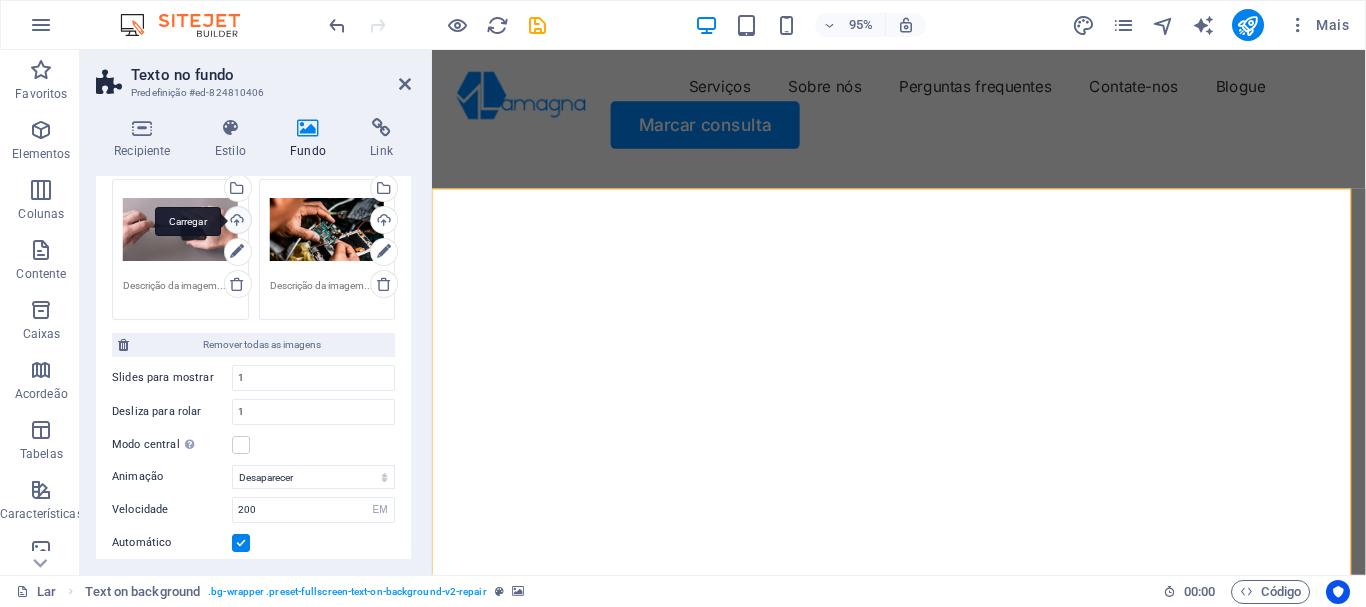 click on "Carregar" at bounding box center [236, 222] 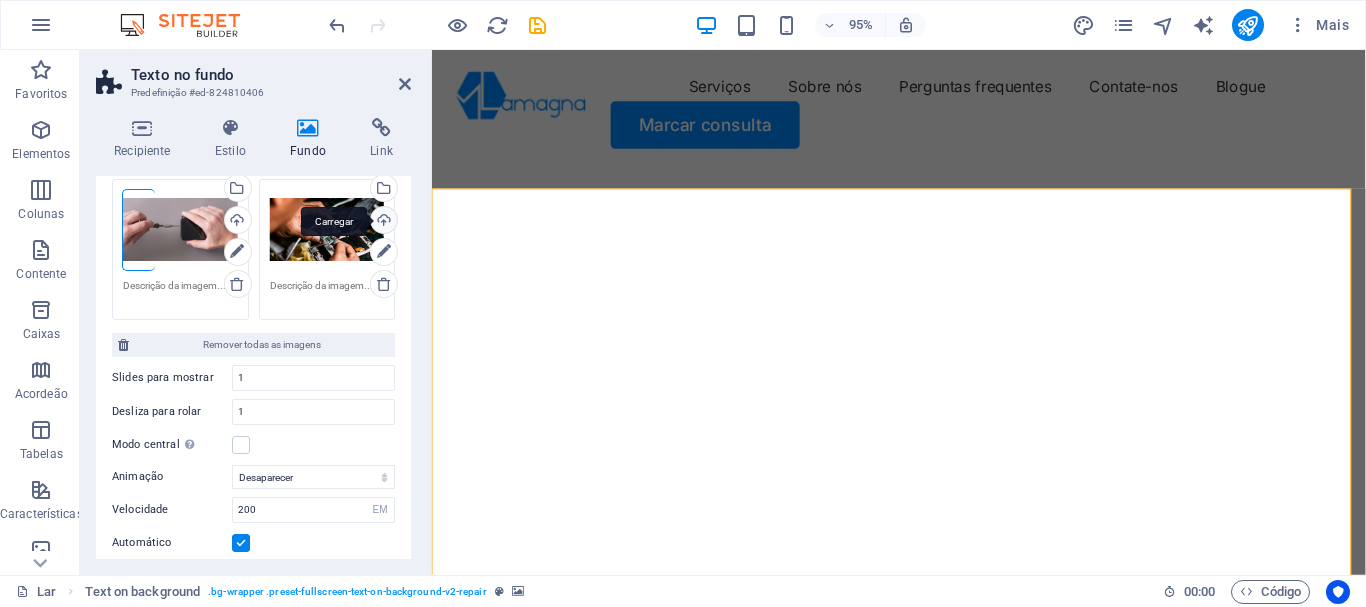click on "Carregar" at bounding box center (382, 222) 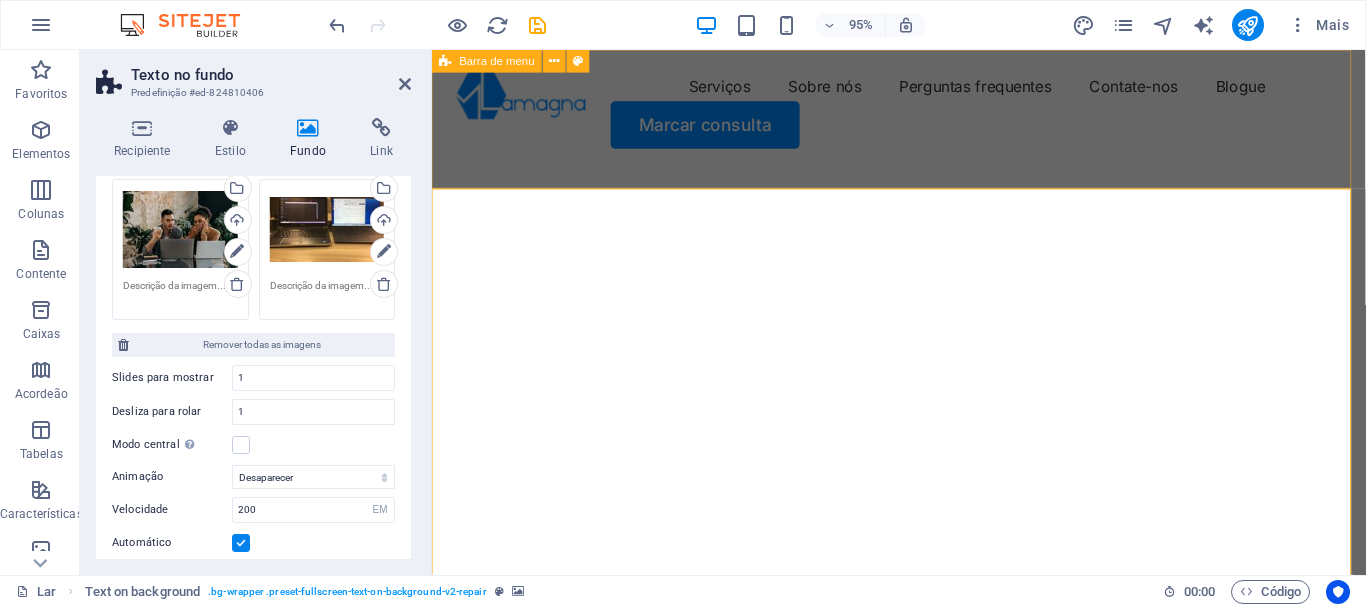 click on "Serviços Sobre nós Perguntas frequentes Contate-nos Blogue Marcar consulta" at bounding box center [923, 113] 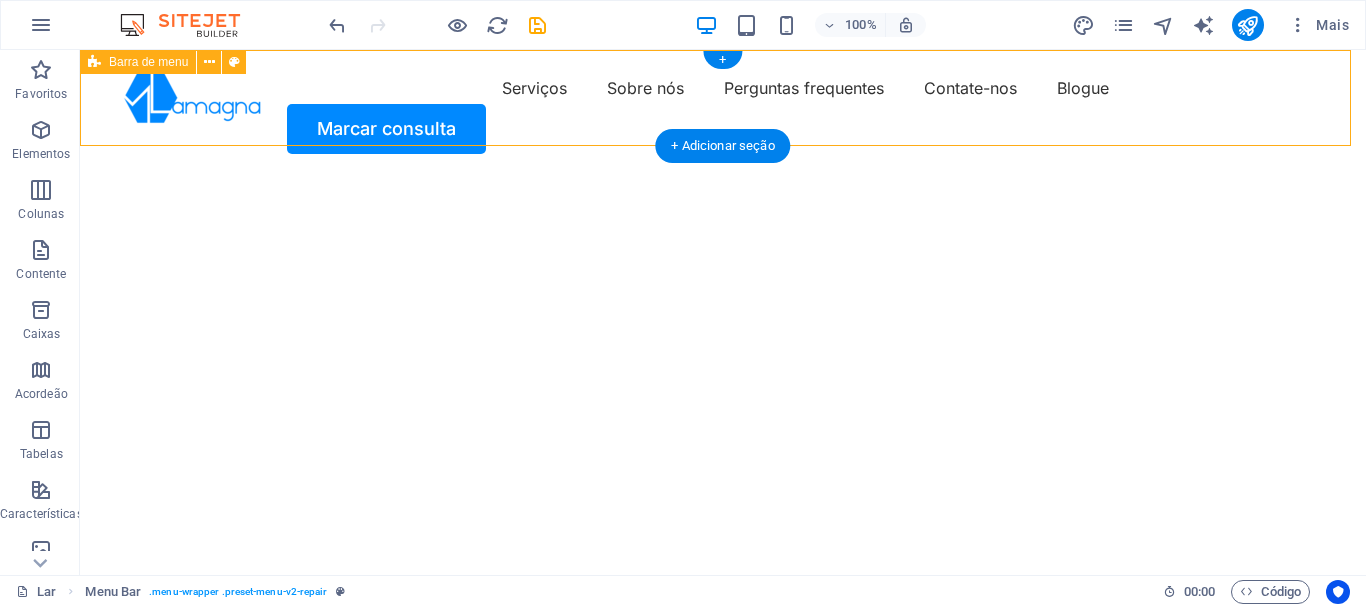 click on "Serviços Sobre nós Perguntas frequentes Contate-nos Blogue Marcar consulta" at bounding box center (723, 113) 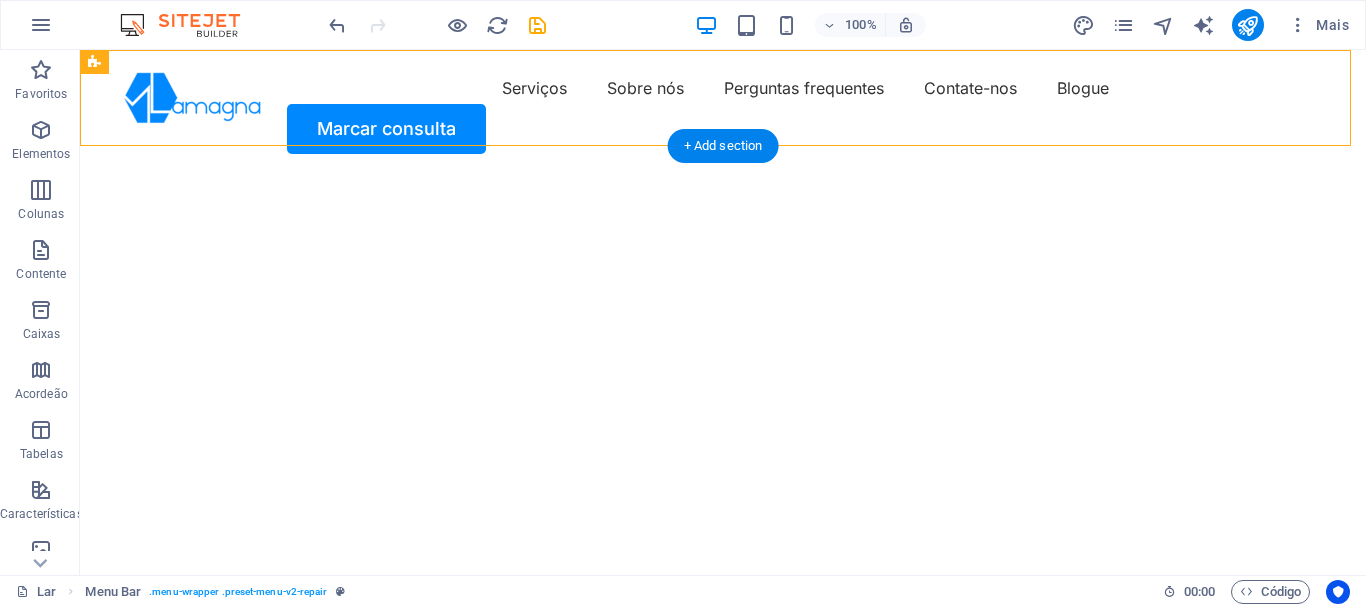 click at bounding box center (-556, 176) 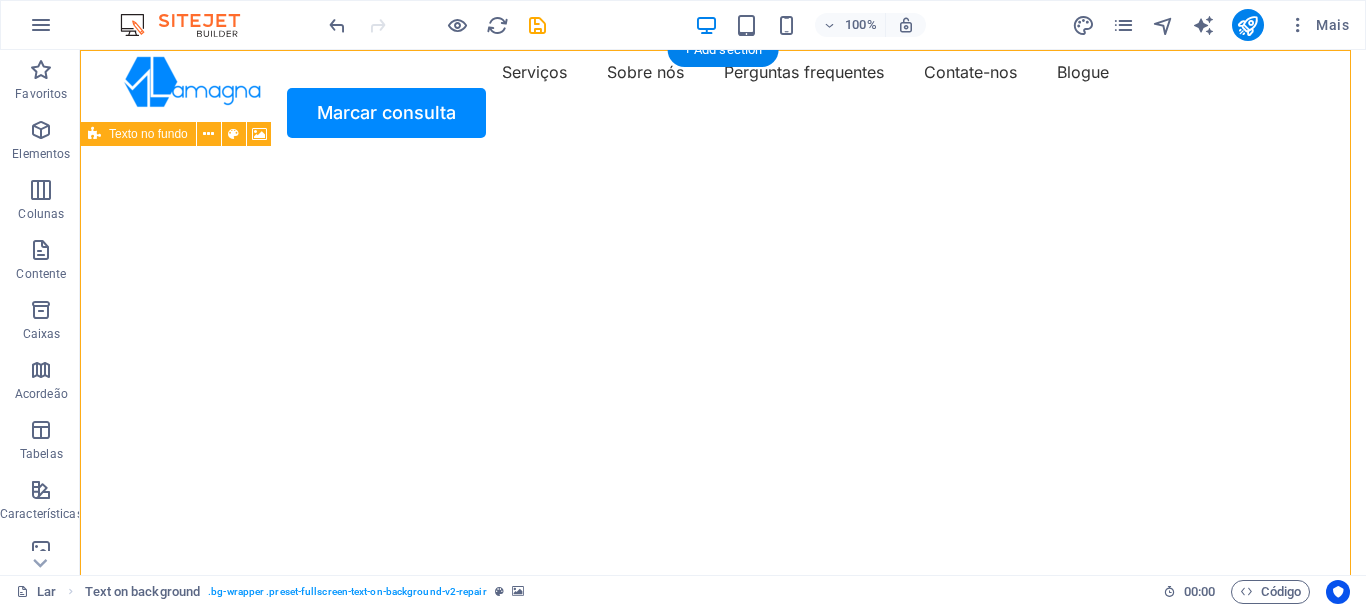 scroll, scrollTop: 0, scrollLeft: 0, axis: both 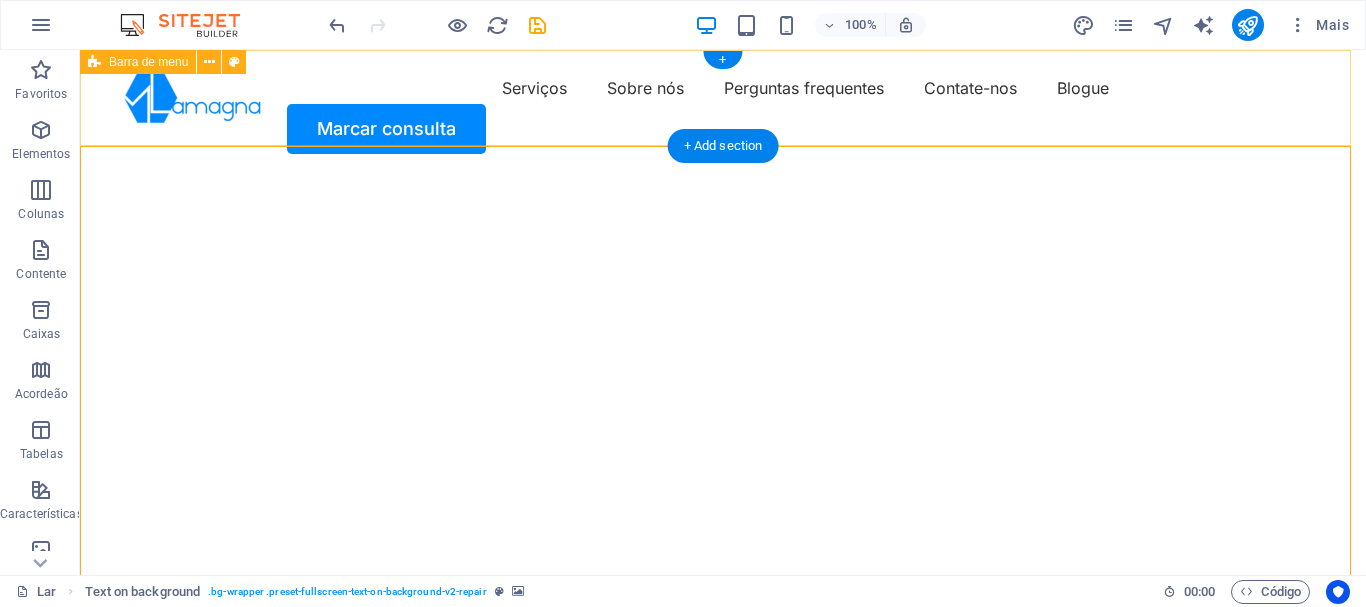 click on "Serviços Sobre nós Perguntas frequentes Contate-nos Blogue Marcar consulta" at bounding box center (723, 113) 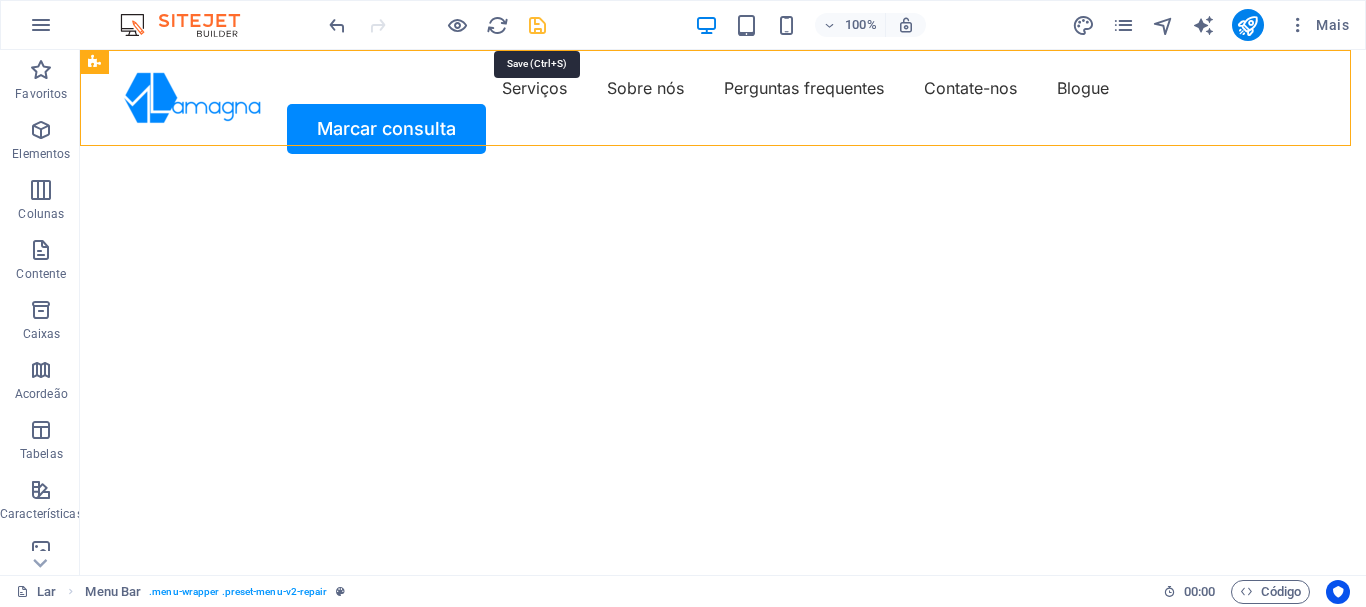 click at bounding box center (537, 25) 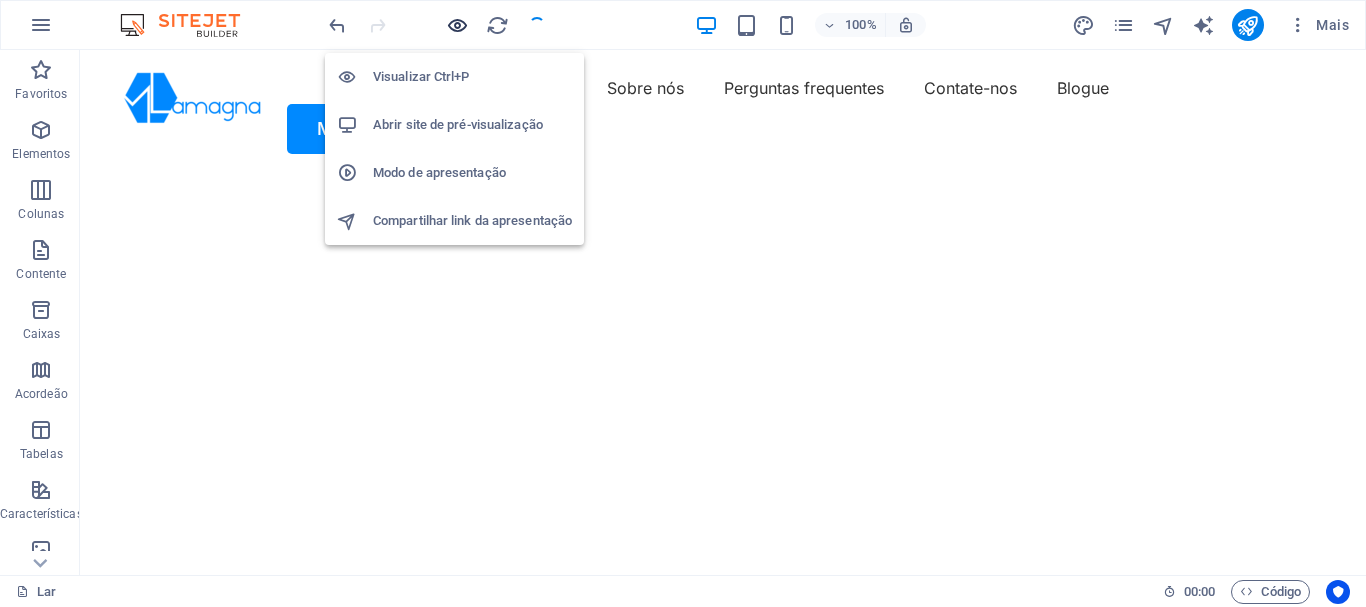 click at bounding box center (457, 25) 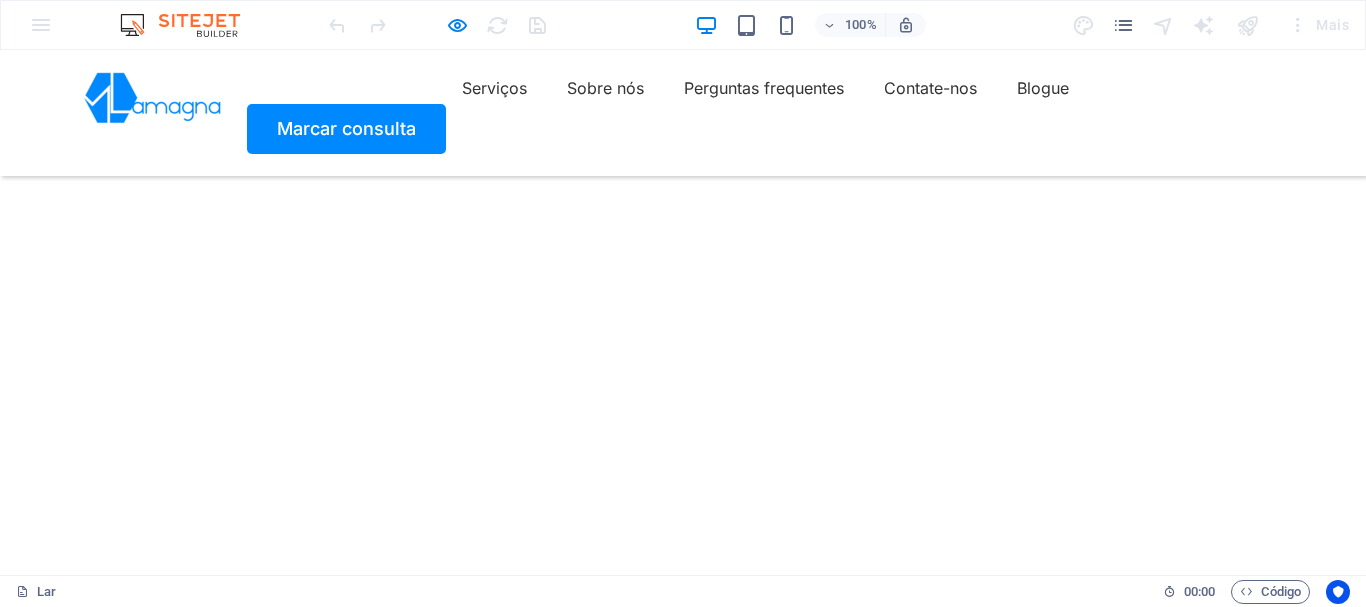 scroll, scrollTop: 200, scrollLeft: 0, axis: vertical 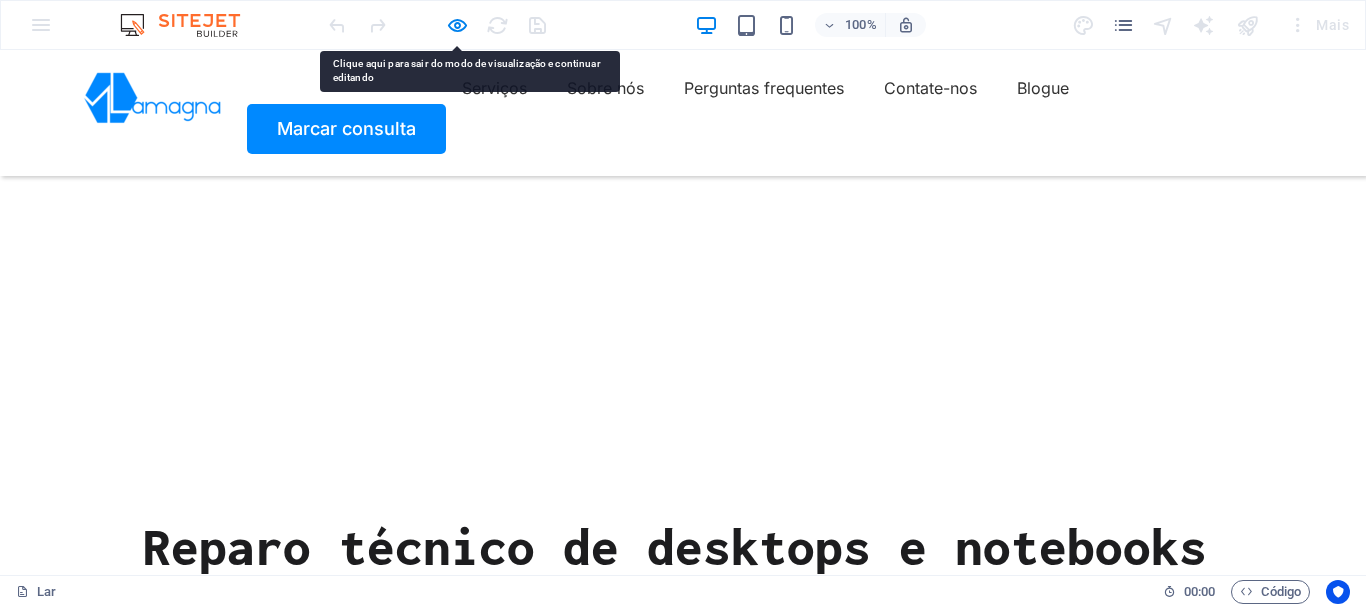 drag, startPoint x: 1238, startPoint y: 438, endPoint x: 1299, endPoint y: 424, distance: 62.58594 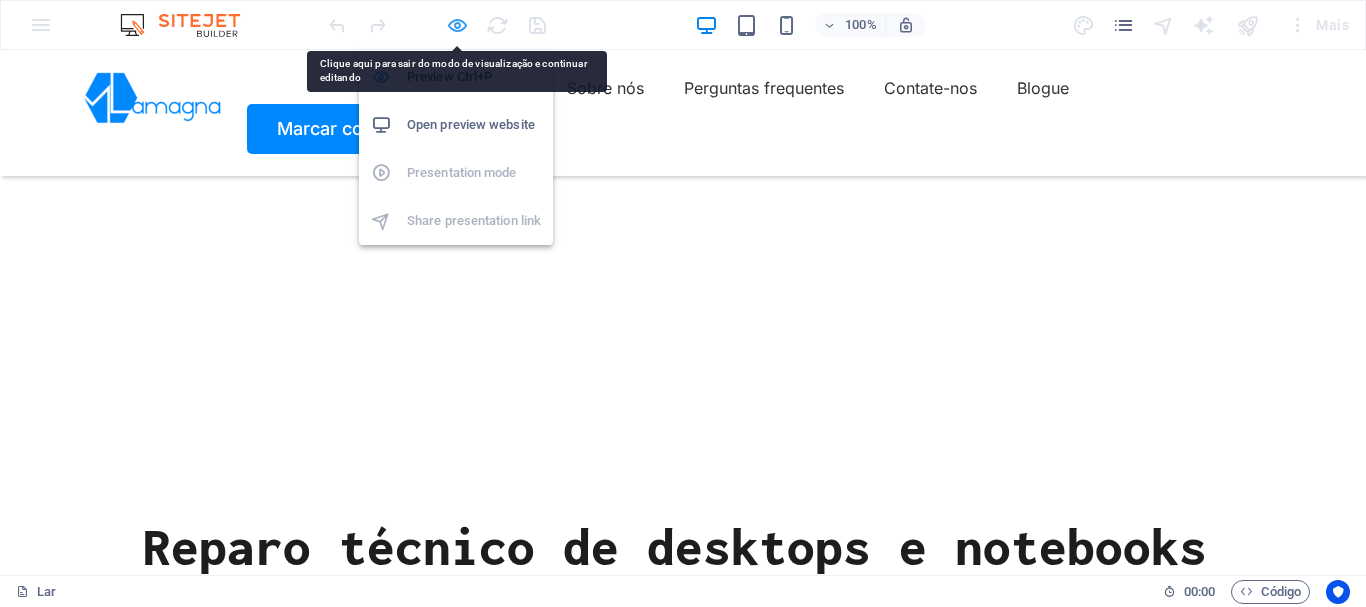 click at bounding box center (457, 25) 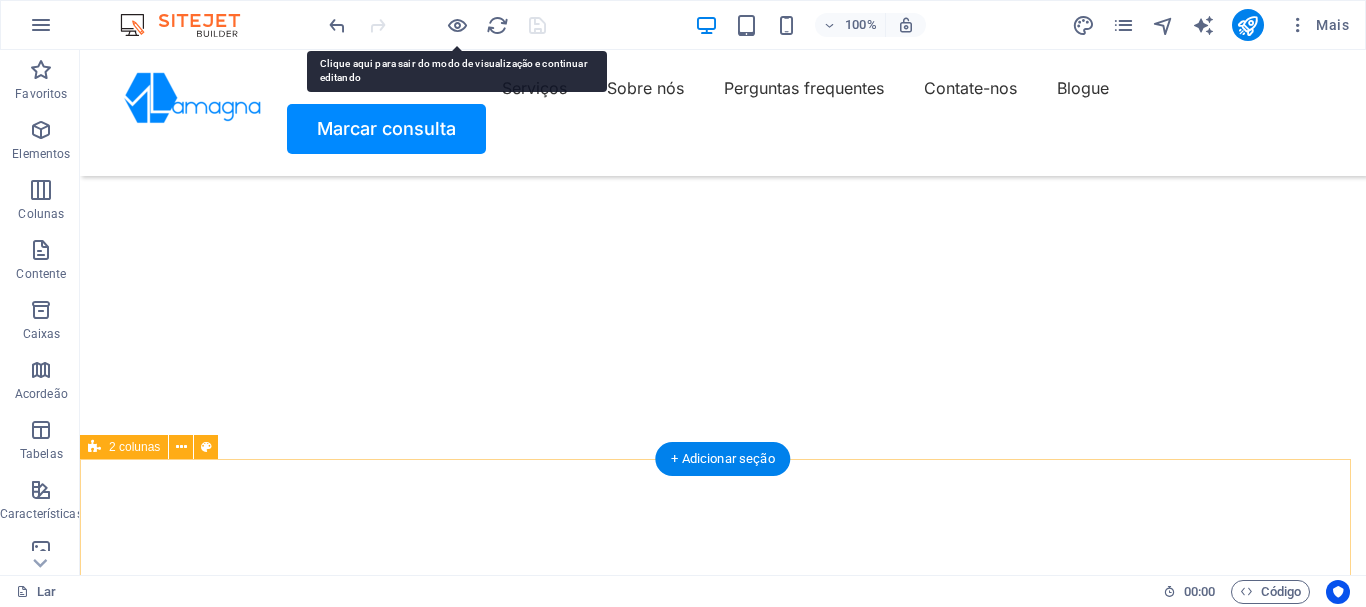 click on "Solte o conteúdo aqui ou  Adicionar elementos  Colar área de transferência NOSSO SERVIÇO O que podemos consertar para você Limpeza e reparo de computadores Turpis nisl praesent tempor congue magna neque amet. Limpeza e peças de cadernos Turpis nisl praesent tempor congue magna neque amet. Recuperação de dados Turpis nisl praesent tempor congue magna neque amet. NOSSO PROCESSO Como funciona Conte-nos o seu problema Turpis nisl praesent tempor congue magna neque amet. Traga seu dispositivo Turpis nisl praesent tempor congue magna neque amet. Obtenha seu dispositivo fixo Turpis nisl praesent tempor congue magna neque amet. Solte o conteúdo aqui ou  Adicionar elementos  Colar área de transferência" at bounding box center (723, 2980) 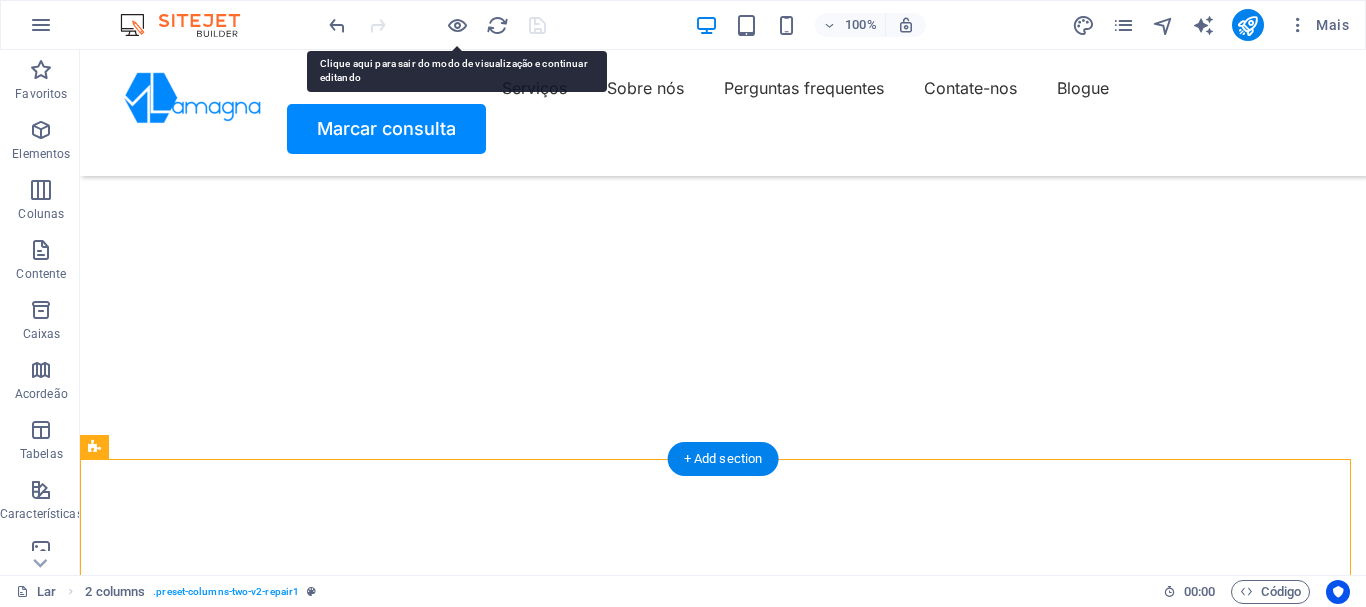 click at bounding box center (715, -54) 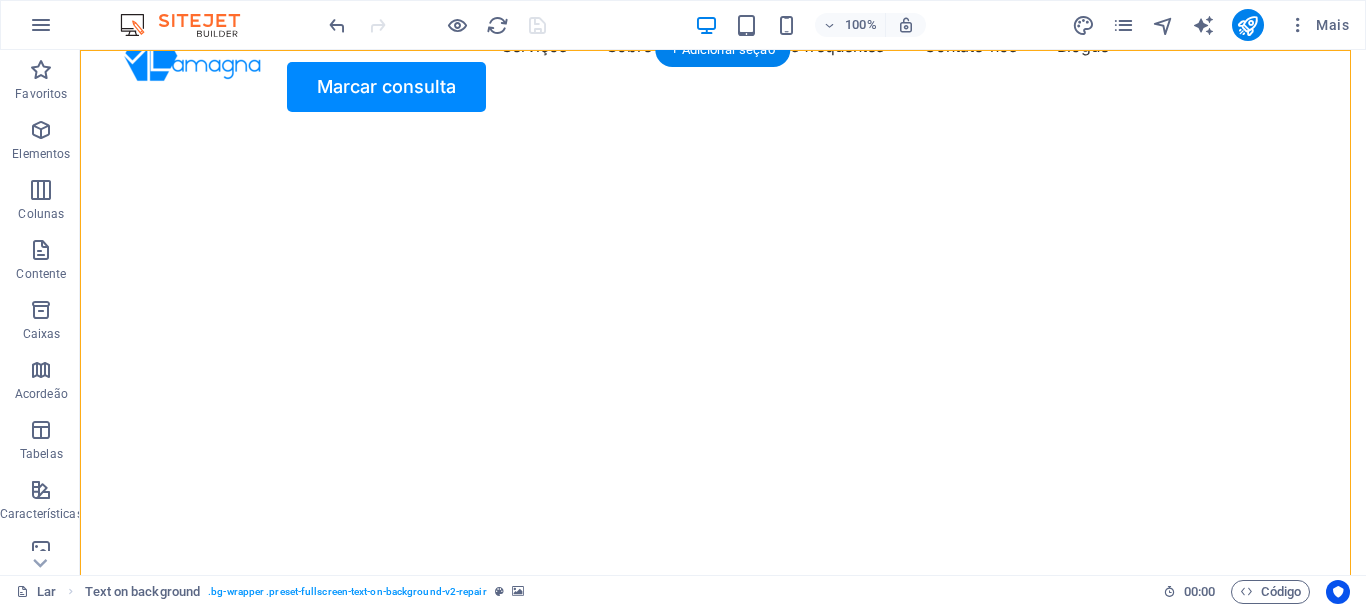 scroll, scrollTop: 0, scrollLeft: 0, axis: both 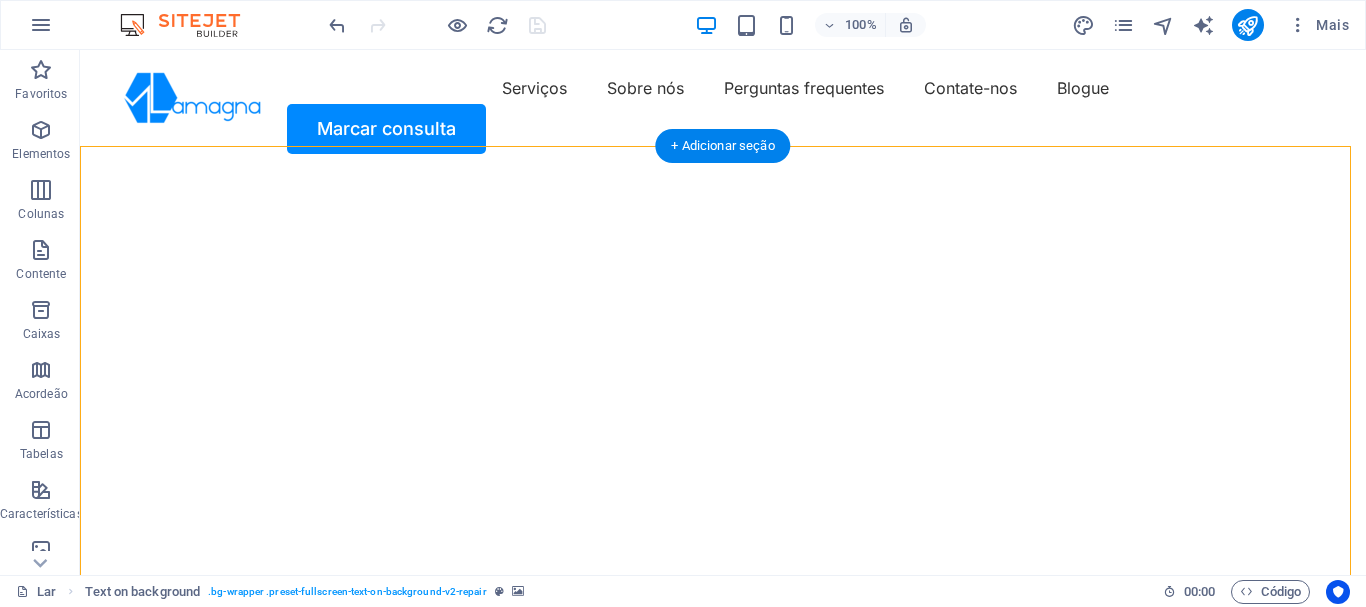 click at bounding box center (715, 176) 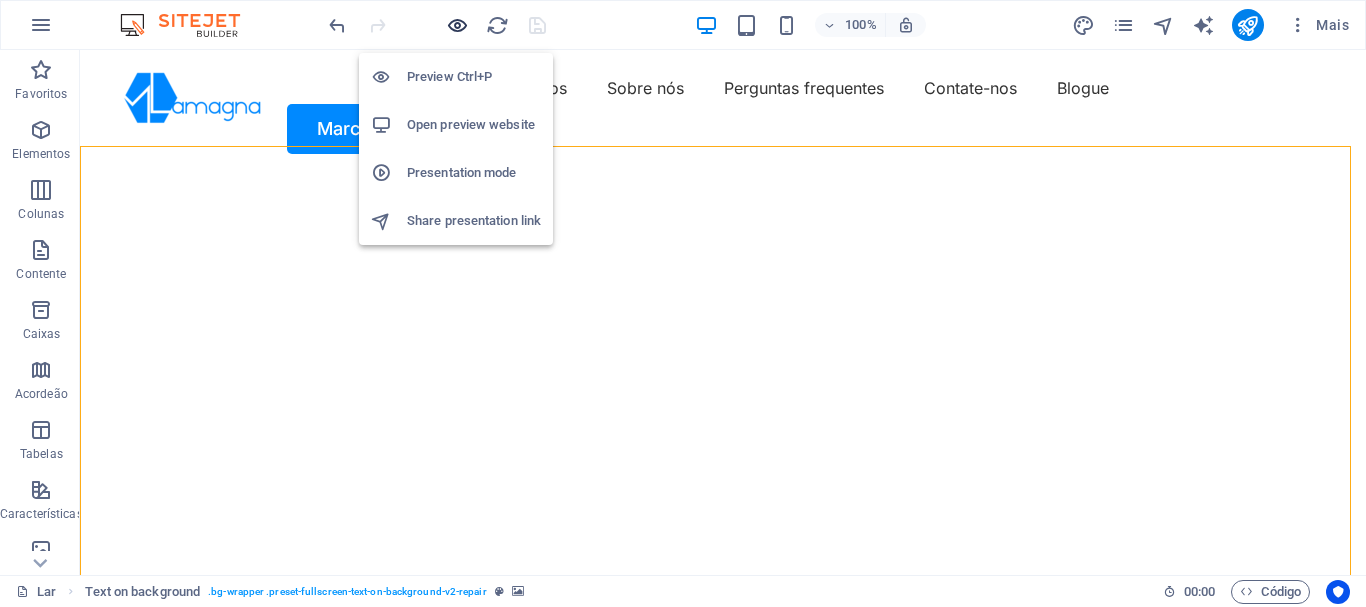 click at bounding box center [457, 25] 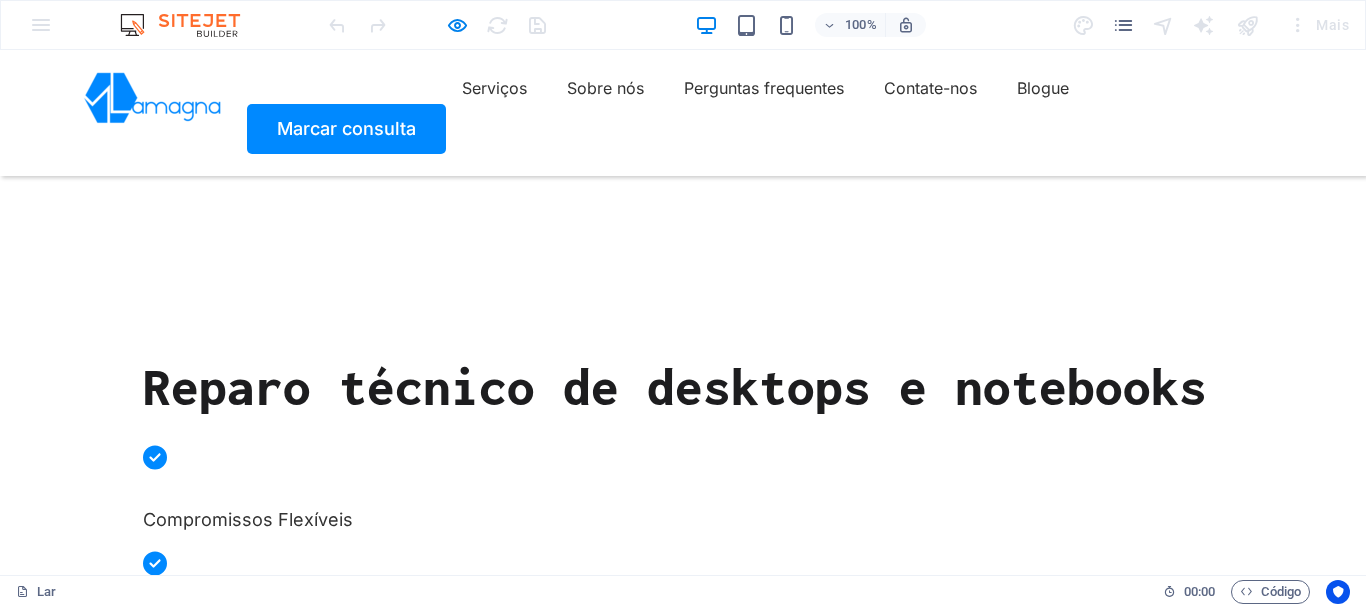 scroll, scrollTop: 200, scrollLeft: 0, axis: vertical 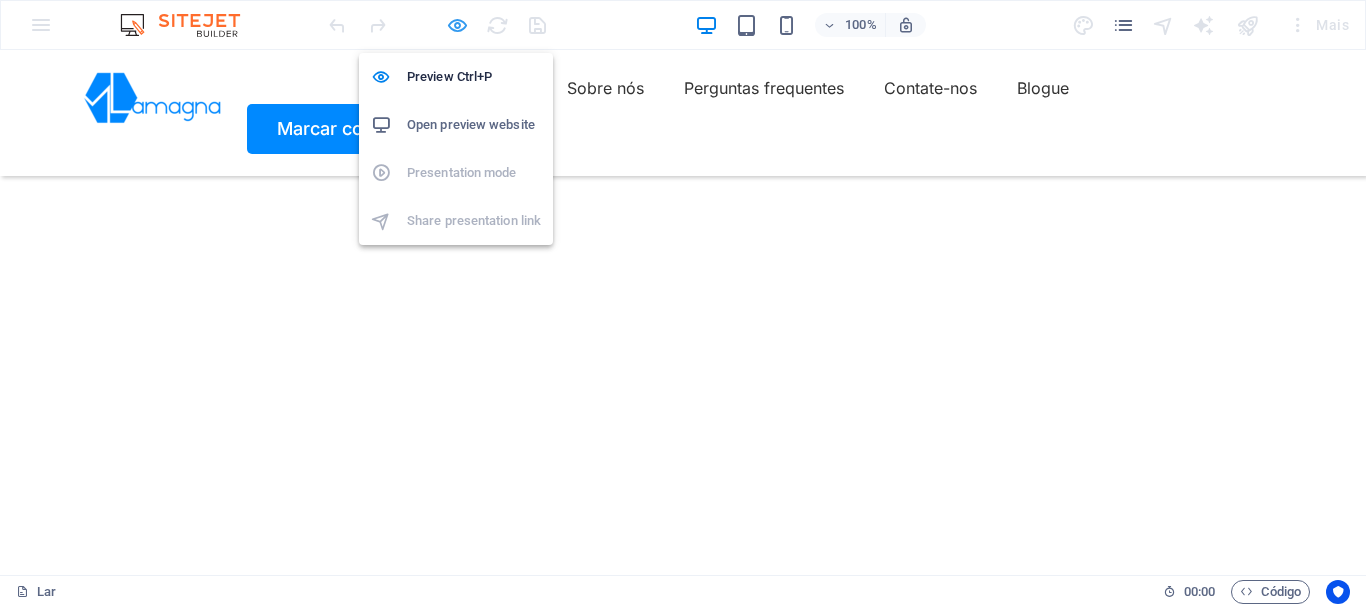 click at bounding box center [457, 25] 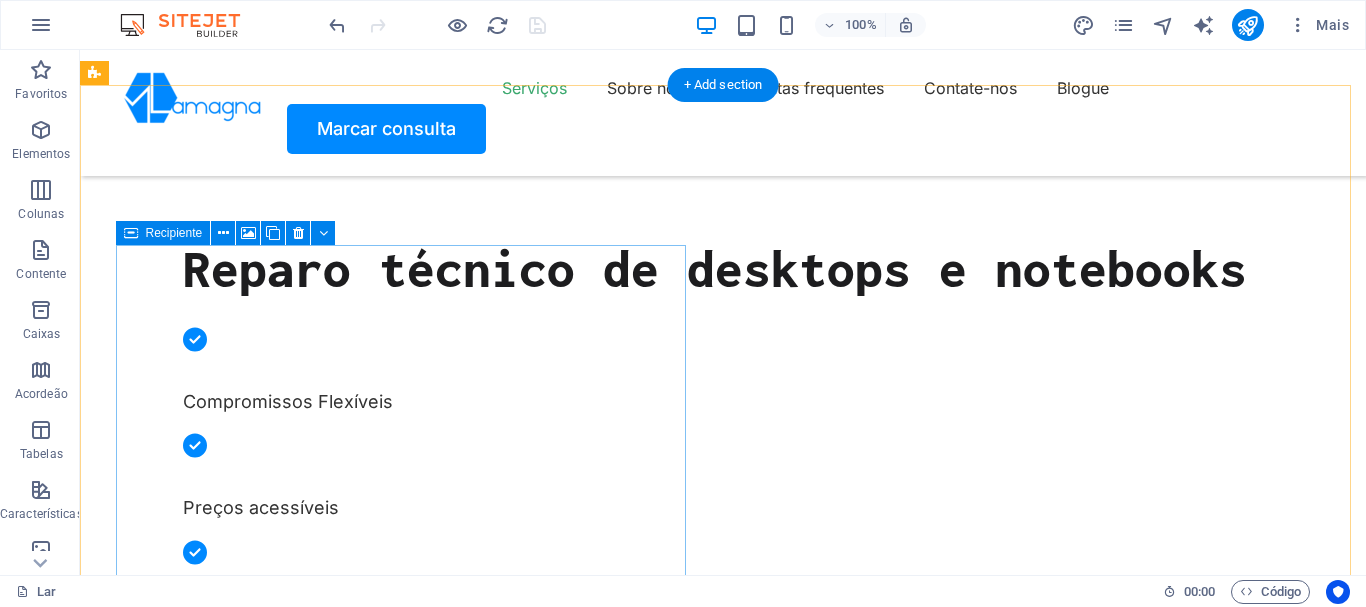 scroll, scrollTop: 700, scrollLeft: 0, axis: vertical 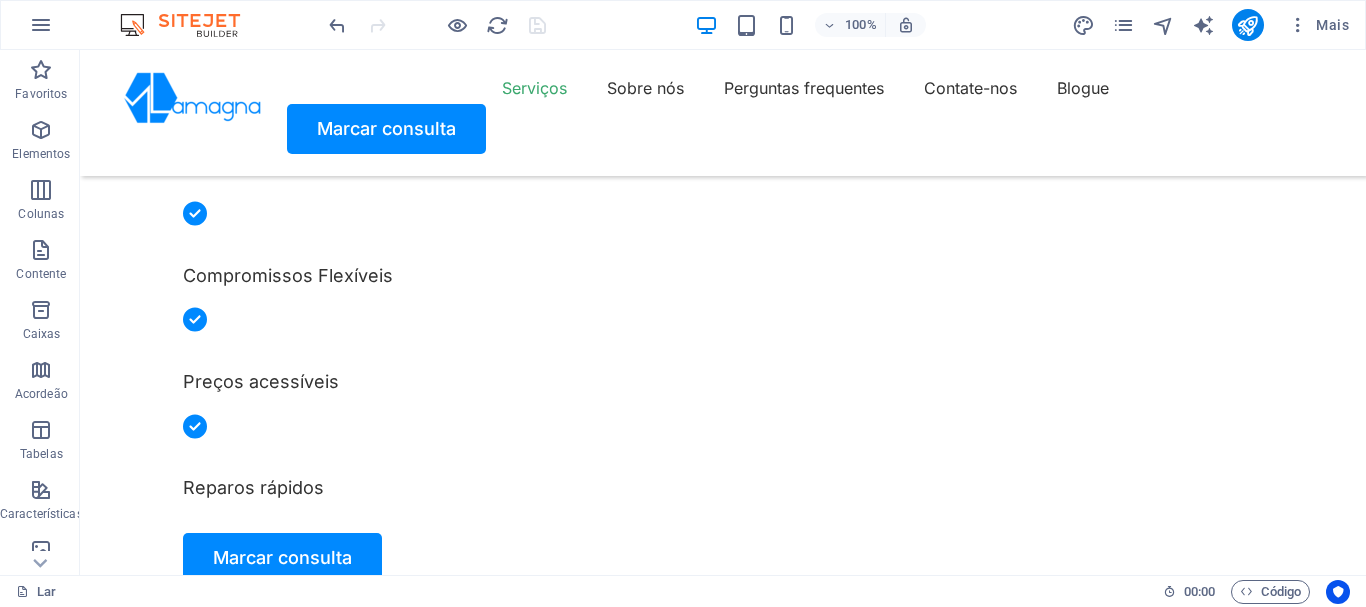 click at bounding box center (389, 1140) 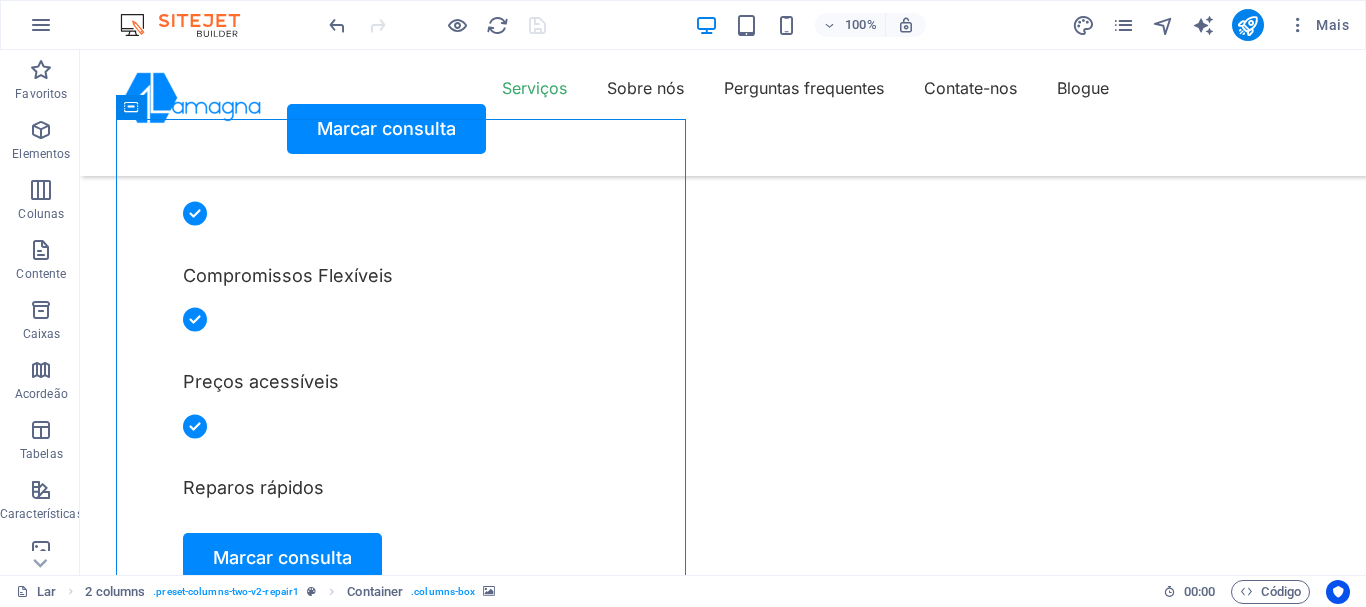click at bounding box center (389, 1140) 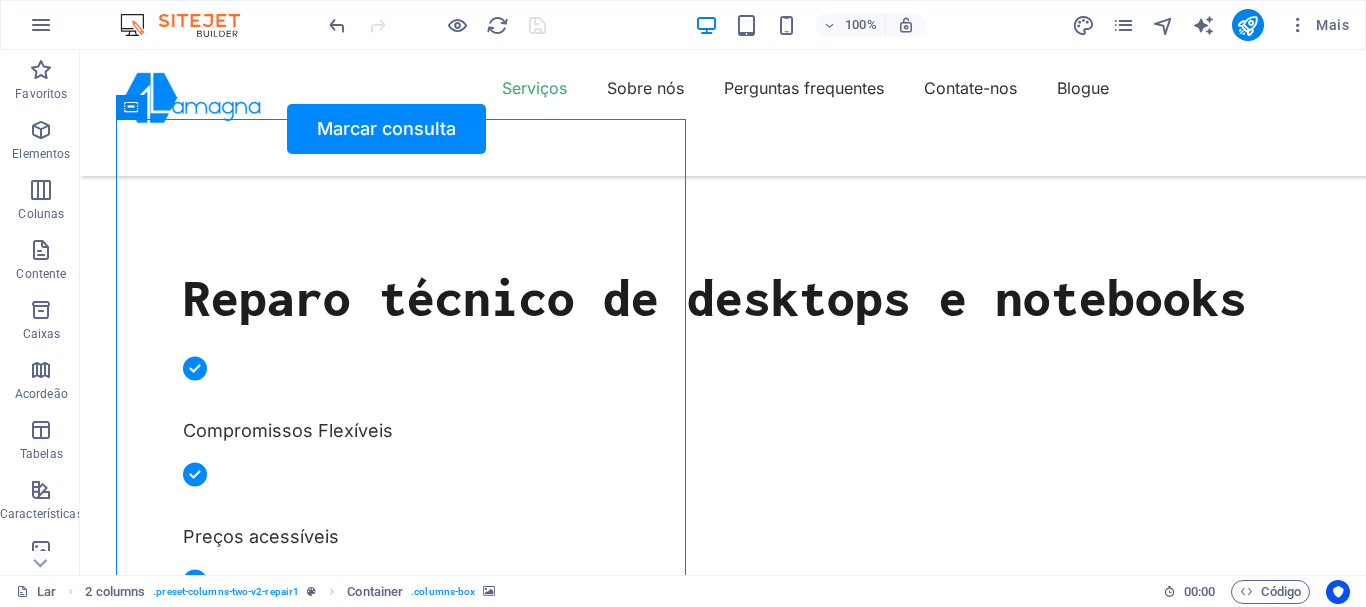 select on "px" 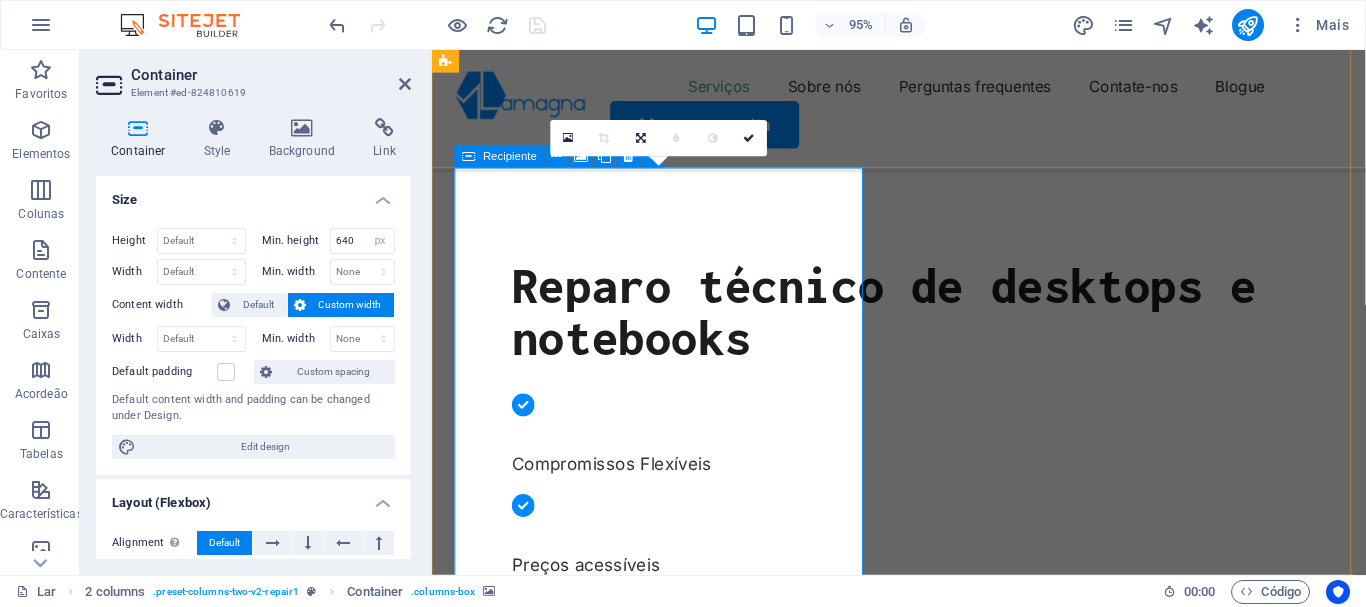 scroll, scrollTop: 750, scrollLeft: 0, axis: vertical 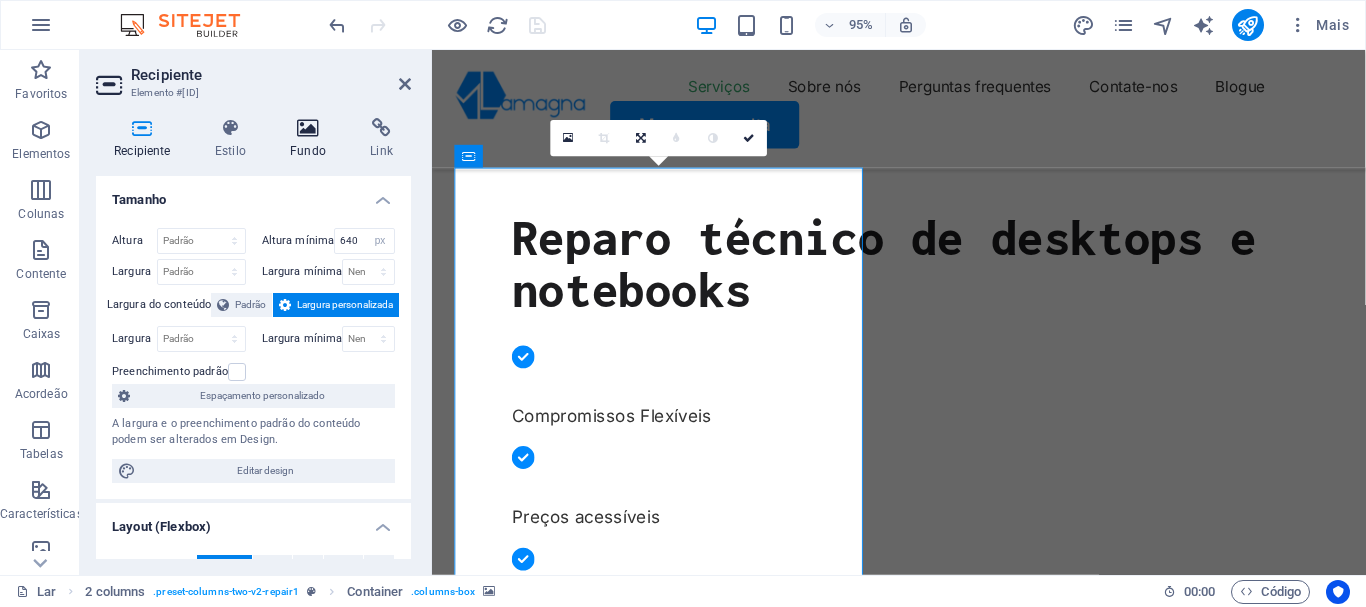 click at bounding box center [308, 128] 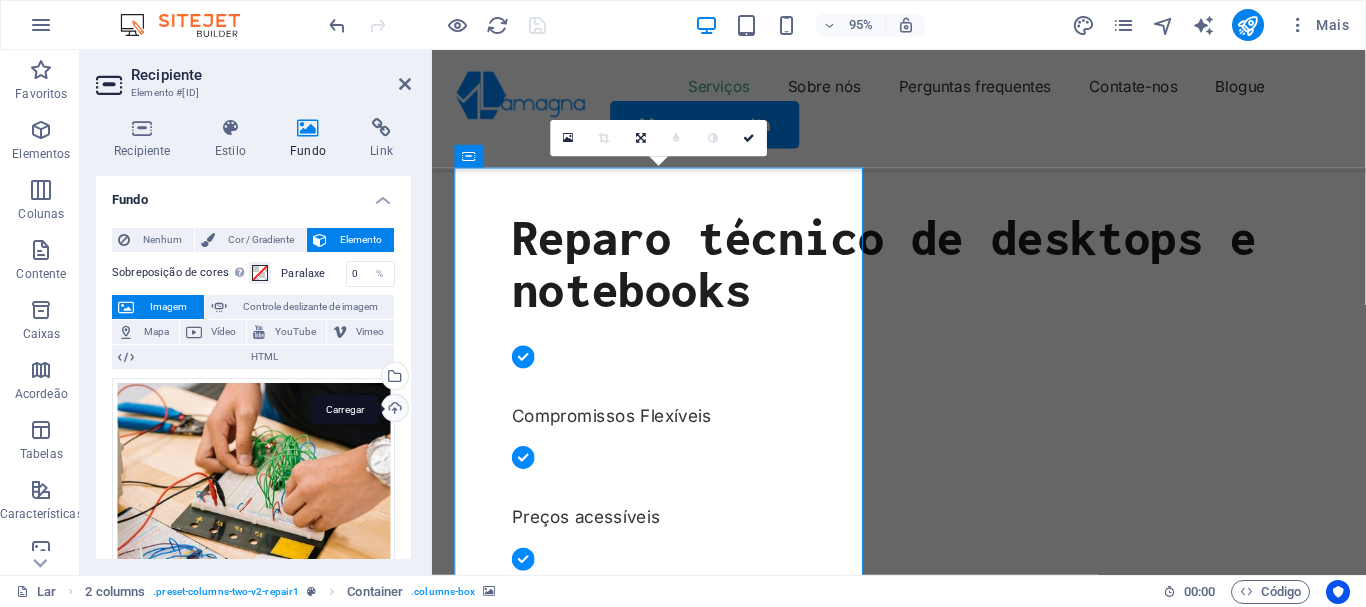 click on "Carregar" at bounding box center [393, 410] 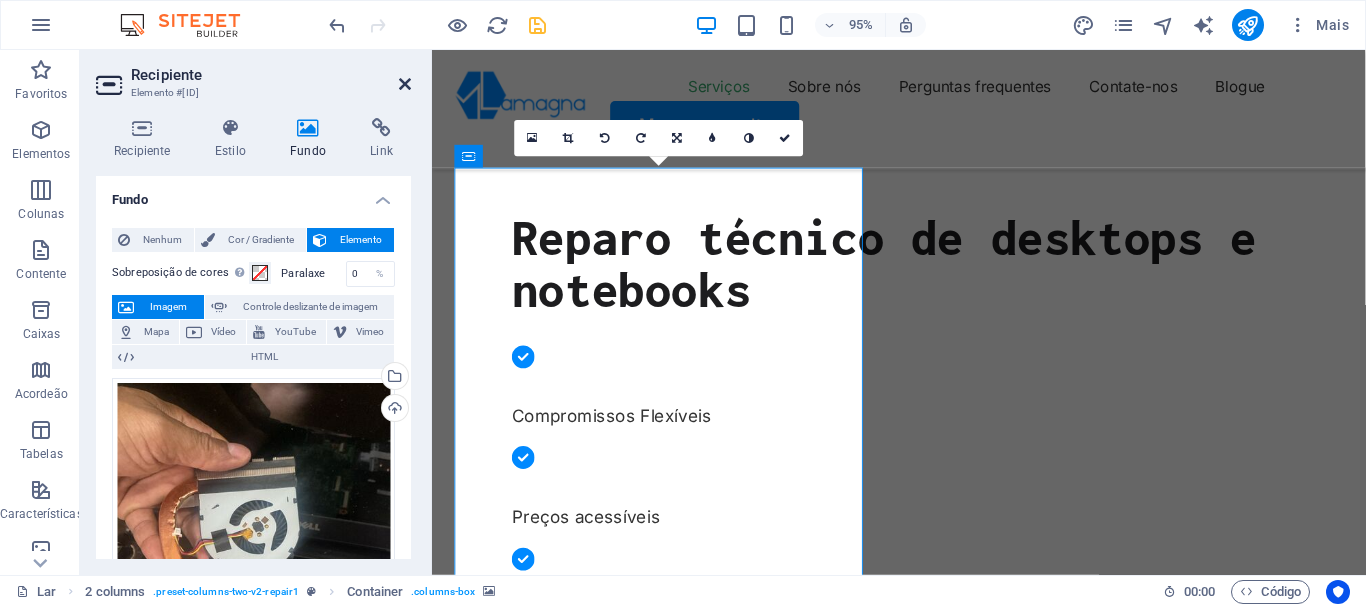 click at bounding box center [405, 84] 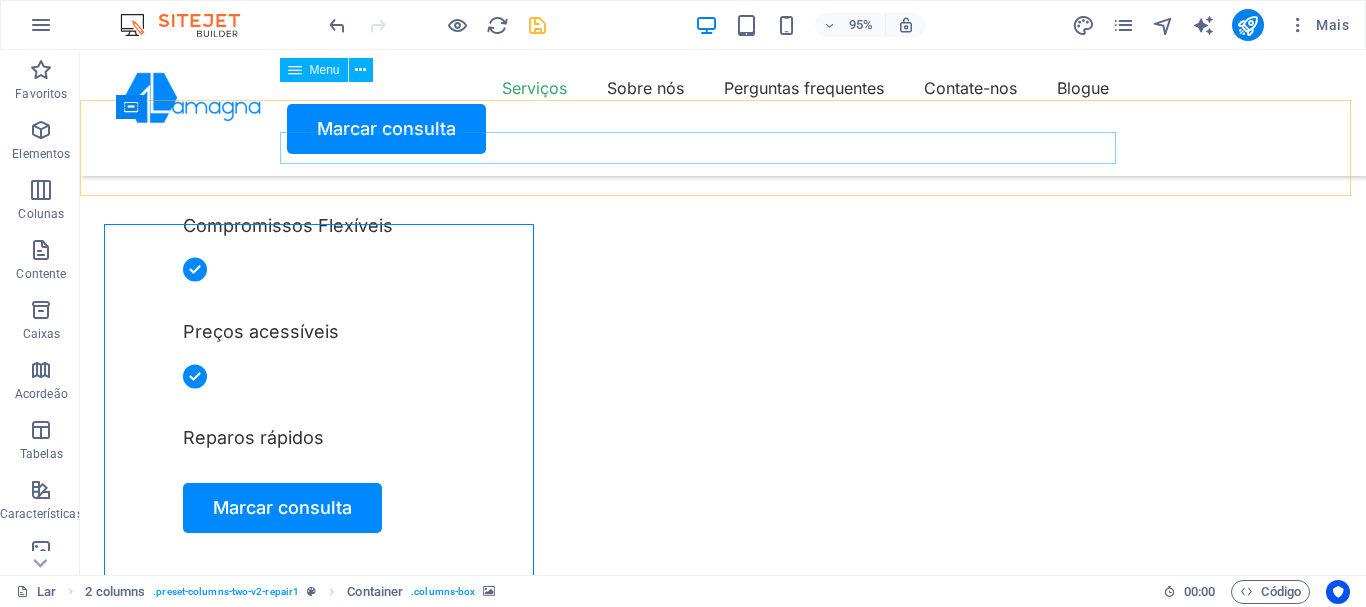 scroll, scrollTop: 700, scrollLeft: 0, axis: vertical 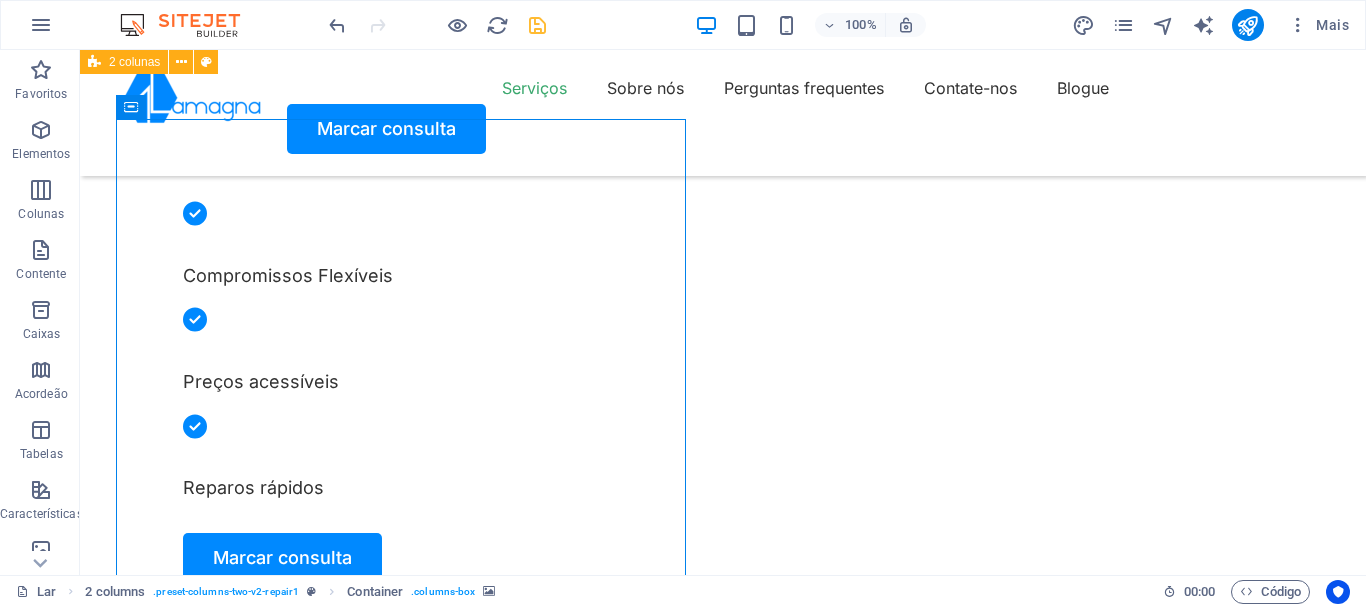 click on "100% Mais" at bounding box center [841, 25] 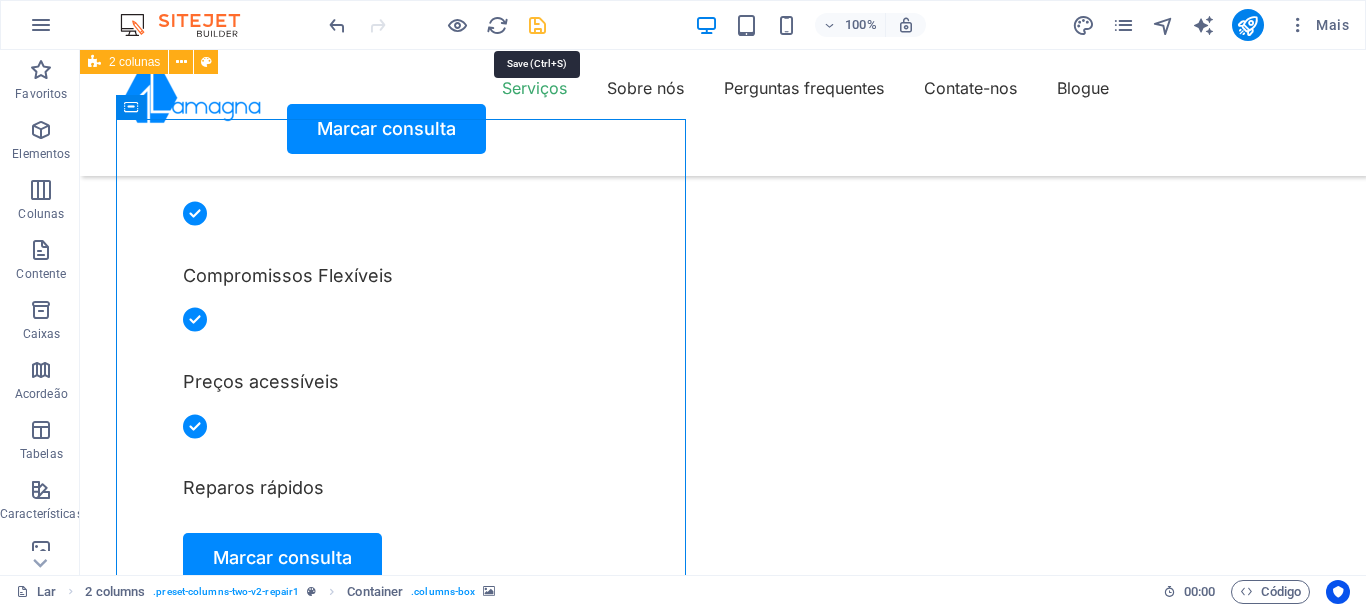 click at bounding box center (537, 25) 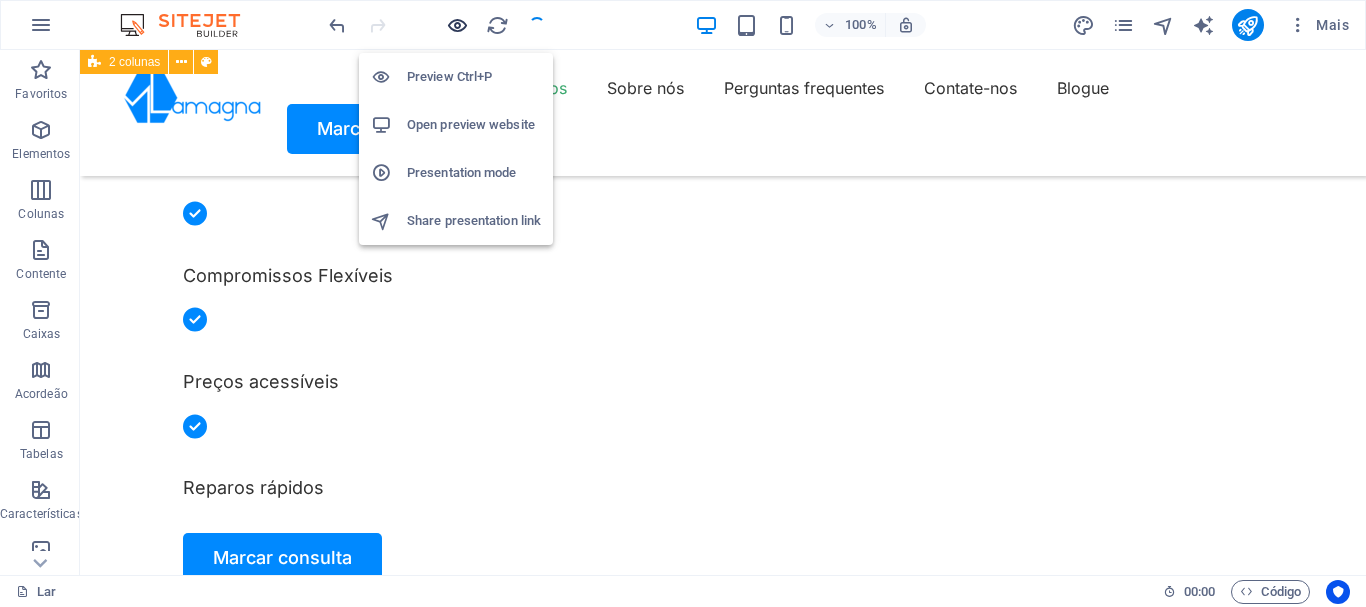 click at bounding box center [457, 25] 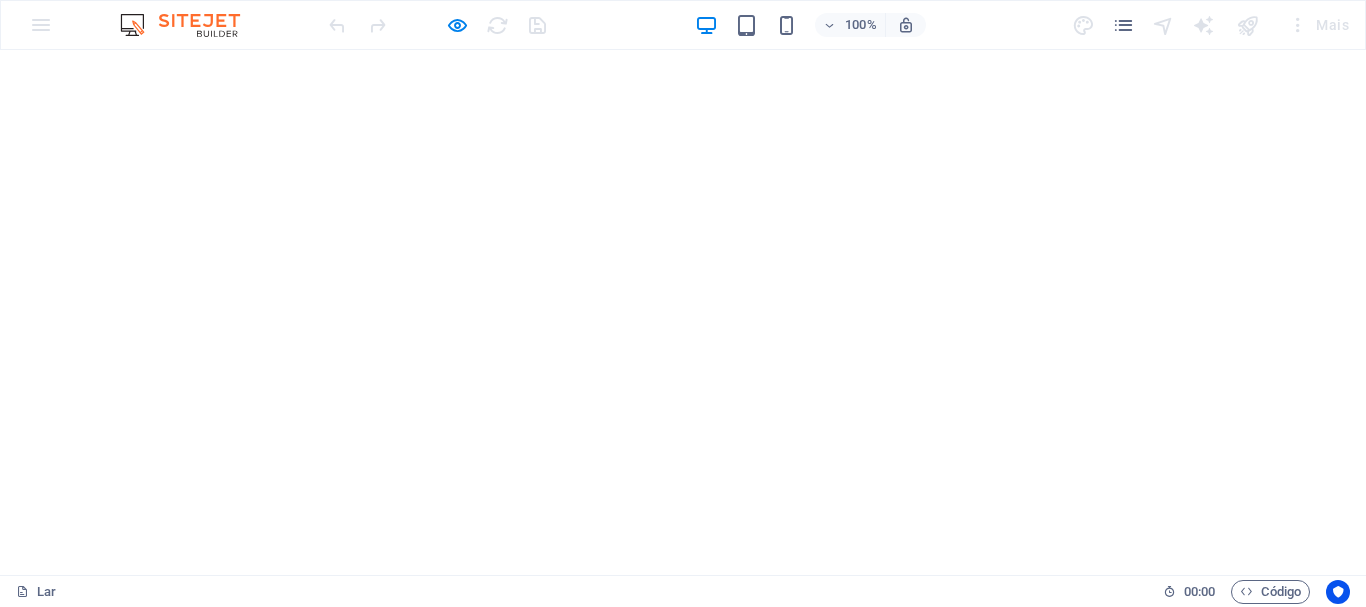 scroll, scrollTop: 0, scrollLeft: 0, axis: both 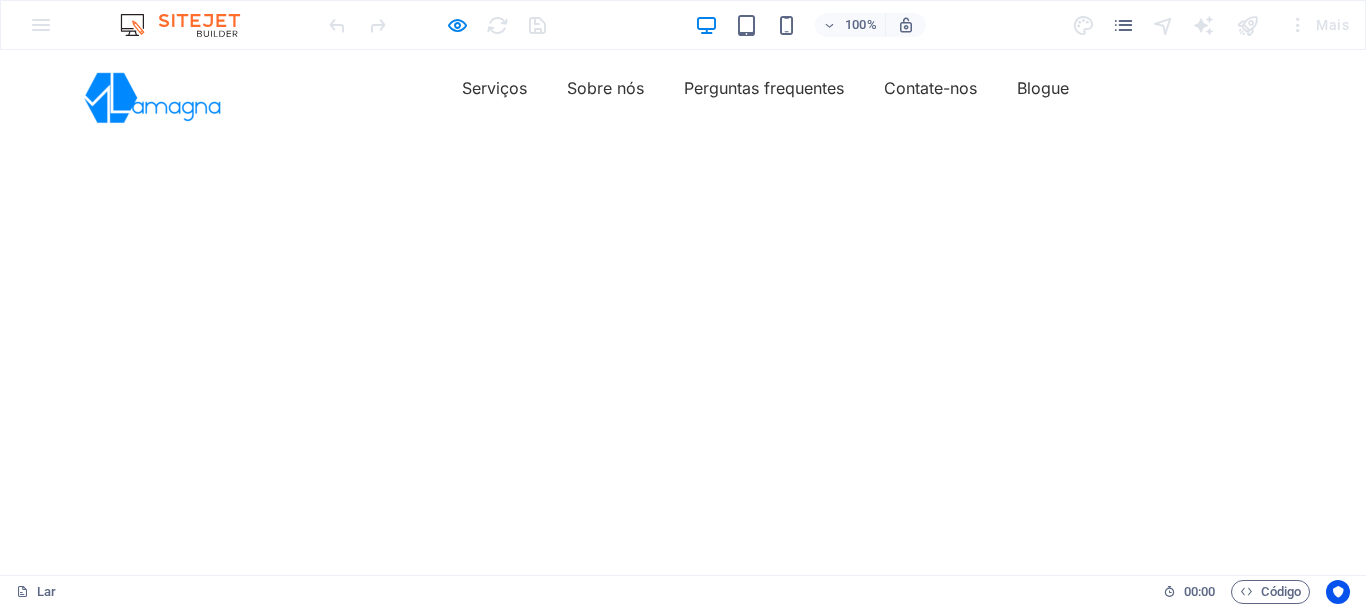 click on "Marcar consulta" at bounding box center [346, 128] 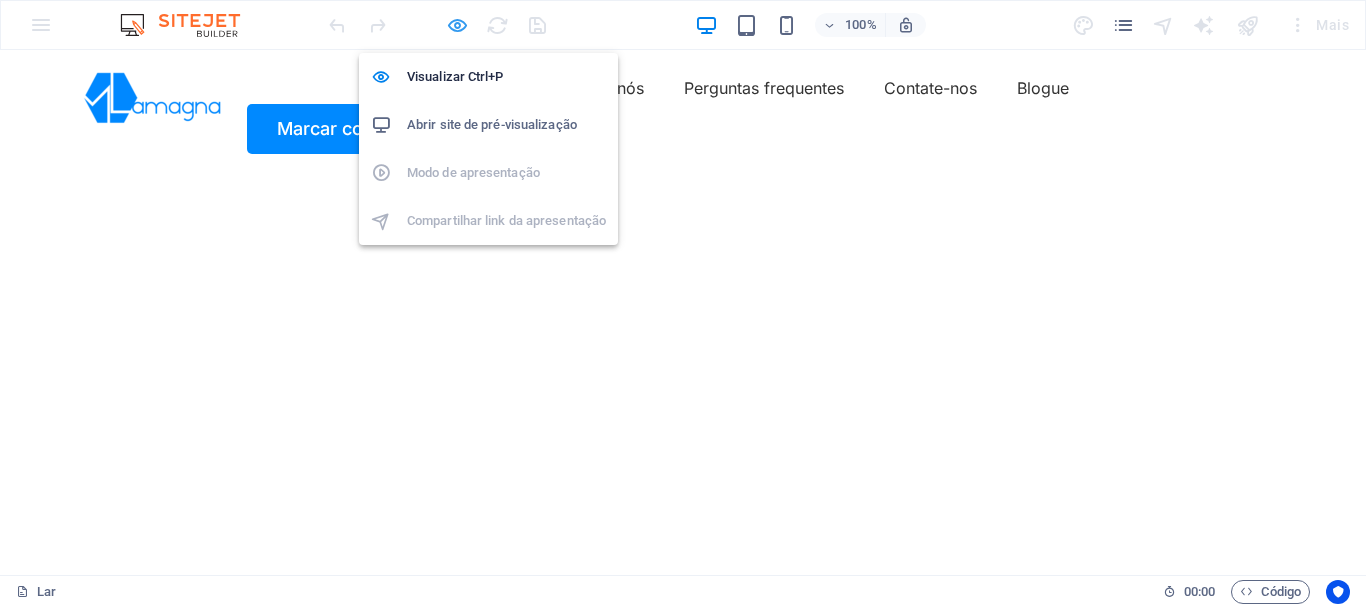 click at bounding box center [457, 25] 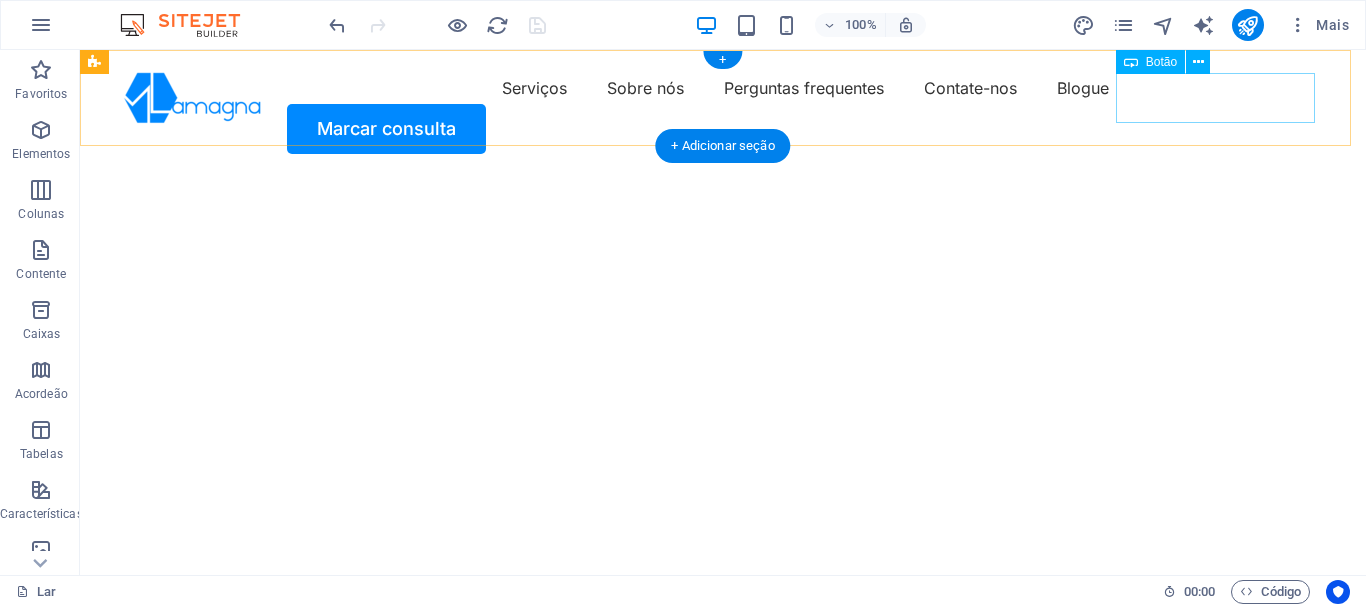 click on "Marcar consulta" at bounding box center (723, 129) 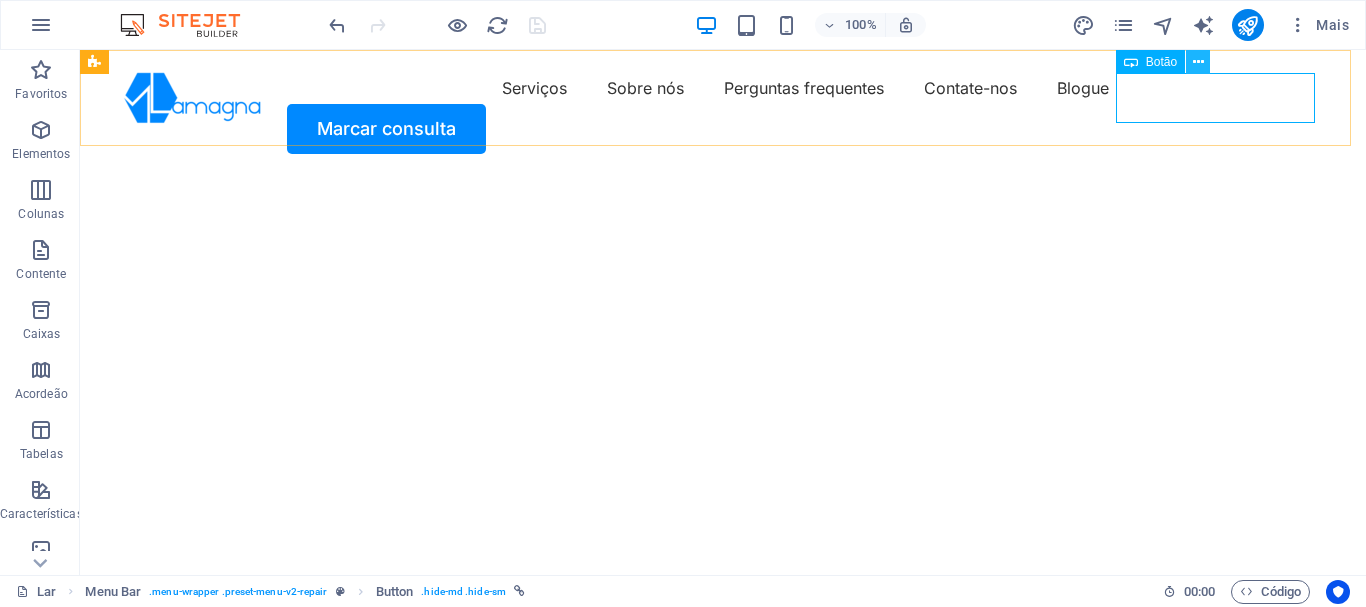 click at bounding box center (1198, 62) 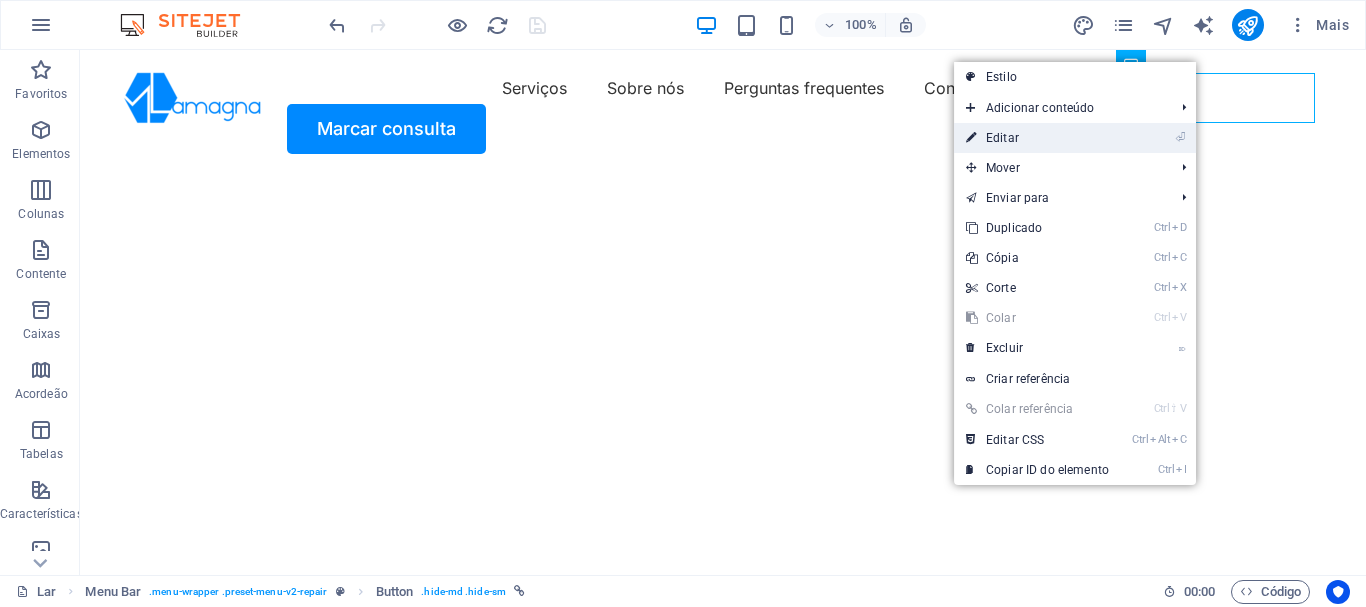 click on "Editar" at bounding box center (1002, 138) 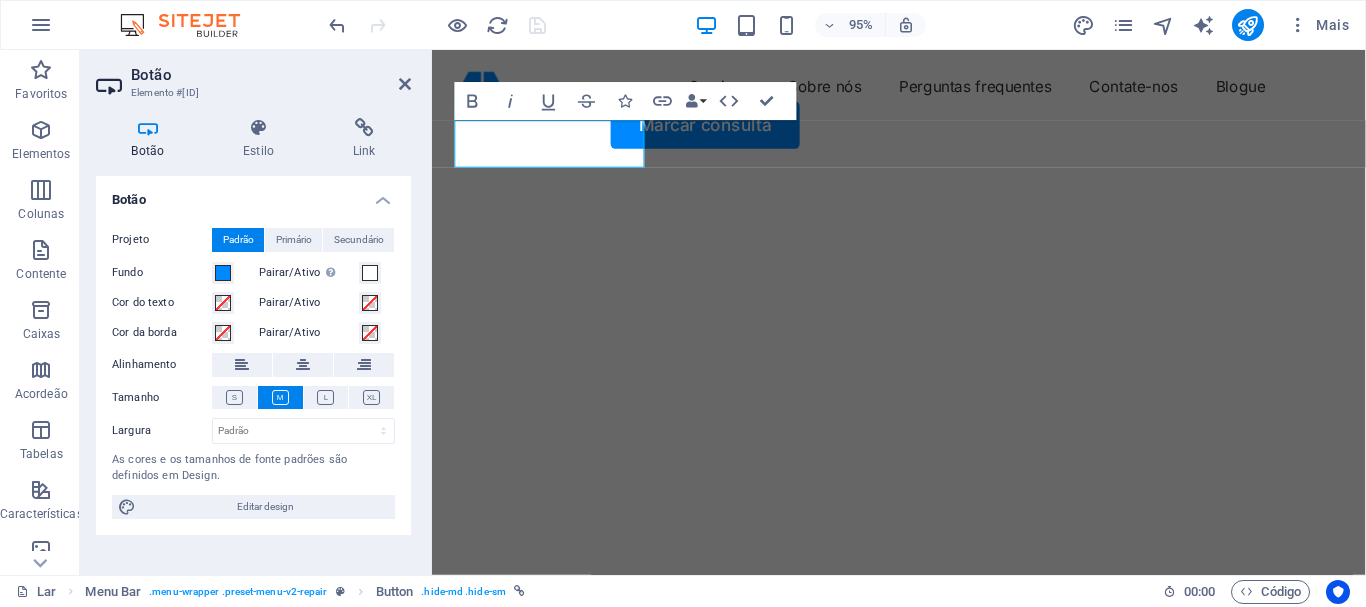click on "Botão" at bounding box center (253, 194) 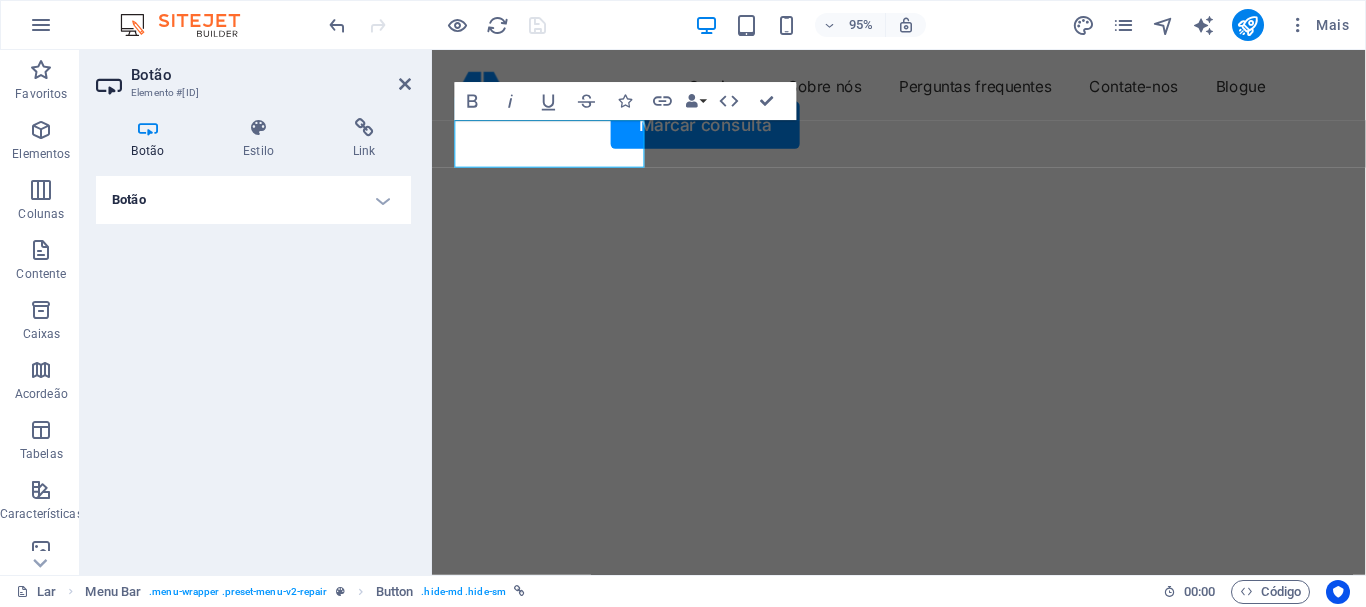 click on "Botão" at bounding box center (253, 200) 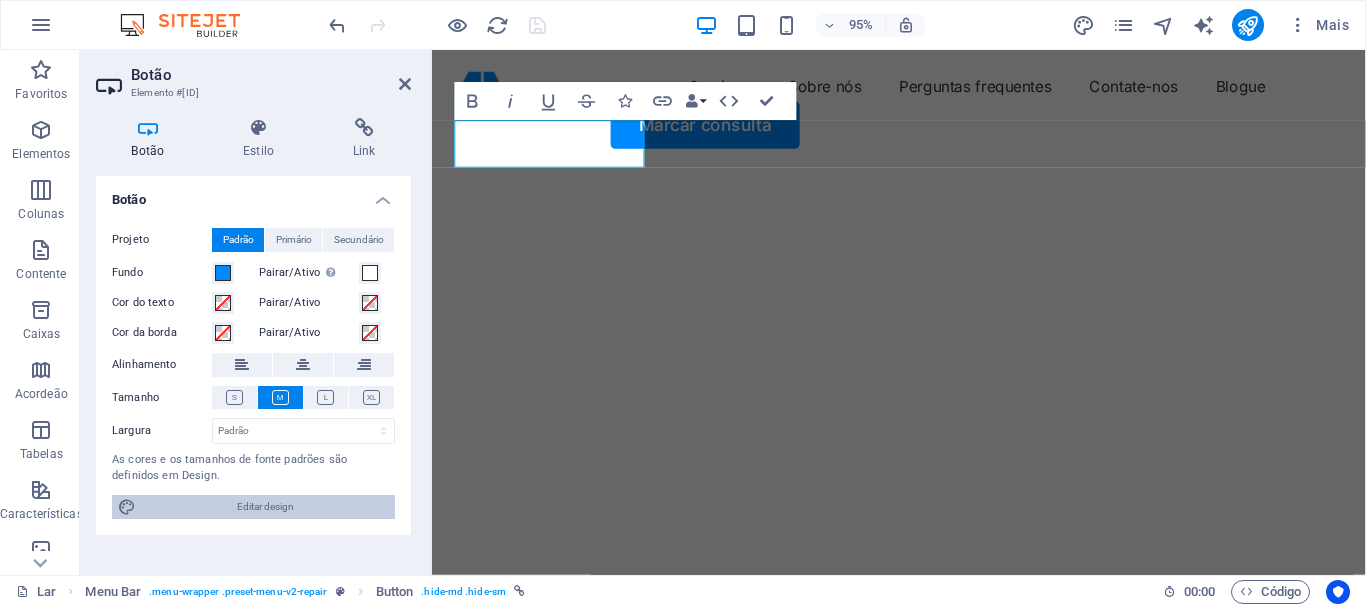 click on "Editar design" at bounding box center [265, 506] 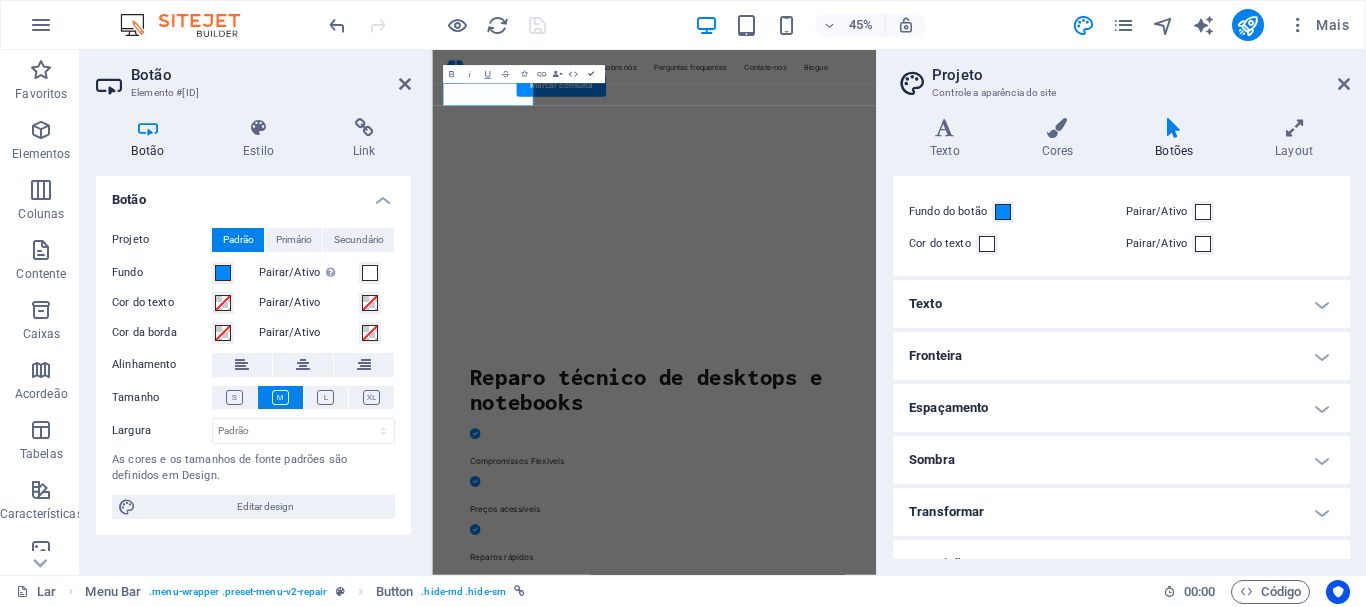 scroll, scrollTop: 90, scrollLeft: 0, axis: vertical 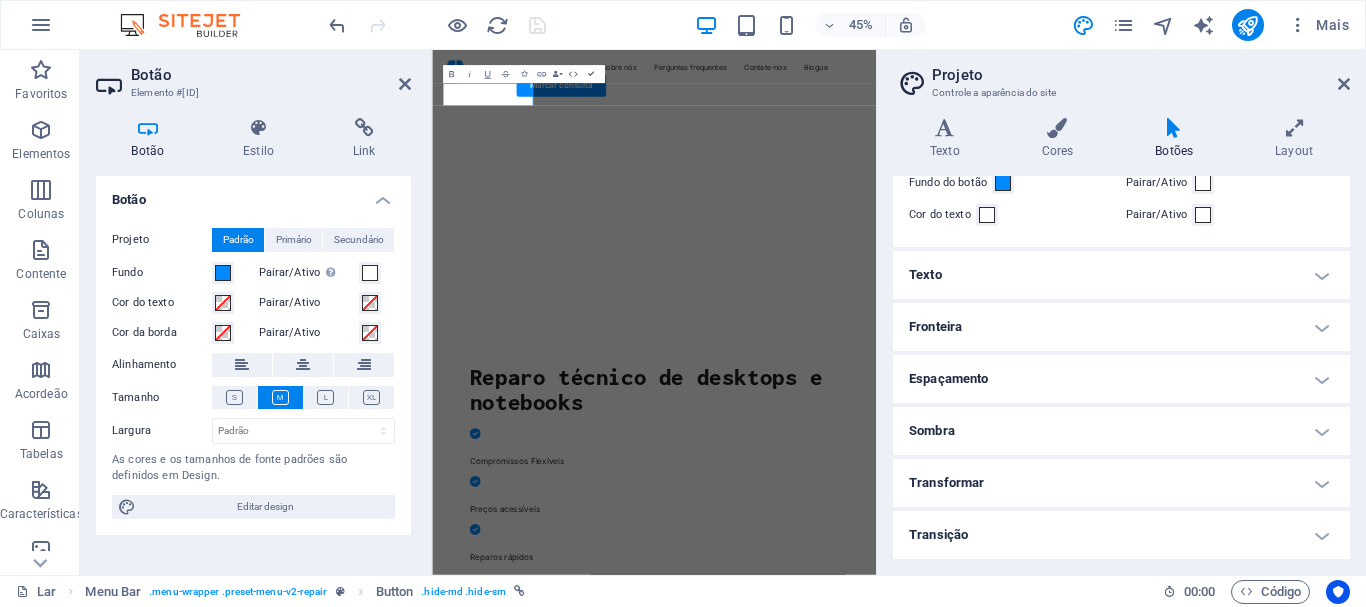 click on "Transformar" at bounding box center [1121, 483] 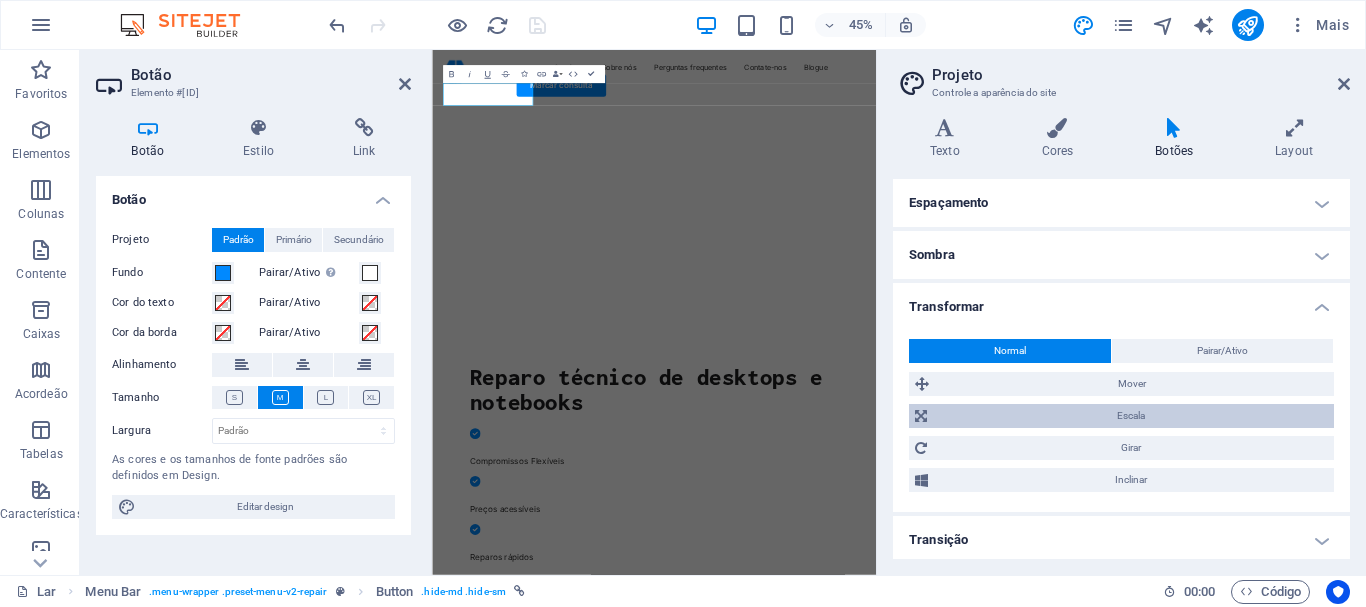 scroll, scrollTop: 271, scrollLeft: 0, axis: vertical 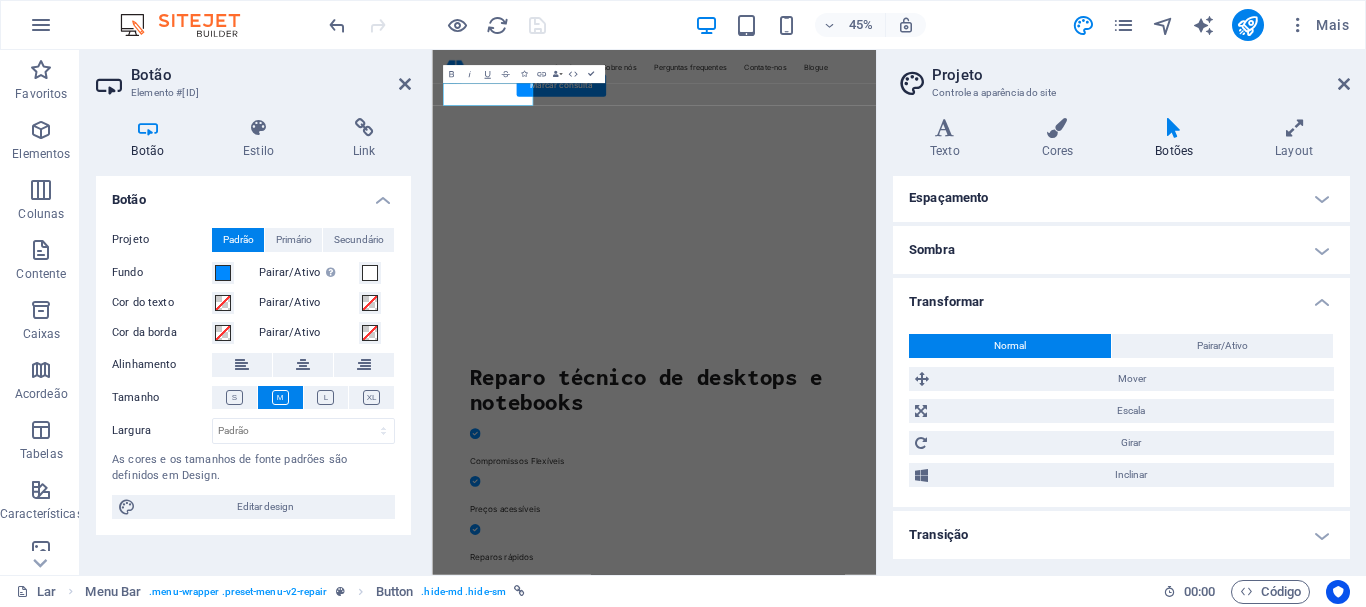 click on "Transformar" at bounding box center (1121, 296) 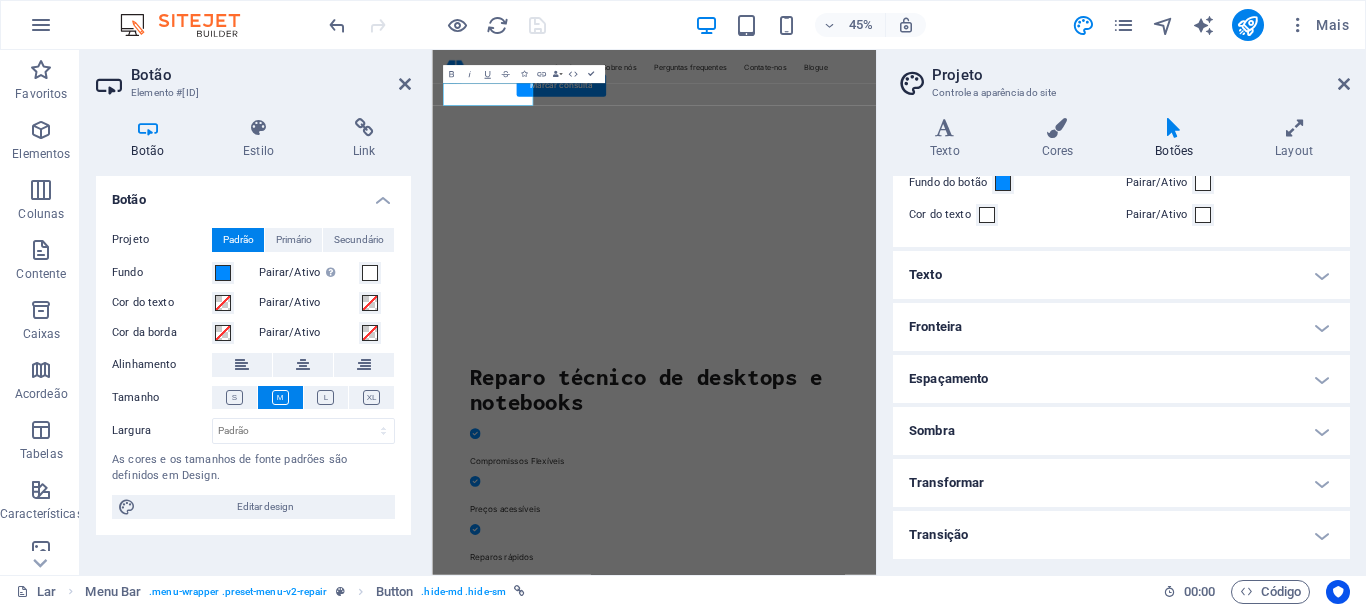 click on "Transição" at bounding box center (1121, 535) 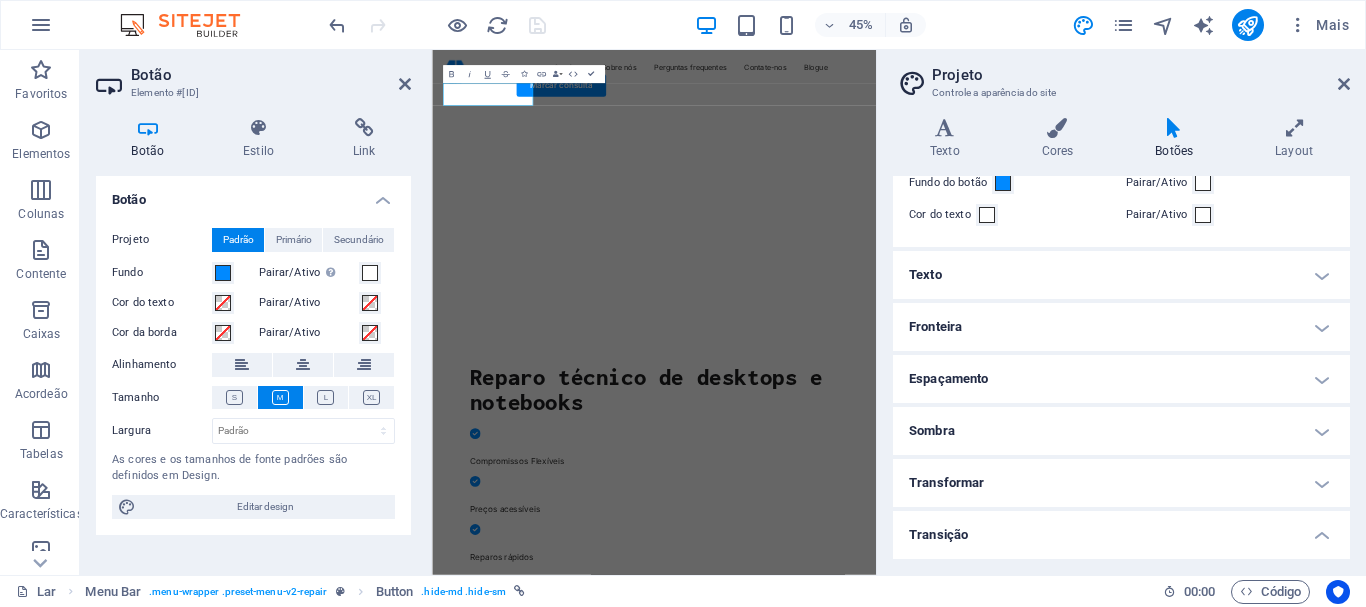 scroll, scrollTop: 176, scrollLeft: 0, axis: vertical 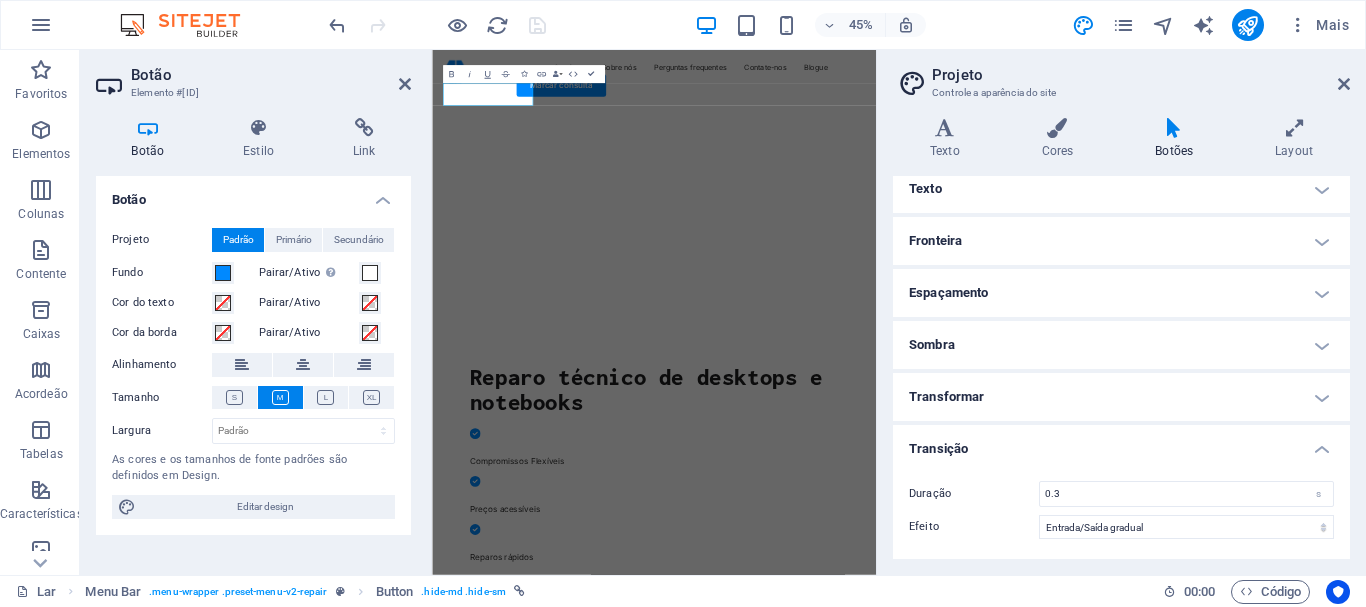 click on "Transição" at bounding box center [1121, 443] 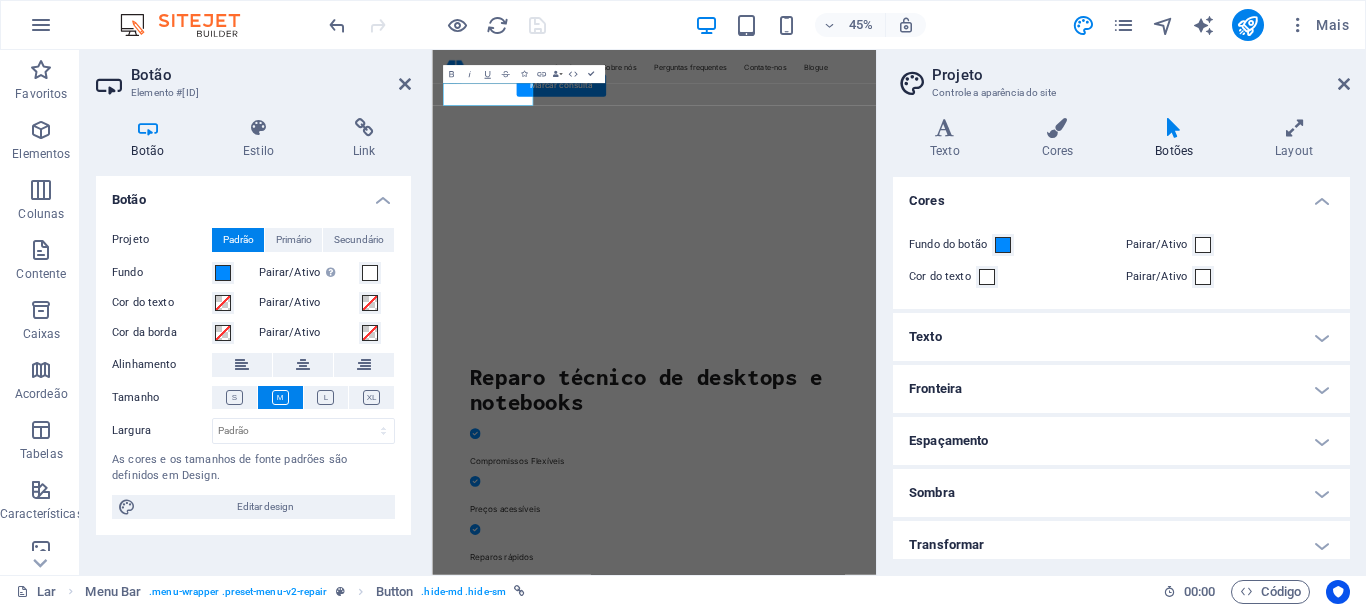 scroll, scrollTop: 0, scrollLeft: 0, axis: both 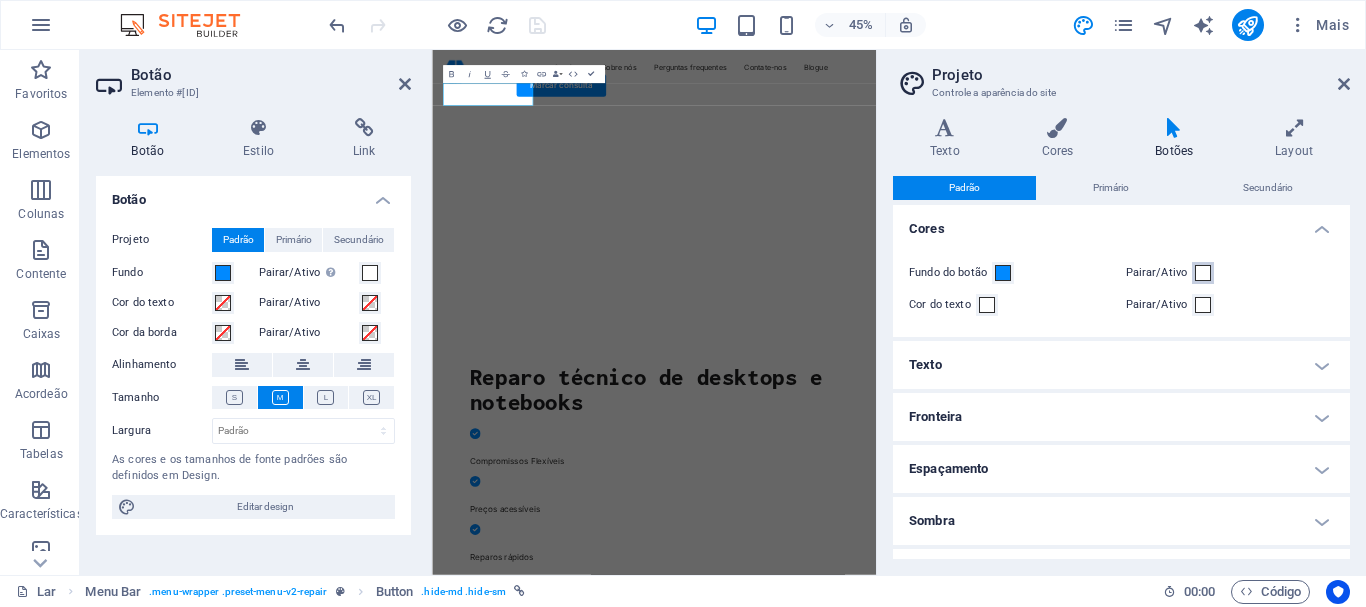 click at bounding box center (1203, 273) 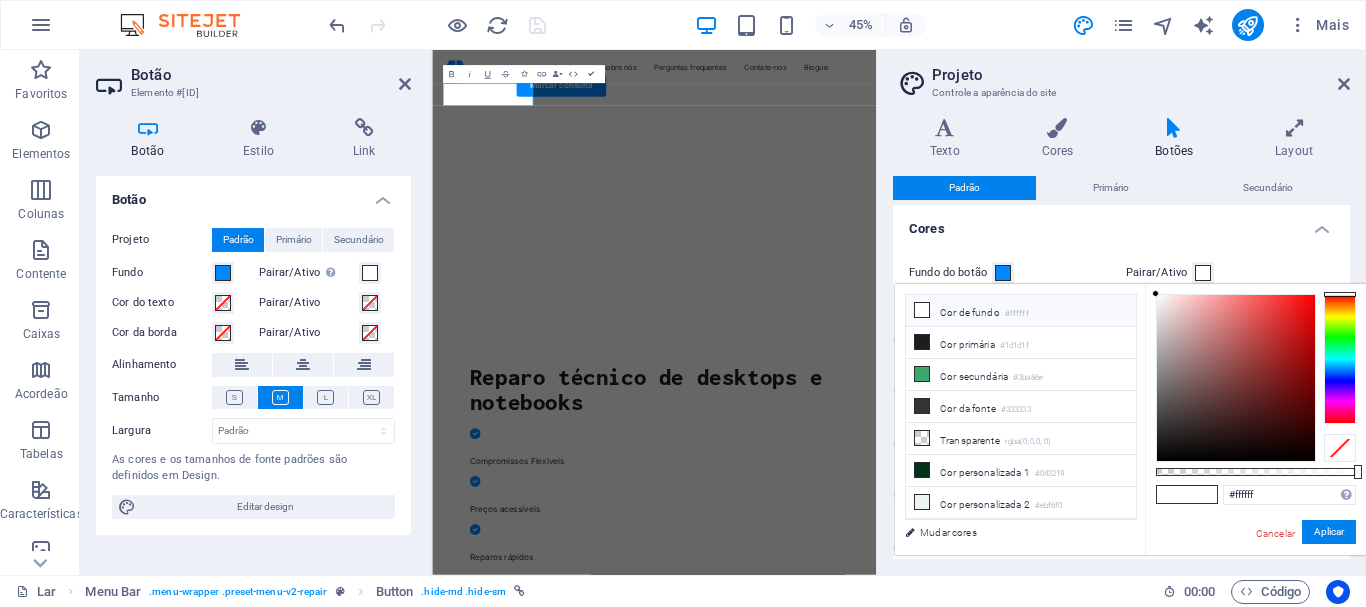 click at bounding box center [1203, 273] 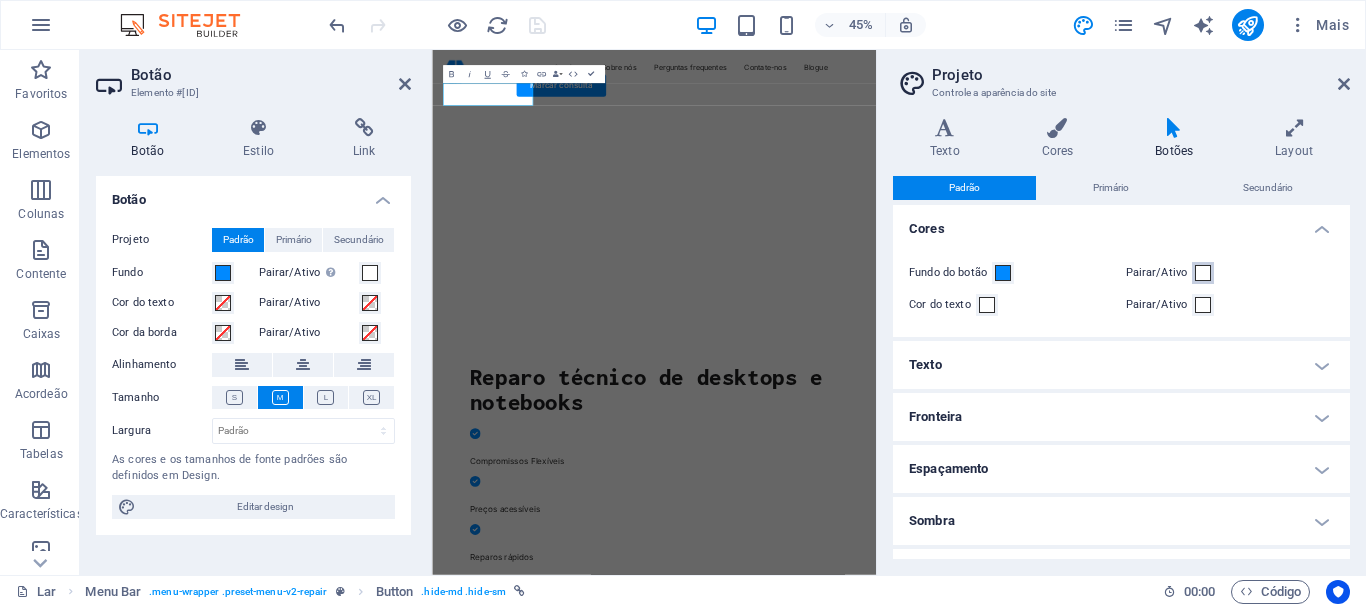 click at bounding box center (1203, 273) 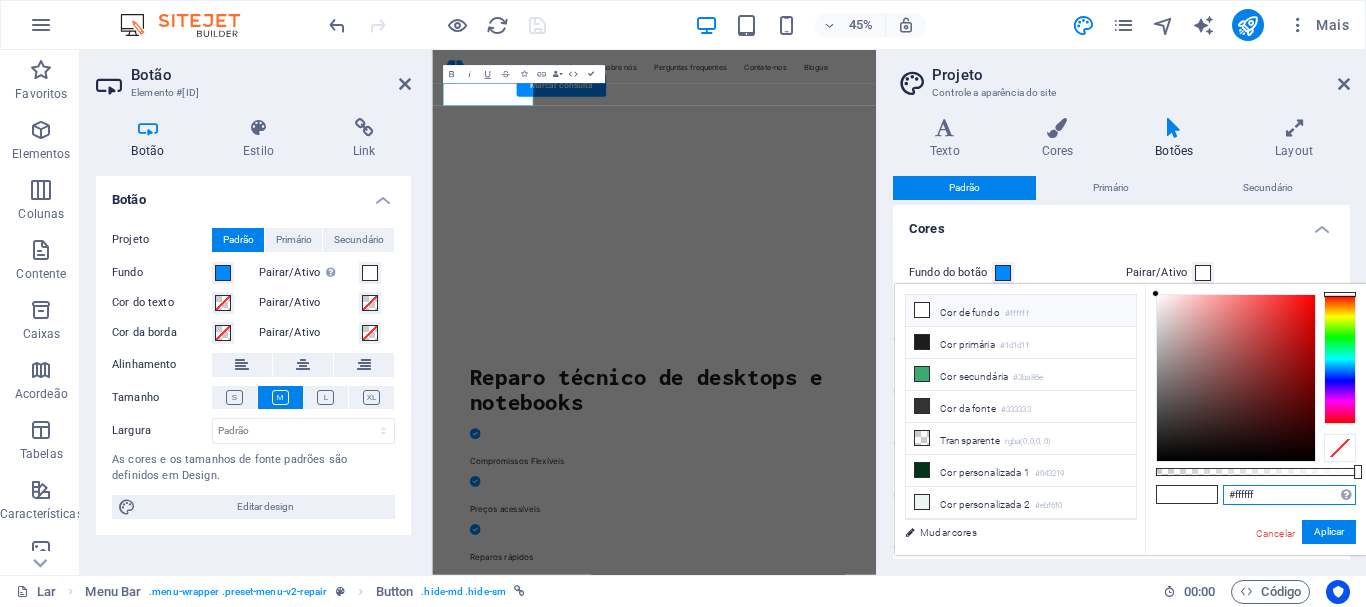 drag, startPoint x: 1235, startPoint y: 493, endPoint x: 1289, endPoint y: 495, distance: 54.037025 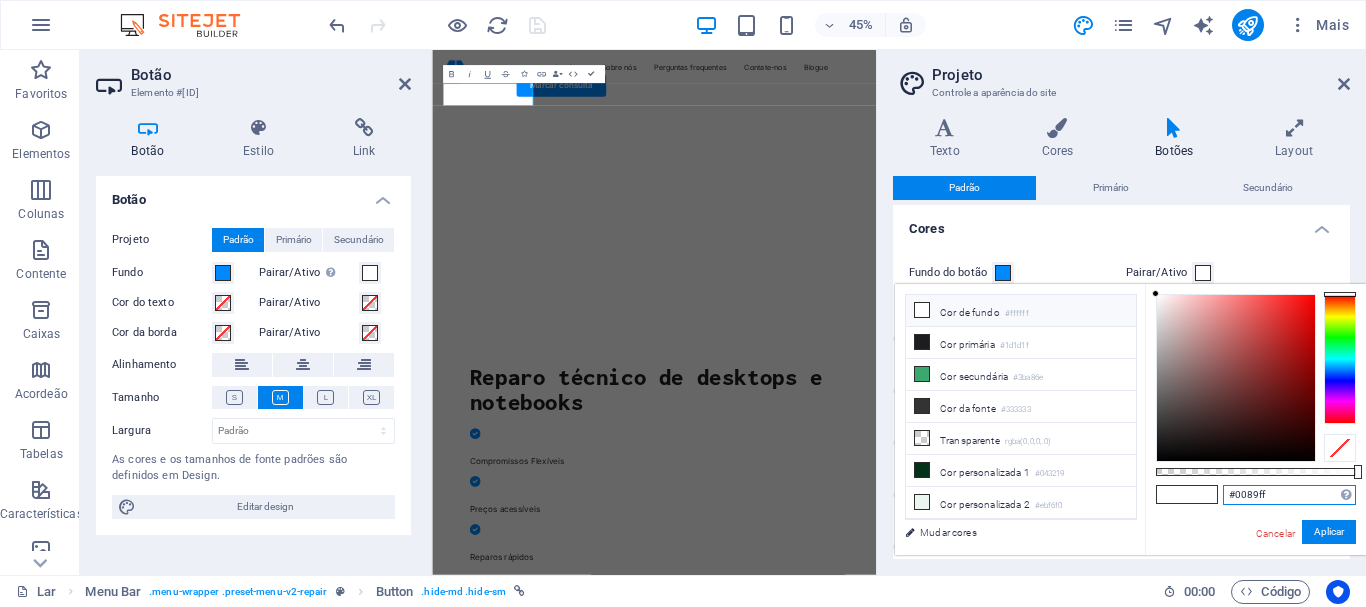 type on "#0089ff" 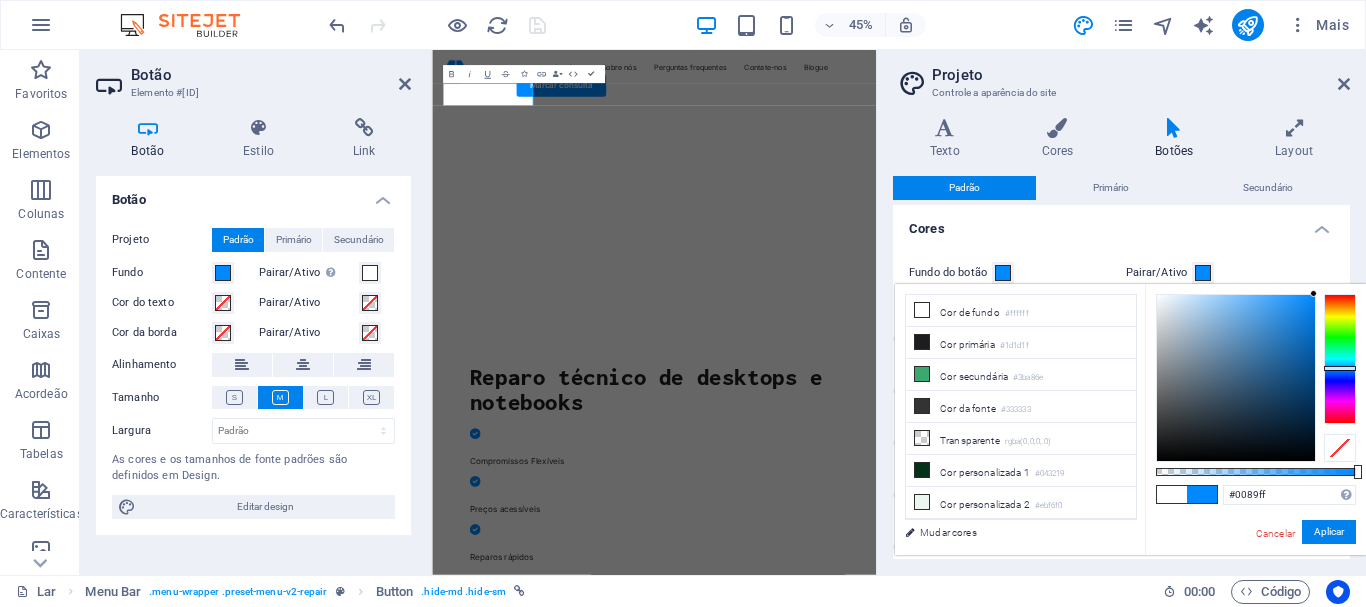 click on "#0089ff Formatos suportados  #0852ed  rgb(8, 82, 237)  rgba(8, 82, 237, 90%)  hsv(221,97,93)  hsl(221, 93%, 48%) Cancelar Aplicar" at bounding box center (1255, 565) 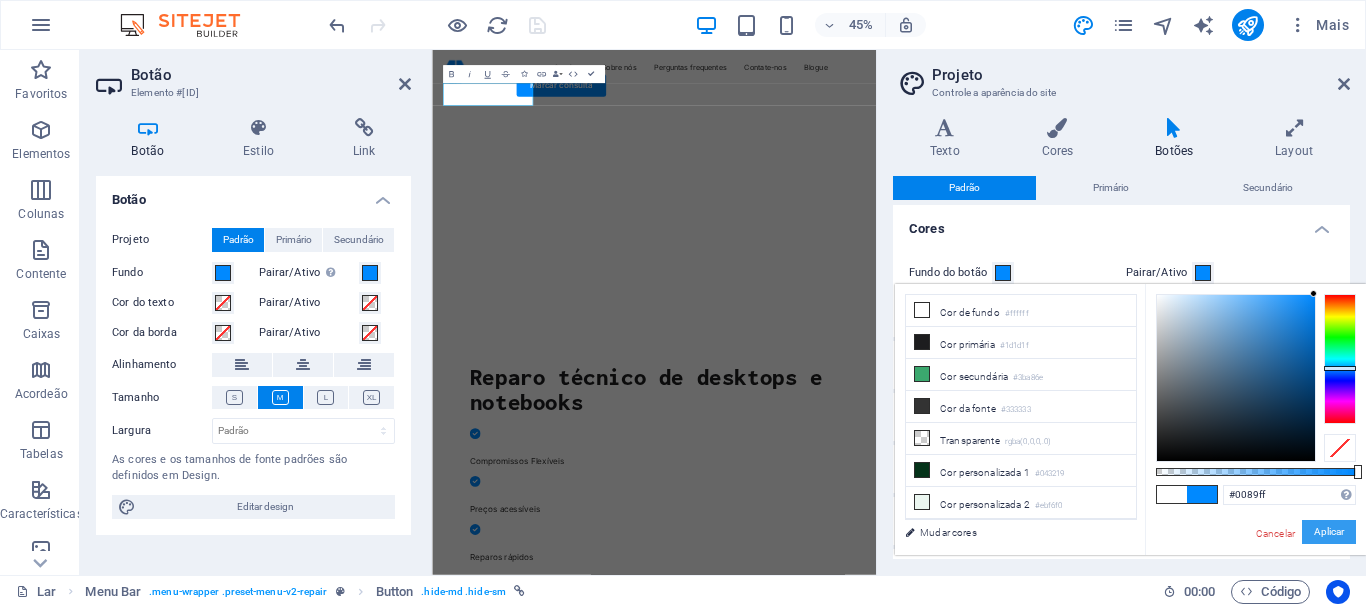 click on "Aplicar" at bounding box center [1329, 531] 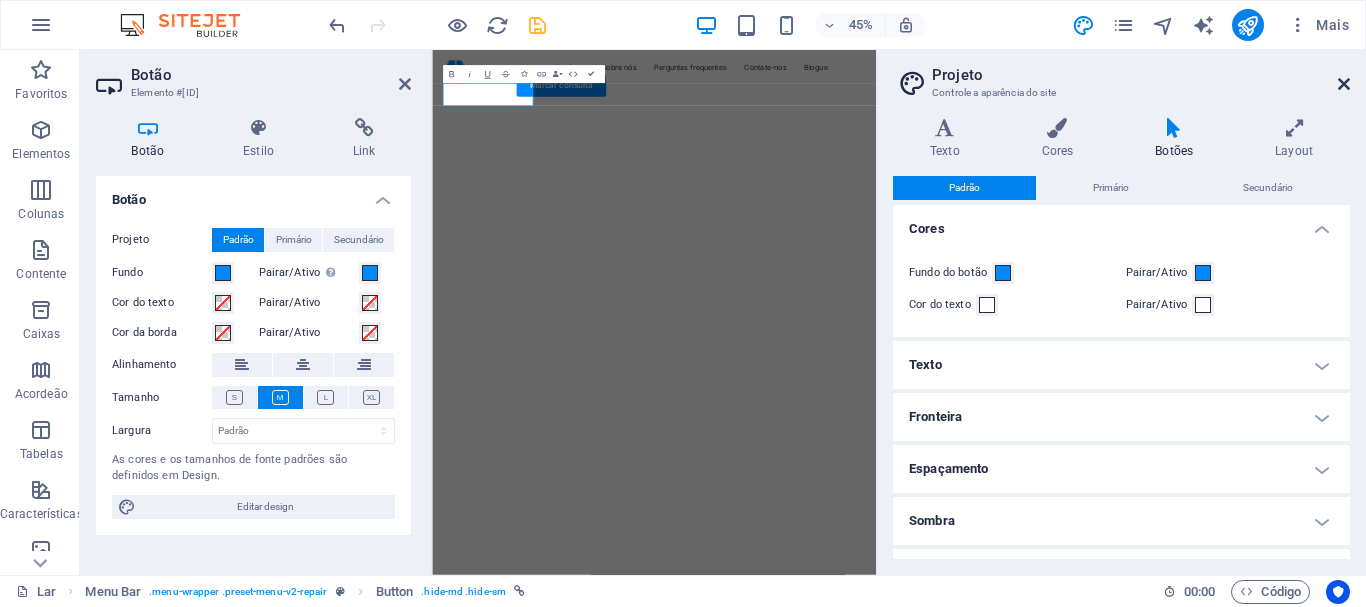 click at bounding box center [1344, 84] 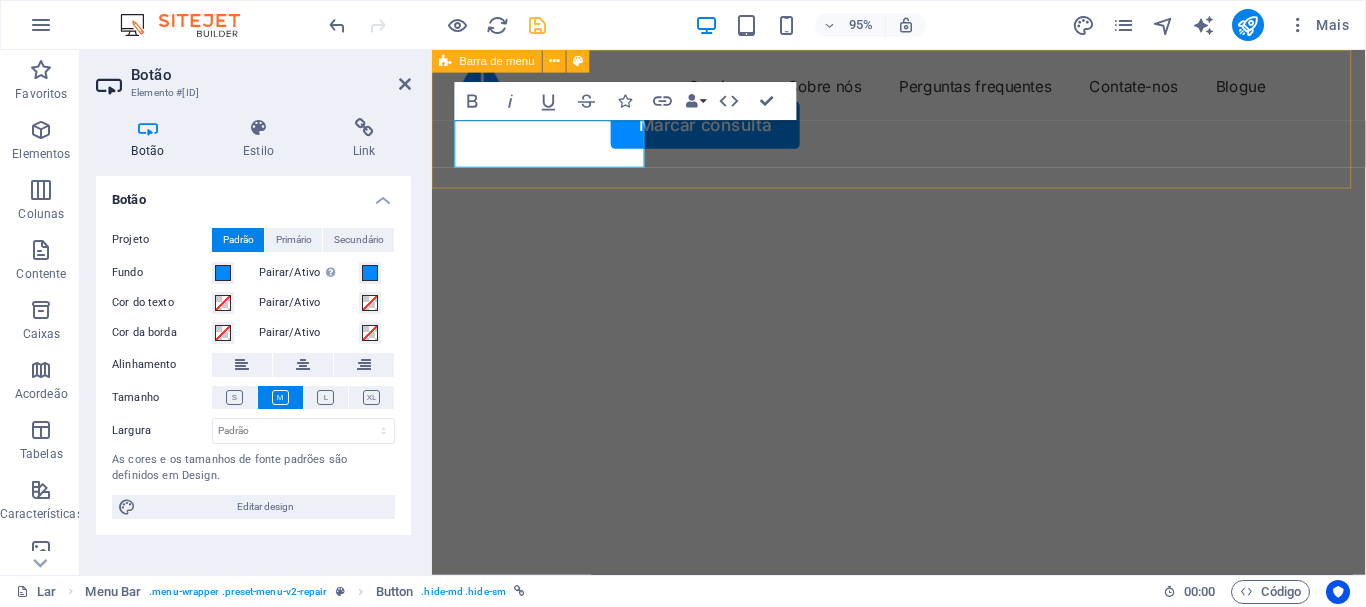 click on "Serviços Sobre nós Perguntas frequentes Contate-nos Blogue Marcar consulta" at bounding box center [923, 113] 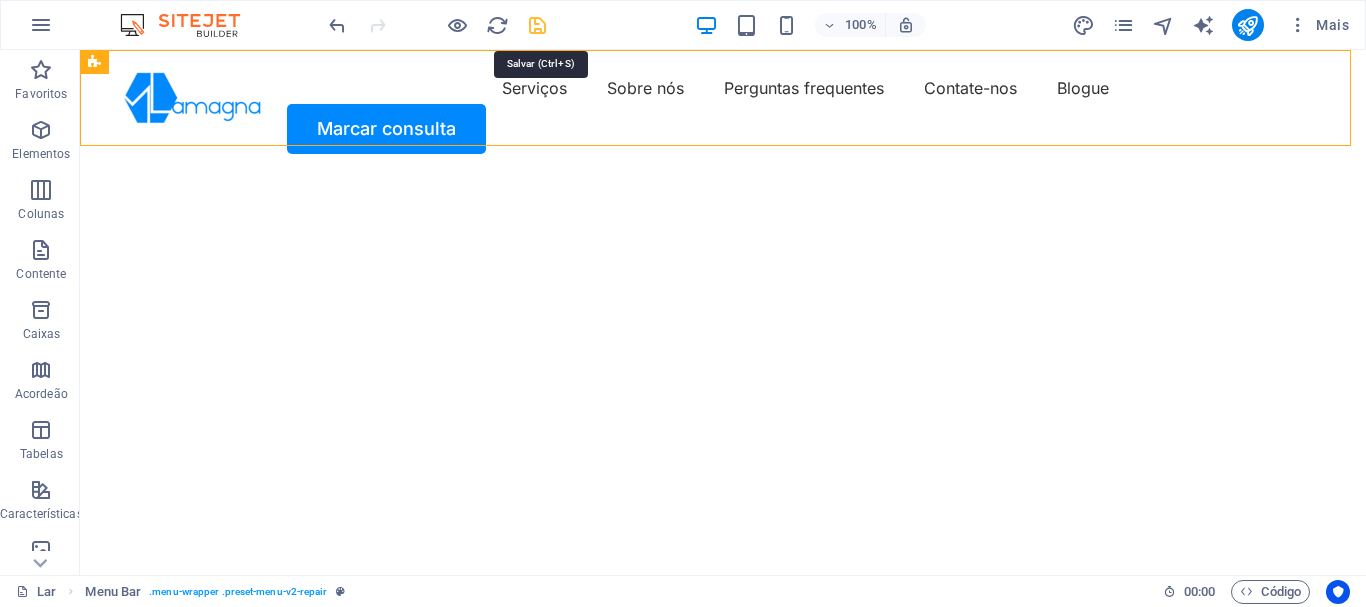 click at bounding box center (537, 25) 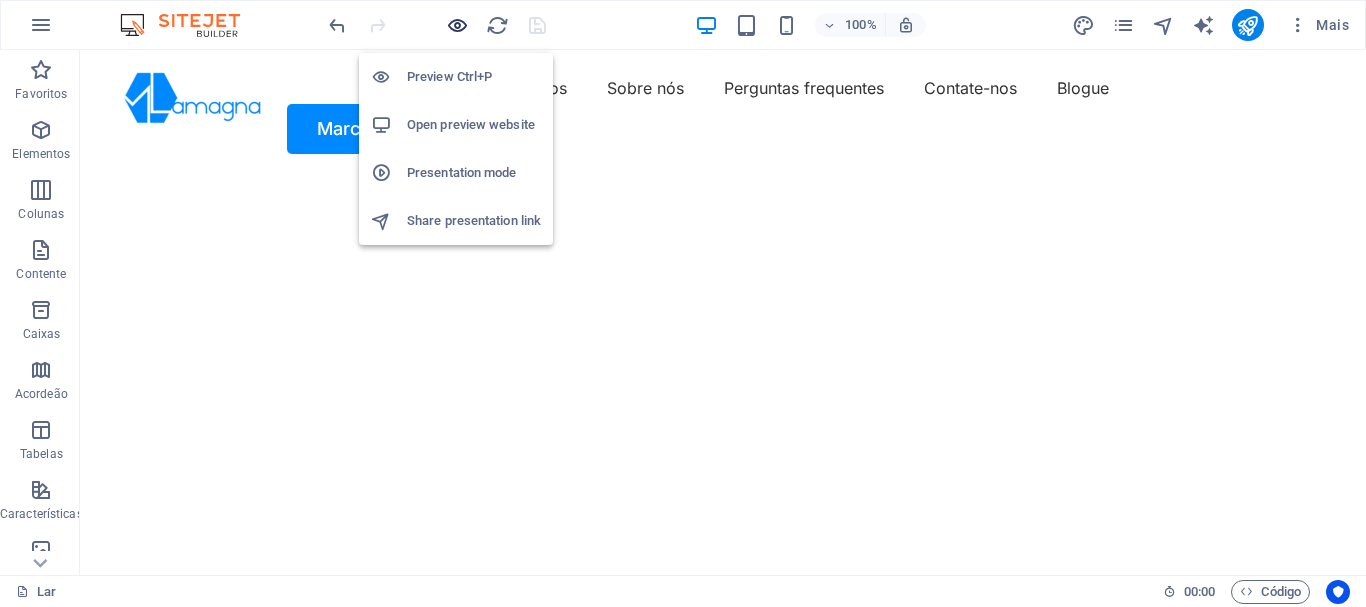 click at bounding box center [457, 25] 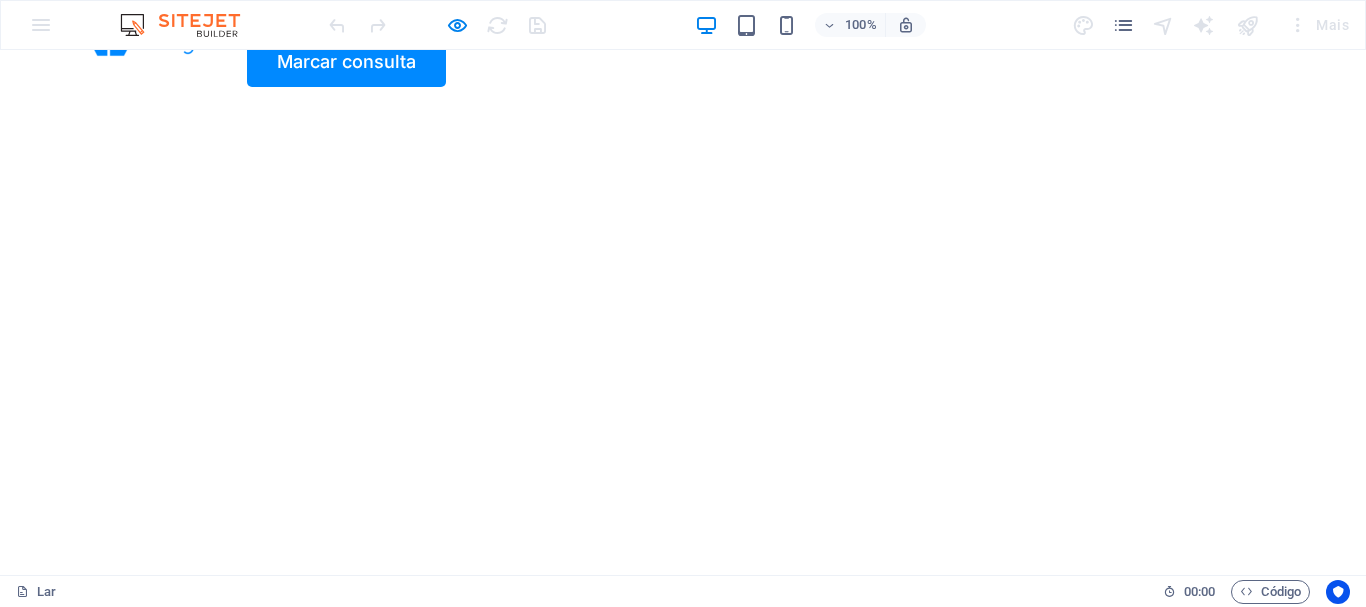 scroll, scrollTop: 0, scrollLeft: 0, axis: both 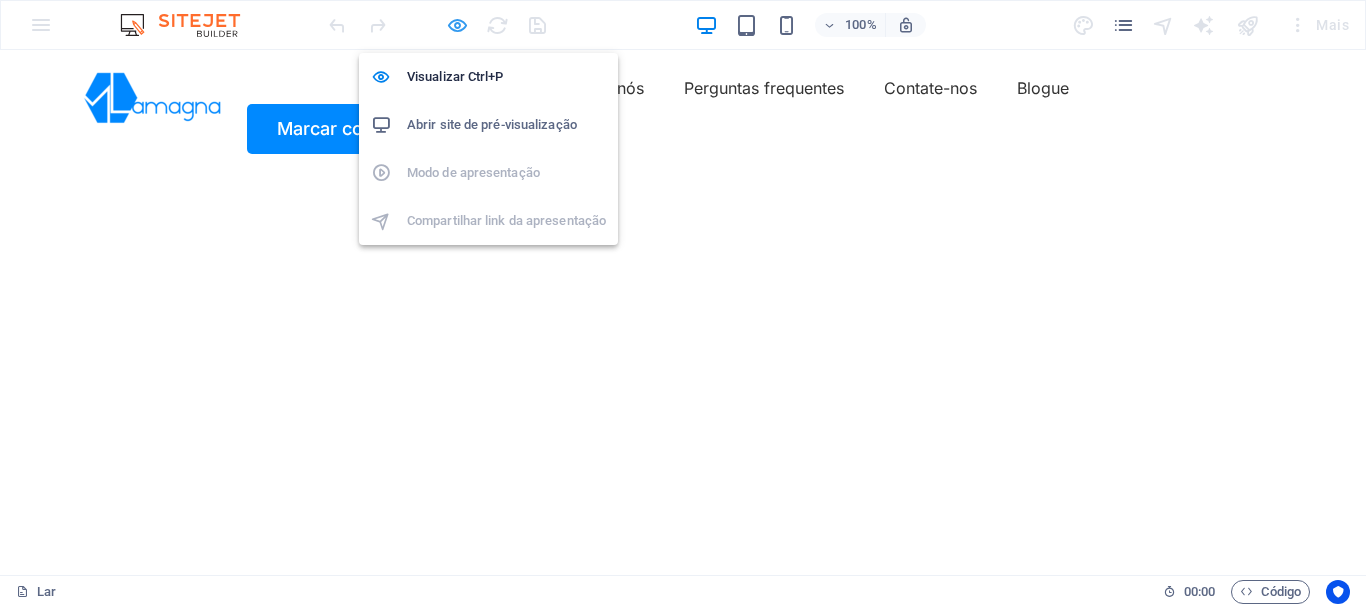 click at bounding box center (457, 25) 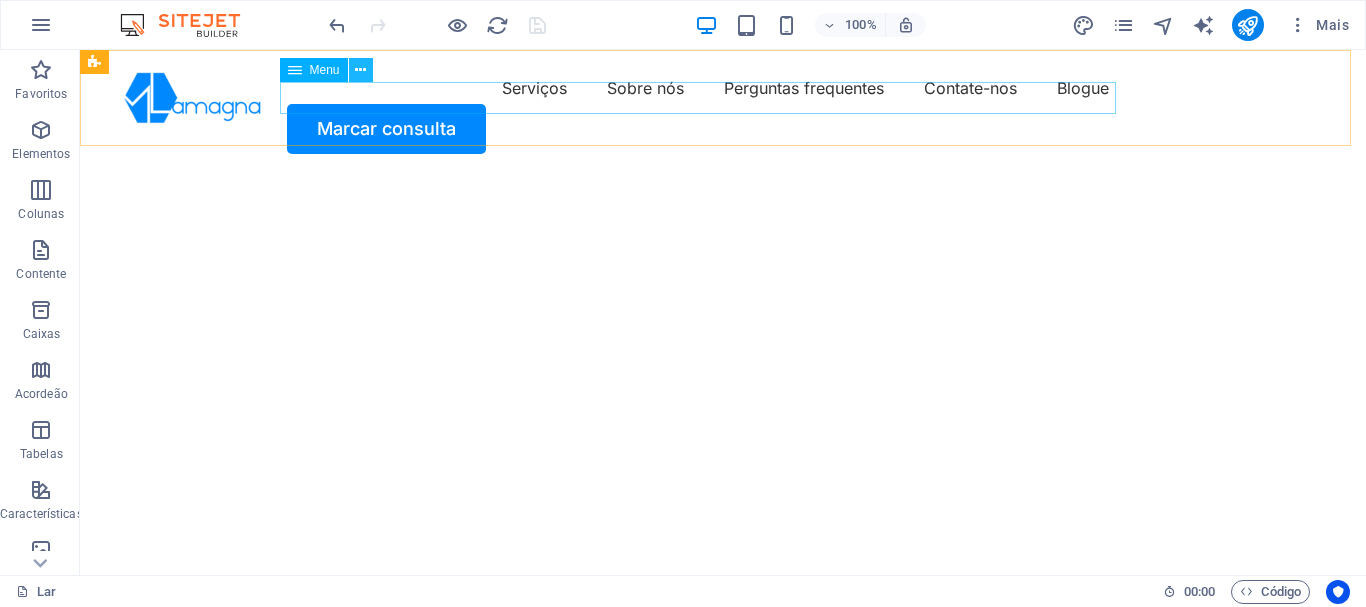 click at bounding box center [360, 70] 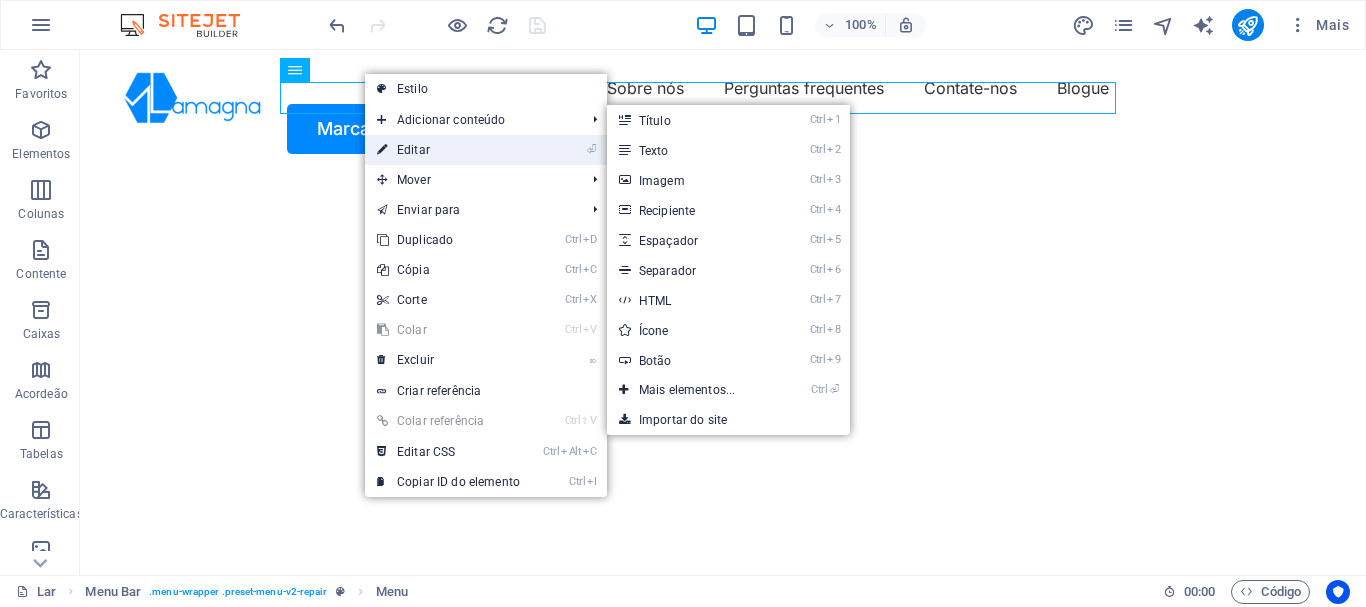 click on "Editar" at bounding box center (413, 150) 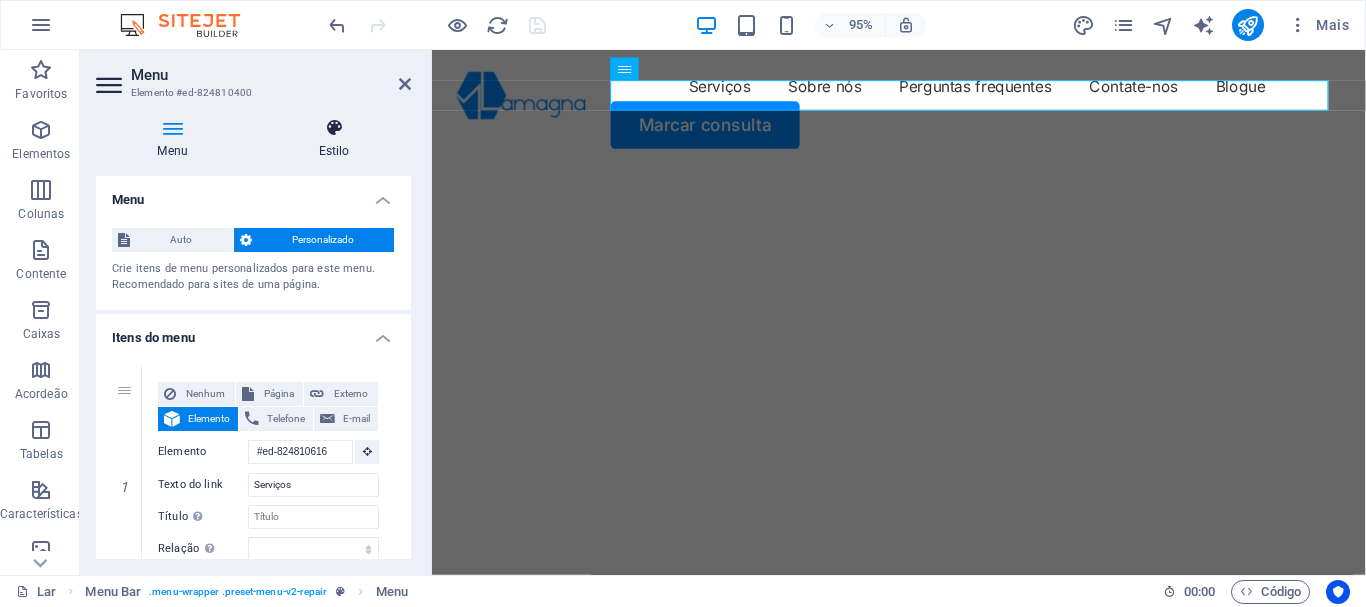 click at bounding box center (334, 128) 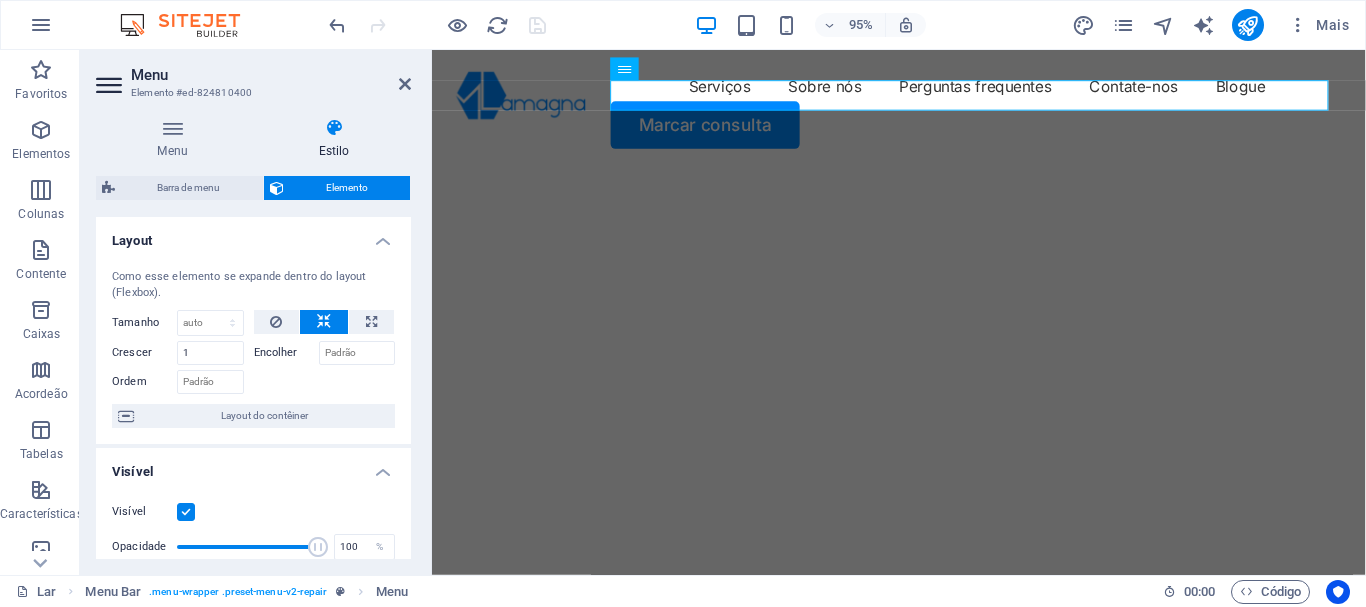 click on "Layout" at bounding box center [253, 235] 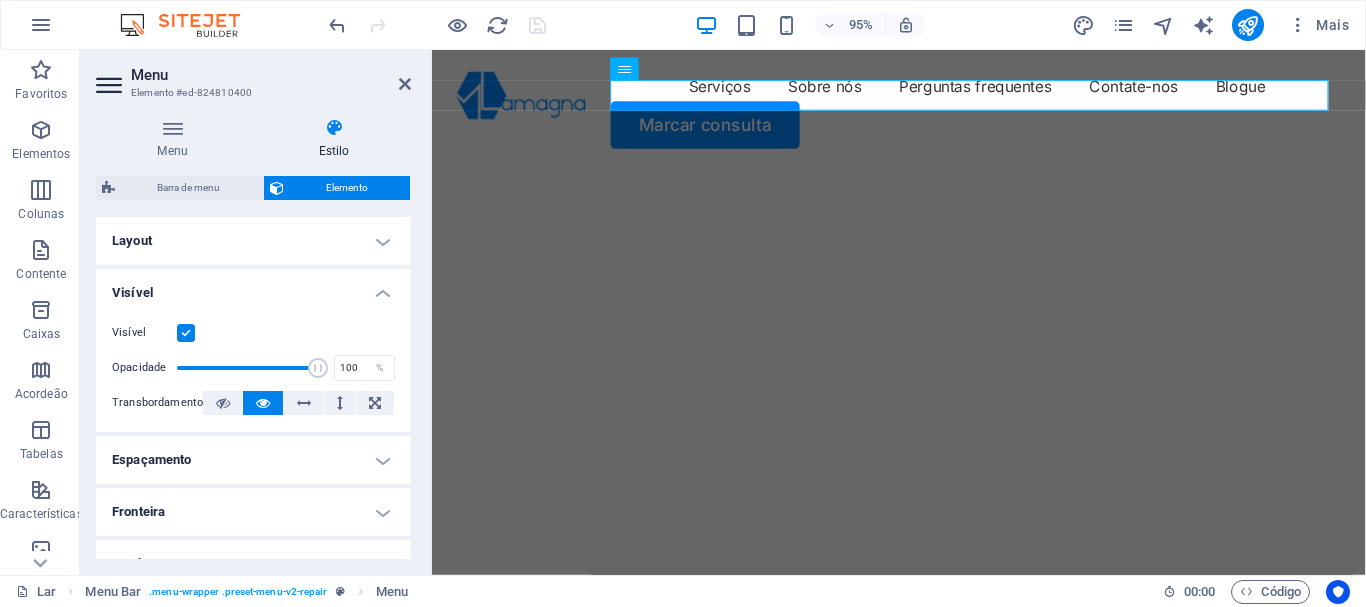 click on "Visível" at bounding box center (253, 287) 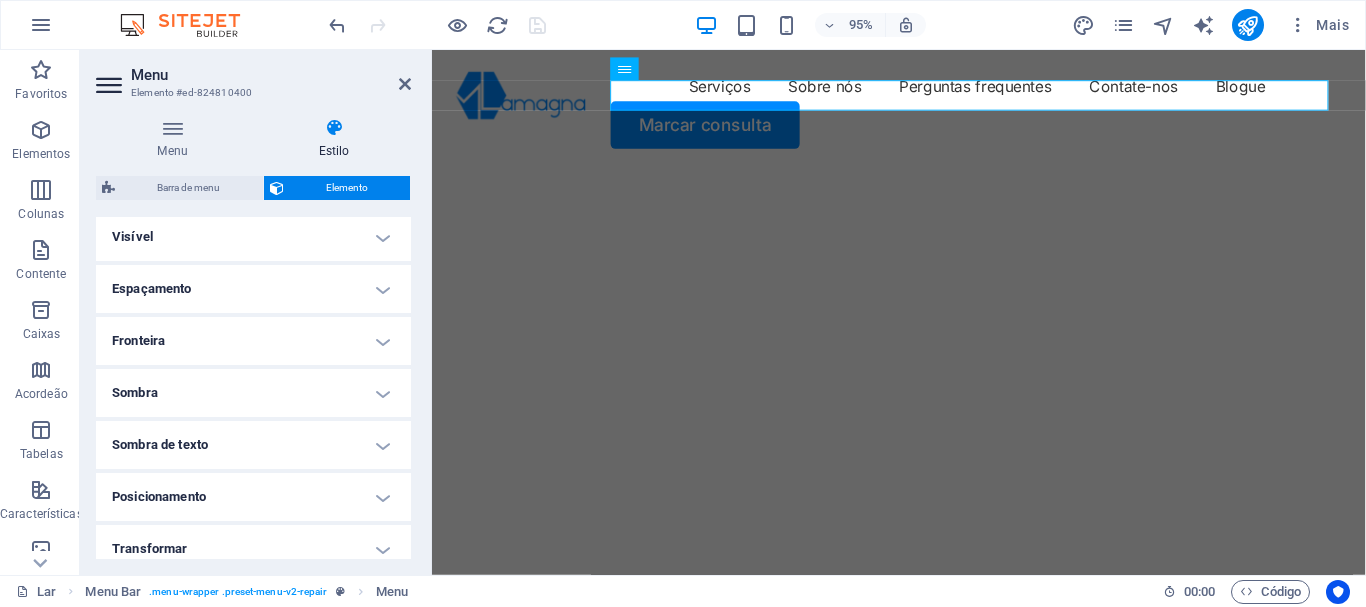 scroll, scrollTop: 0, scrollLeft: 0, axis: both 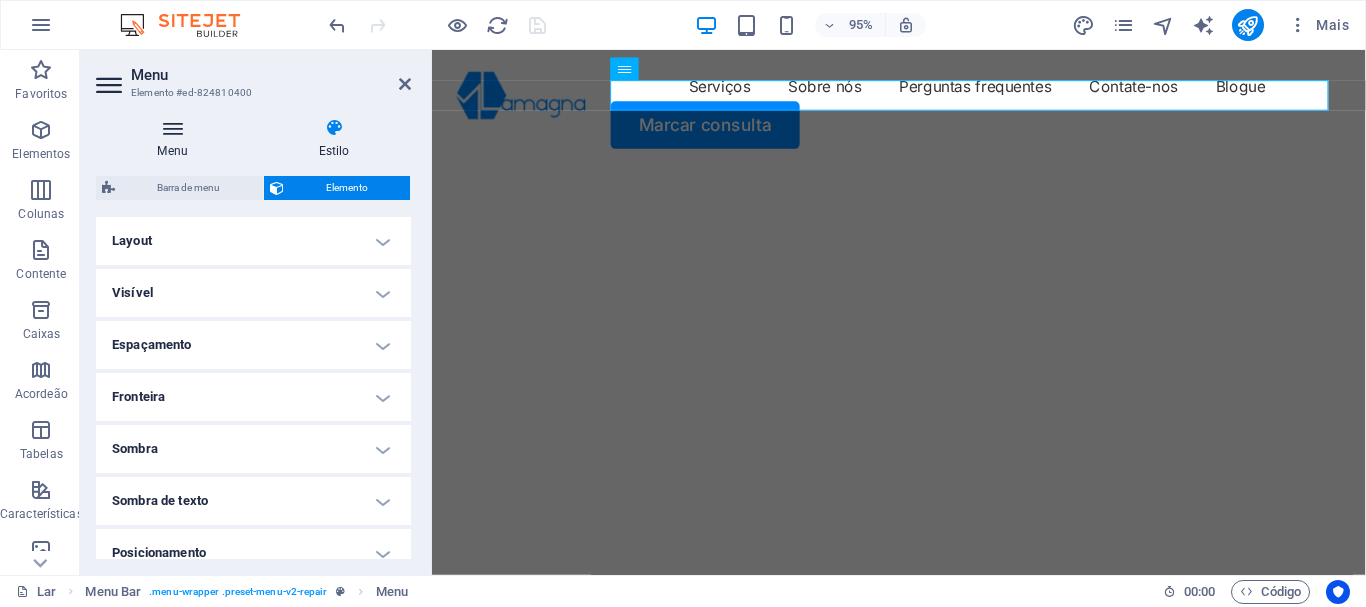 click at bounding box center (172, 128) 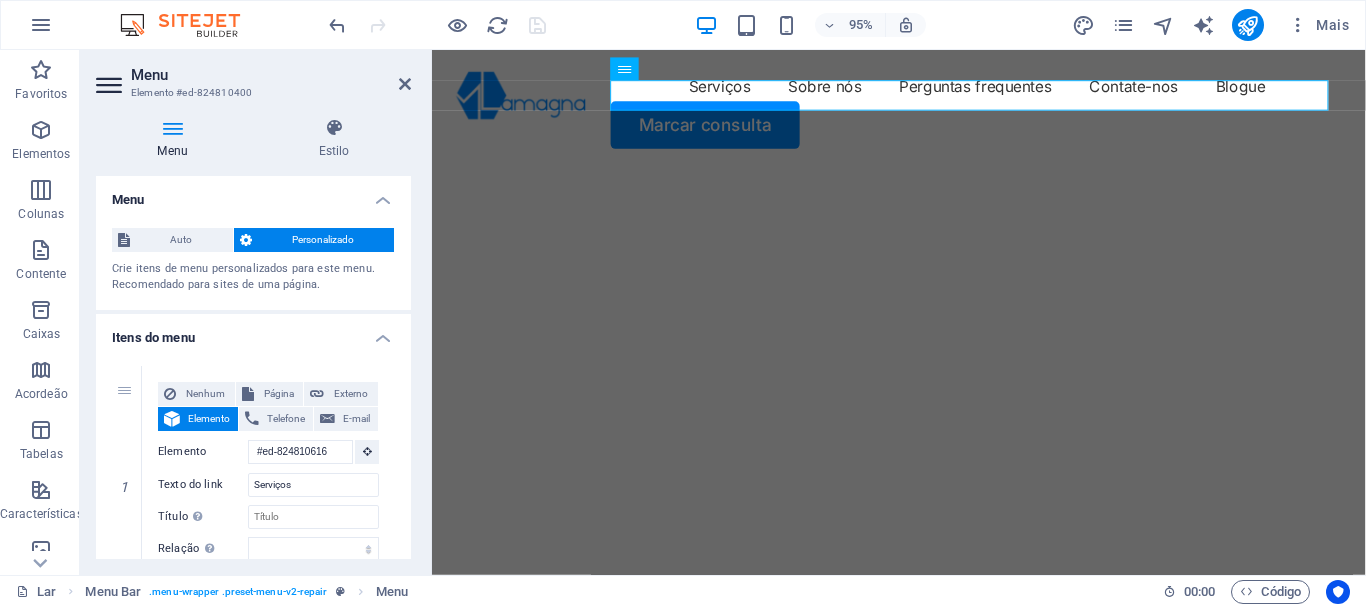 click on "Personalizado" at bounding box center [323, 239] 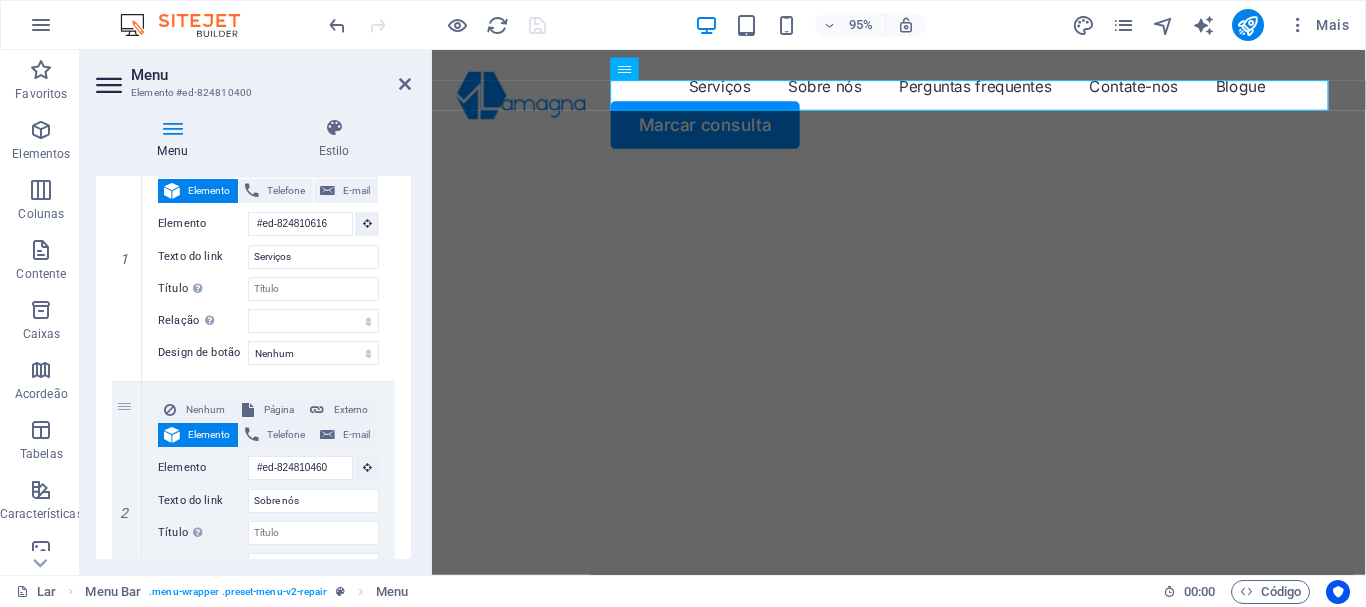 scroll, scrollTop: 0, scrollLeft: 0, axis: both 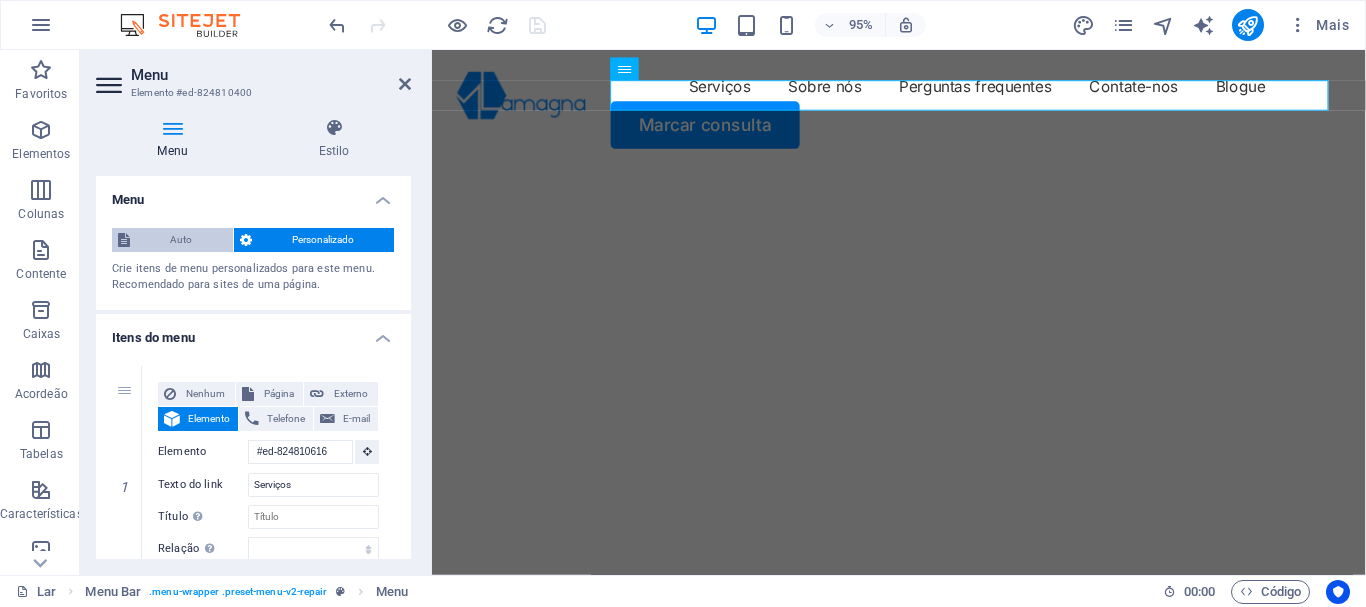 click on "Auto" at bounding box center [181, 240] 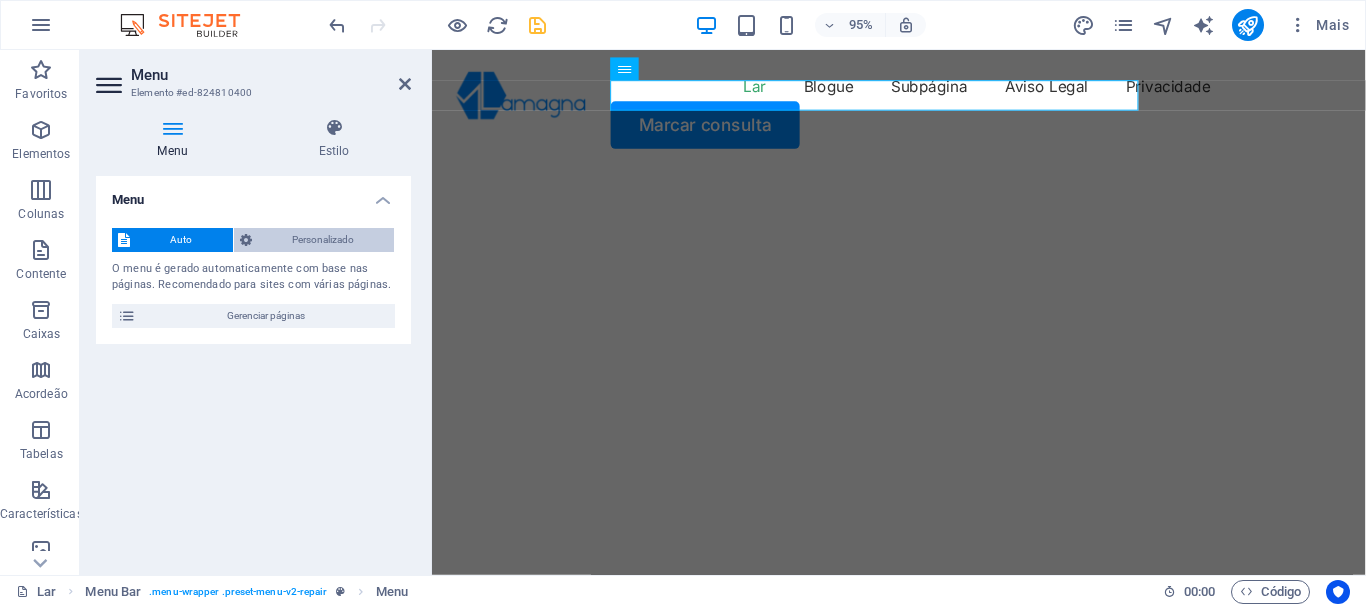 click on "Personalizado" at bounding box center [323, 240] 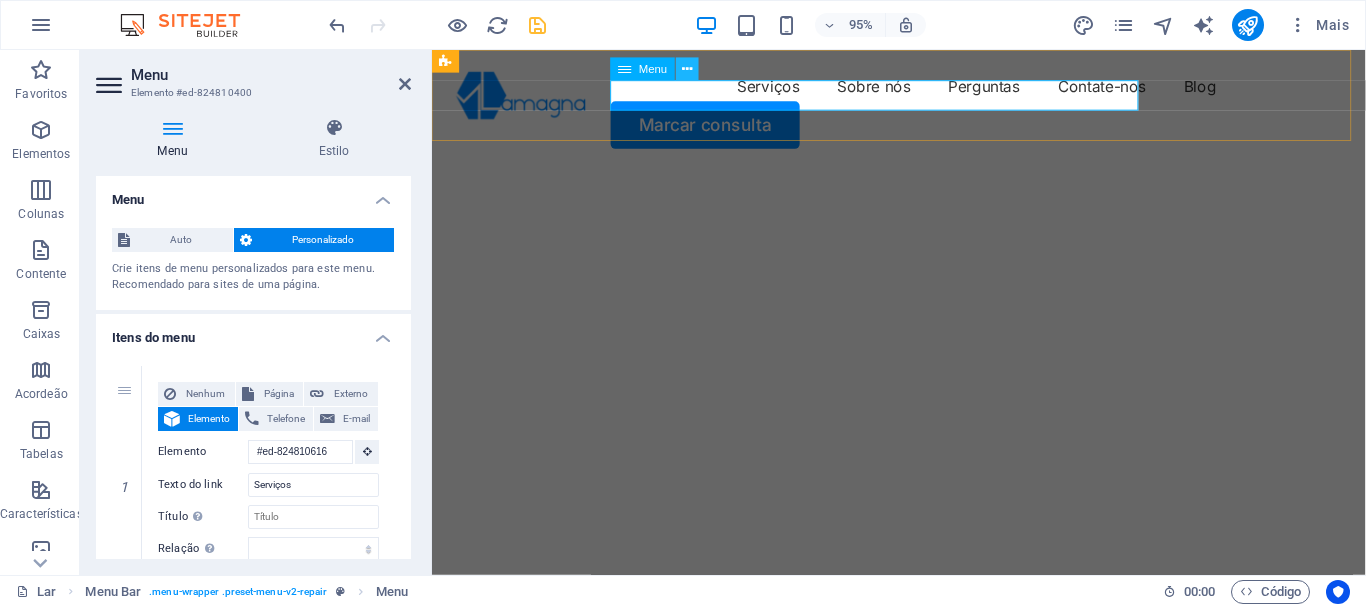 click at bounding box center [687, 69] 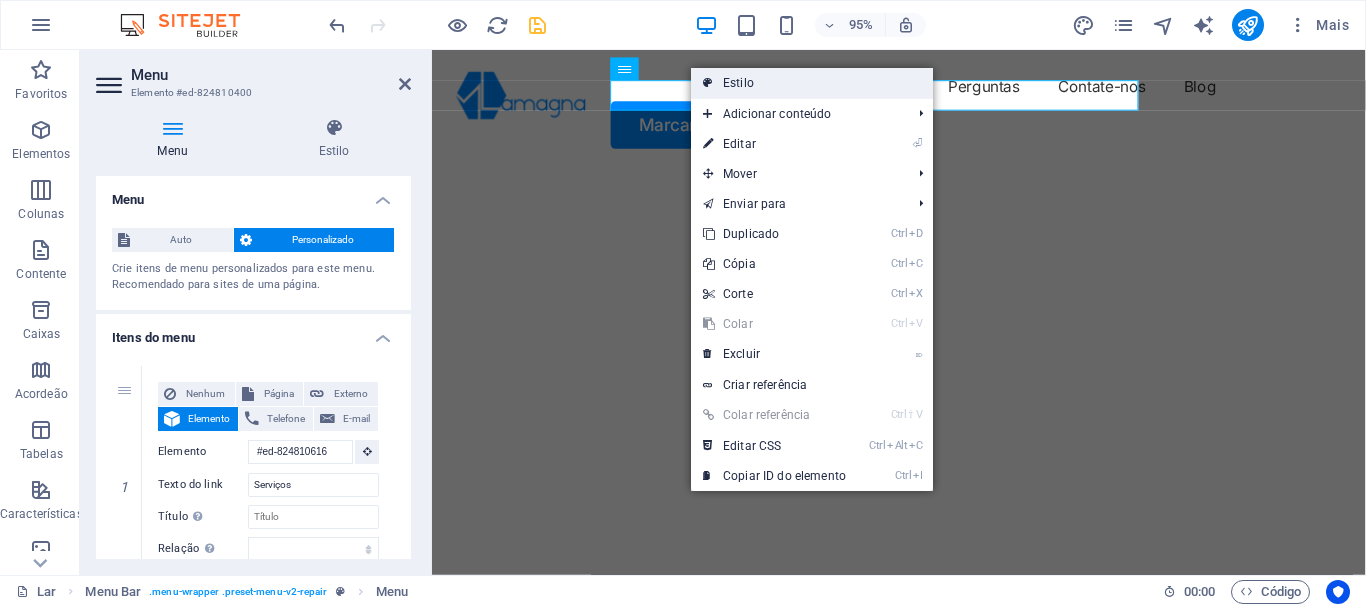 click on "Estilo" at bounding box center [738, 83] 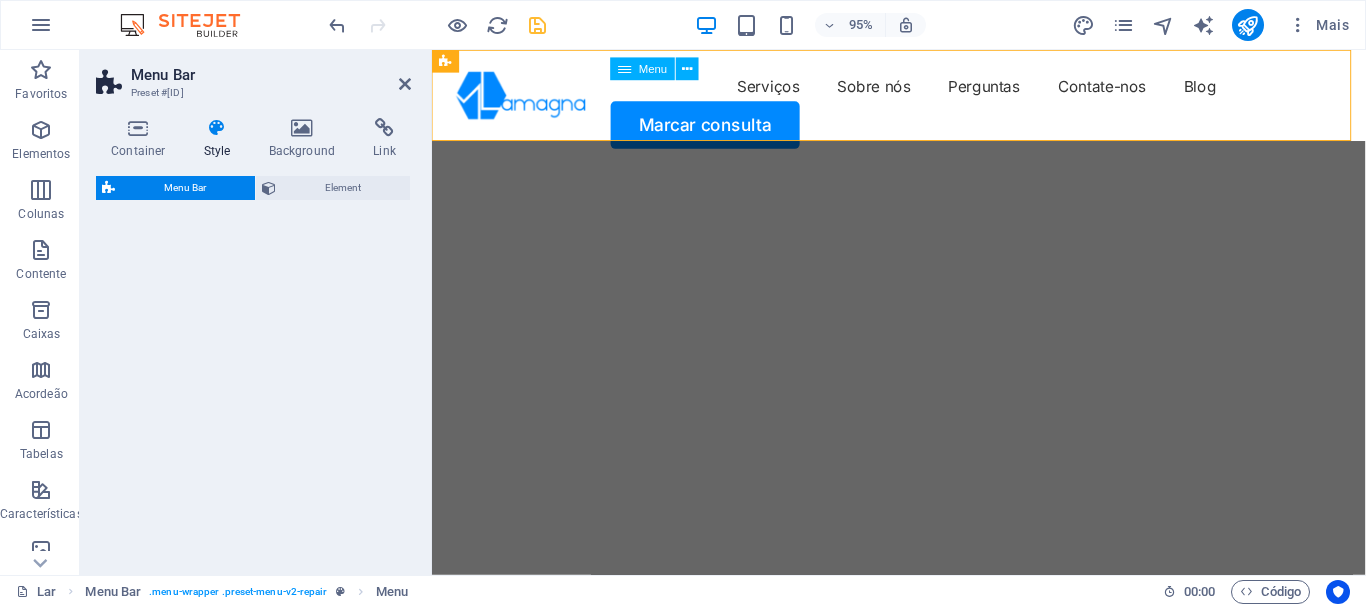 select on "rem" 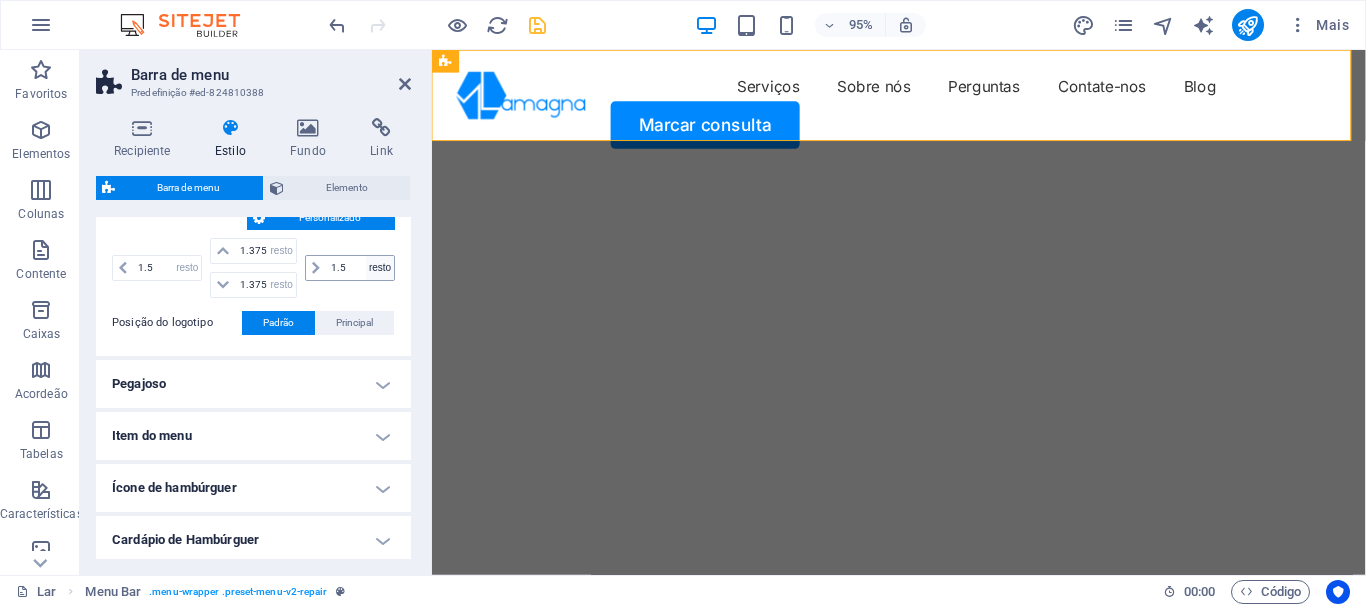 scroll, scrollTop: 400, scrollLeft: 0, axis: vertical 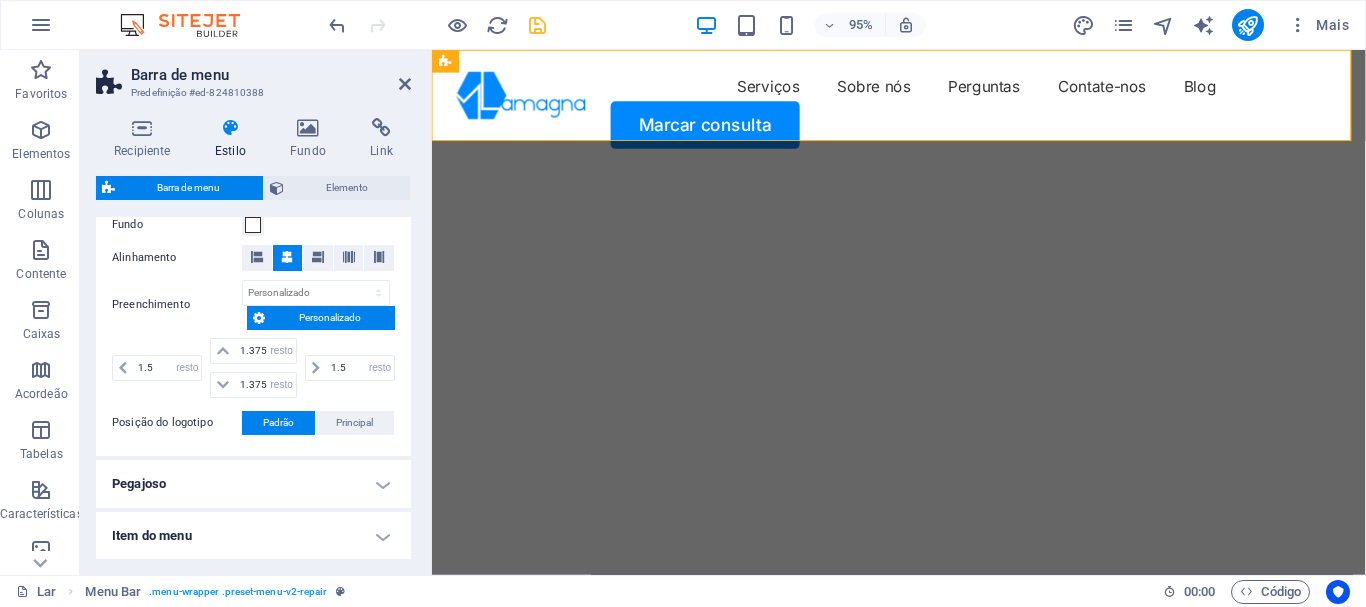 click on "Personalizado" at bounding box center [330, 317] 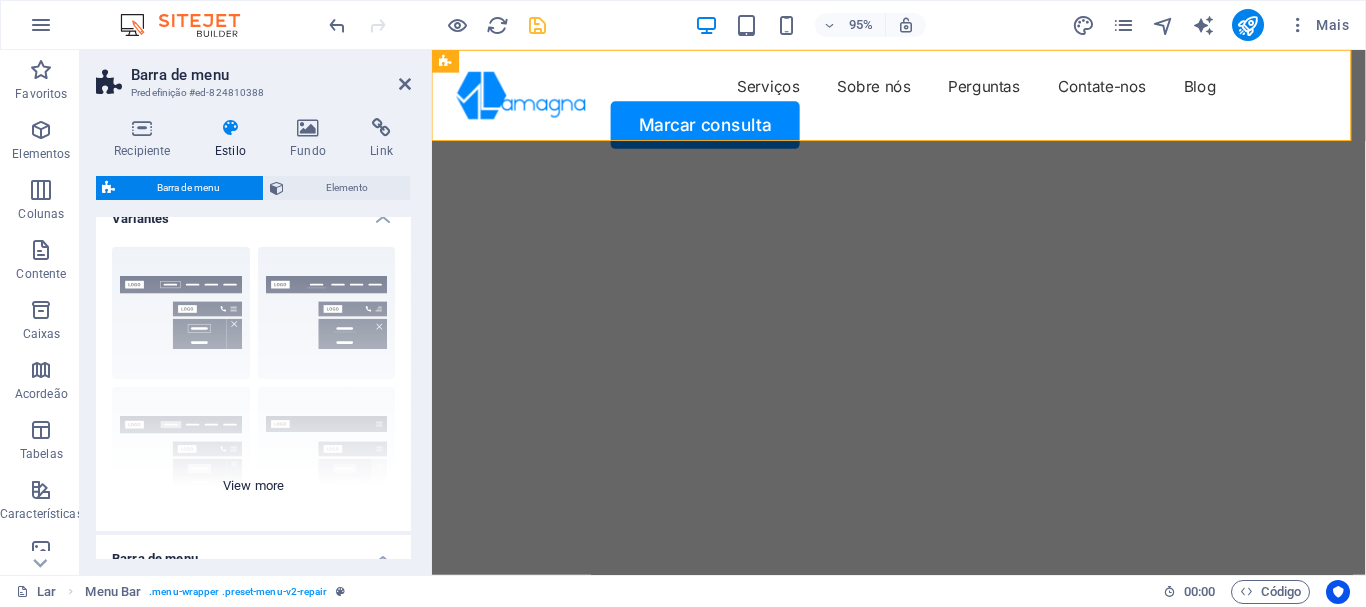 scroll, scrollTop: 0, scrollLeft: 0, axis: both 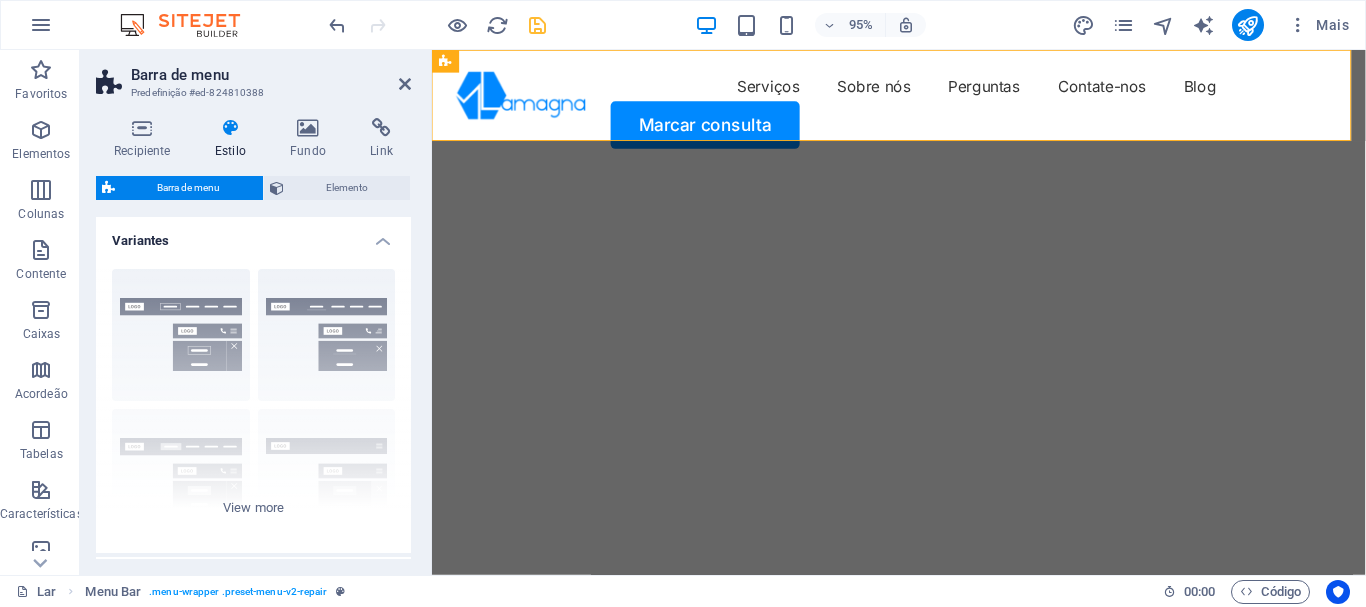 click at bounding box center [230, 128] 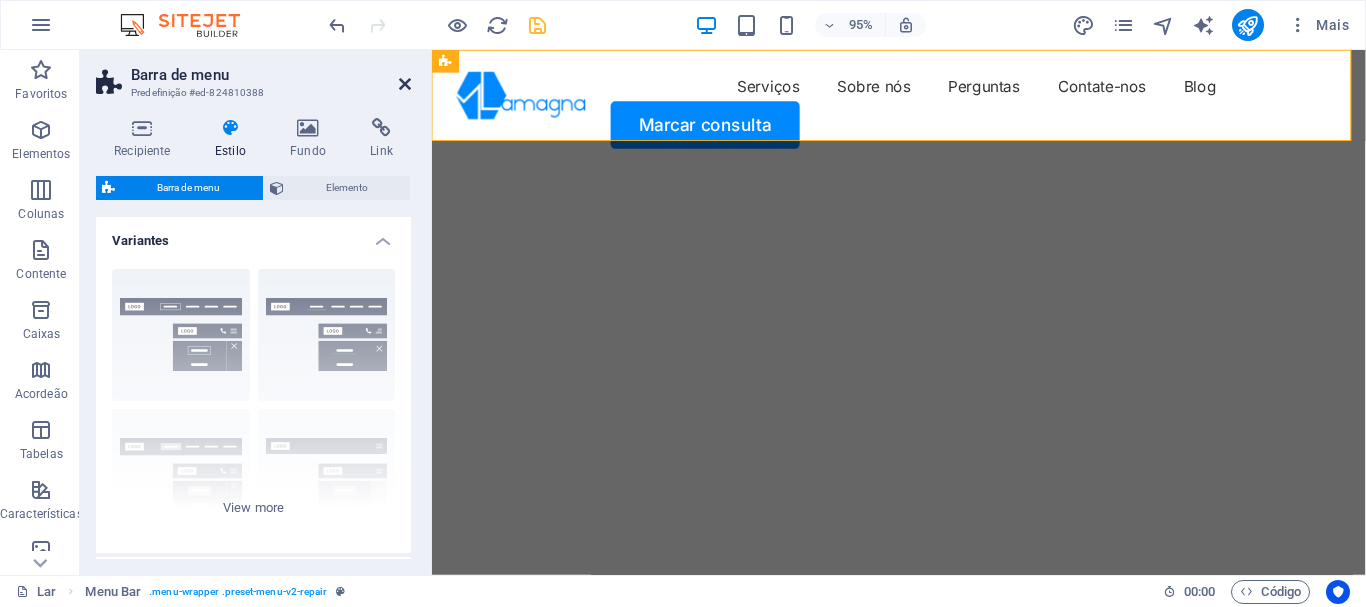 click at bounding box center [405, 84] 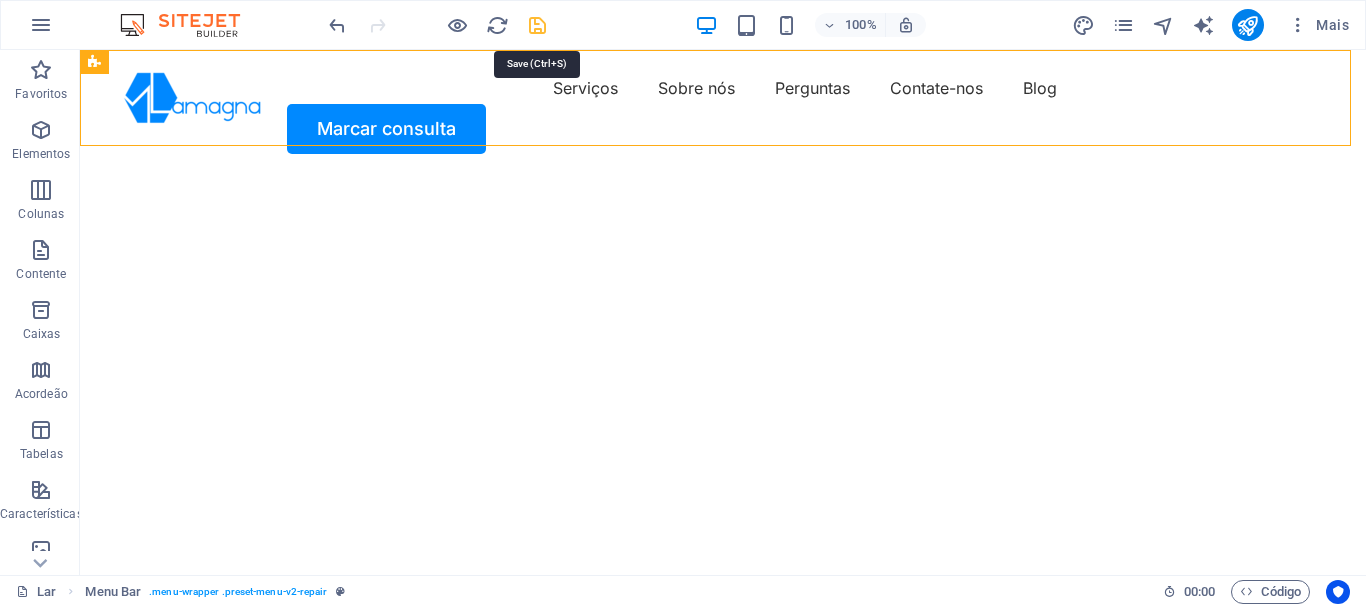 click at bounding box center [537, 25] 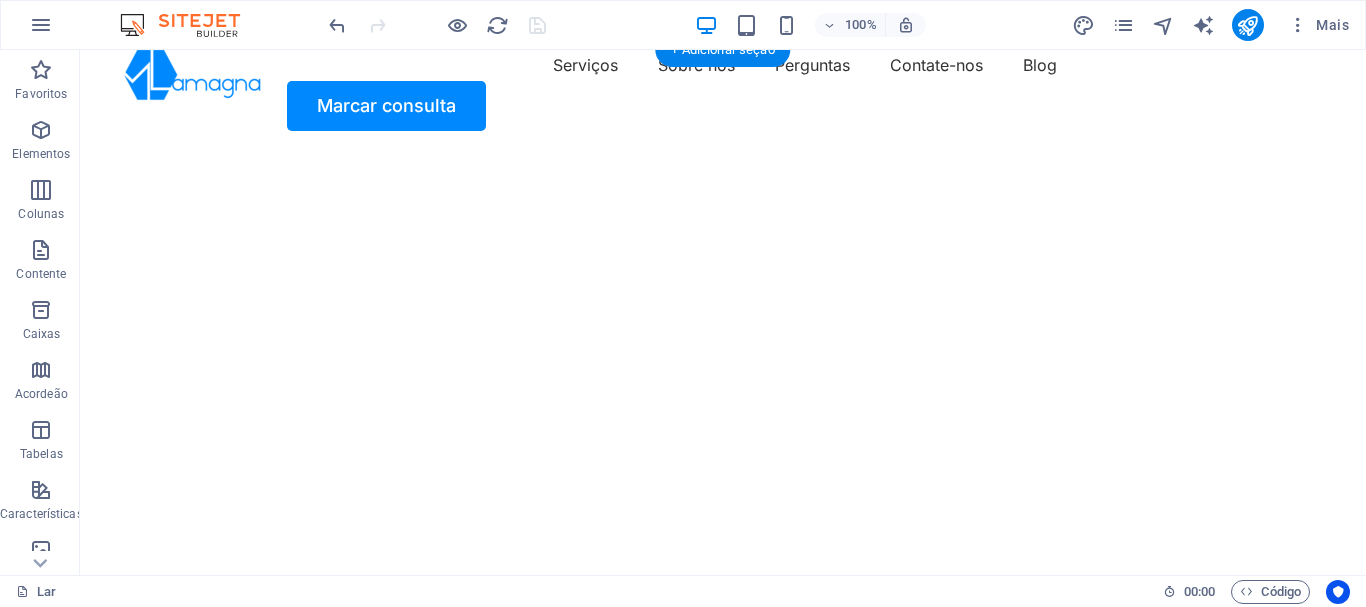 scroll, scrollTop: 0, scrollLeft: 0, axis: both 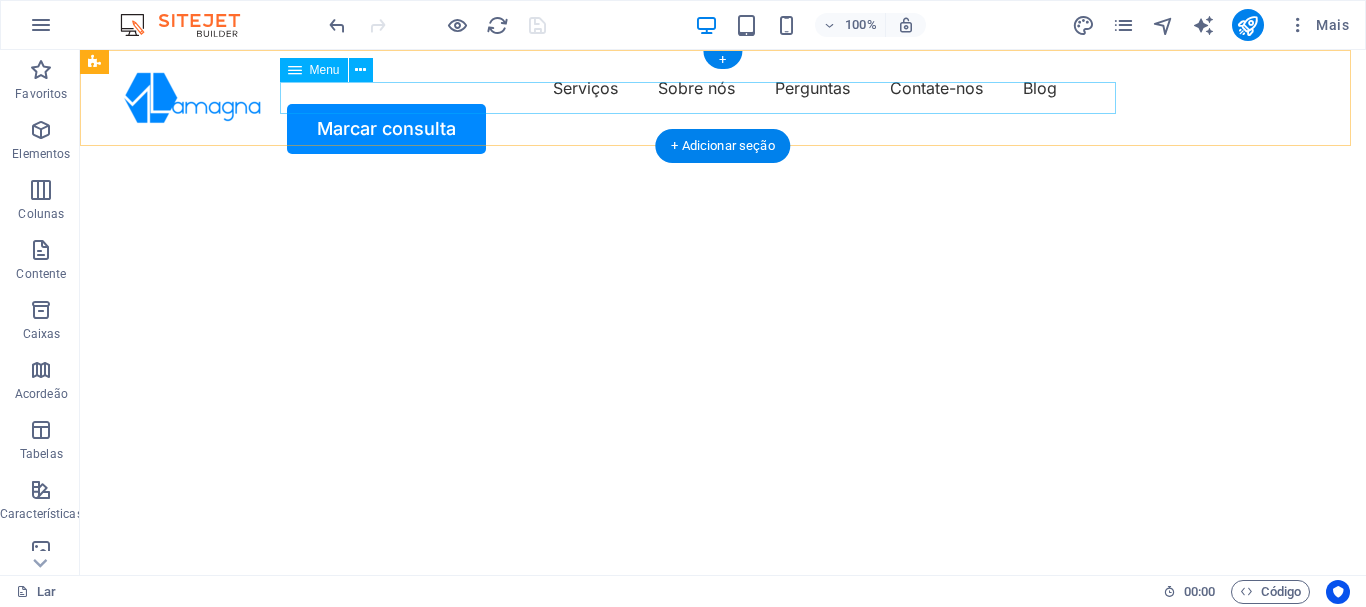 click on "Serviços Sobre nós Perguntas Contate-nos Blog" at bounding box center [723, 88] 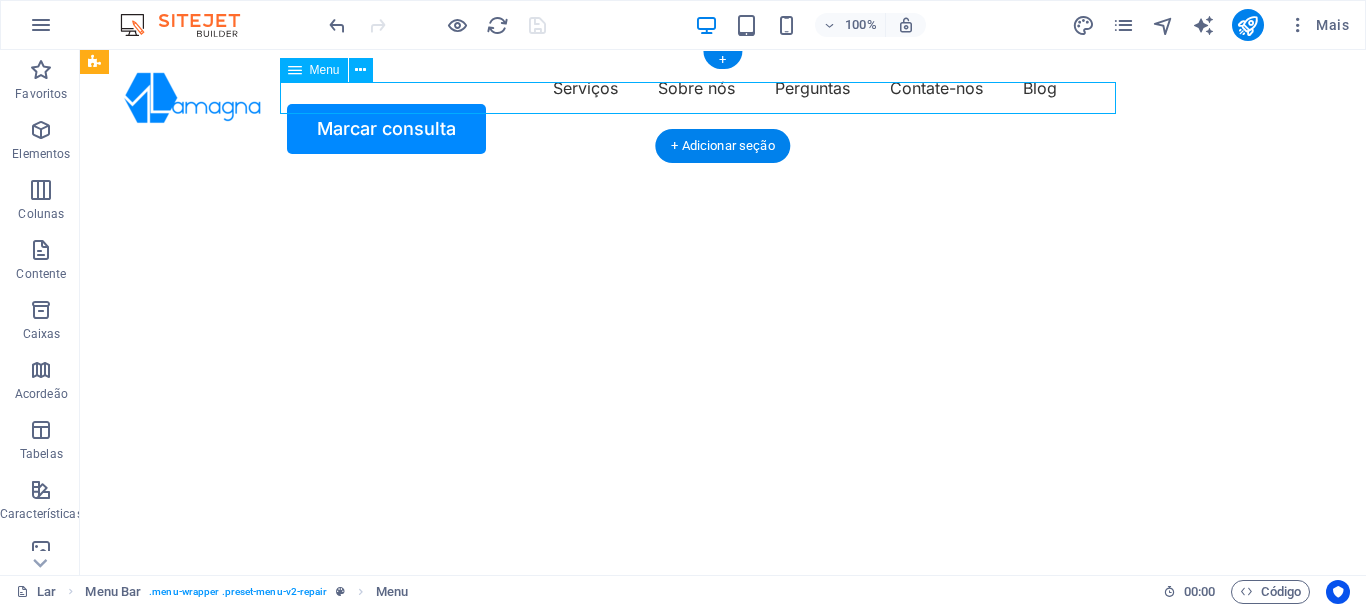 click on "Serviços Sobre nós Perguntas Contate-nos Blog" at bounding box center (723, 88) 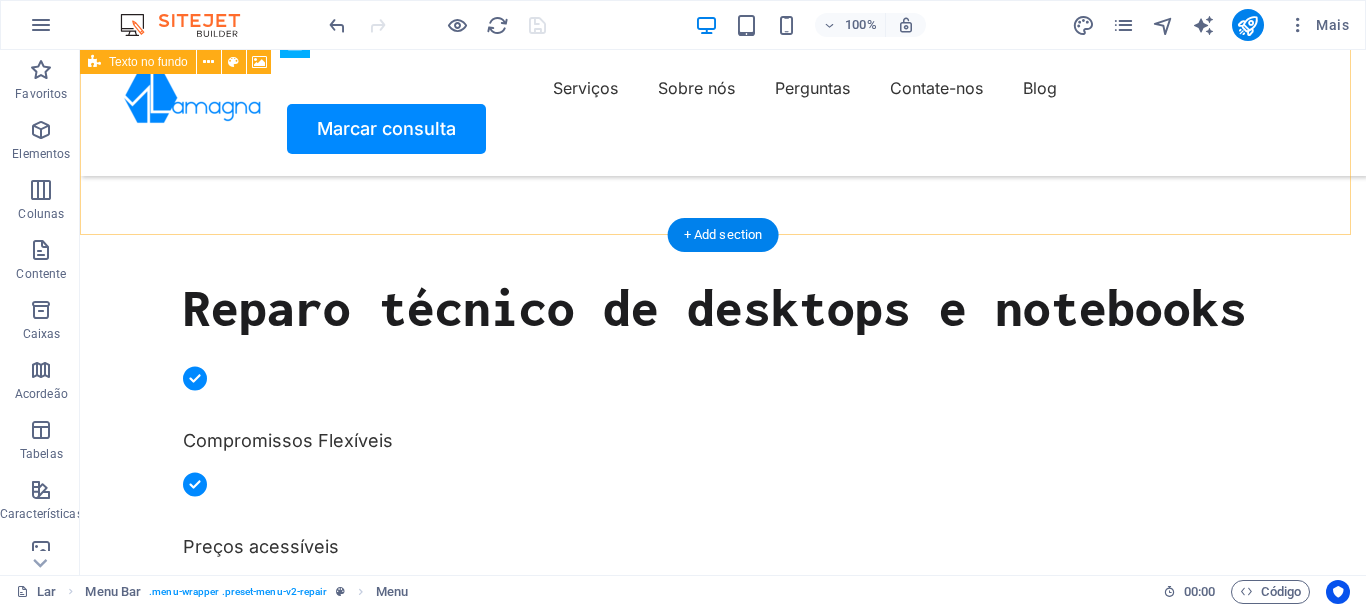scroll, scrollTop: 600, scrollLeft: 0, axis: vertical 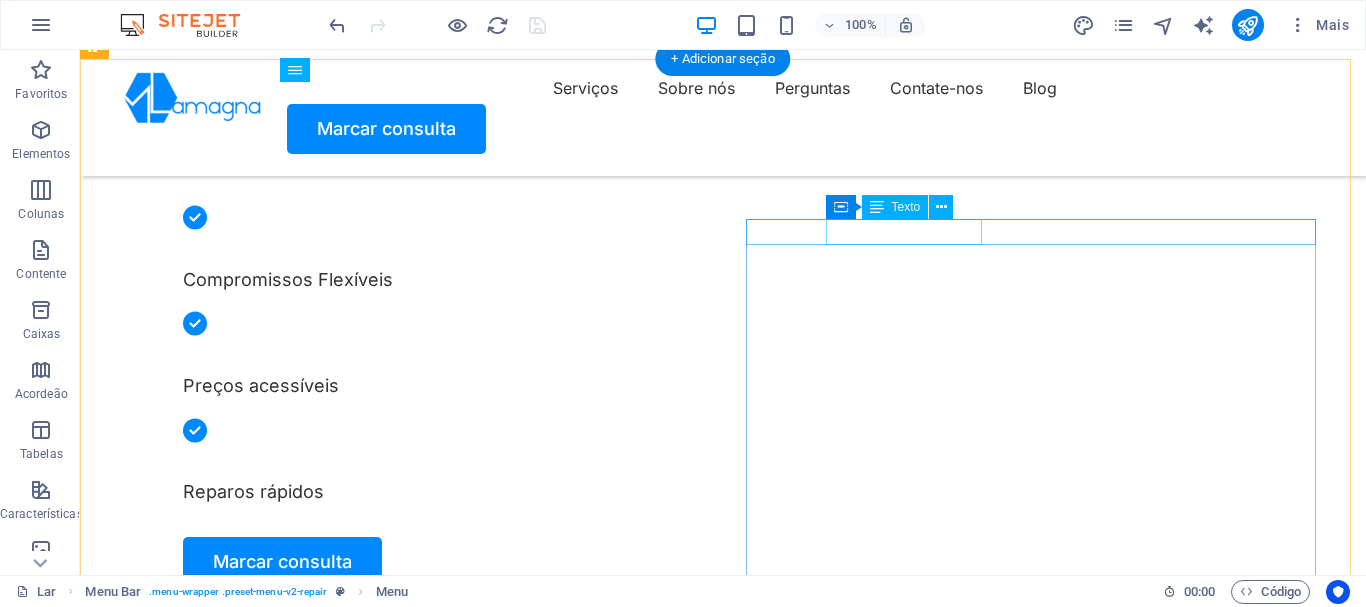 click on "NOSSO SERVIÇO" at bounding box center [389, 1699] 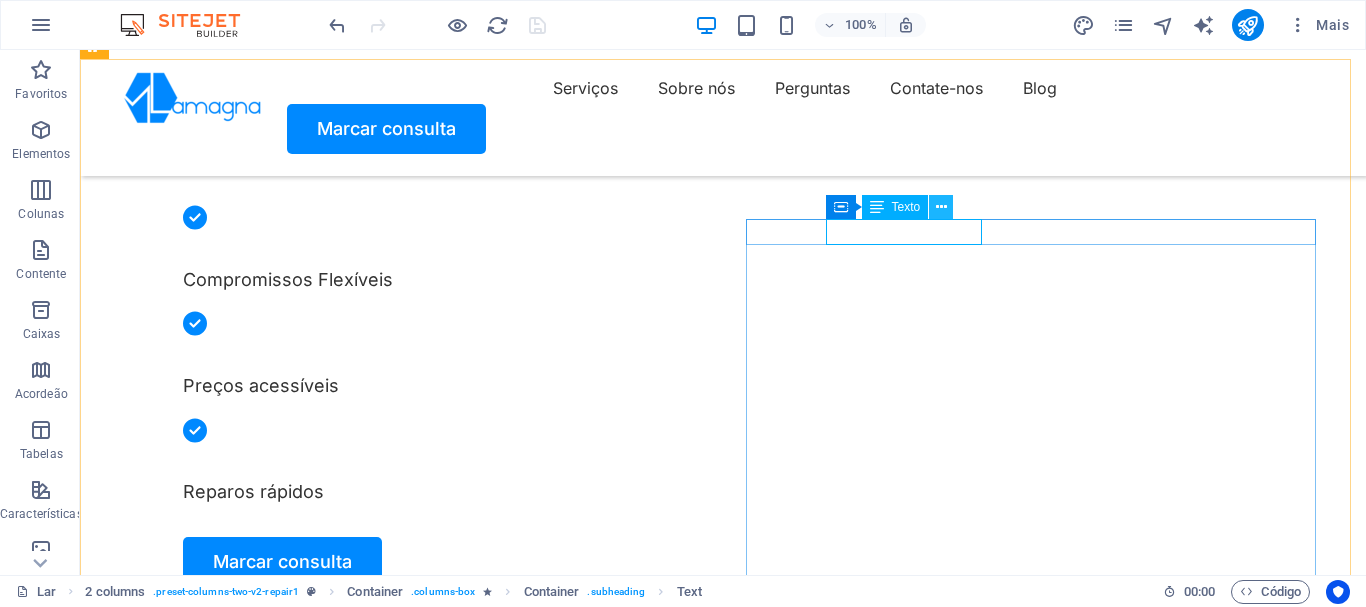 click at bounding box center [941, 207] 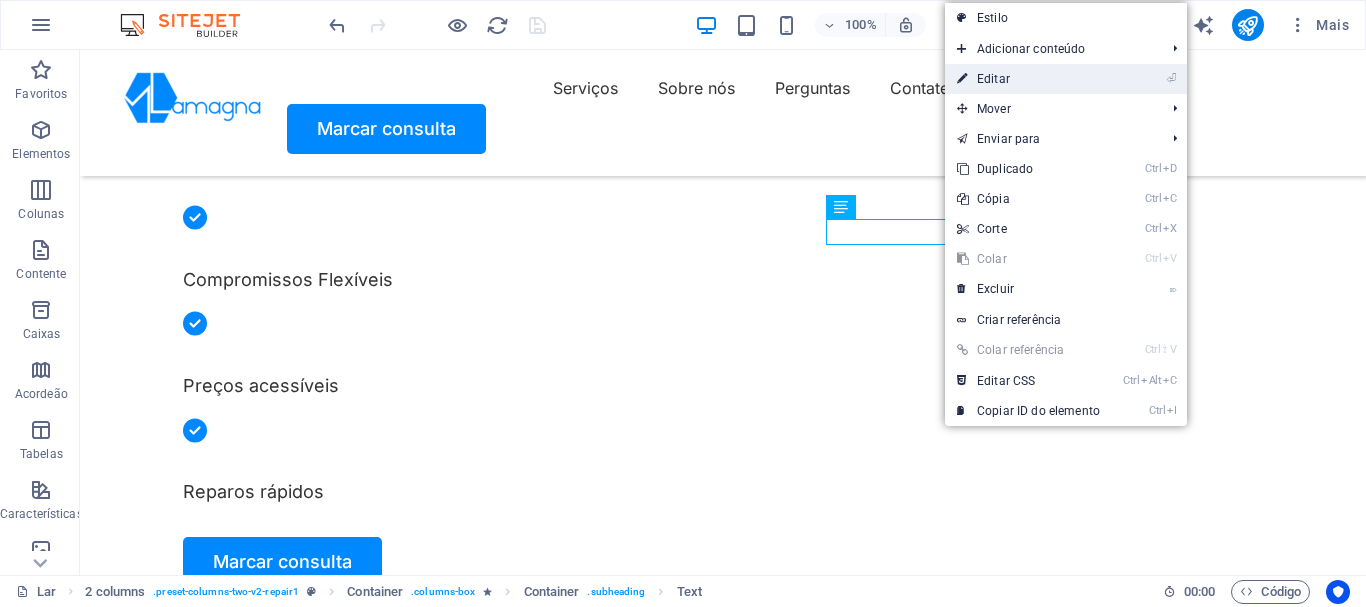 click on "⏎ Editar" at bounding box center (1028, 79) 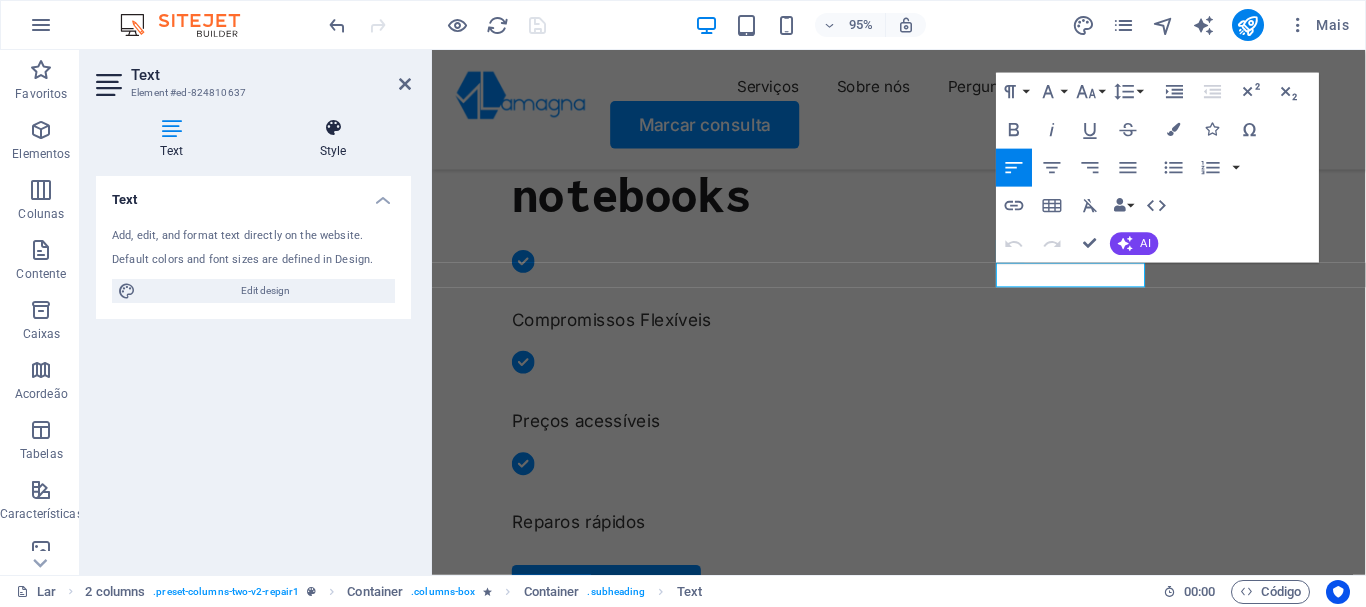 click at bounding box center [333, 128] 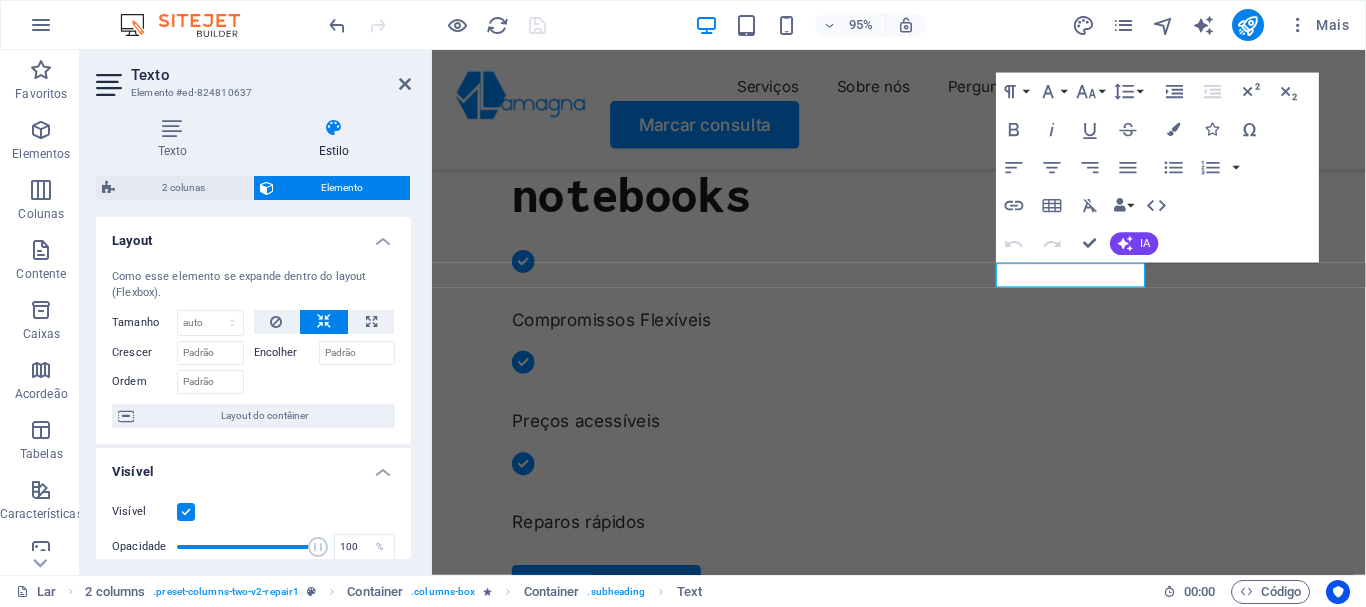 click at bounding box center [334, 128] 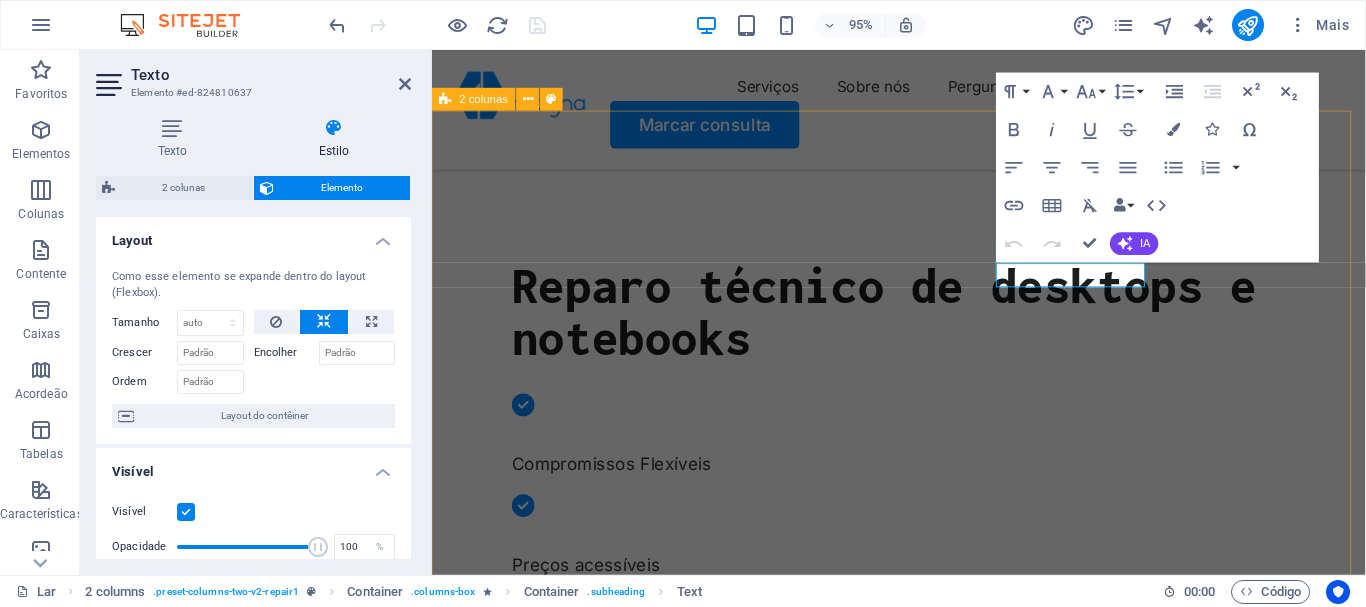 scroll, scrollTop: 800, scrollLeft: 0, axis: vertical 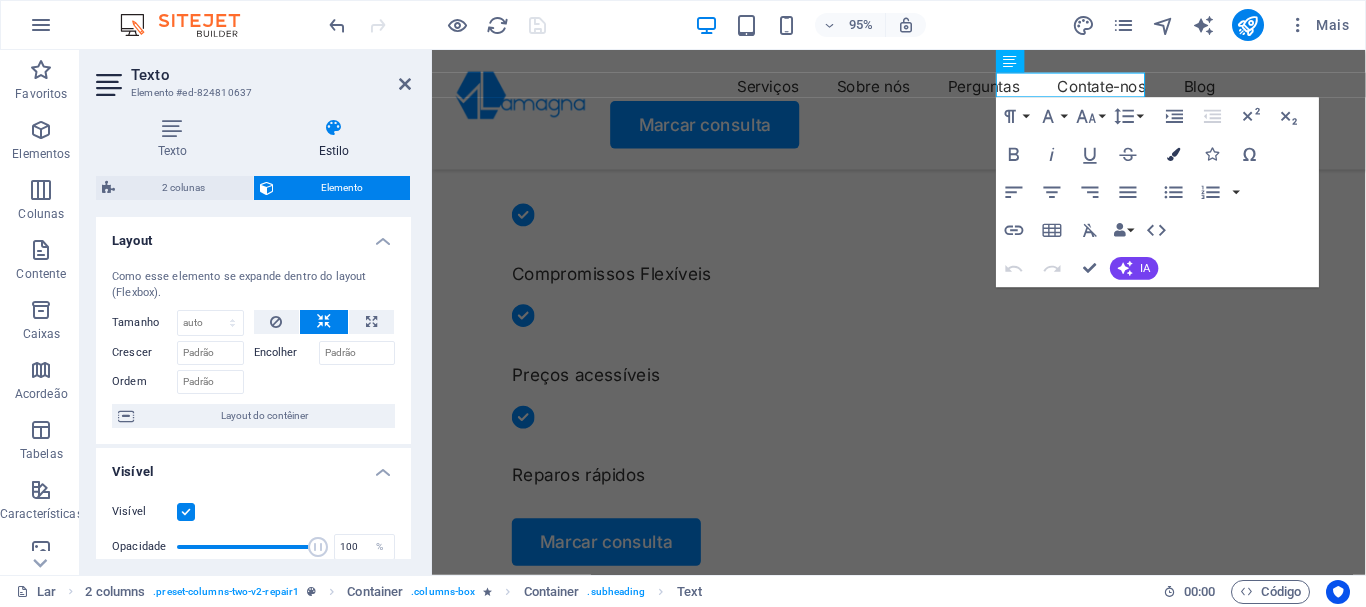click at bounding box center [1173, 154] 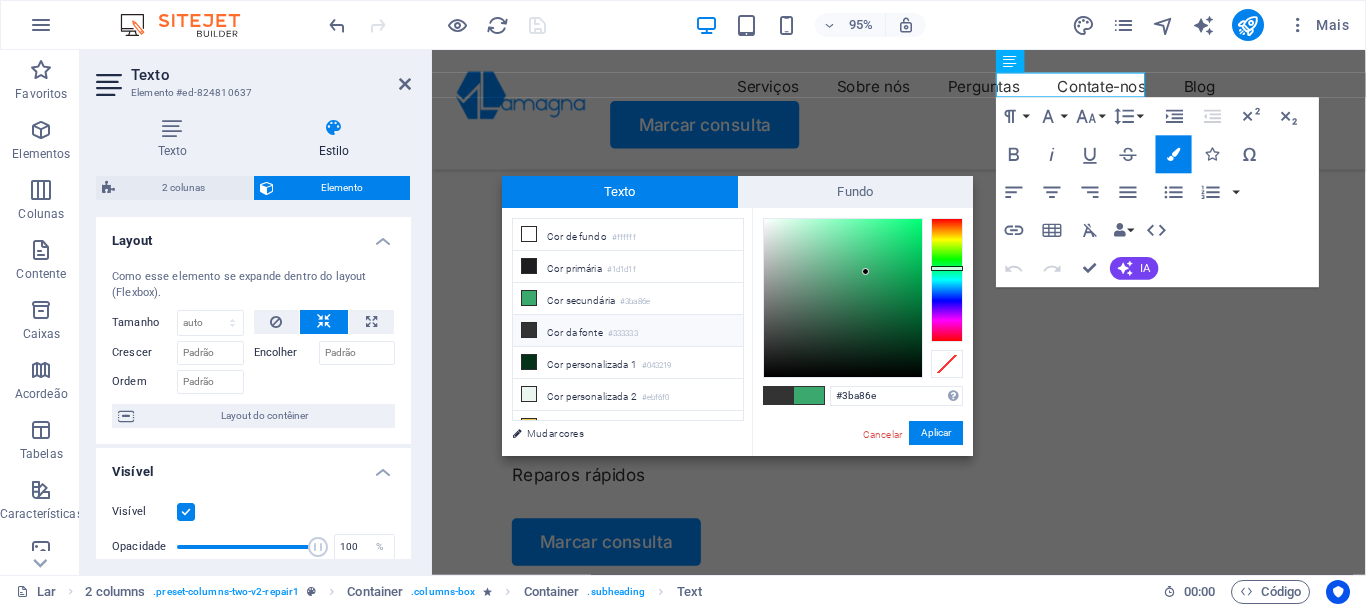 drag, startPoint x: 843, startPoint y: 396, endPoint x: 970, endPoint y: 402, distance: 127.141655 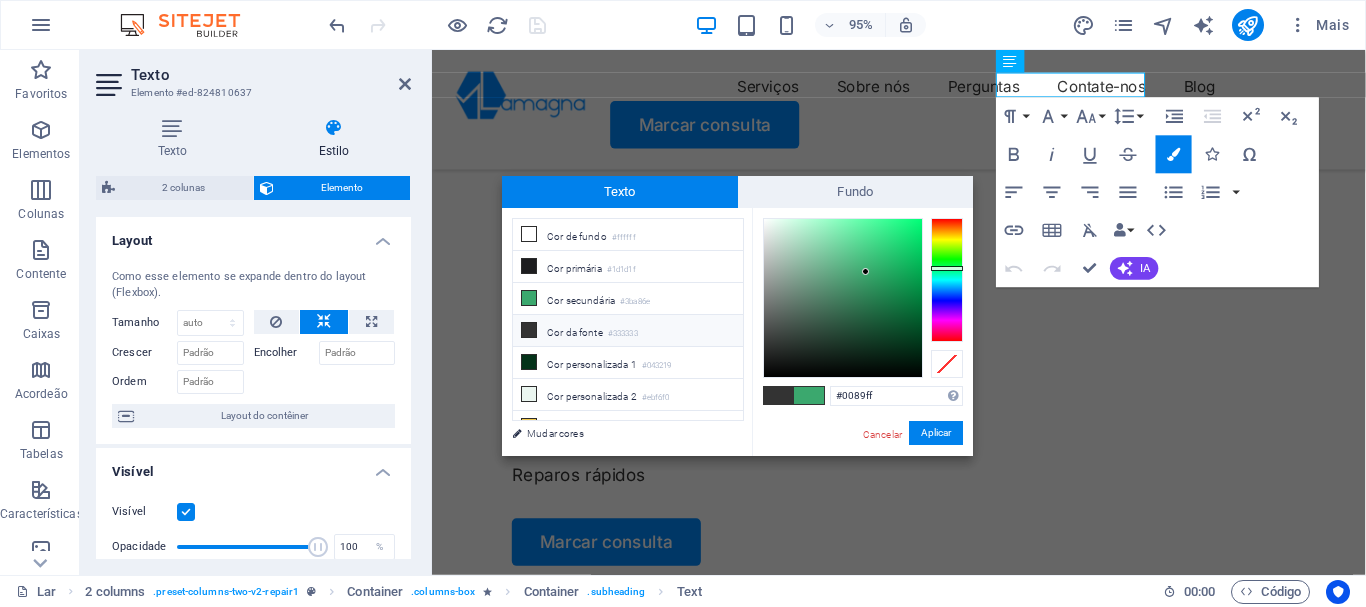 type on "#0089ff" 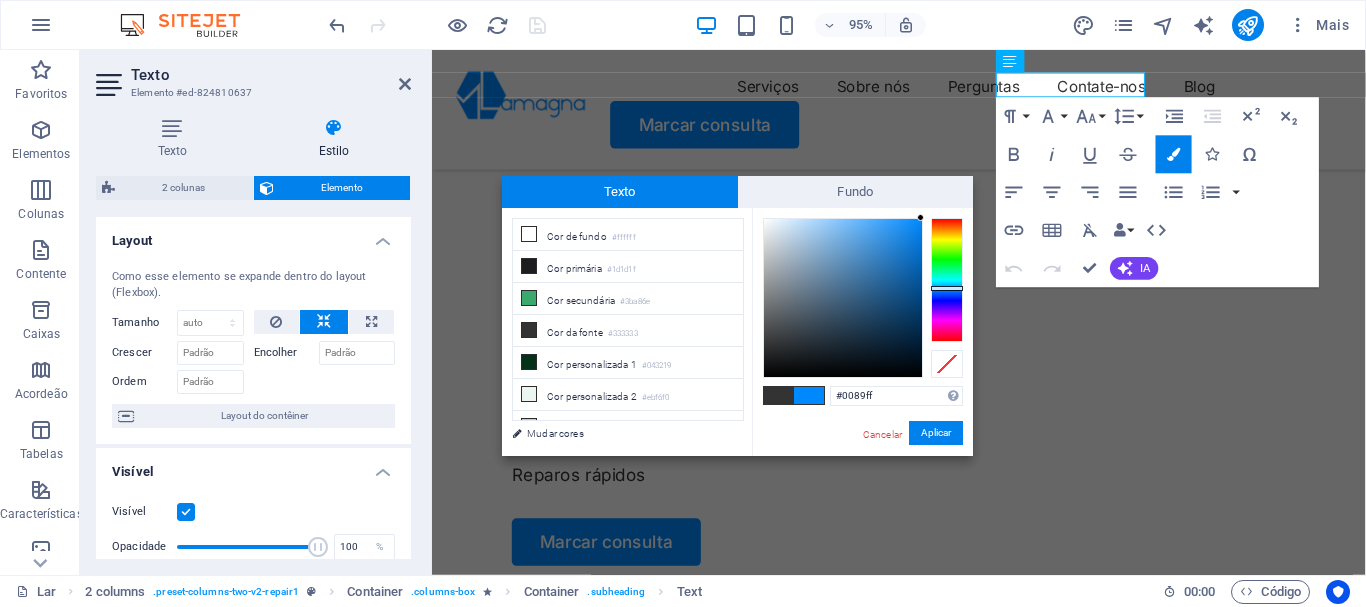 click on "#0089ff Formatos suportados  #0852ed  rgb(8, 82, 237)  rgba(8, 82, 237, 90%)  hsv(221,97,93)  hsl(221, 93%, 48%) Cancelar Aplicar" at bounding box center (862, 477) 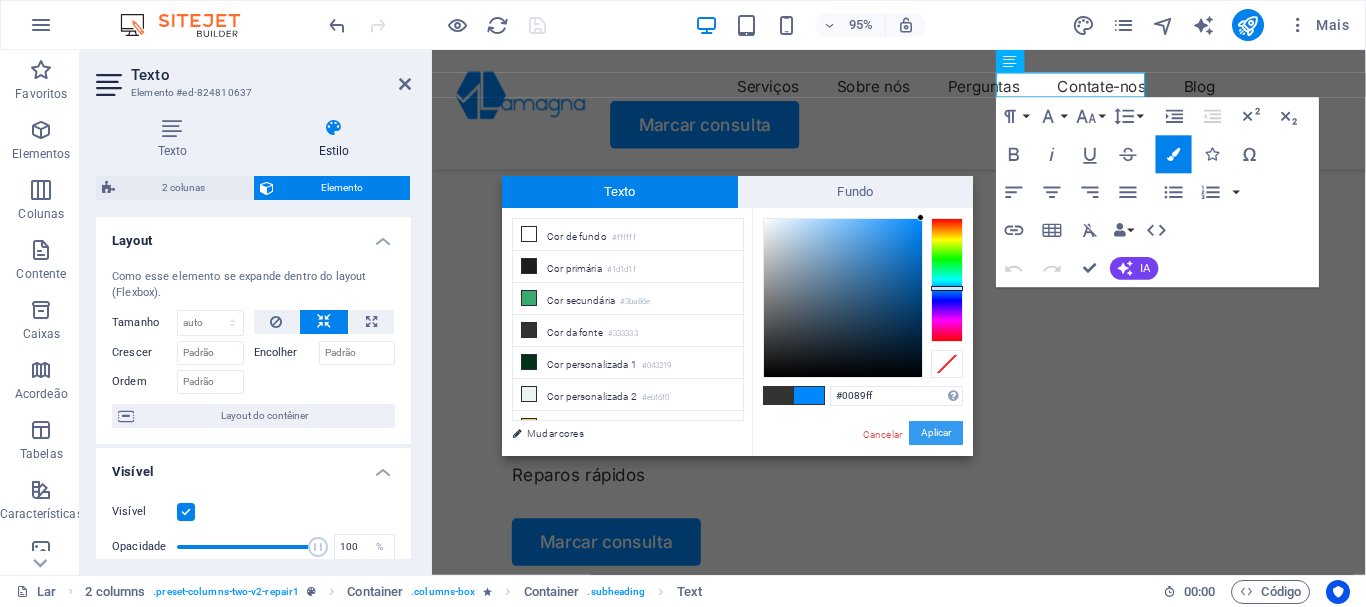 click on "Aplicar" at bounding box center (936, 432) 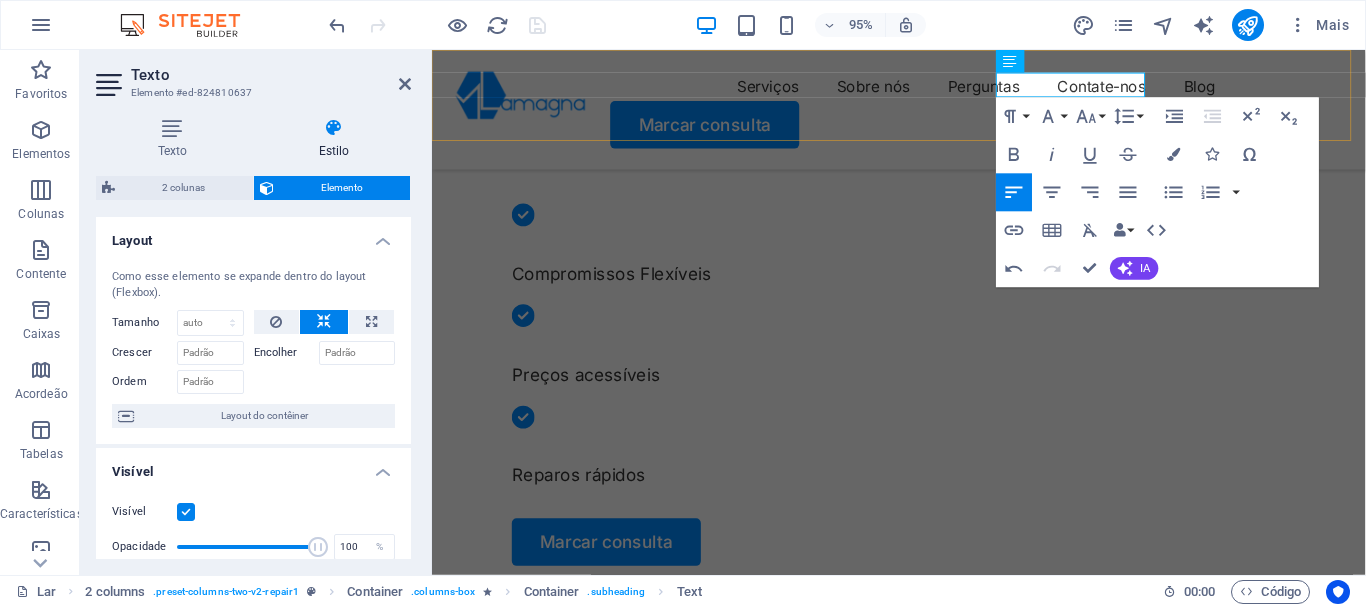 click on "Serviços Sobre nós Perguntas Contate-nos Blog Marcar consulta" at bounding box center (923, 113) 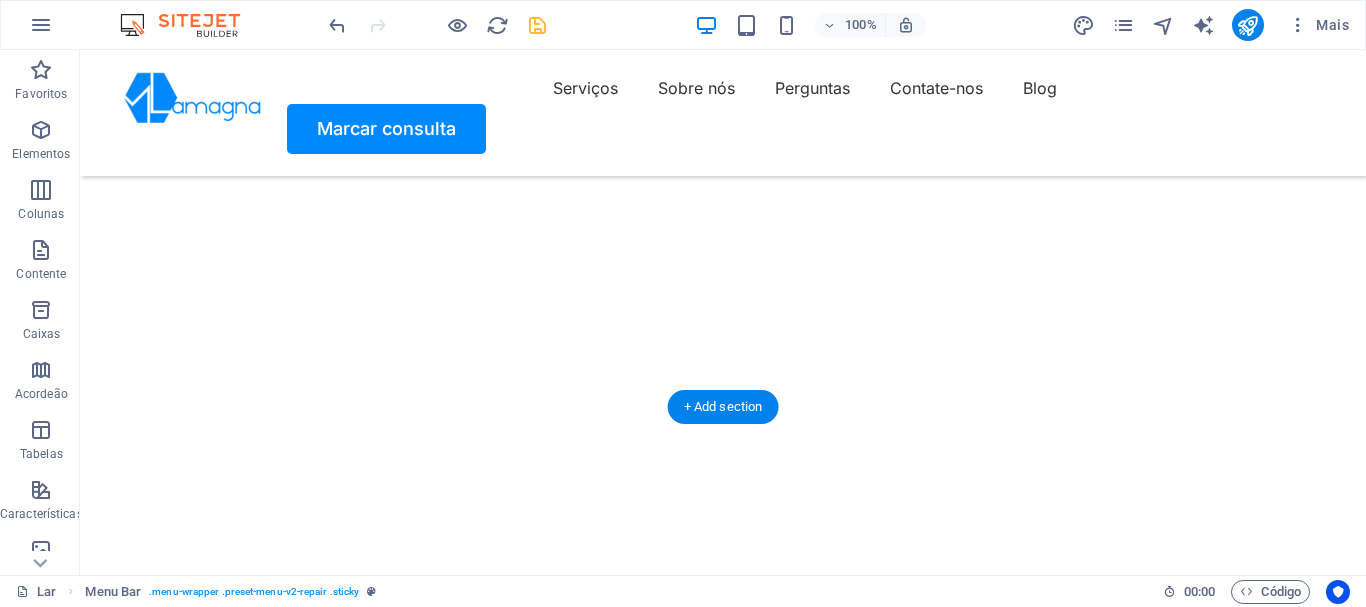 scroll, scrollTop: 500, scrollLeft: 0, axis: vertical 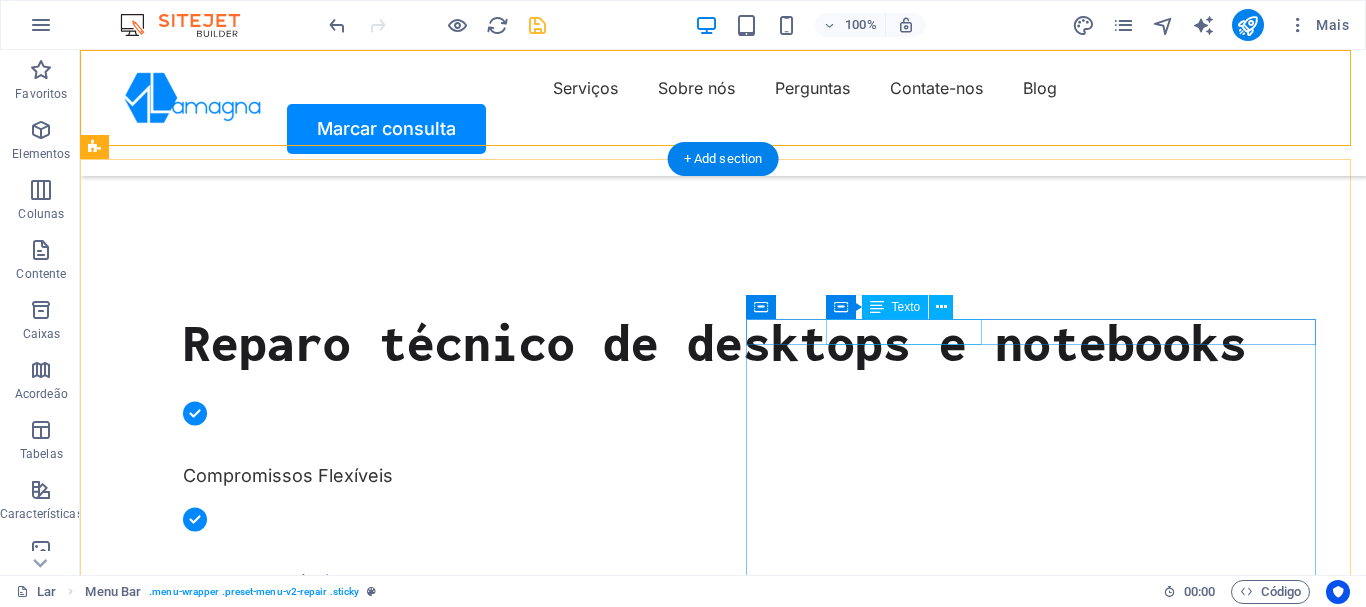 click on "NOSSO SERVIÇO" at bounding box center (389, 1895) 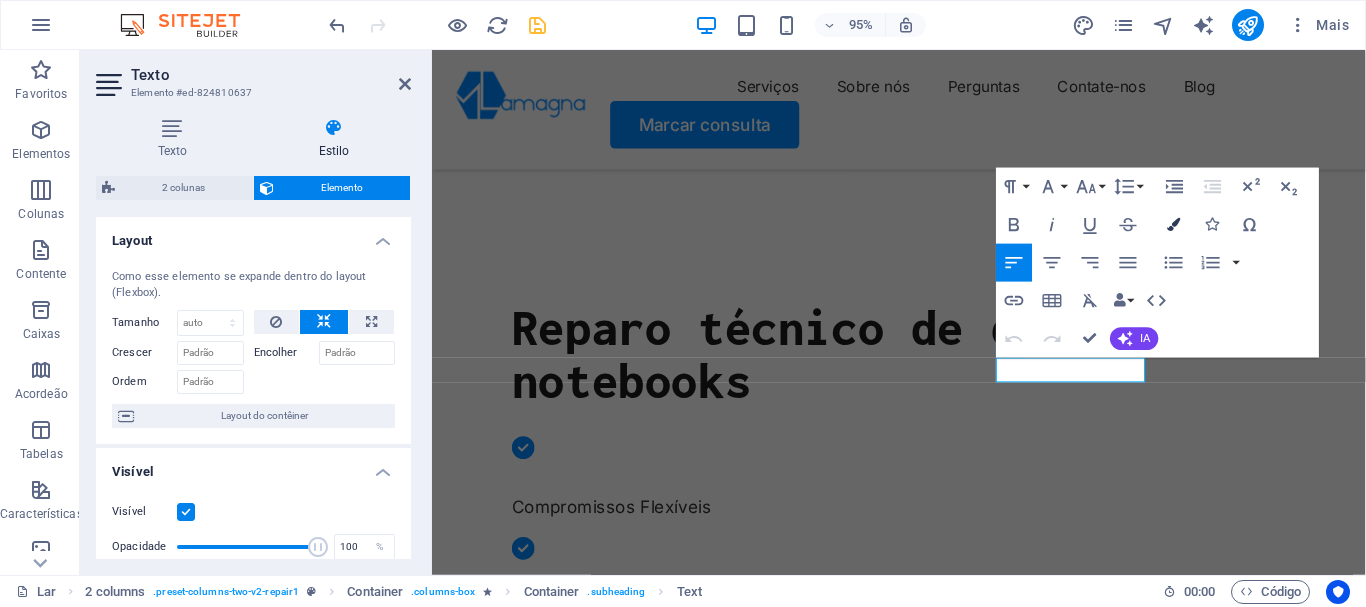 click at bounding box center [1173, 225] 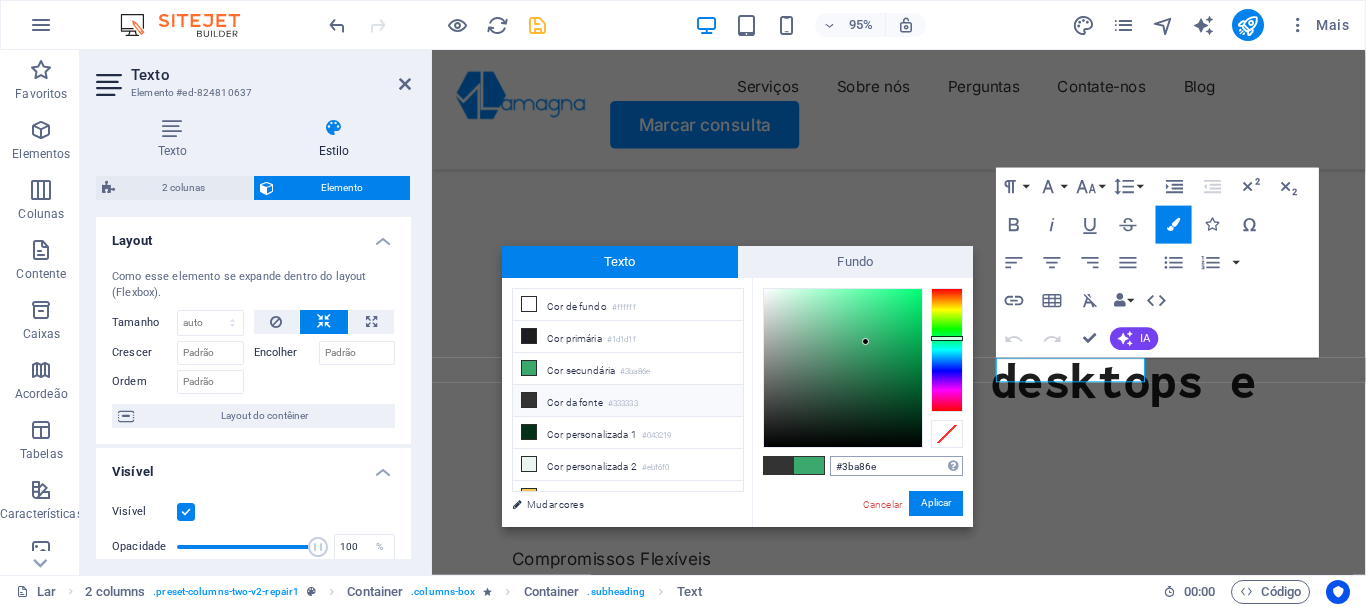 drag, startPoint x: 843, startPoint y: 467, endPoint x: 932, endPoint y: 470, distance: 89.050545 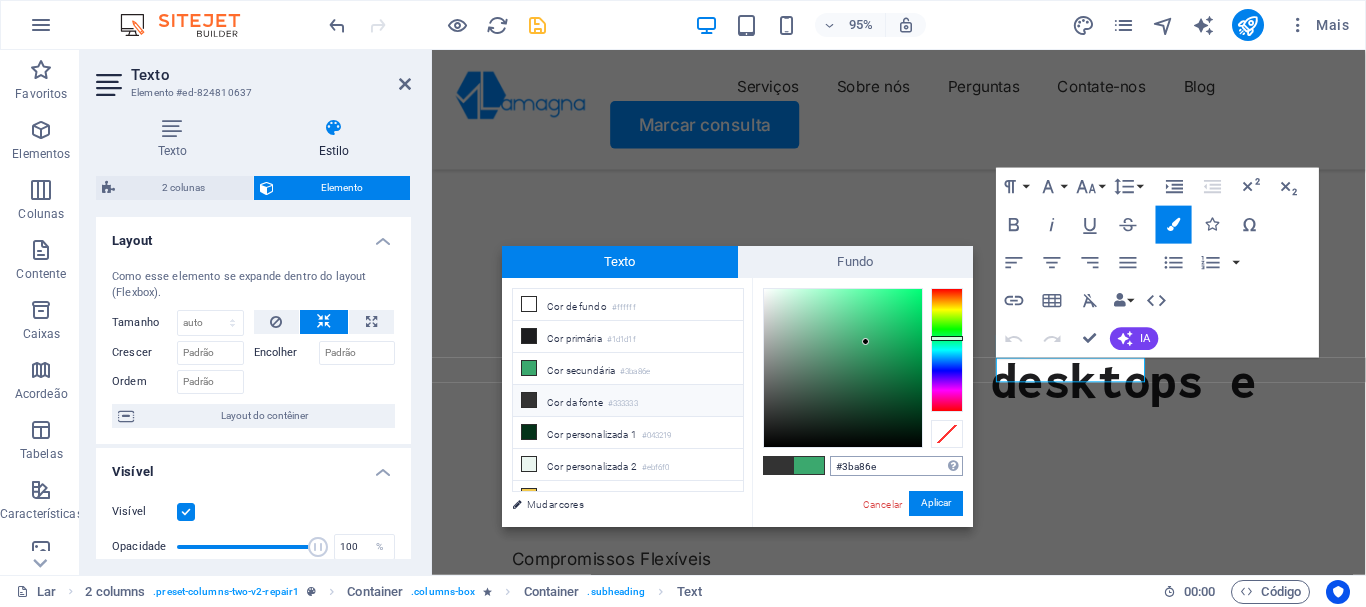 click on "#3ba86e" at bounding box center (896, 466) 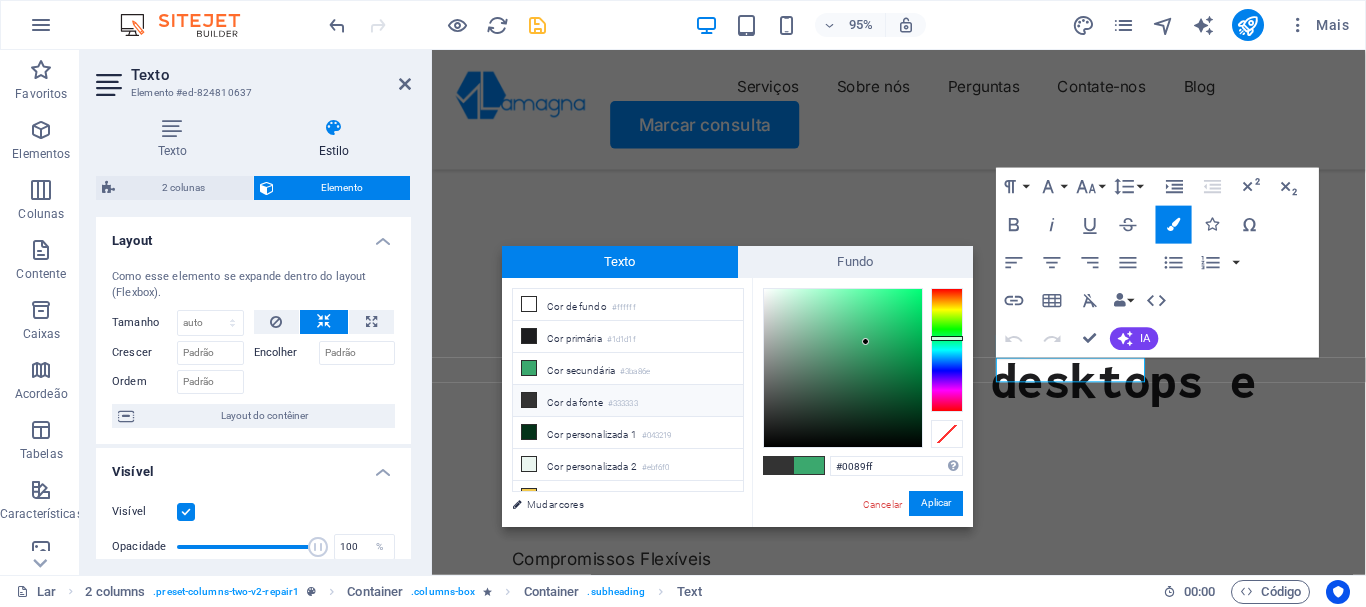 type on "#0089ff" 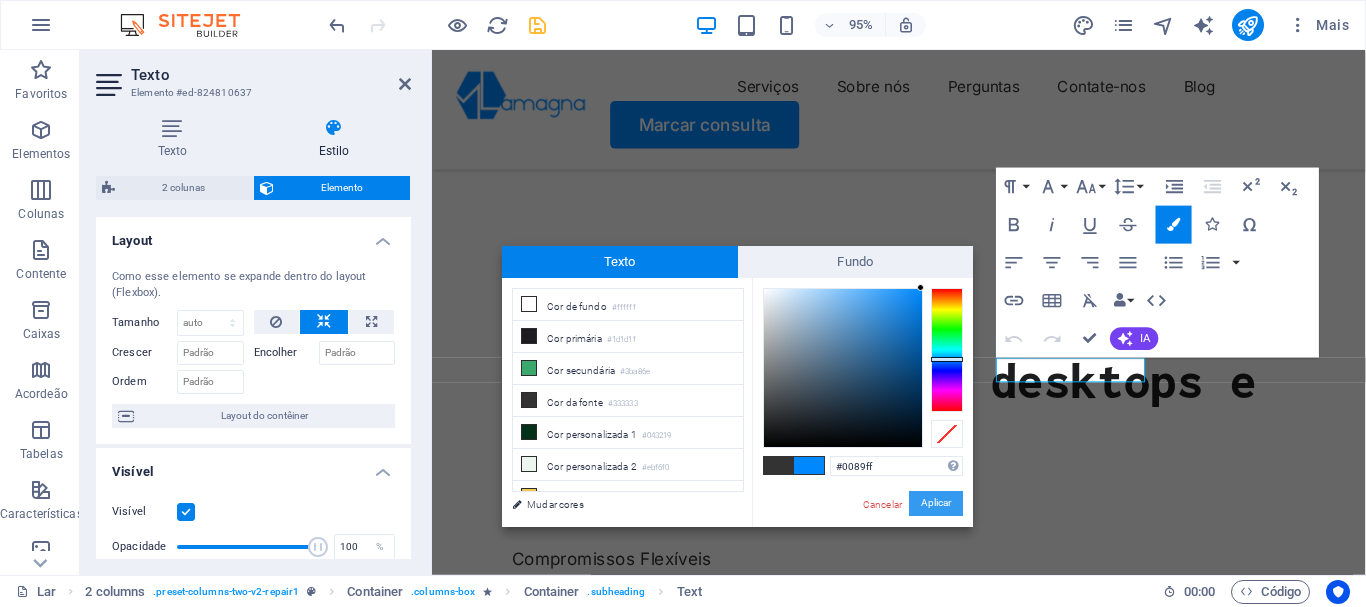 click on "Aplicar" at bounding box center (936, 503) 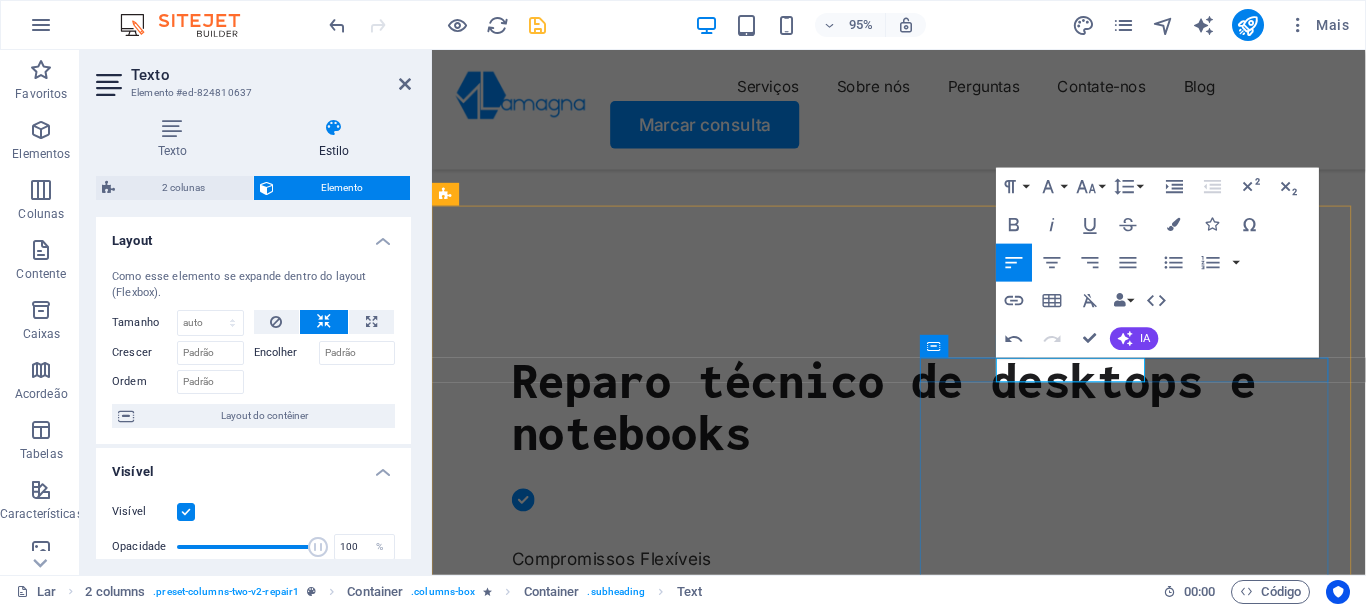 click on "NOSSO SERVIÇO" at bounding box center [534, 2004] 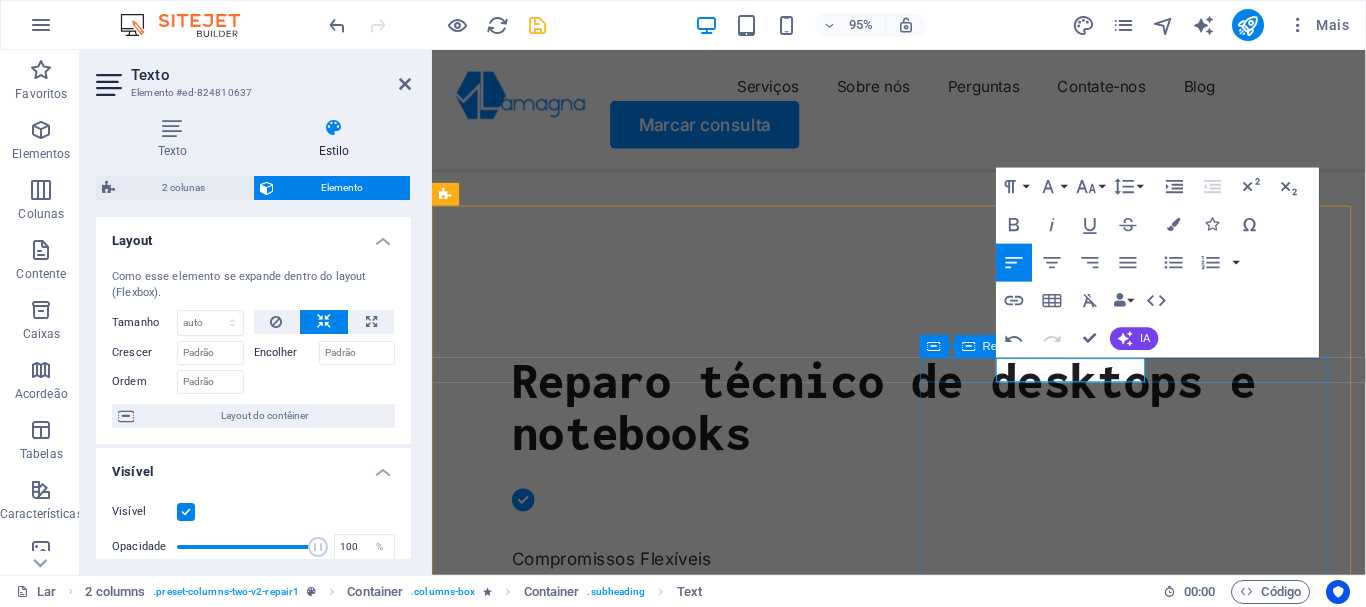 click on "​​ NOSSO SERVIÇO" at bounding box center (675, 1988) 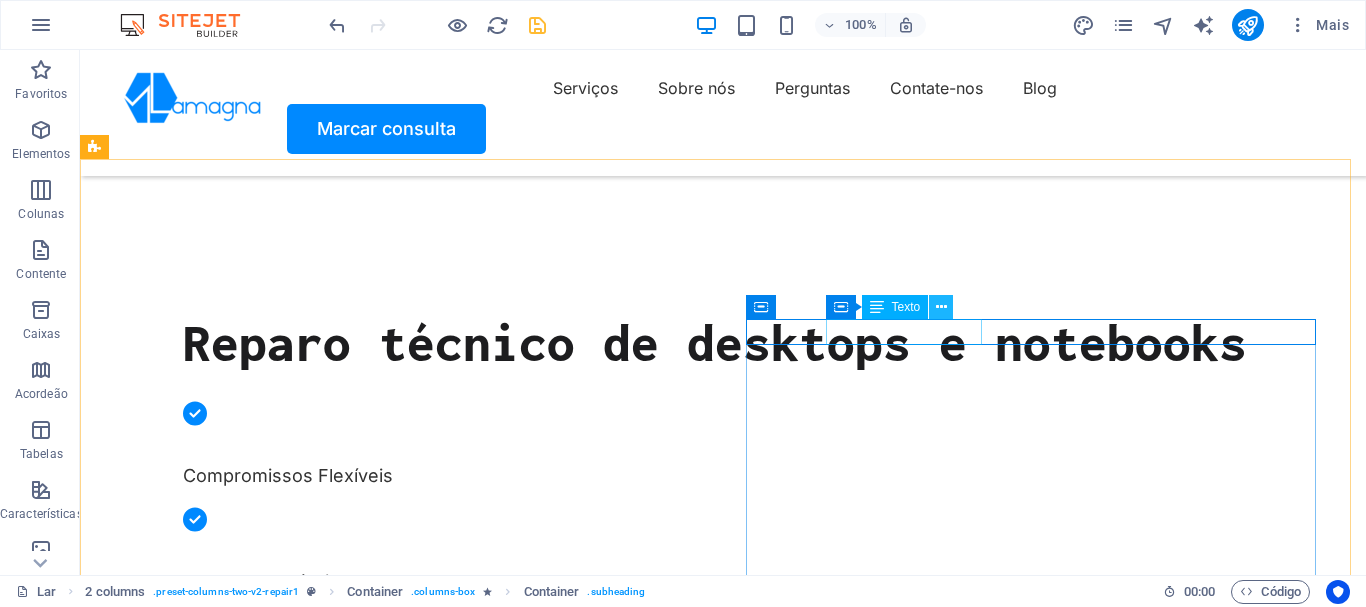click at bounding box center [941, 307] 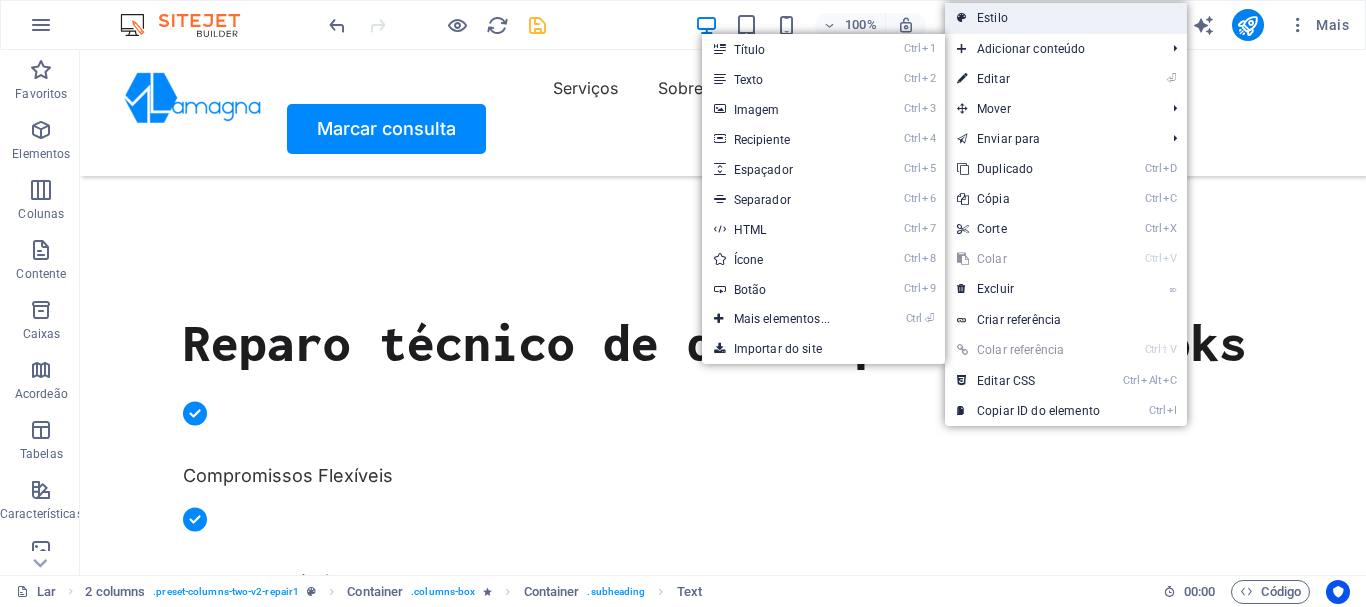 click on "Estilo" at bounding box center (1066, 18) 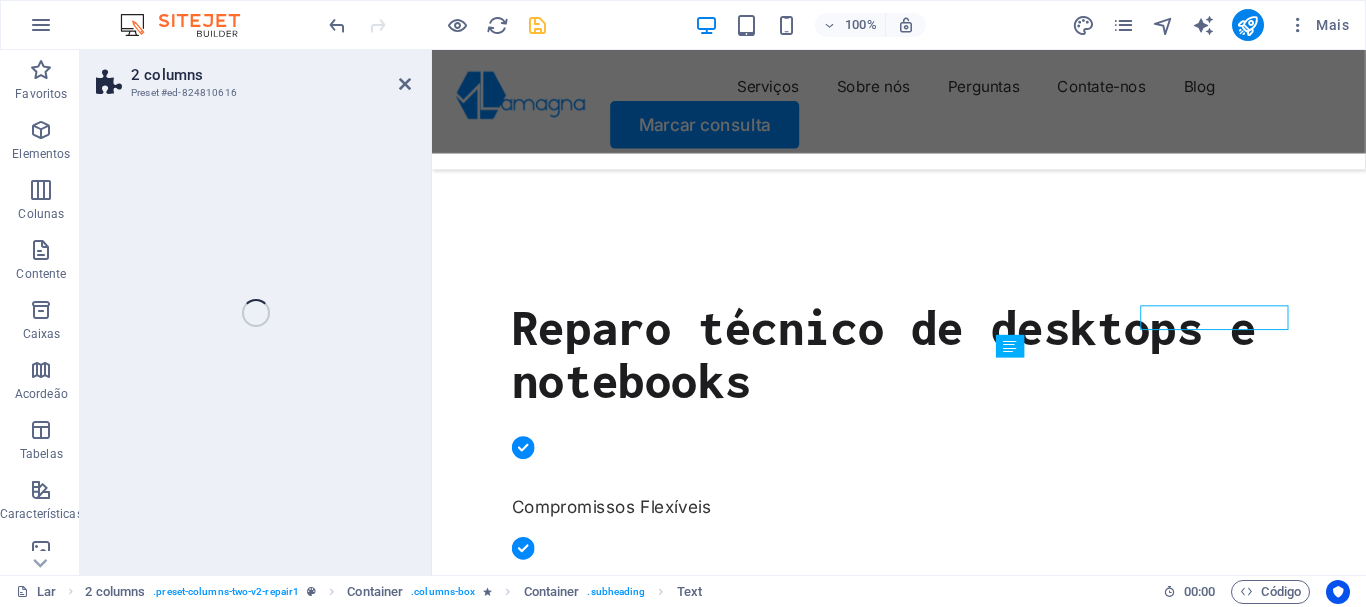 select on "rem" 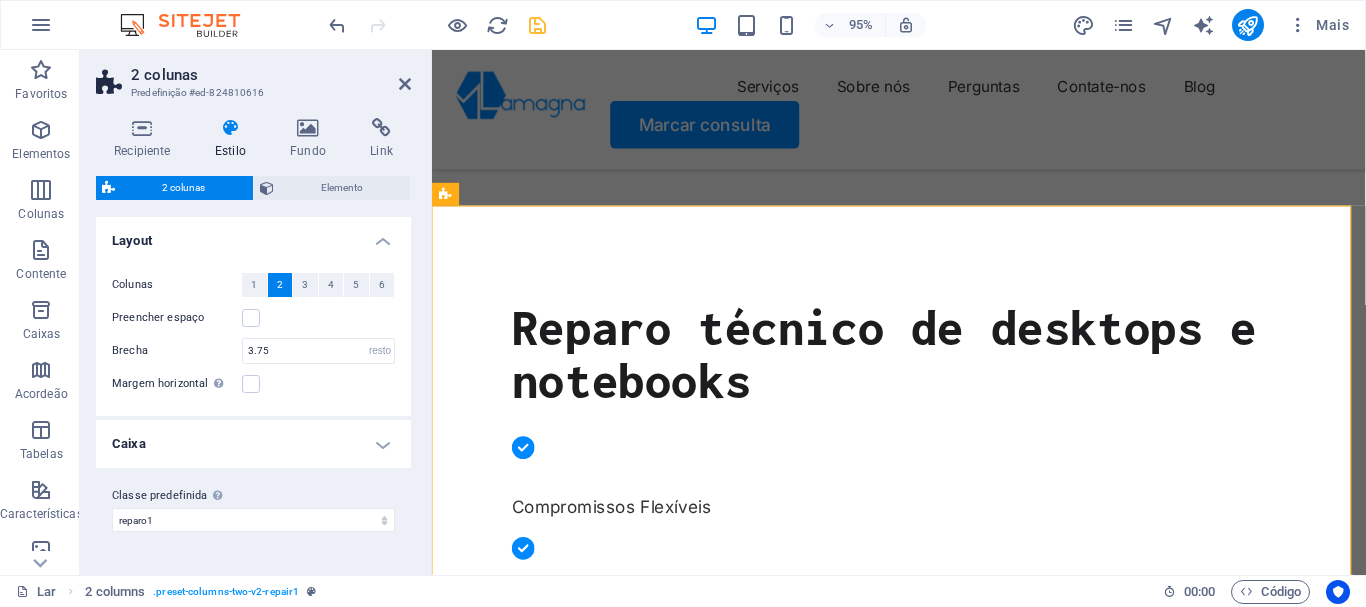 click on "Estilo" at bounding box center [234, 139] 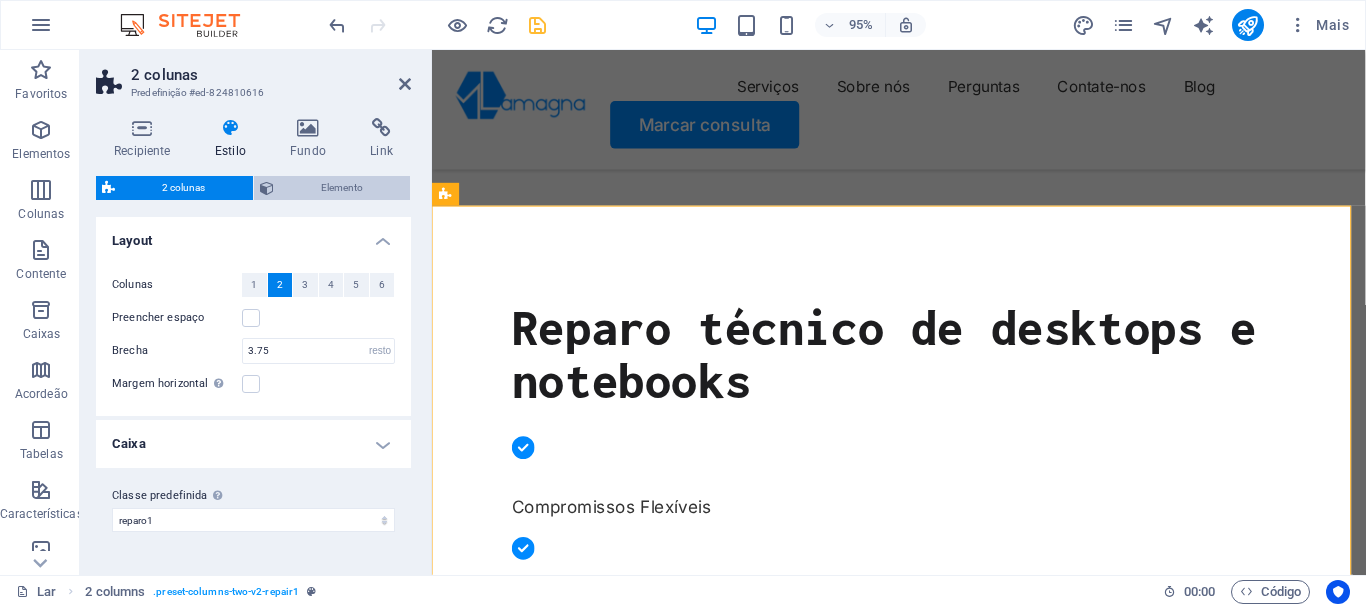 click on "Elemento" at bounding box center [342, 188] 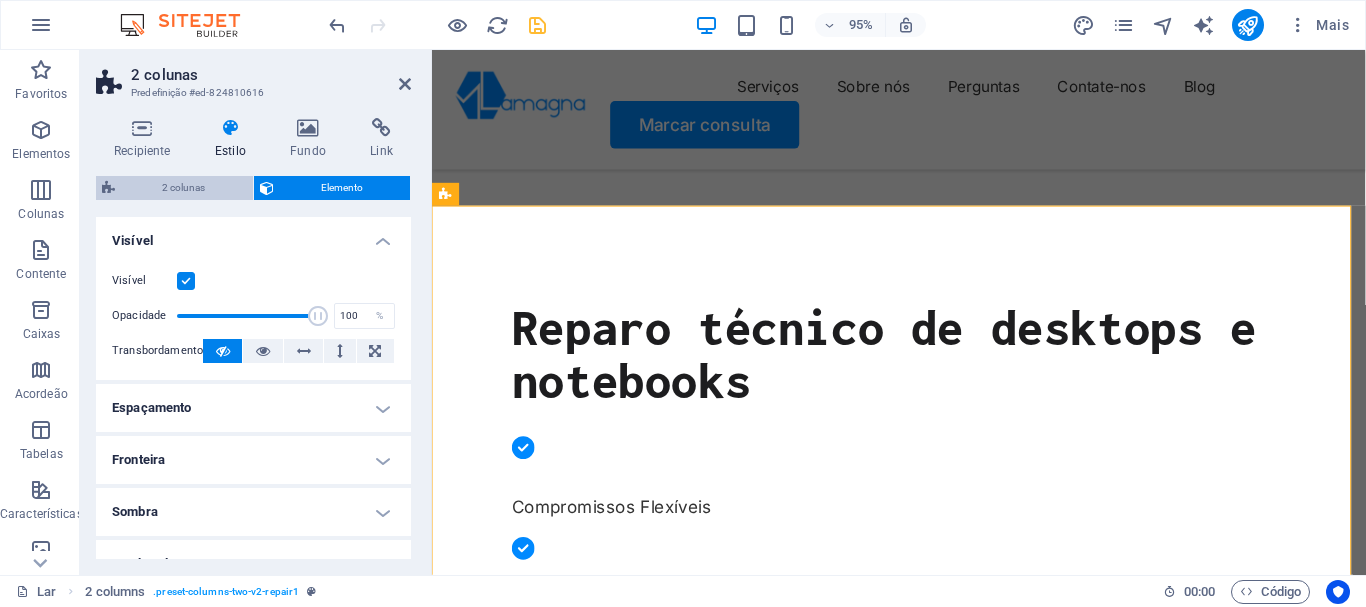 click on "2 colunas" at bounding box center (184, 188) 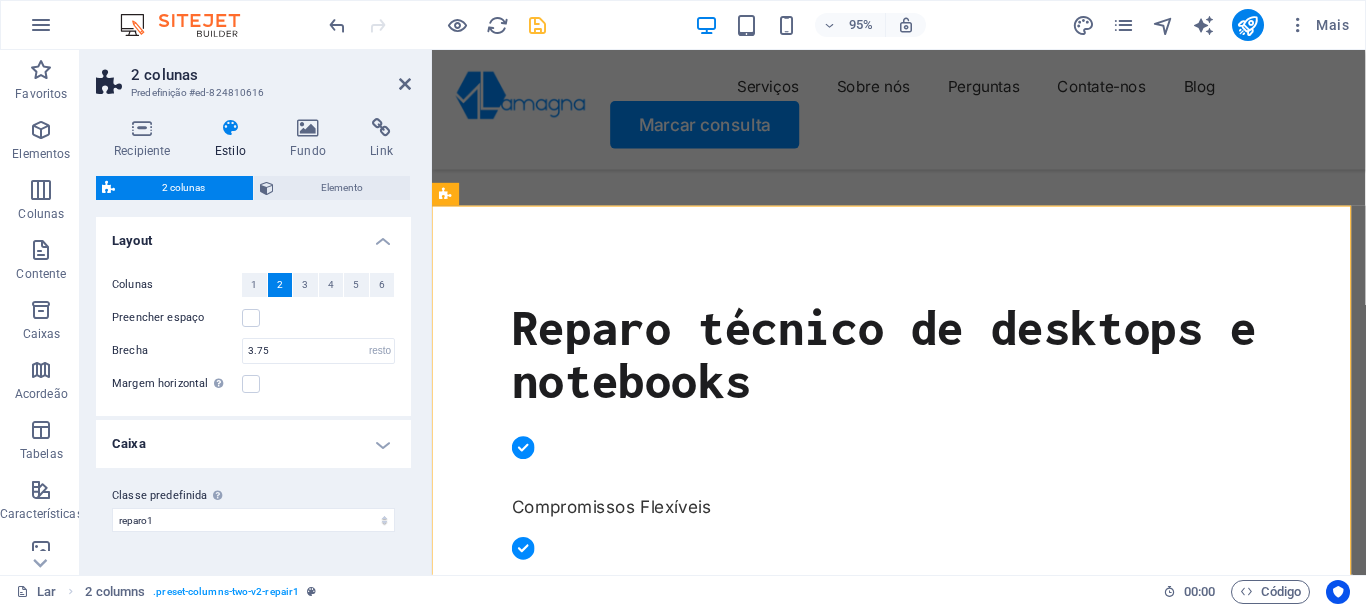 click on "Caixa" at bounding box center (253, 444) 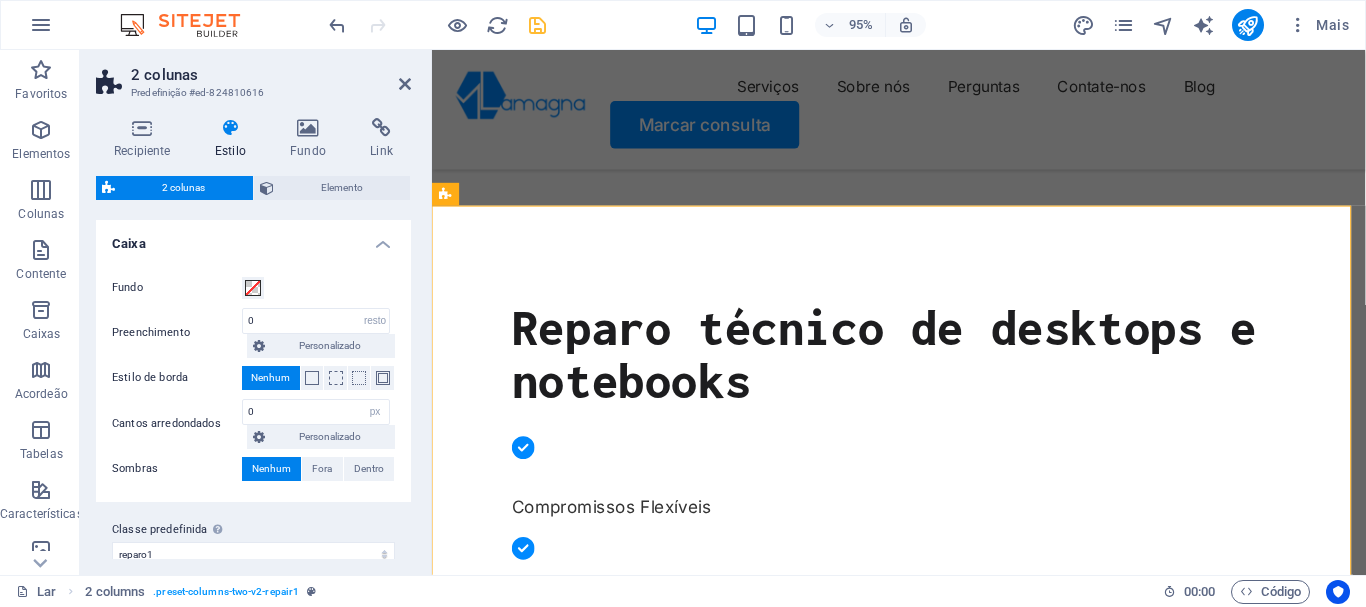scroll, scrollTop: 223, scrollLeft: 0, axis: vertical 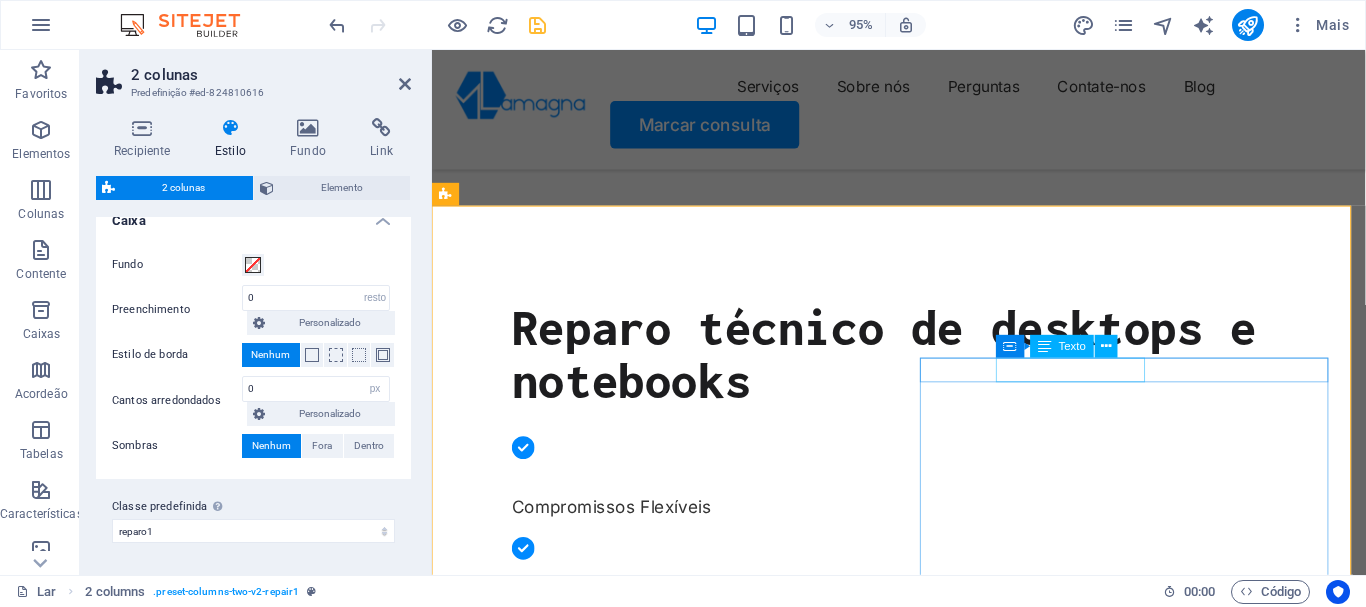 click on "NOSSO SERVIÇO" at bounding box center [675, 1950] 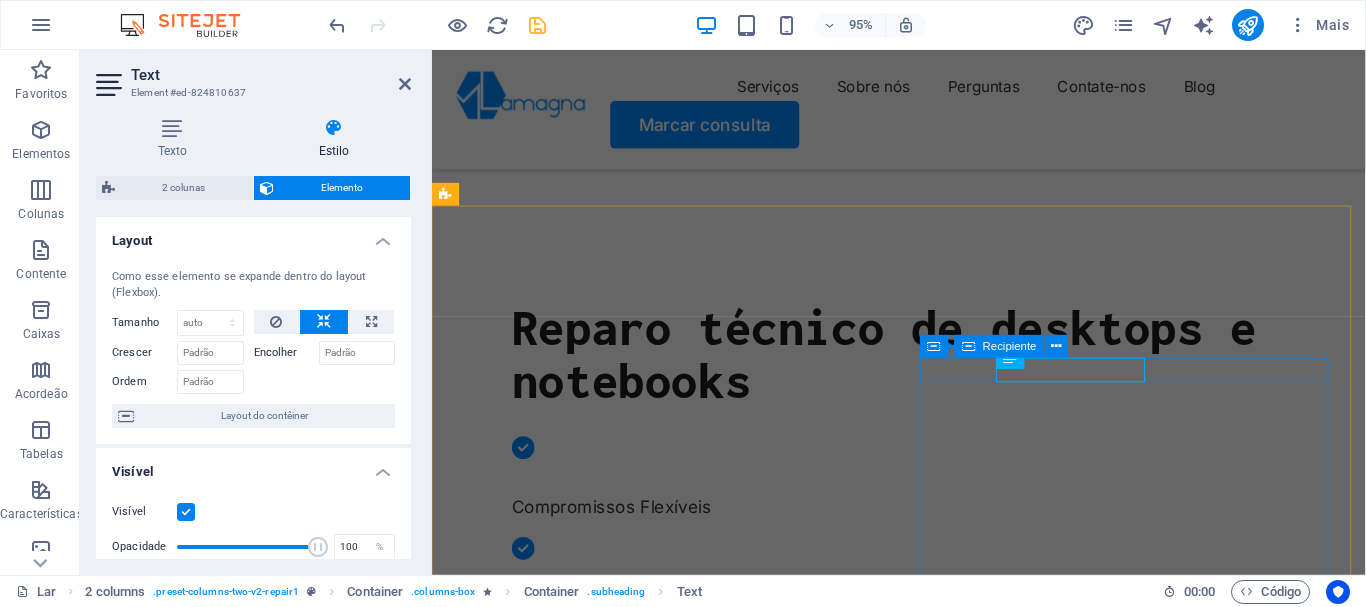 click on "NOSSO SERVIÇO" at bounding box center (675, 1933) 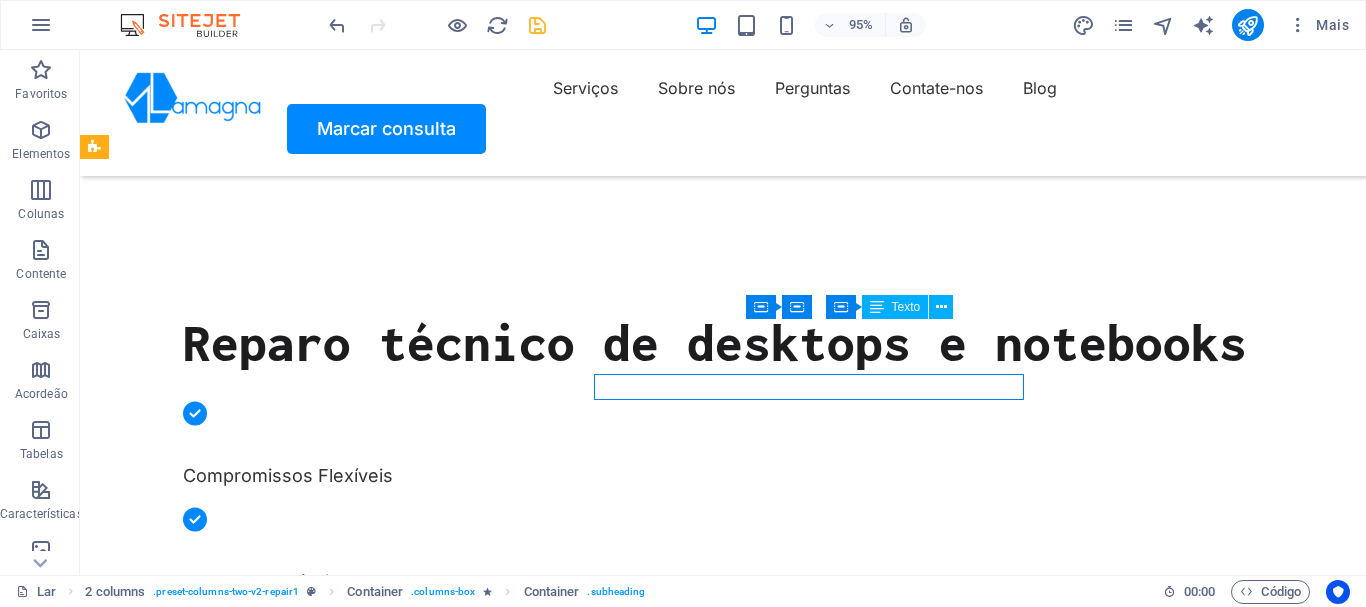 click on "O que podemos consertar para você" at bounding box center [389, 1972] 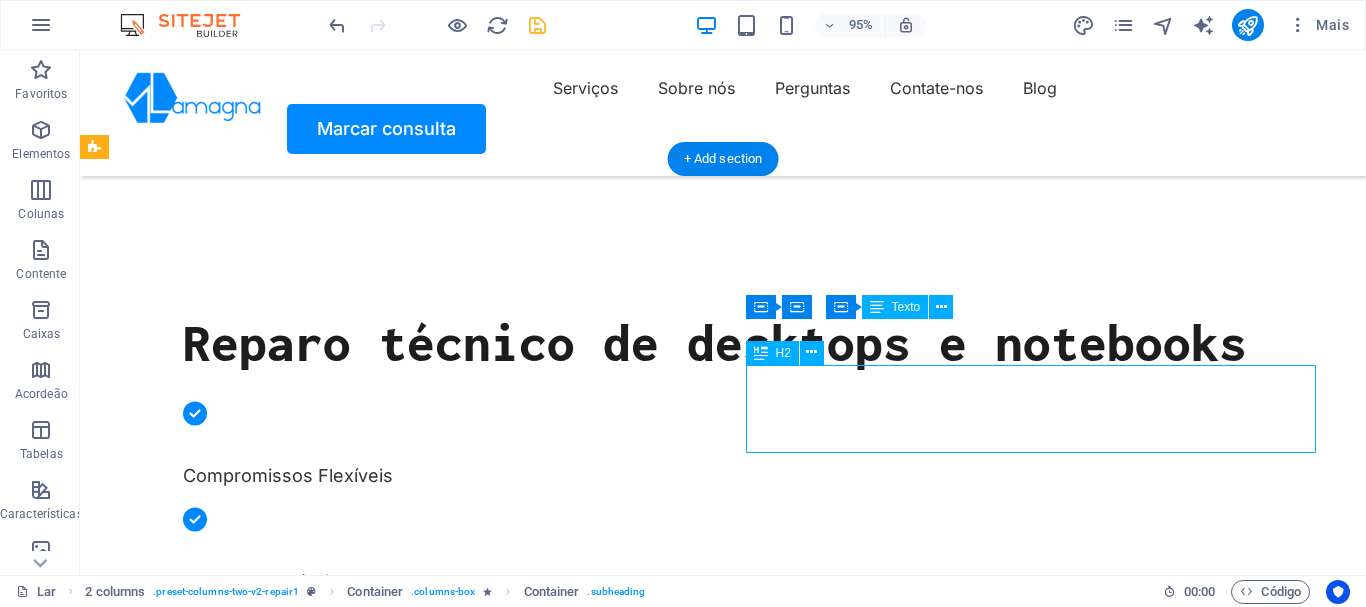 click on "O que podemos consertar para você" at bounding box center [389, 1972] 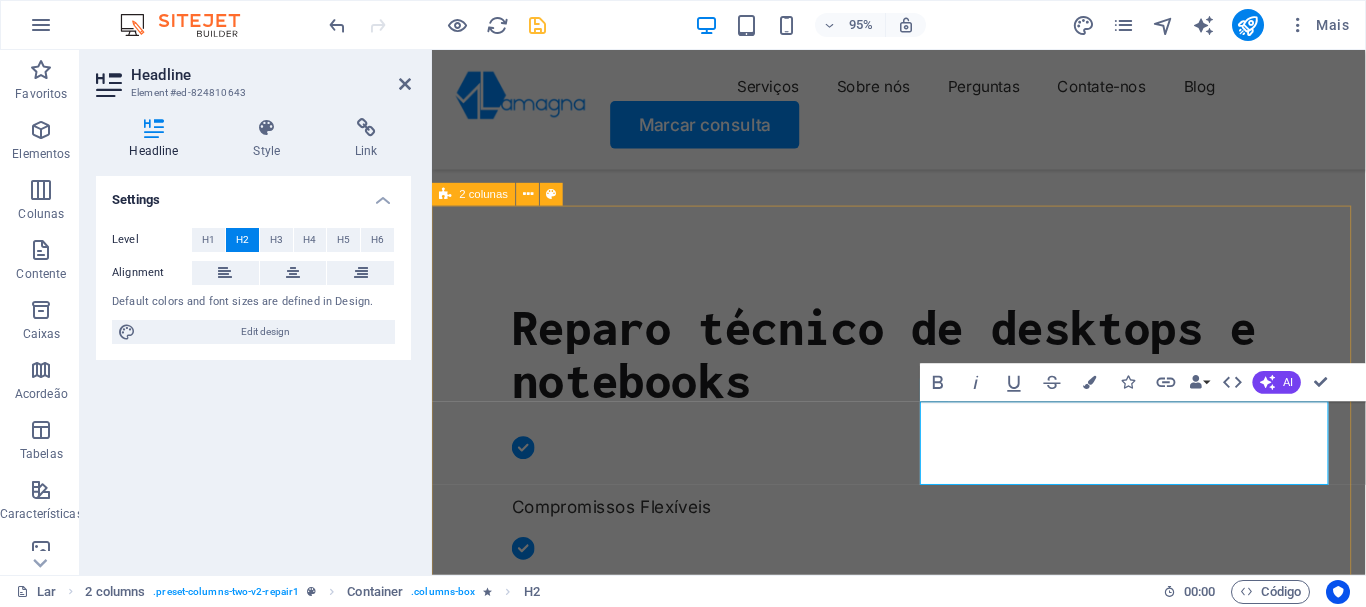 click on "Solte o conteúdo aqui ou  Adicionar elementos  Colar área de transferência NOSSO SERVIÇO O que podemos consertar para você Limpeza e reparo de computadores Turpis nisl praesent tempor congue magna neque amet. Limpeza e peças de cadernos Turpis nisl praesent tempor congue magna neque amet. Recuperação de dados Turpis nisl praesent tempor congue magna neque amet. NOSSO PROCESSO Como funciona Conte-nos o seu problema Turpis nisl praesent tempor congue magna neque amet. Traga seu dispositivo Turpis nisl praesent tempor congue magna neque amet. Obtenha seu dispositivo fixo Turpis nisl praesent tempor congue magna neque amet. Solte o conteúdo aqui ou  Adicionar elementos  Colar área de transferência" at bounding box center (923, 2812) 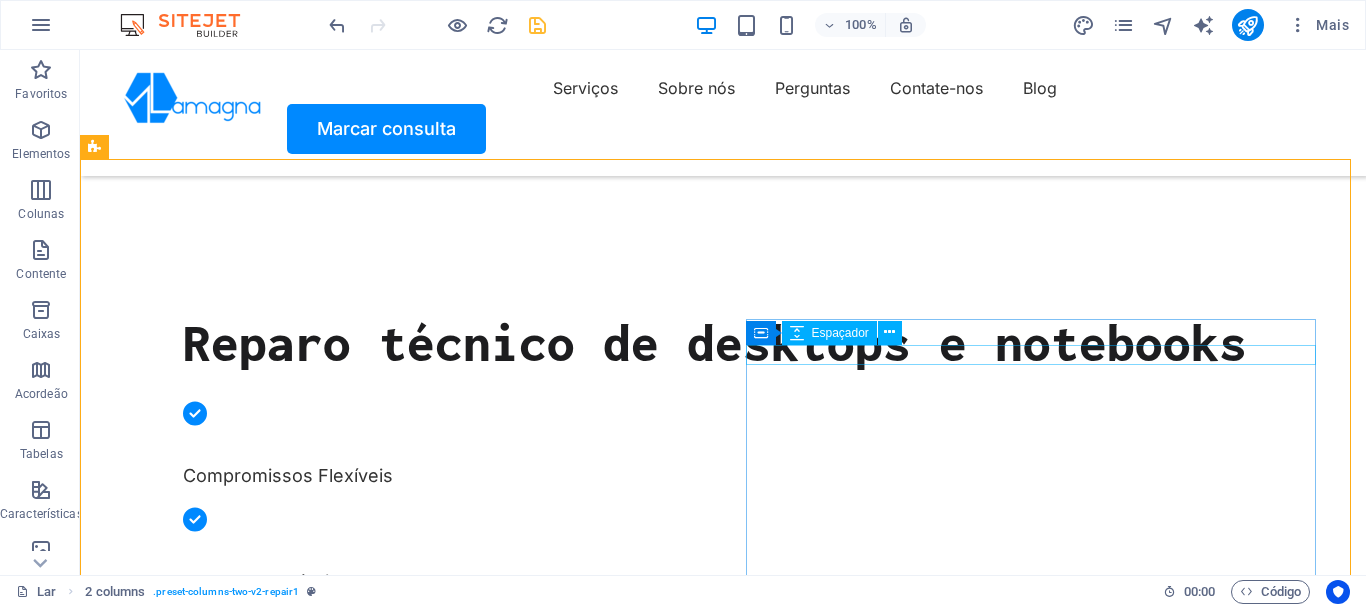 click on "Recipiente   Espaçador" at bounding box center [830, 333] 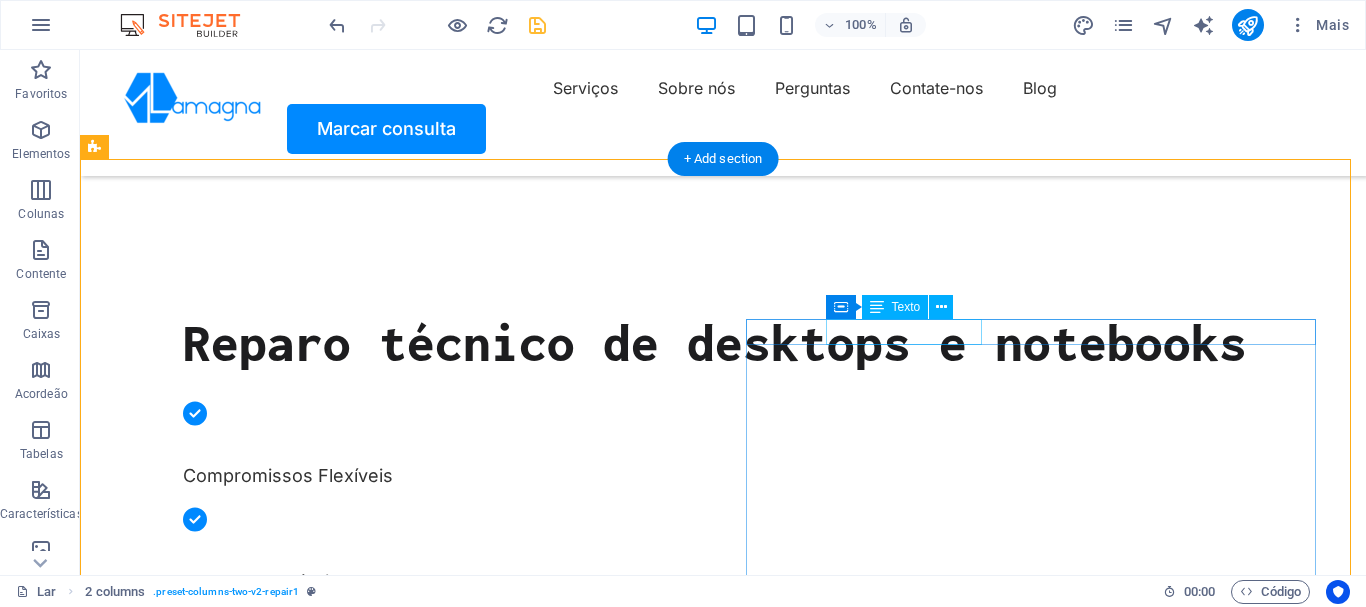click on "NOSSO SERVIÇO" at bounding box center (389, 1895) 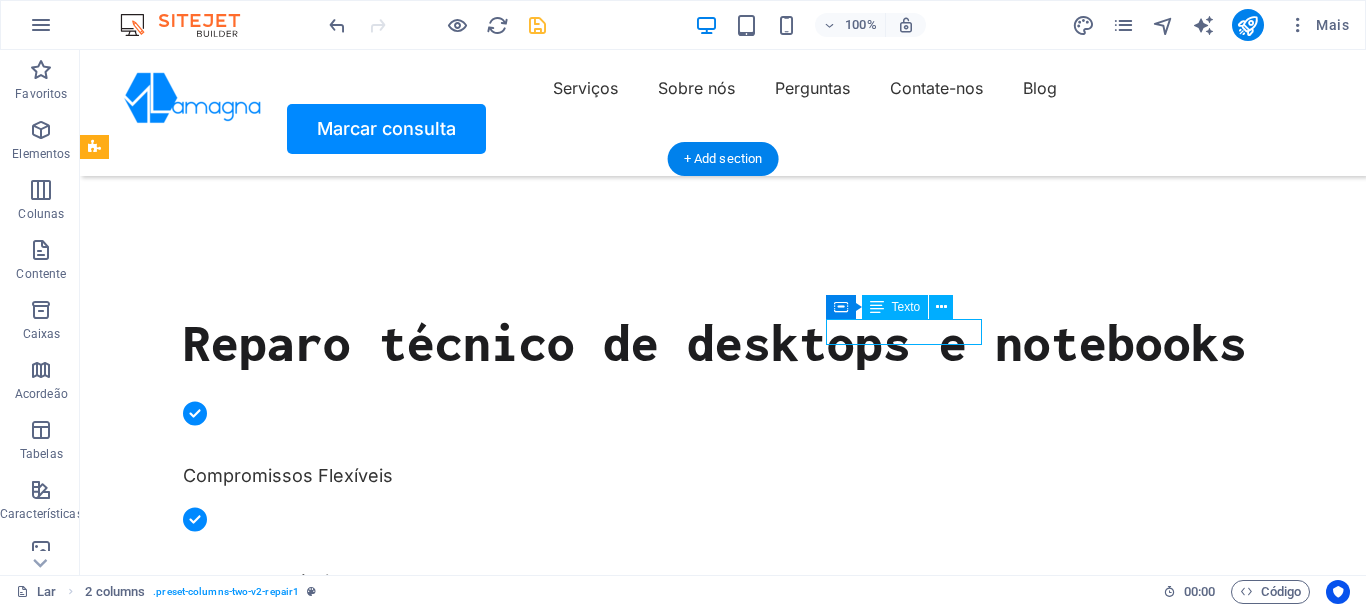 click on "NOSSO SERVIÇO" at bounding box center [389, 1895] 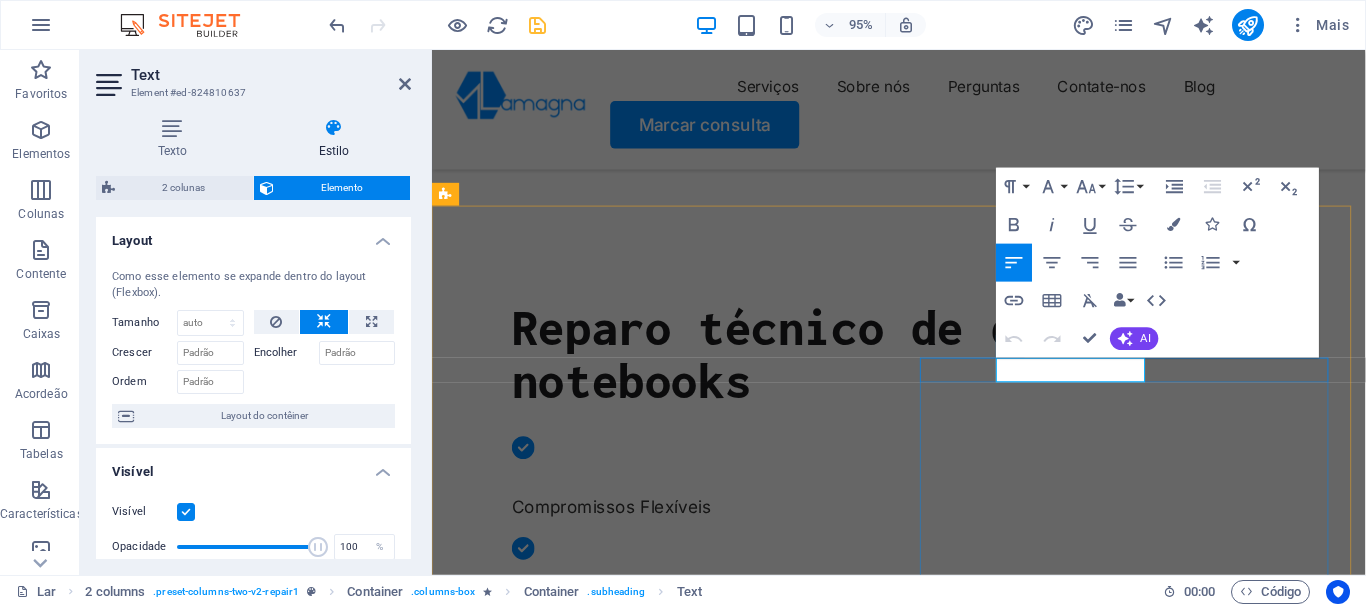 click on "NOSSO SERVIÇO" at bounding box center (534, 1949) 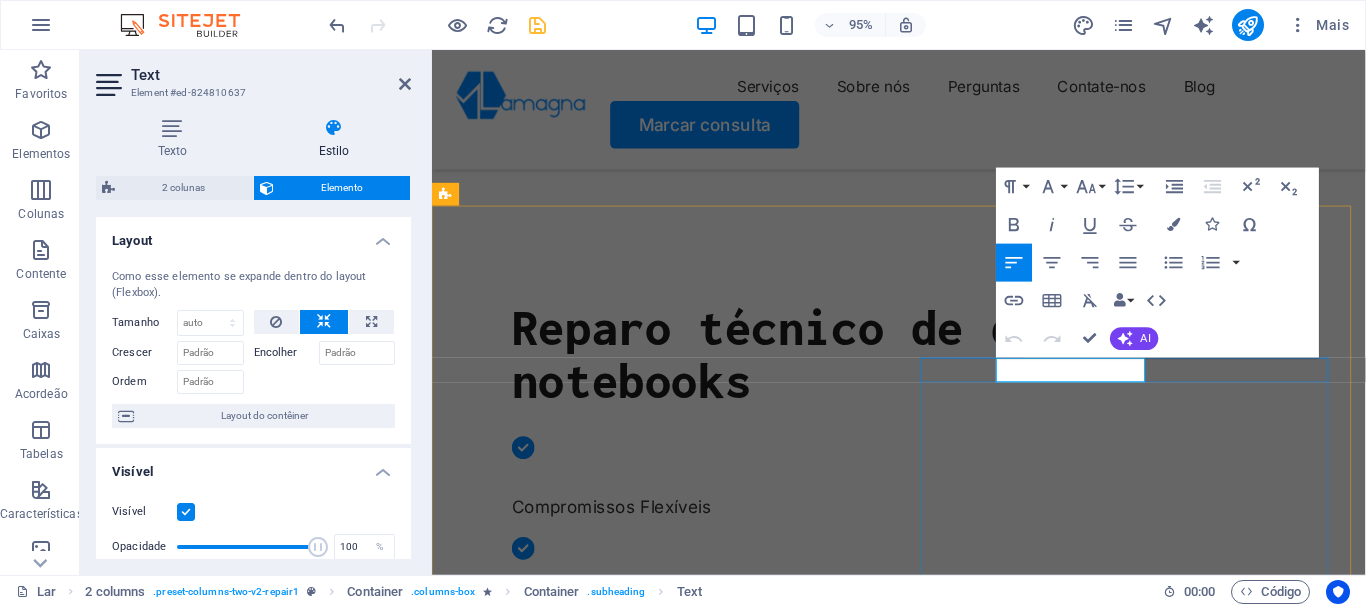 click on "NOSSO SERVIÇO" at bounding box center (534, 1949) 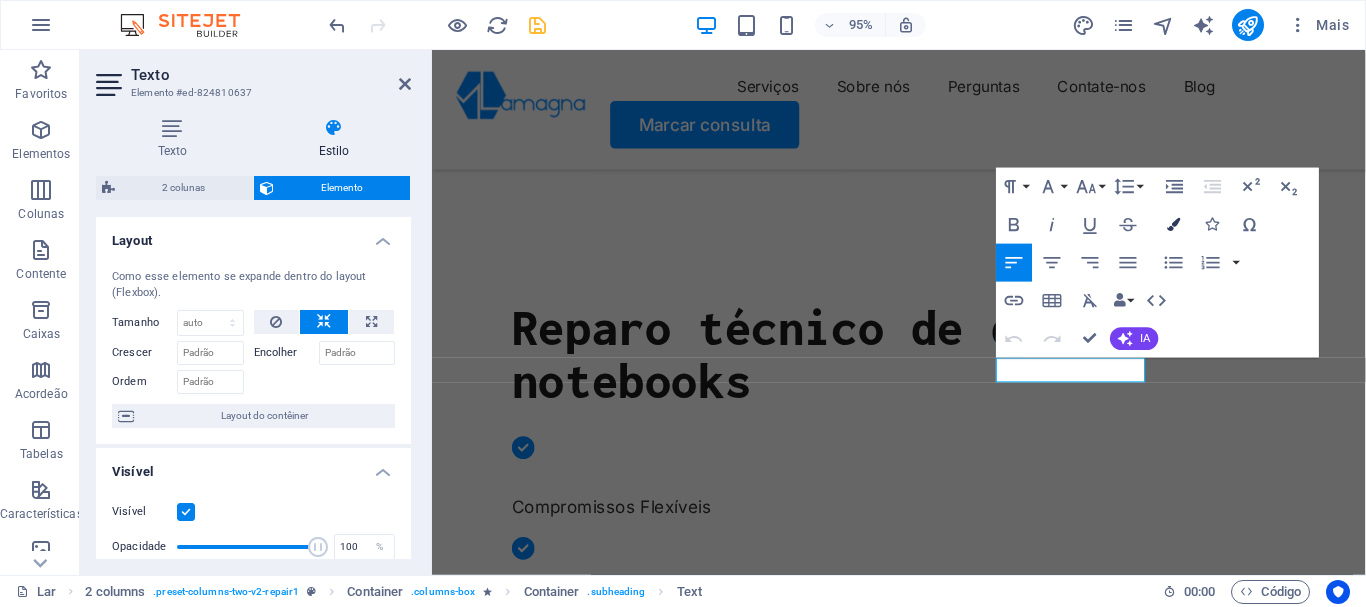 click at bounding box center [1173, 225] 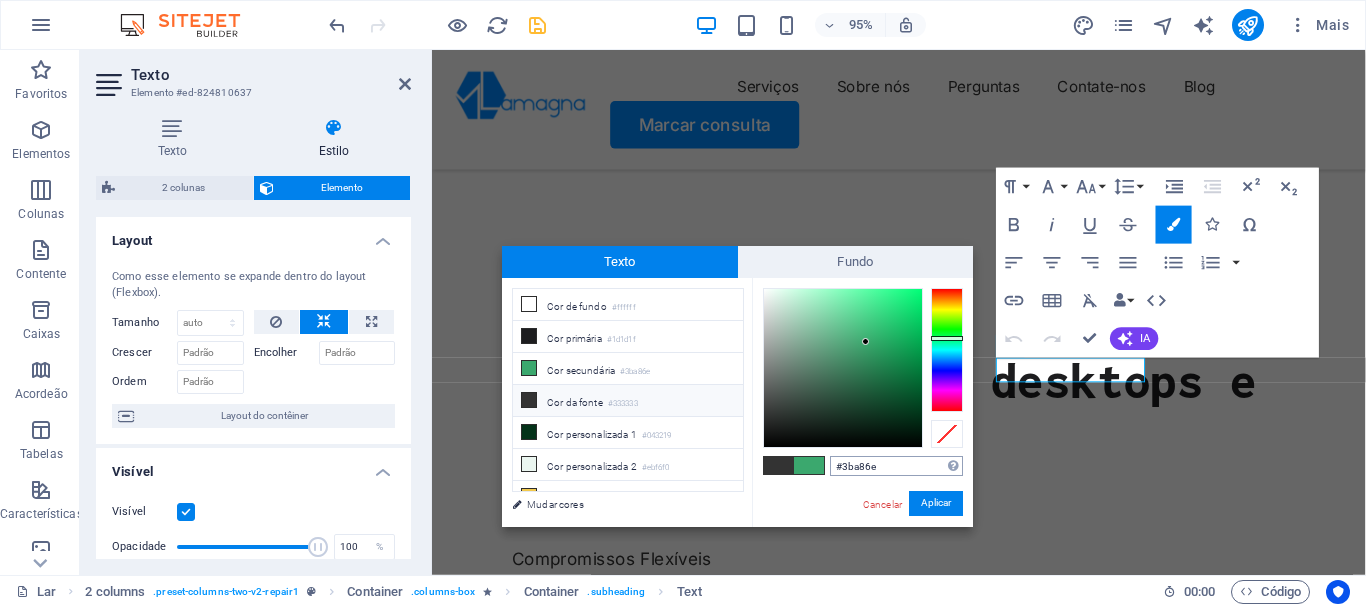 drag, startPoint x: 844, startPoint y: 468, endPoint x: 888, endPoint y: 468, distance: 44 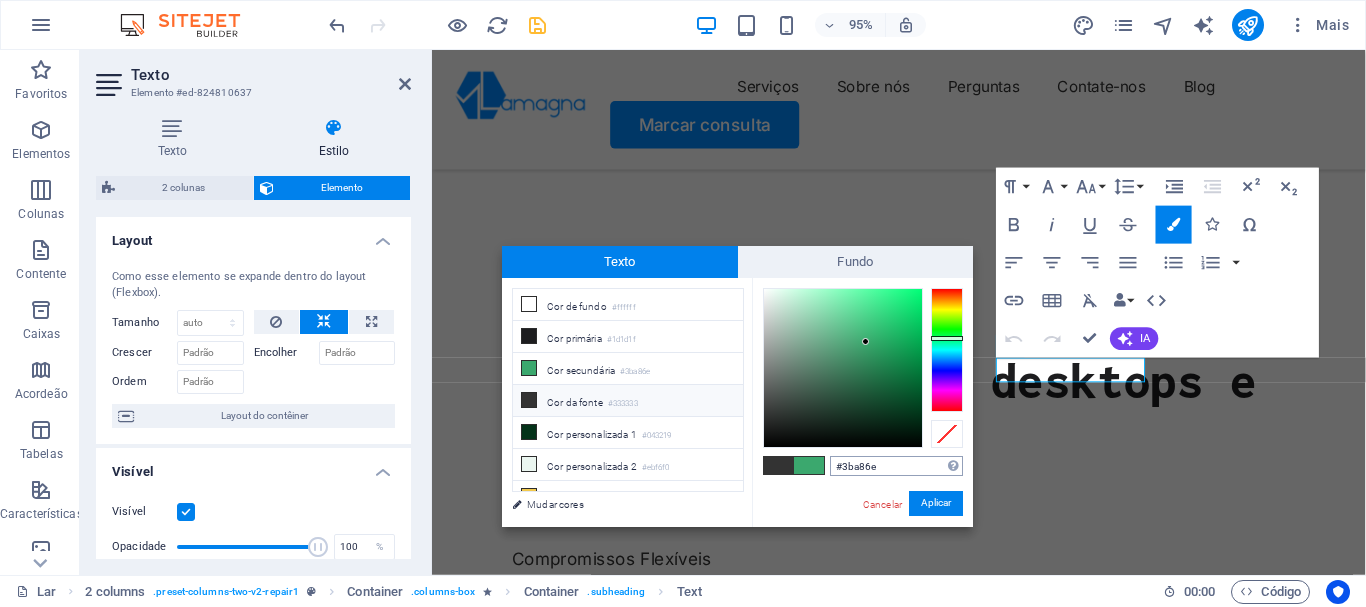 click on "#3ba86e" at bounding box center (896, 466) 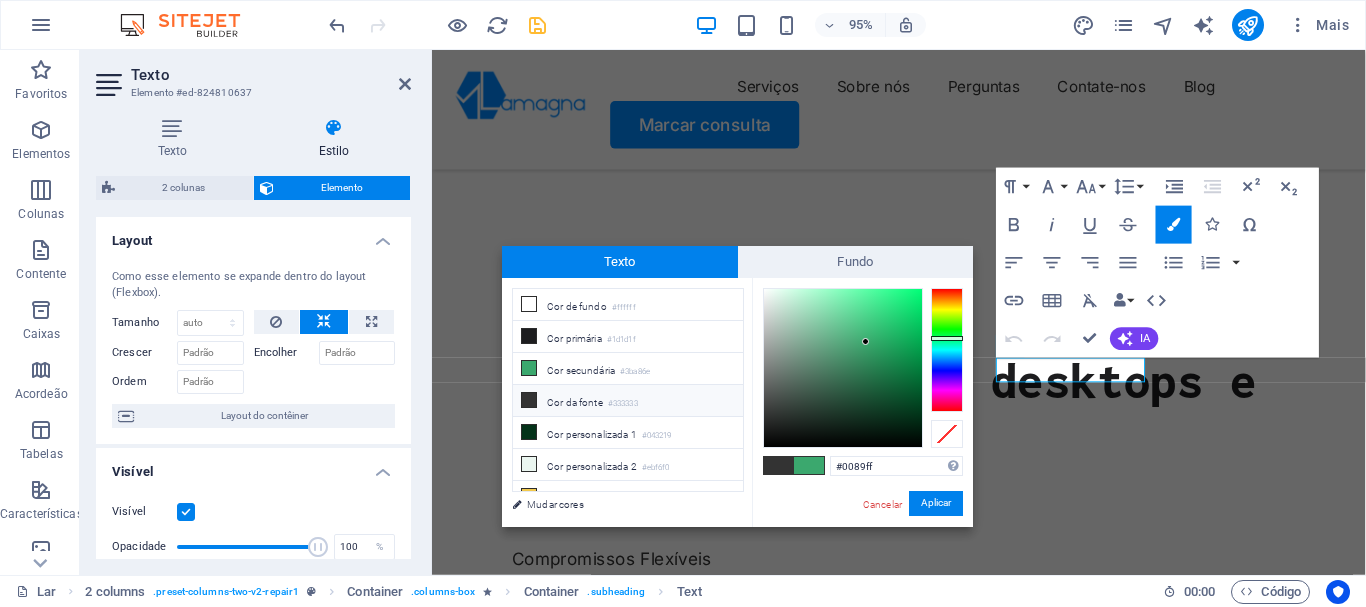 type on "#0089ff" 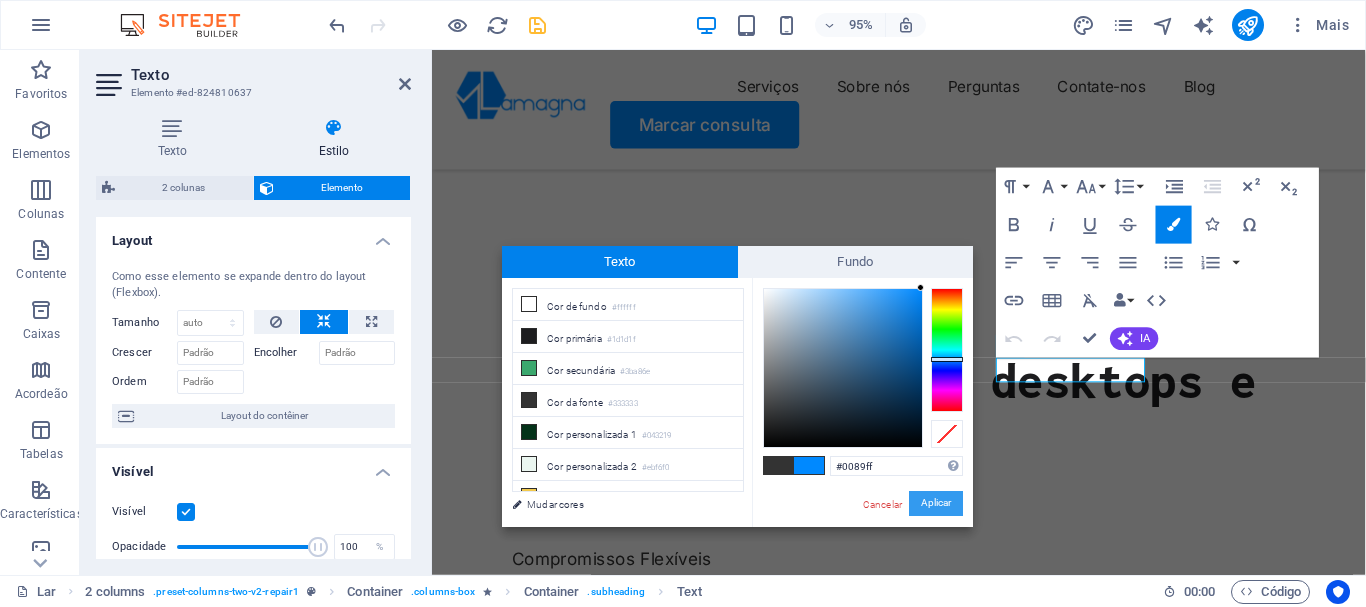 click on "Aplicar" at bounding box center (936, 503) 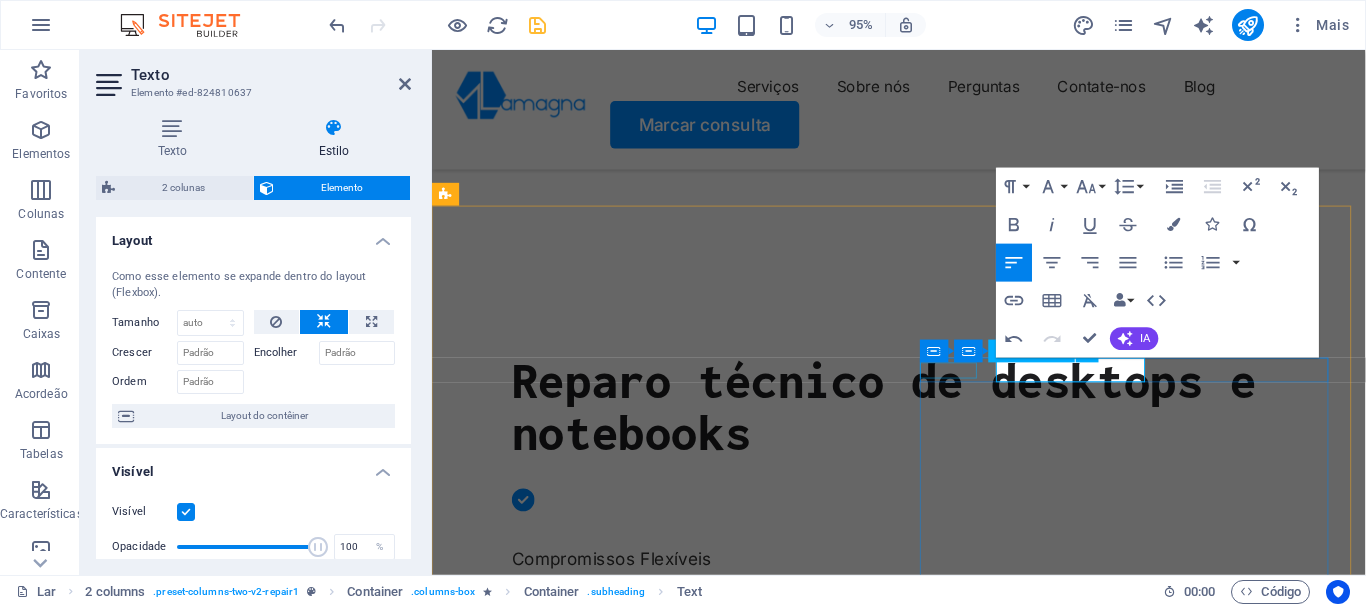 click at bounding box center (675, 1959) 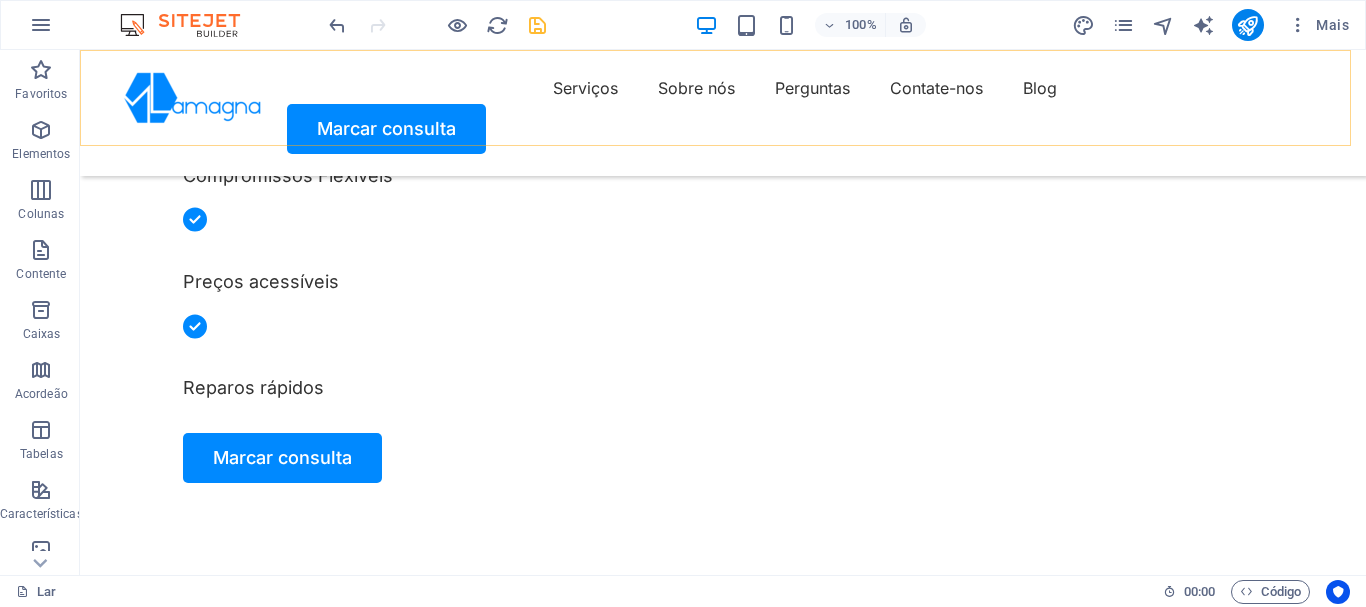 scroll, scrollTop: 300, scrollLeft: 0, axis: vertical 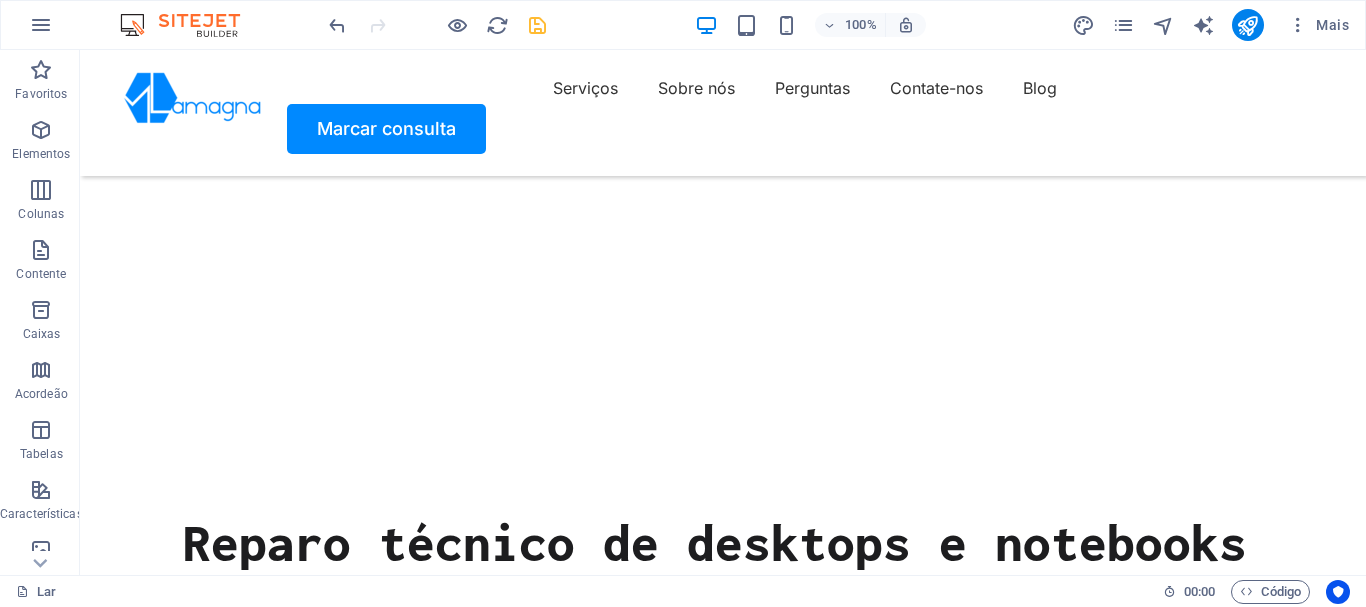 click at bounding box center (537, 25) 